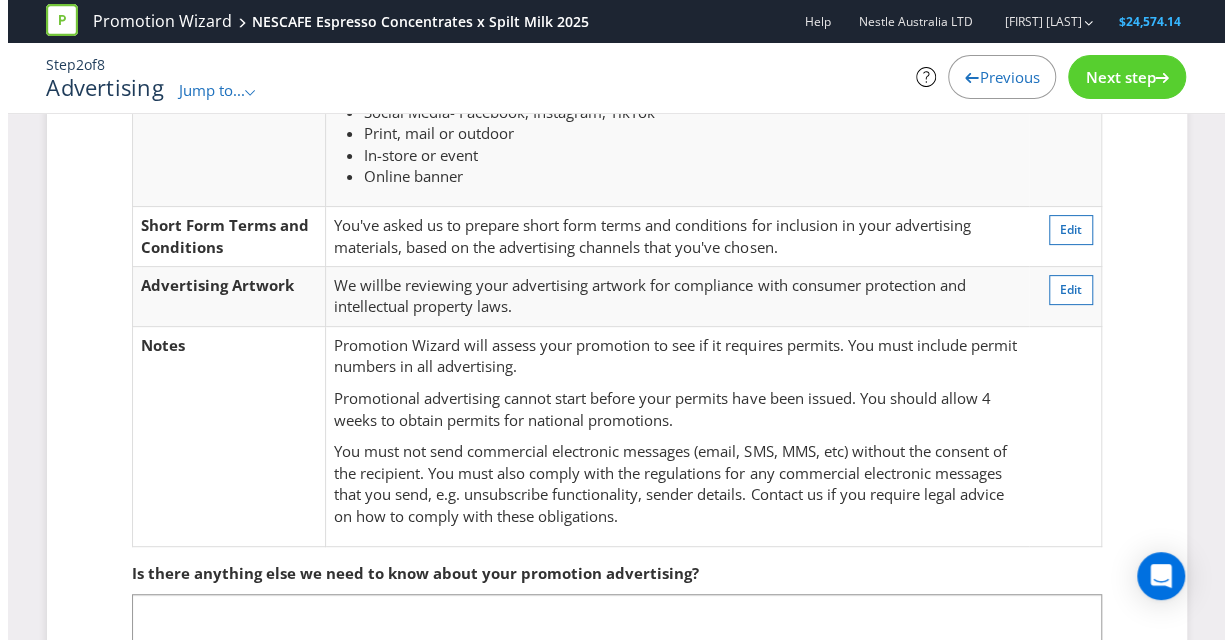 scroll, scrollTop: 0, scrollLeft: 0, axis: both 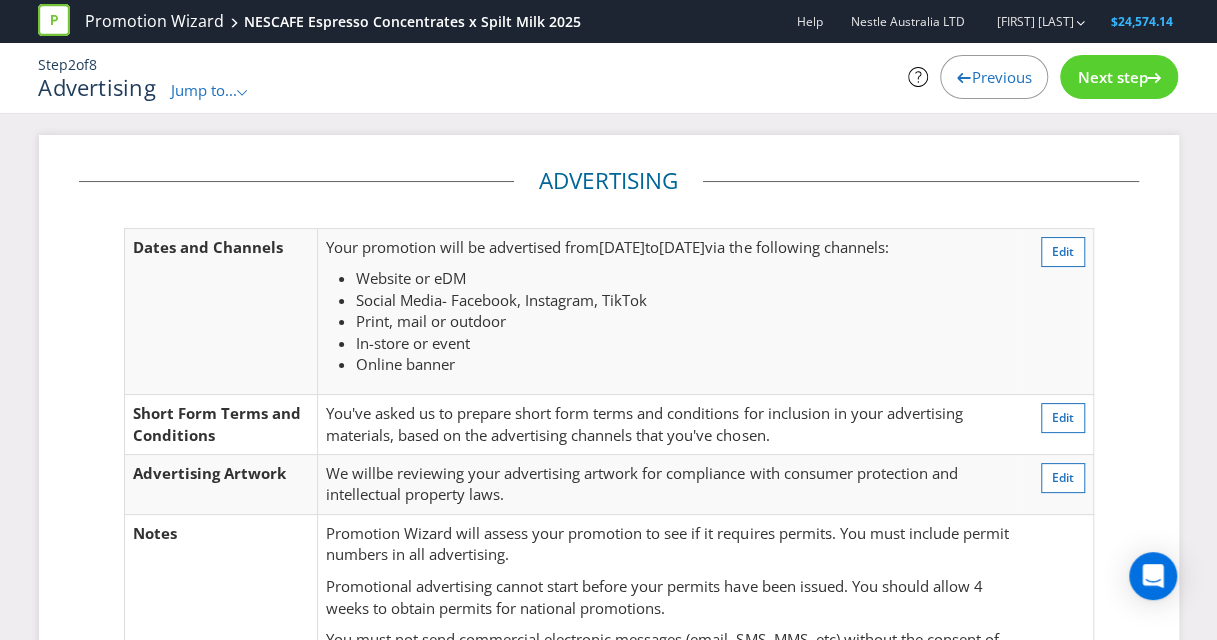 click on "Advertising Dates and Channels Your promotion will be advertised from  [DATE]  to  [DATE]  via the following channels: Website or eDM Social Media  - Facebook, Instagram, TikTok Print, mail or outdoor In-store or event Online banner Edit Short Form Terms and Conditions You've asked us to prepare short form terms and conditions for inclusion in your advertising materials, based on the advertising channels that you've chosen. Edit Advertising Artwork We will  be reviewing your advertising artwork for compliance with consumer protection and intellectual property laws.  Edit Notes Promotion Wizard will assess your promotion to see if it requires permits. You must include permit numbers in all advertising. Promotional advertising cannot start before your permits have been issued. You should allow 4 weeks to obtain permits for national promotions. Is there anything else we need to know about your promotion advertising?     Anything typed here will be automatically saved." at bounding box center [609, 541] 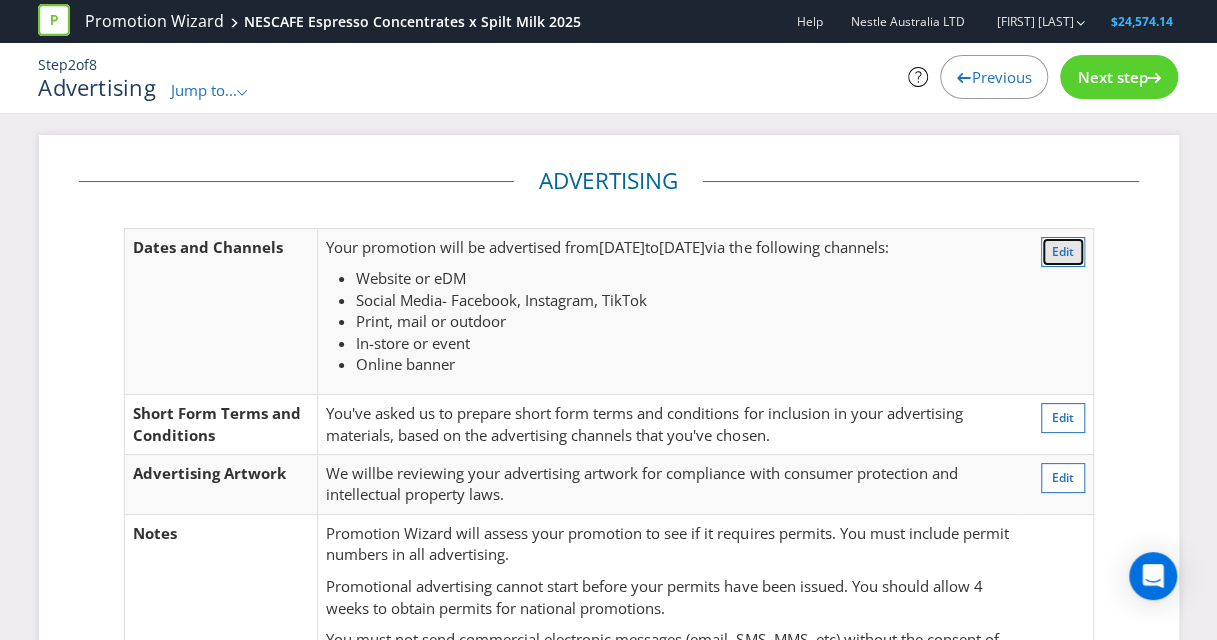 click on "Edit" at bounding box center [1063, 251] 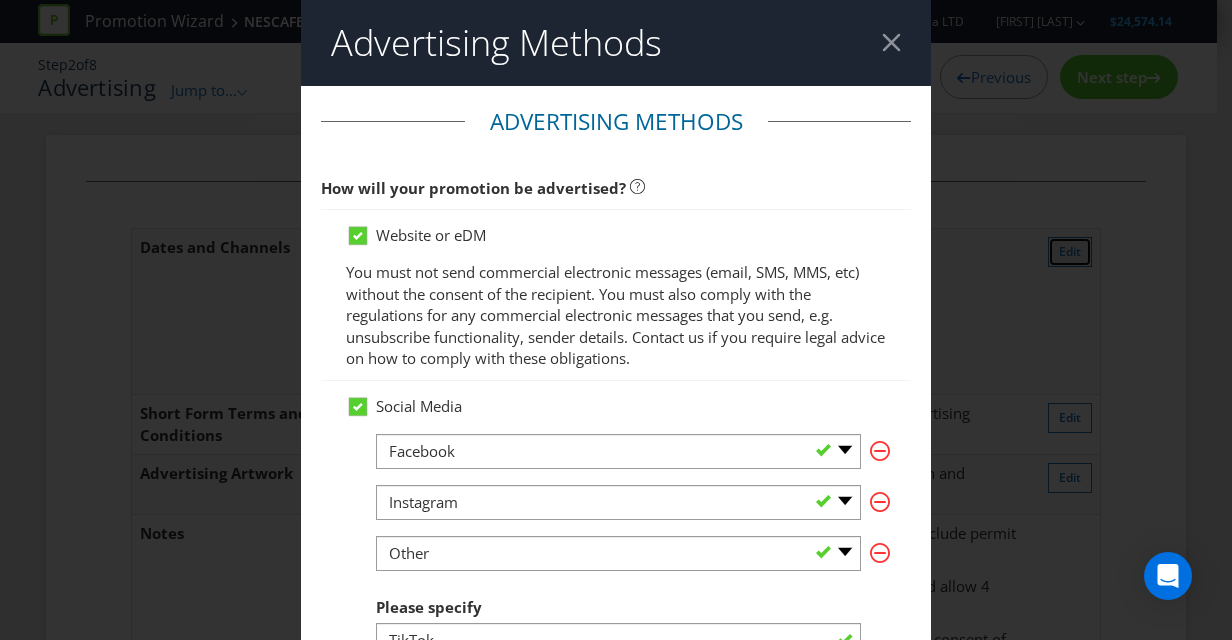 scroll, scrollTop: 105, scrollLeft: 0, axis: vertical 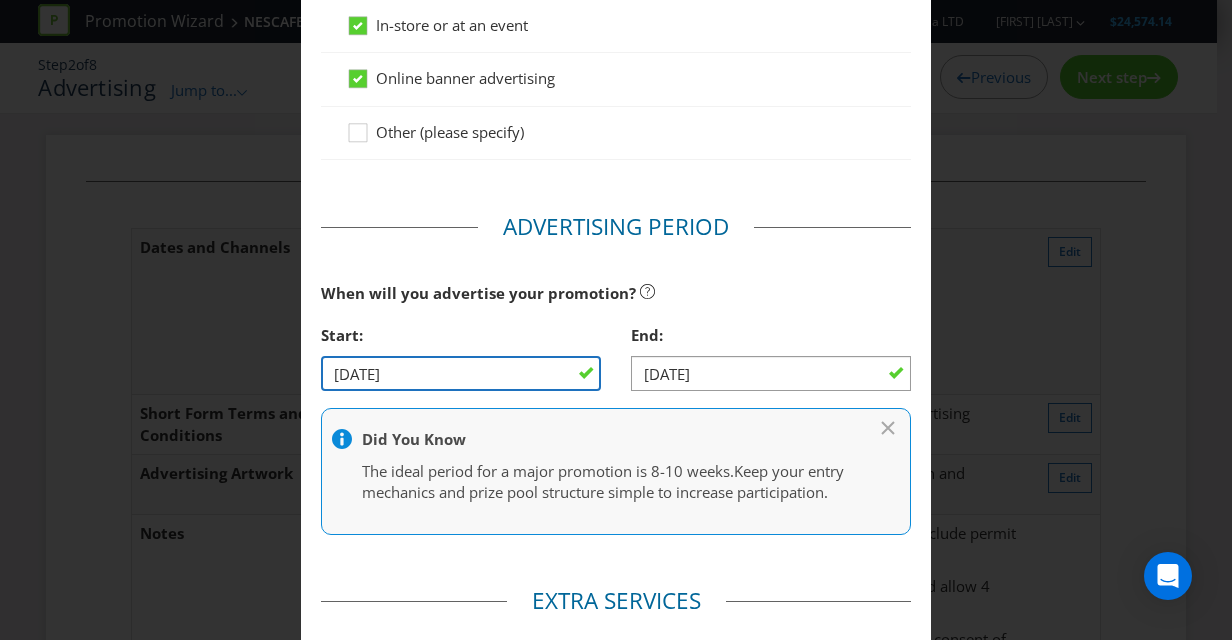 click on "[DATE]" at bounding box center (461, 373) 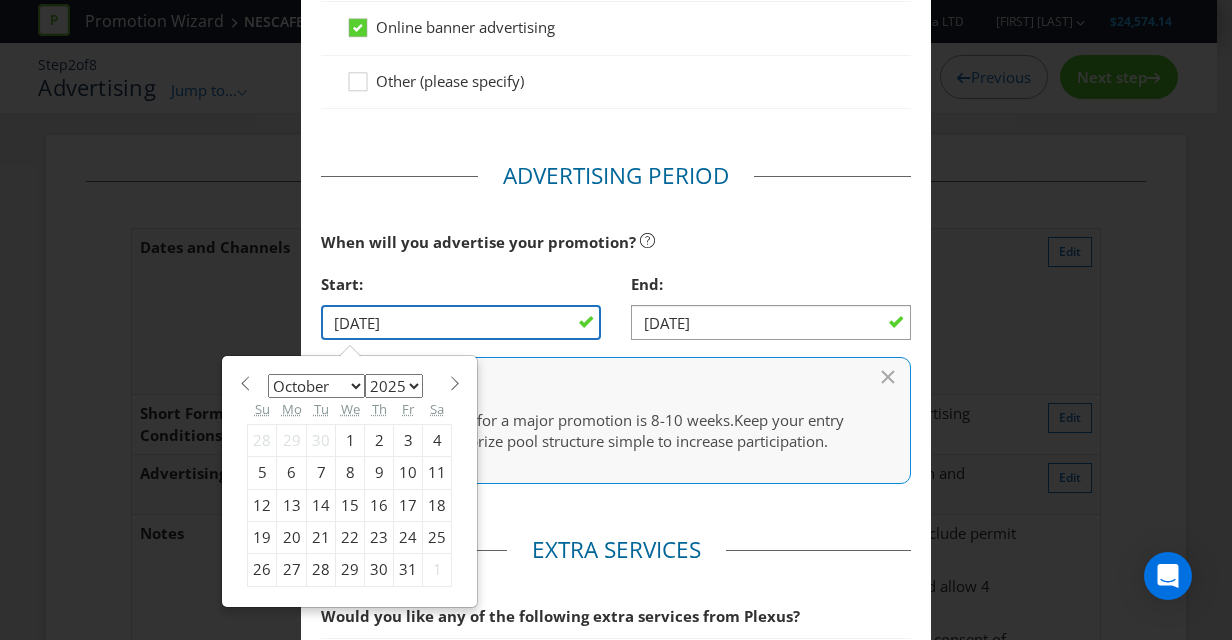 scroll, scrollTop: 854, scrollLeft: 0, axis: vertical 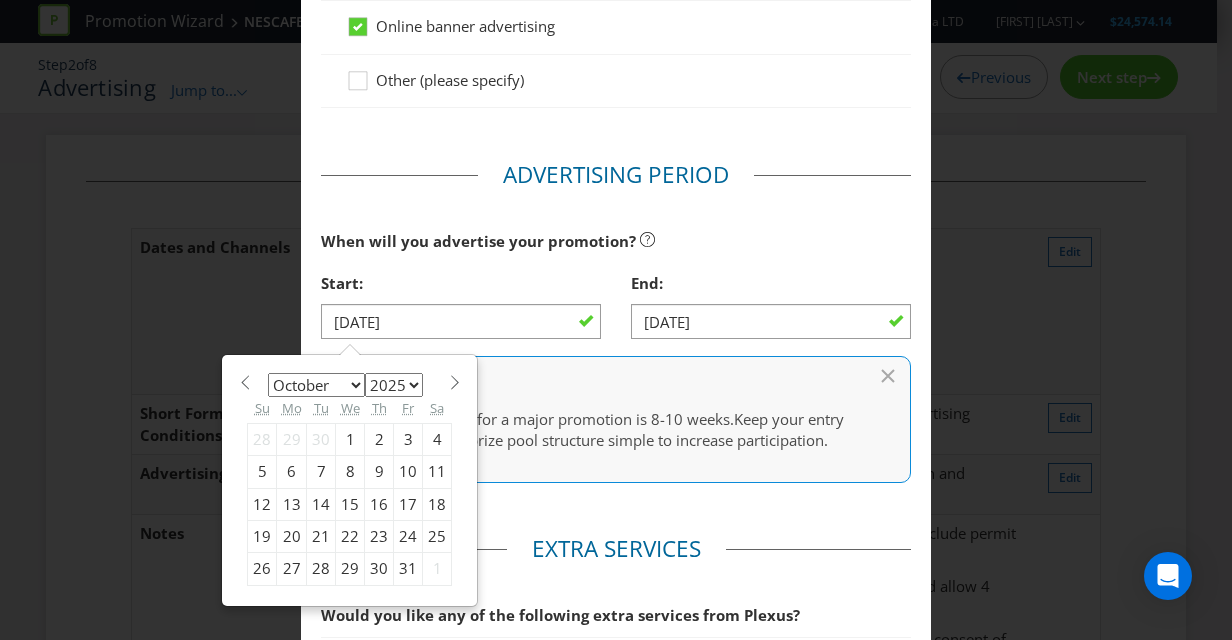 click on "22" at bounding box center (350, 537) 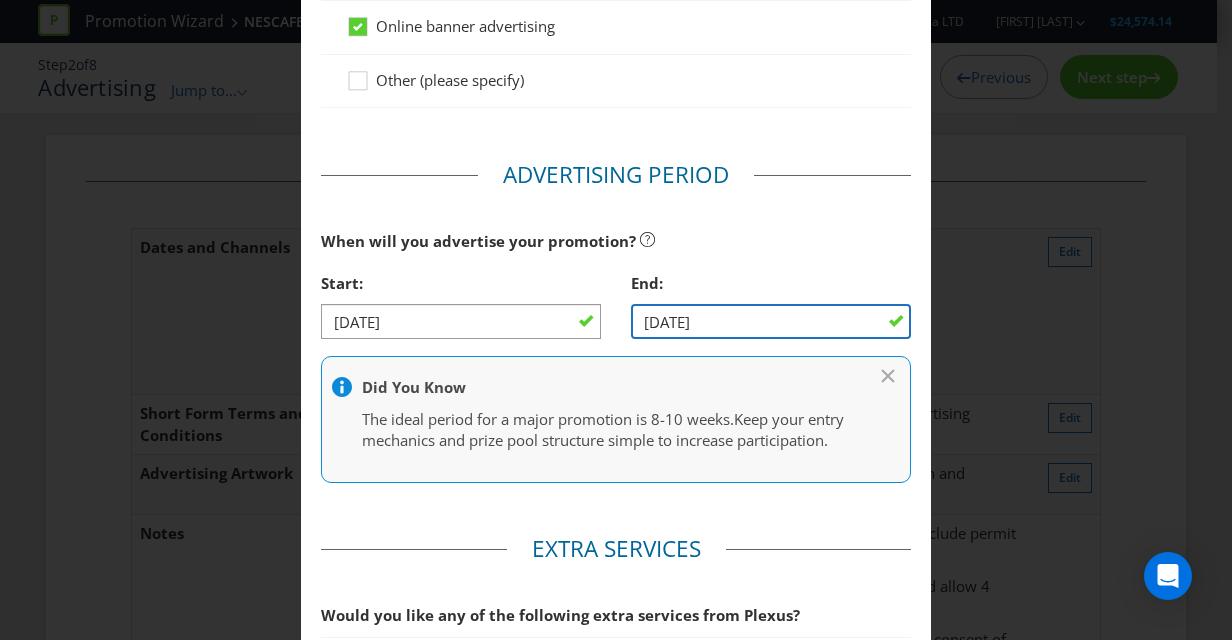 click on "[DATE]" at bounding box center (771, 321) 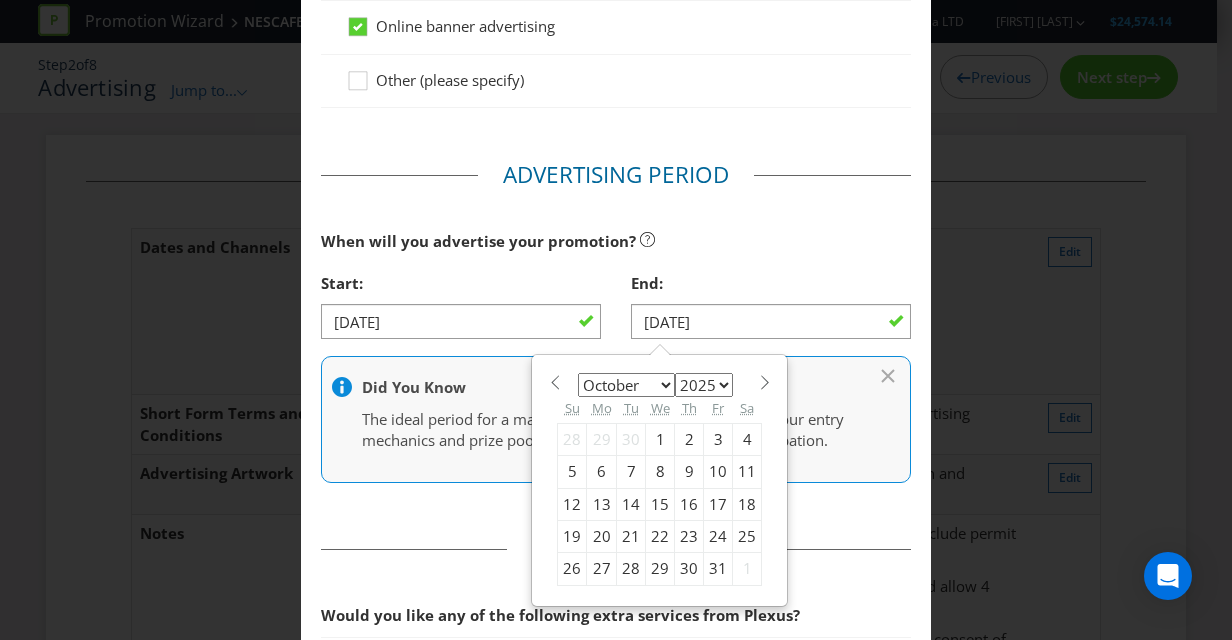 click at bounding box center (764, 382) 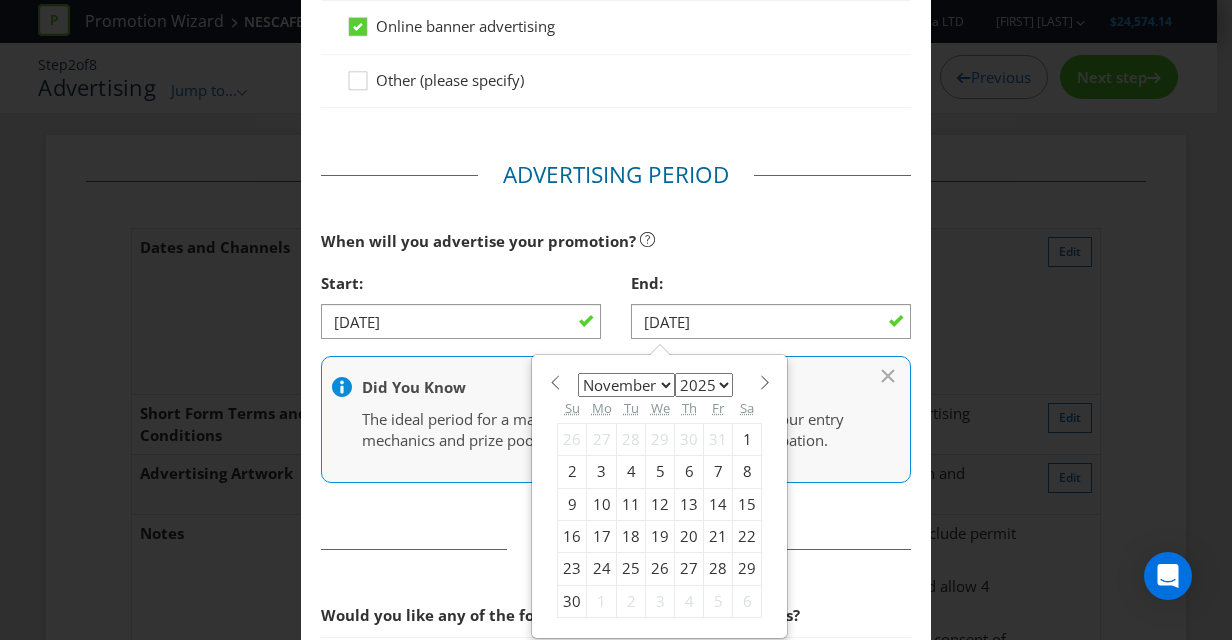click on "12" at bounding box center [660, 504] 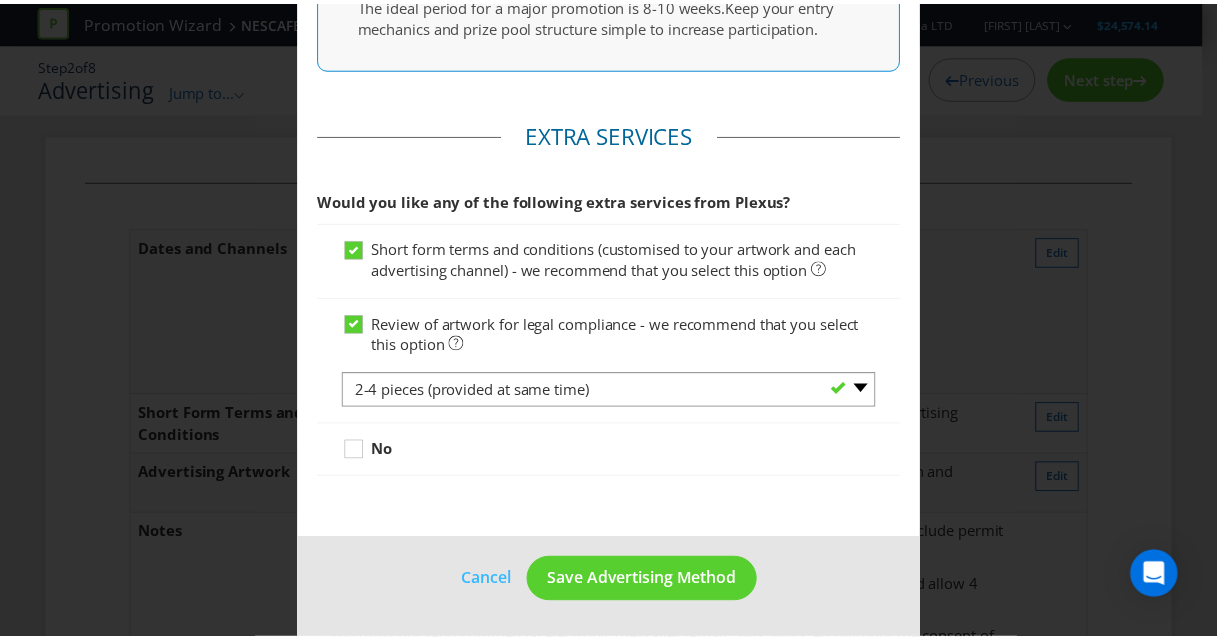 scroll, scrollTop: 1272, scrollLeft: 0, axis: vertical 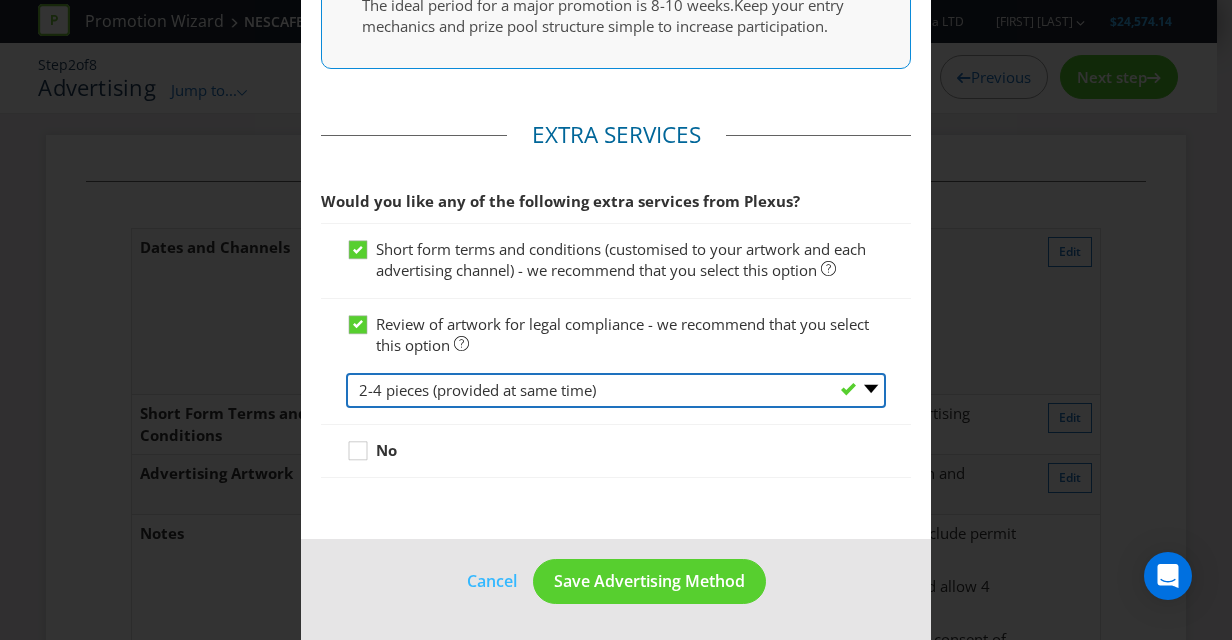 click on "-- Please Select -- 1 piece 2-4 pieces (provided at same time) 5-7 pieces (provided at same time) For more than 7 pieces, please contact us for a quote" at bounding box center (616, 390) 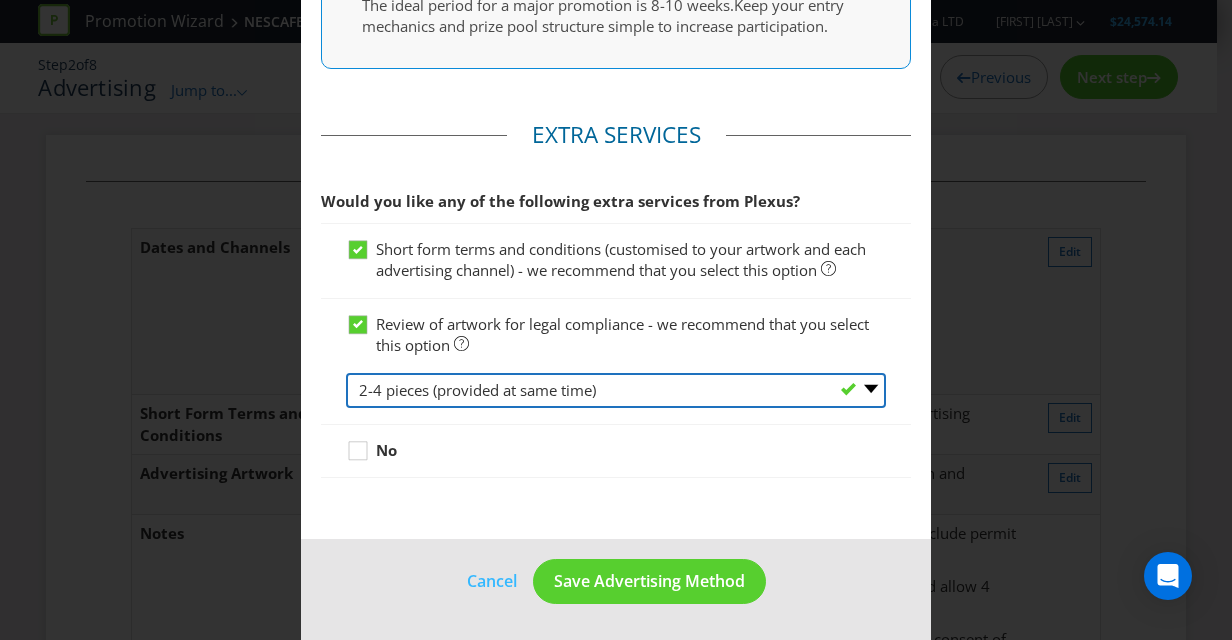 select on "MARKETING_REVIEW_3" 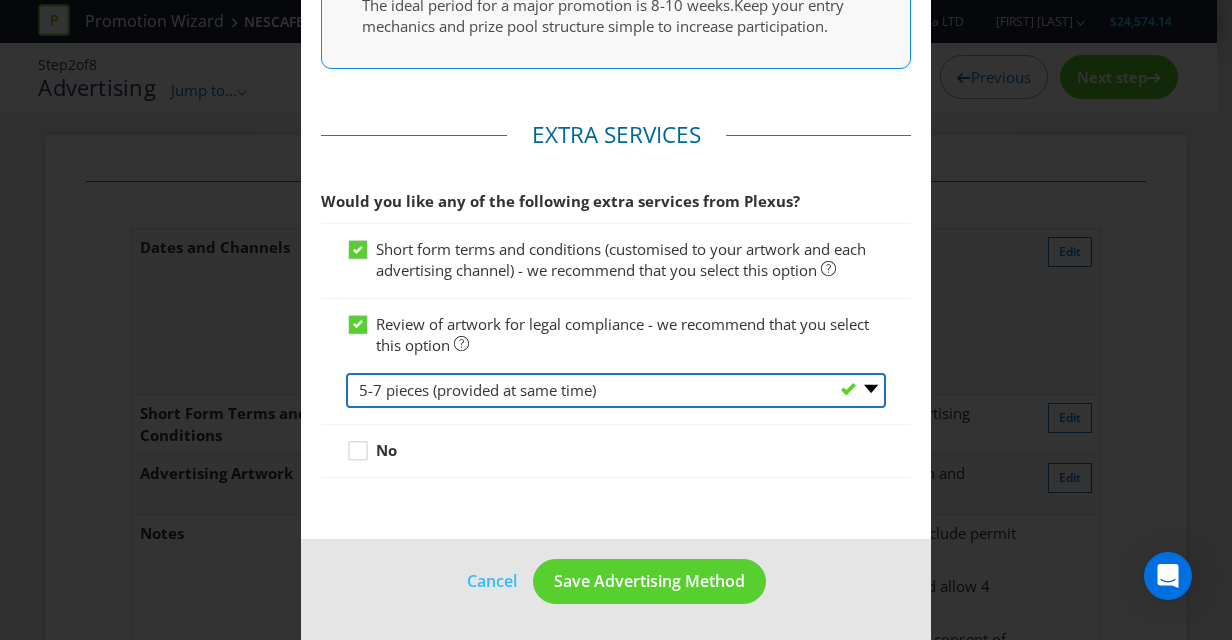 click on "-- Please Select -- 1 piece 2-4 pieces (provided at same time) 5-7 pieces (provided at same time) For more than 7 pieces, please contact us for a quote" at bounding box center (616, 390) 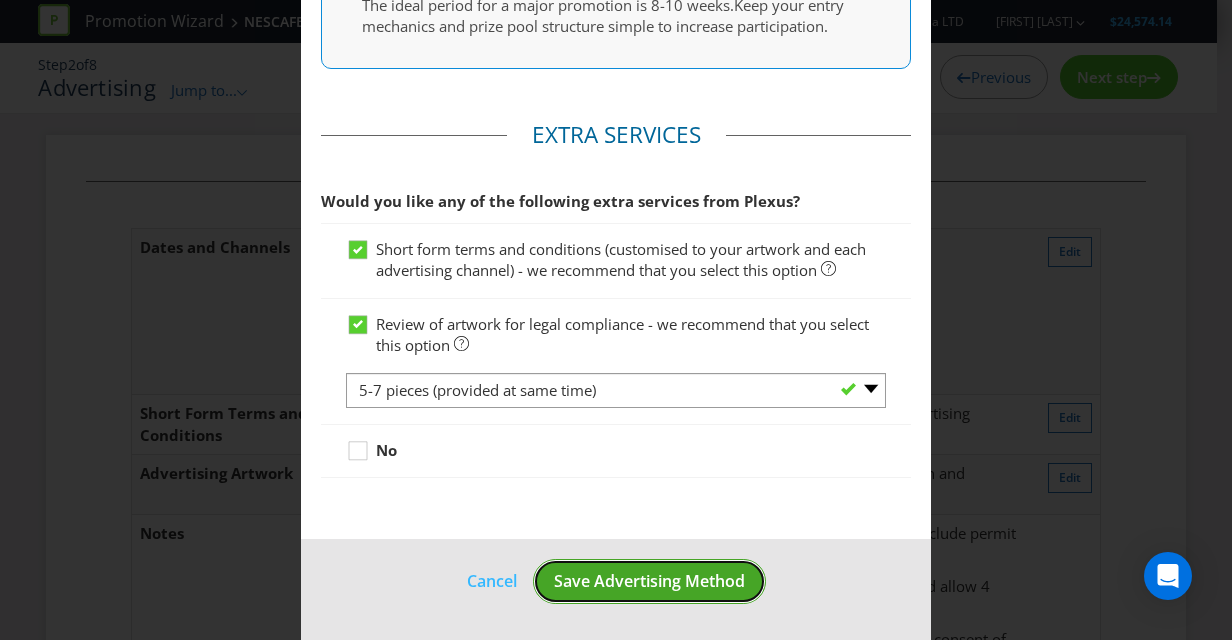 click on "Save Advertising Method" at bounding box center [649, 581] 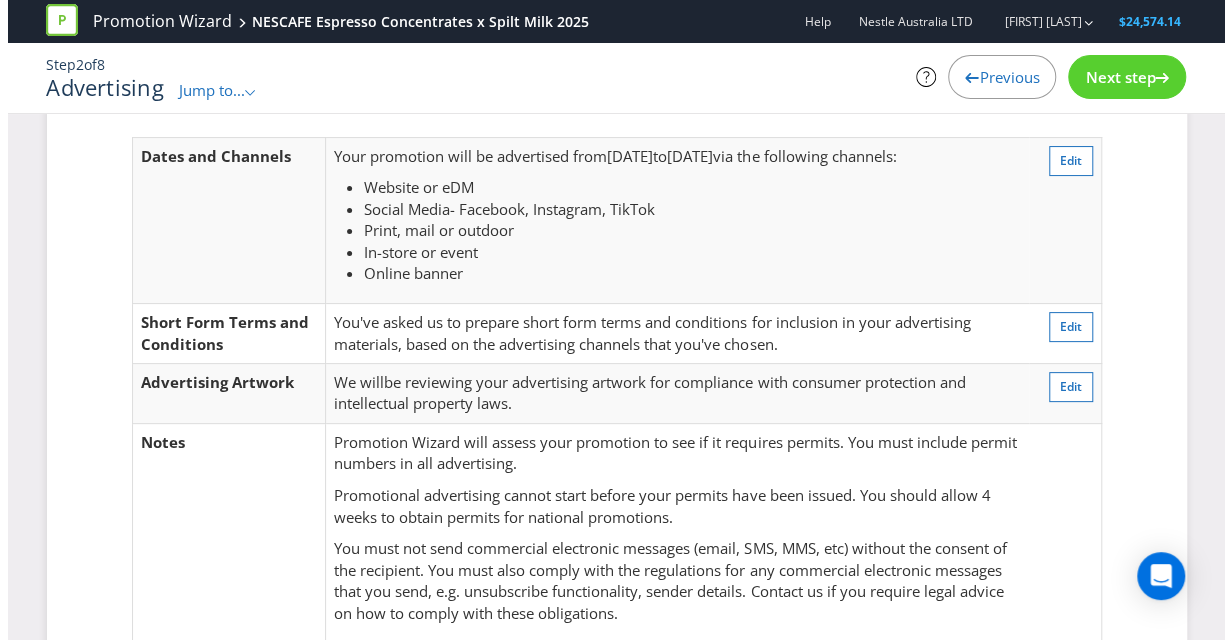 scroll, scrollTop: 102, scrollLeft: 0, axis: vertical 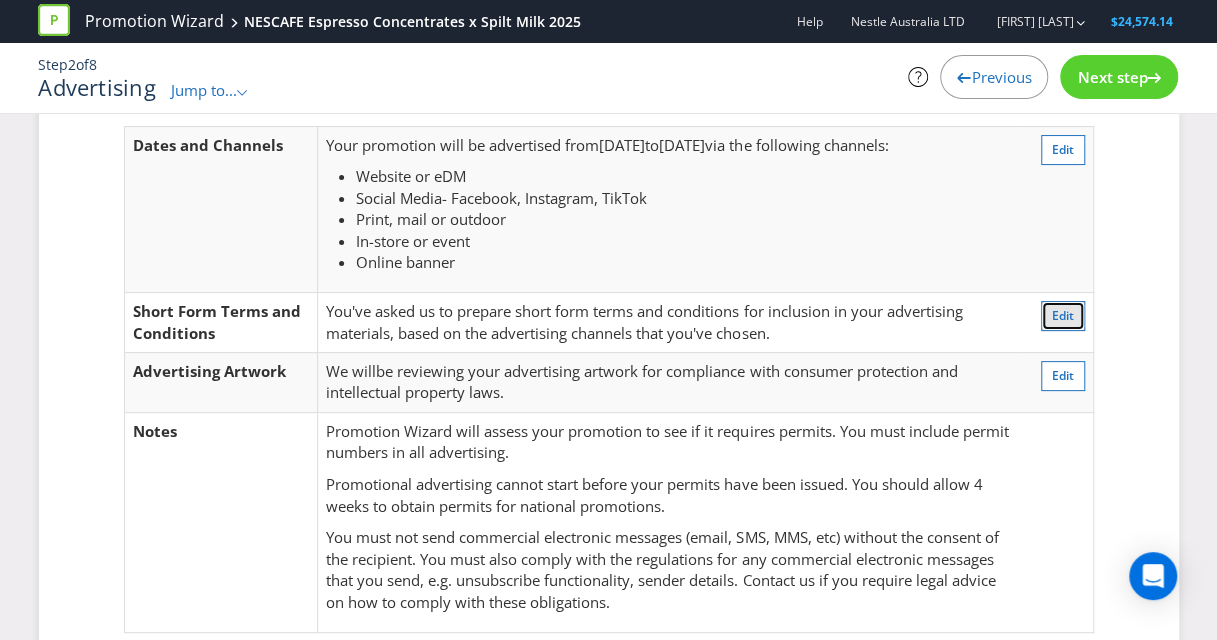 click on "Edit" at bounding box center (1063, 315) 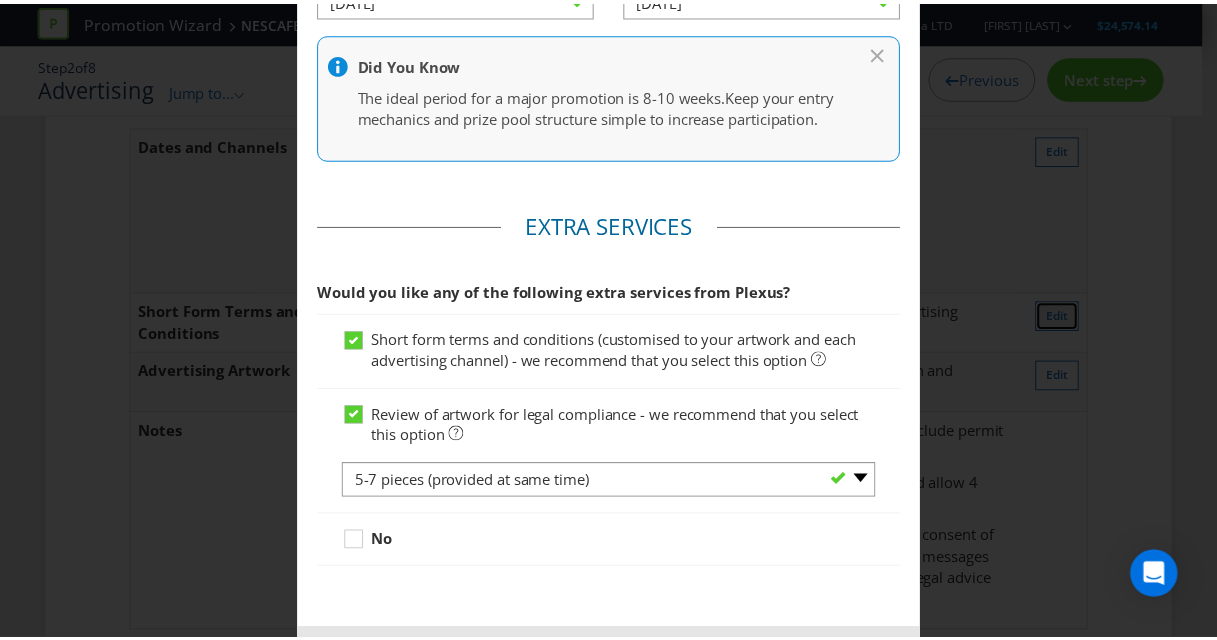 scroll, scrollTop: 1283, scrollLeft: 0, axis: vertical 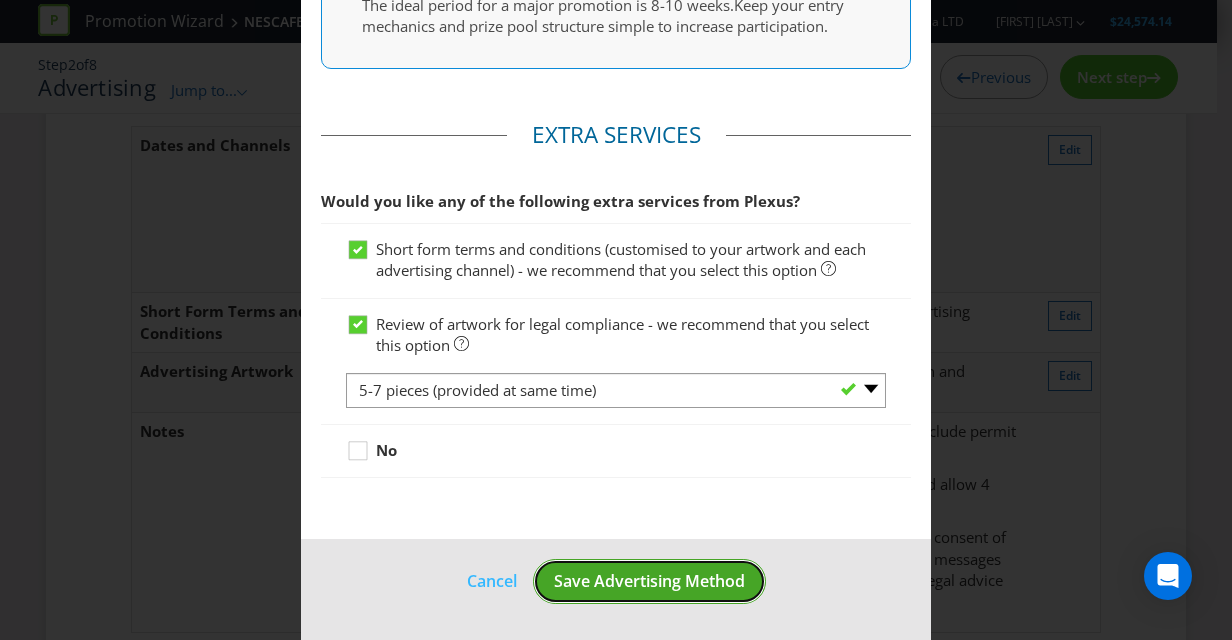 click on "Save Advertising Method" at bounding box center (649, 581) 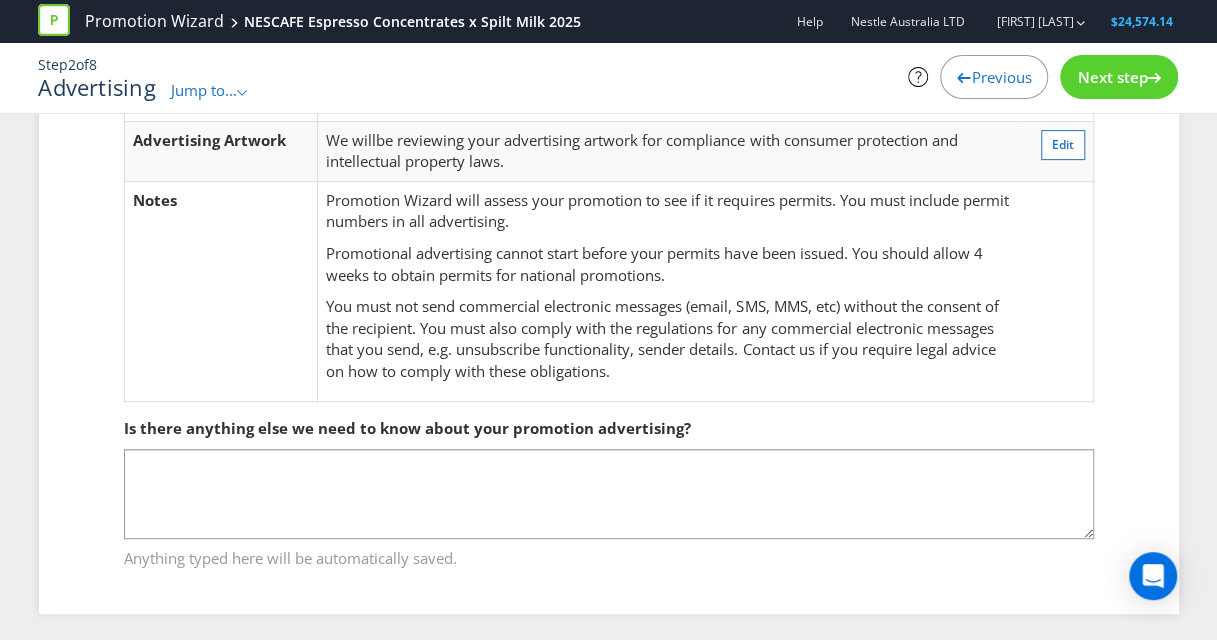 scroll, scrollTop: 334, scrollLeft: 0, axis: vertical 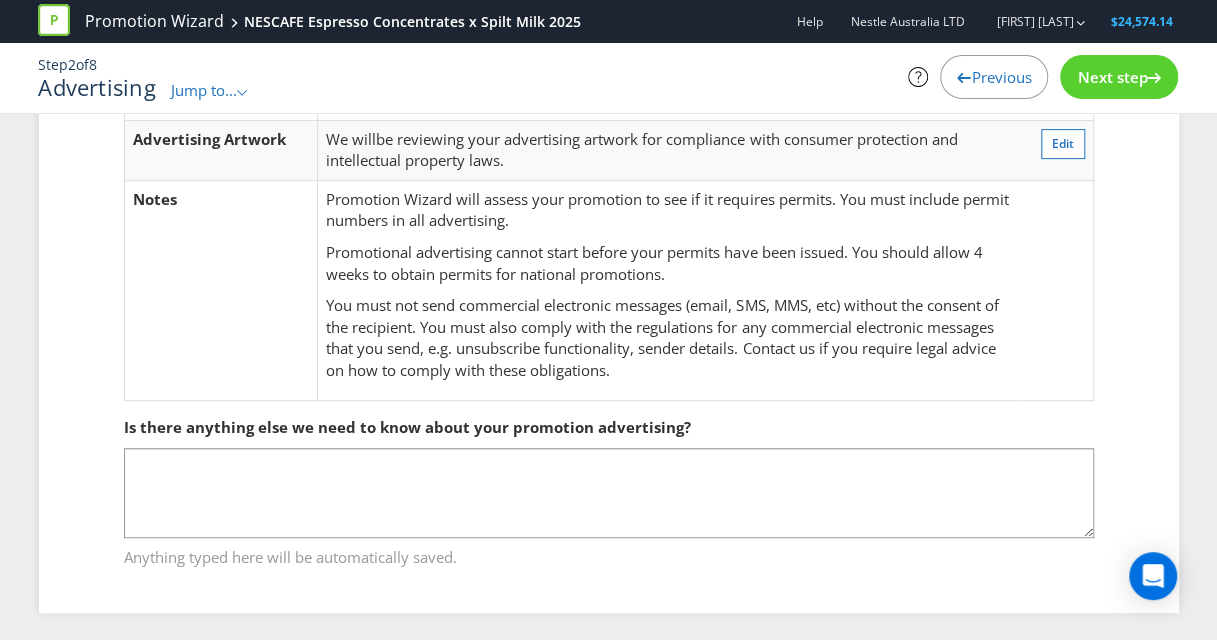 click on "Next step" at bounding box center (1119, 77) 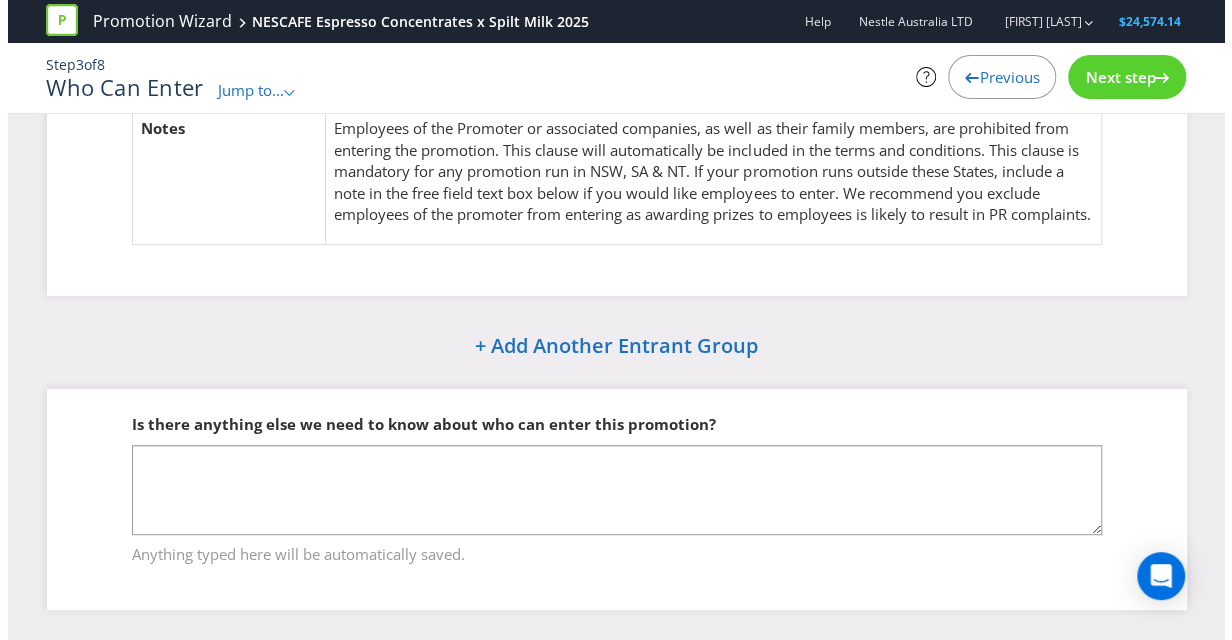 scroll, scrollTop: 0, scrollLeft: 0, axis: both 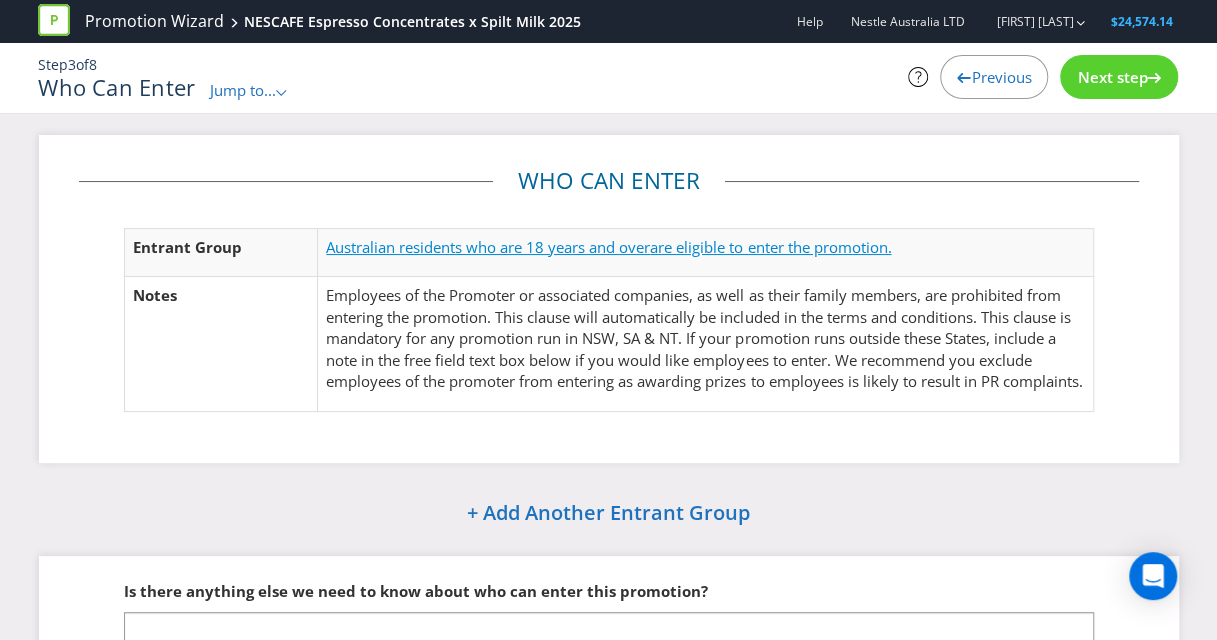 click on "are eligible to enter the promotion." at bounding box center (770, 247) 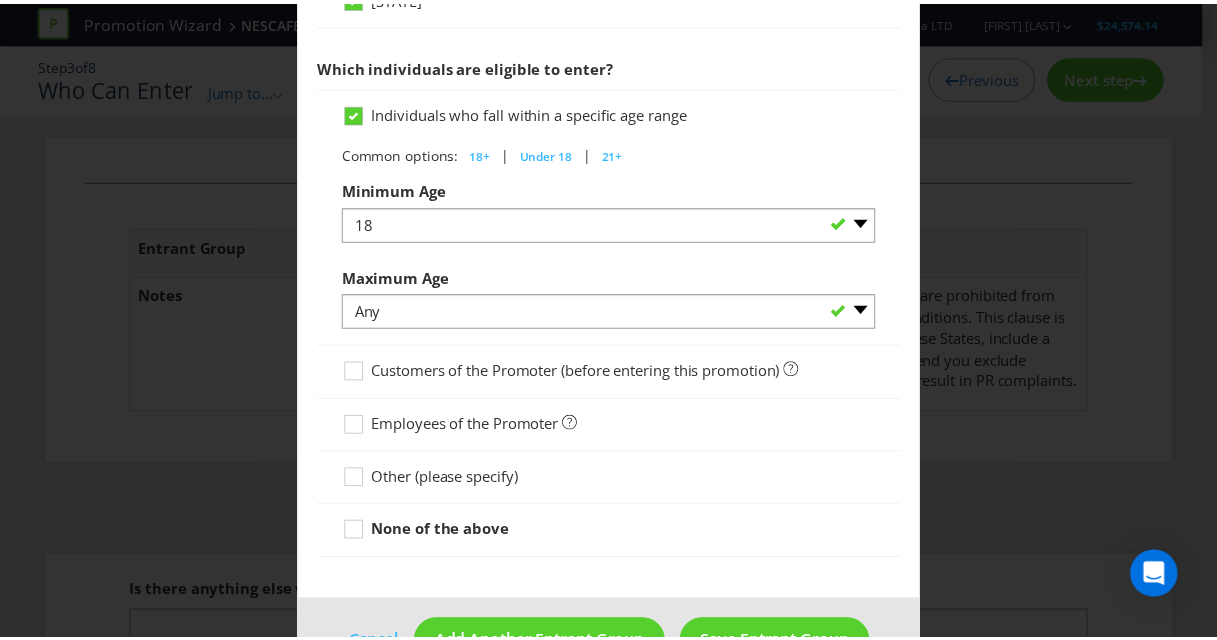 scroll, scrollTop: 1060, scrollLeft: 0, axis: vertical 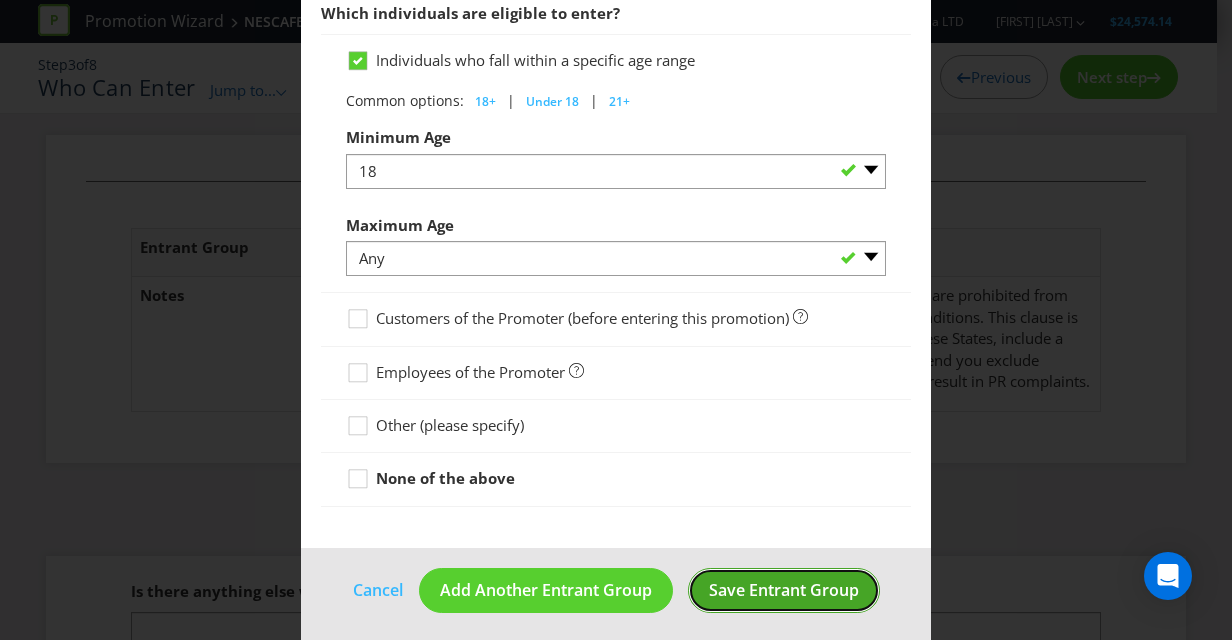 click on "Save Entrant Group" at bounding box center [784, 590] 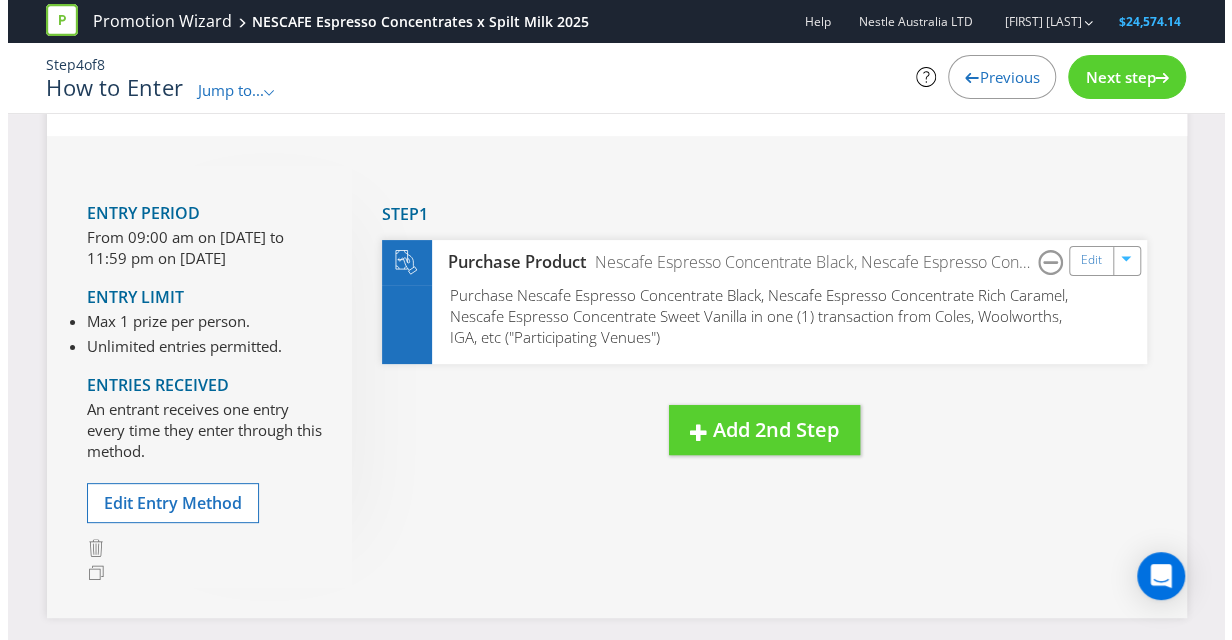 scroll, scrollTop: 0, scrollLeft: 0, axis: both 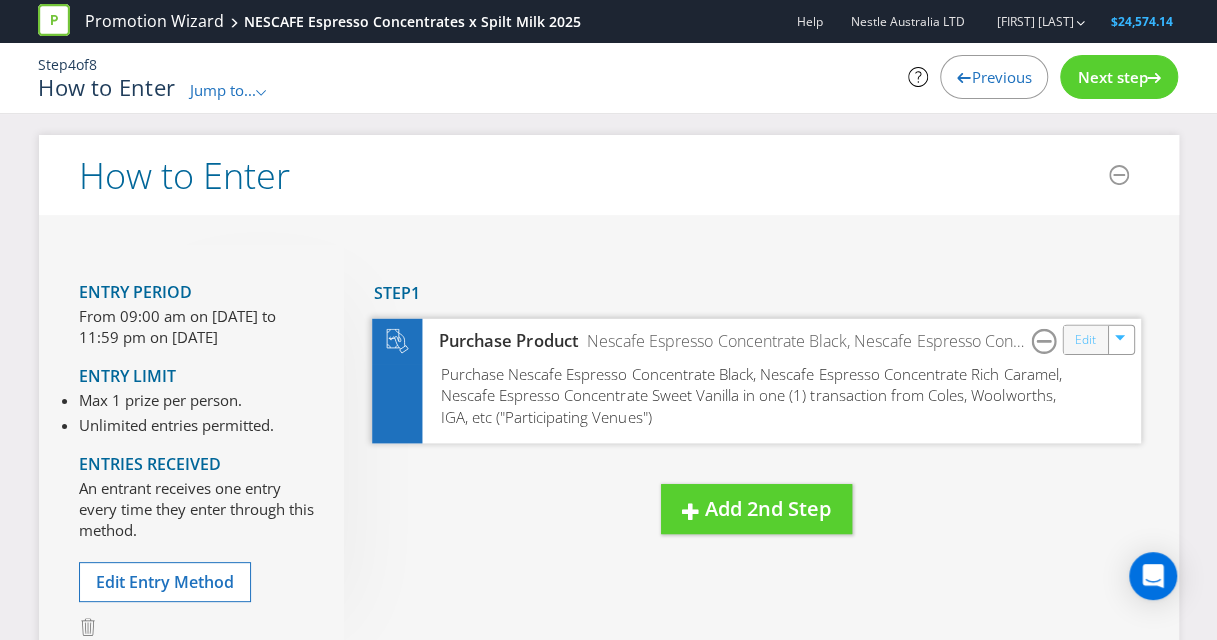 click on "Edit" at bounding box center [1084, 339] 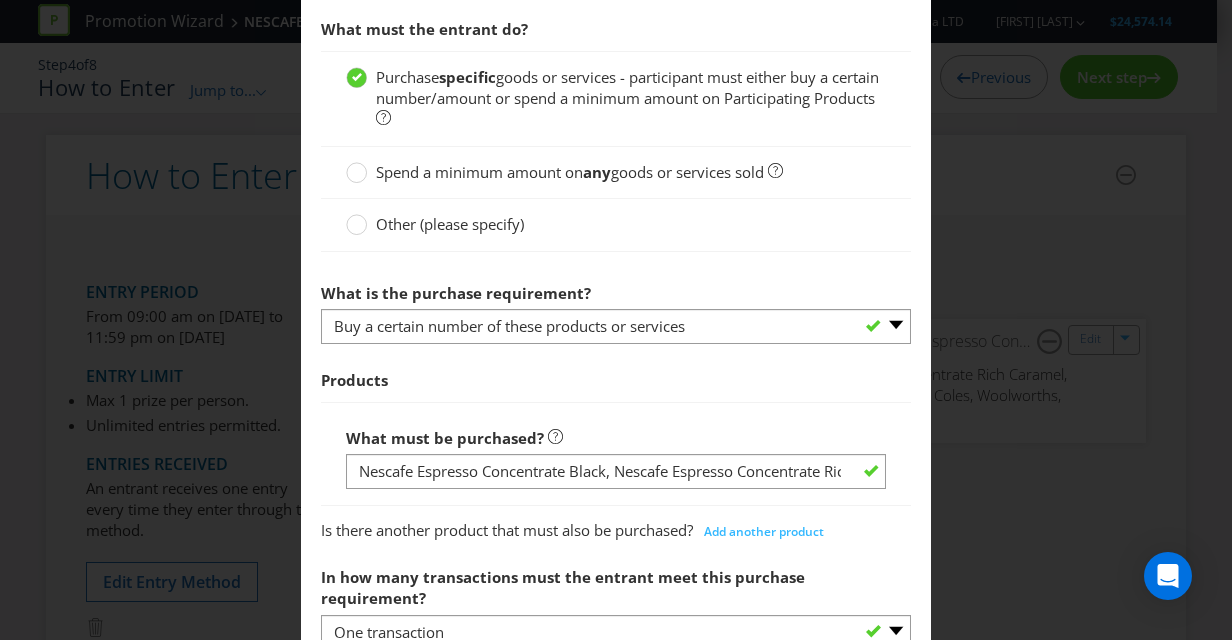 scroll, scrollTop: 690, scrollLeft: 0, axis: vertical 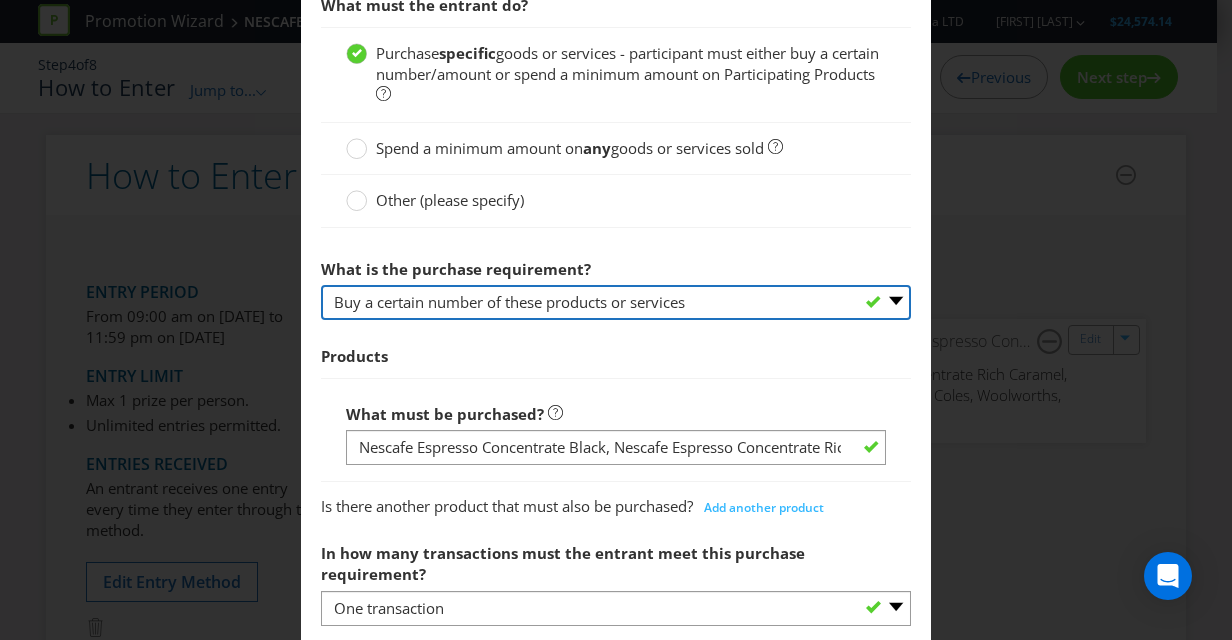 click on "-- Please select -- Buy a certain number of these products or services Spend a minimum amount on these products or services" at bounding box center [616, 302] 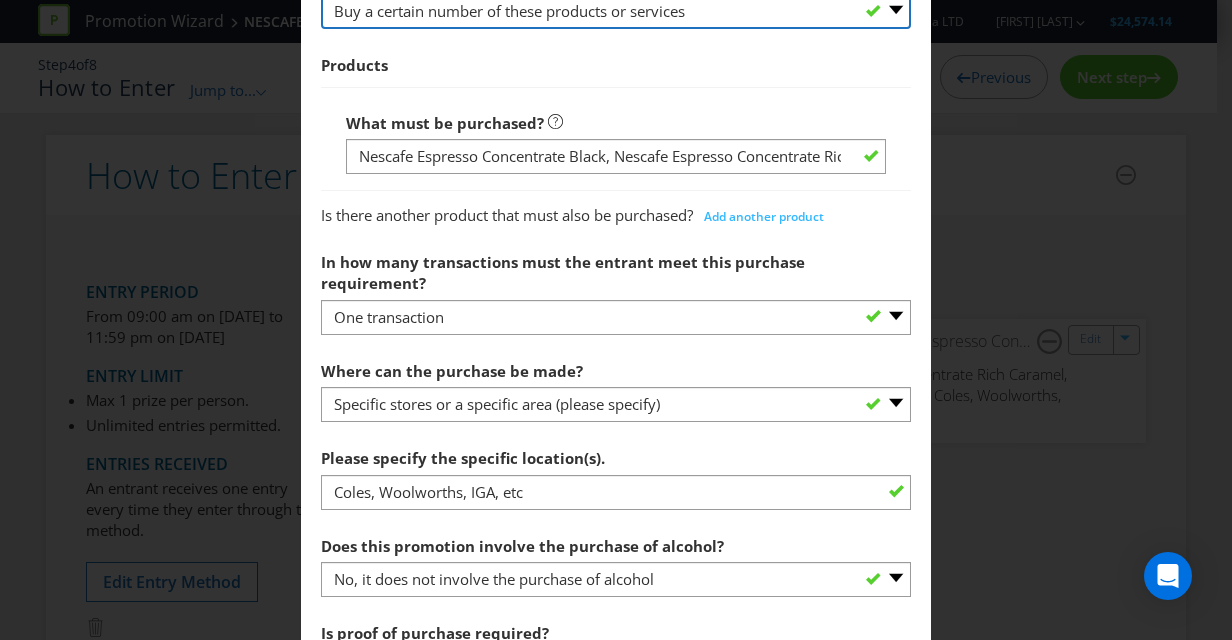 scroll, scrollTop: 983, scrollLeft: 0, axis: vertical 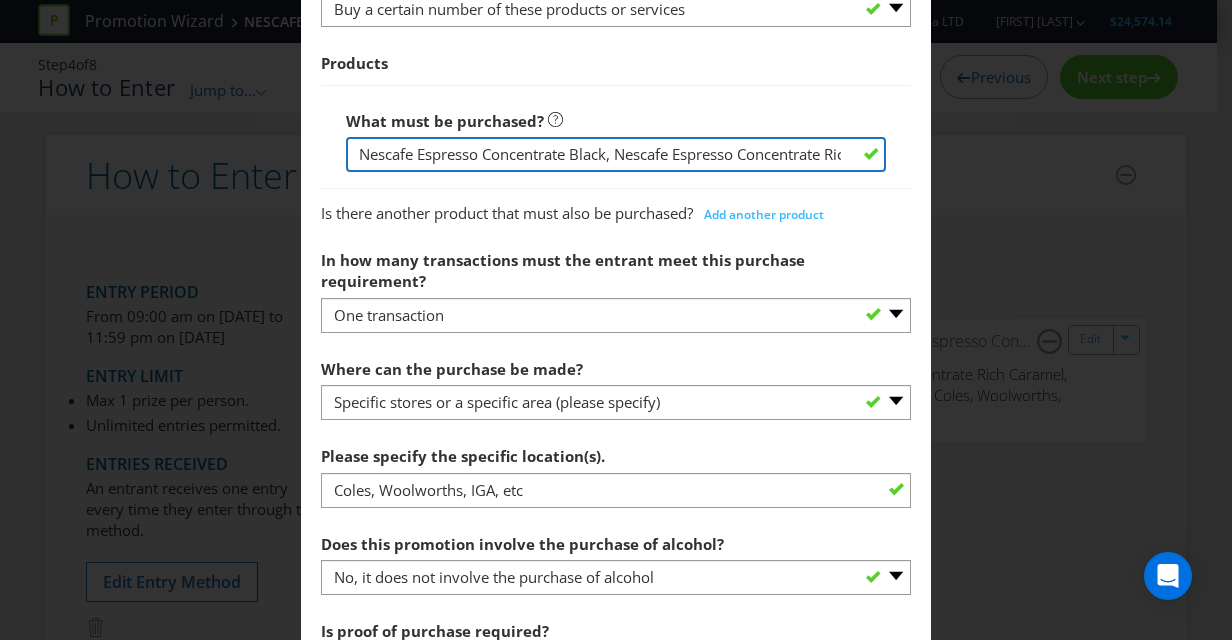 click on "Nescafe Espresso Concentrate Black, Nescafe Espresso Concentrate Rich Caramel, Nescafe Espresso Concentrate Sweet Vanilla" at bounding box center (616, 154) 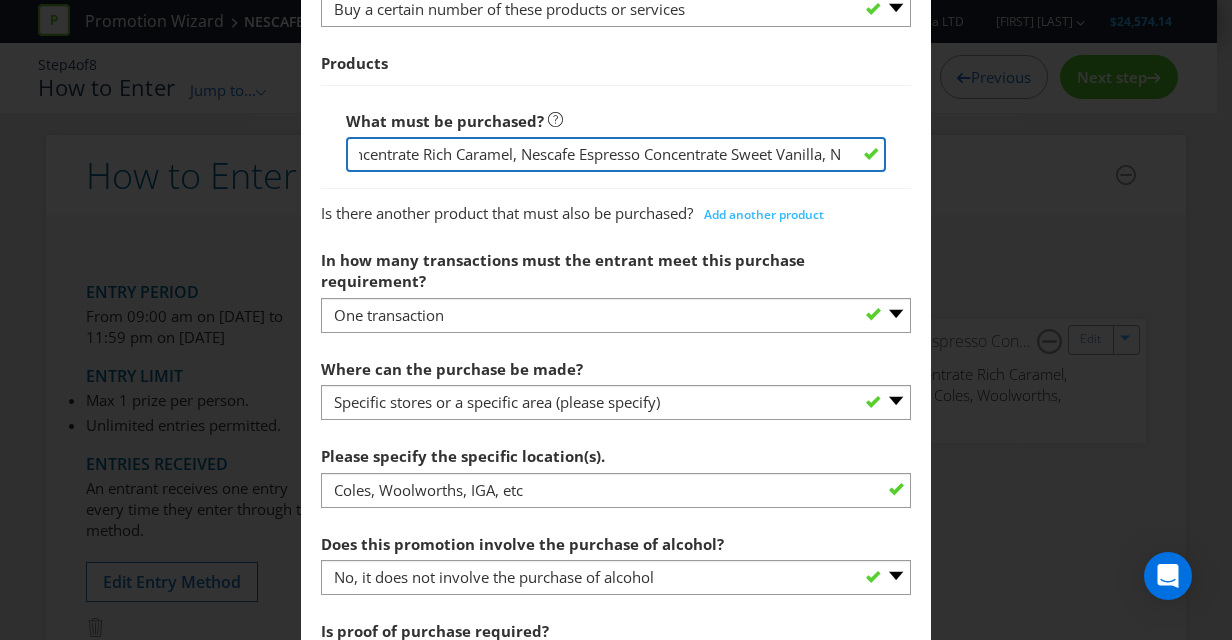 scroll, scrollTop: 0, scrollLeft: 420, axis: horizontal 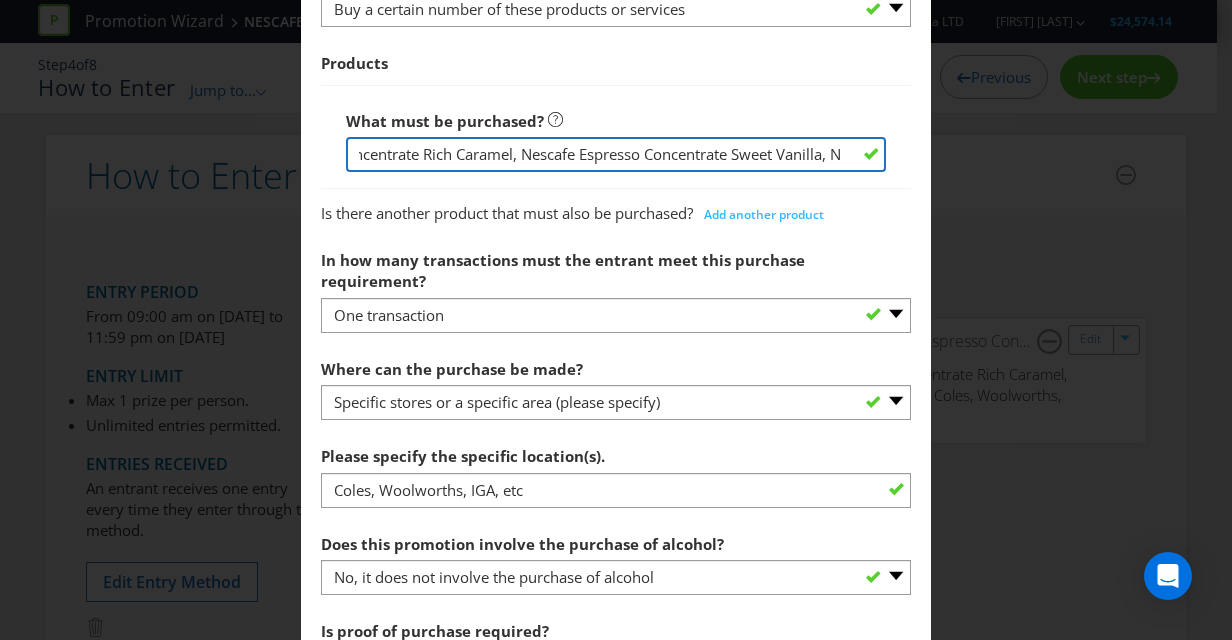 drag, startPoint x: 508, startPoint y: 154, endPoint x: 813, endPoint y: 160, distance: 305.05902 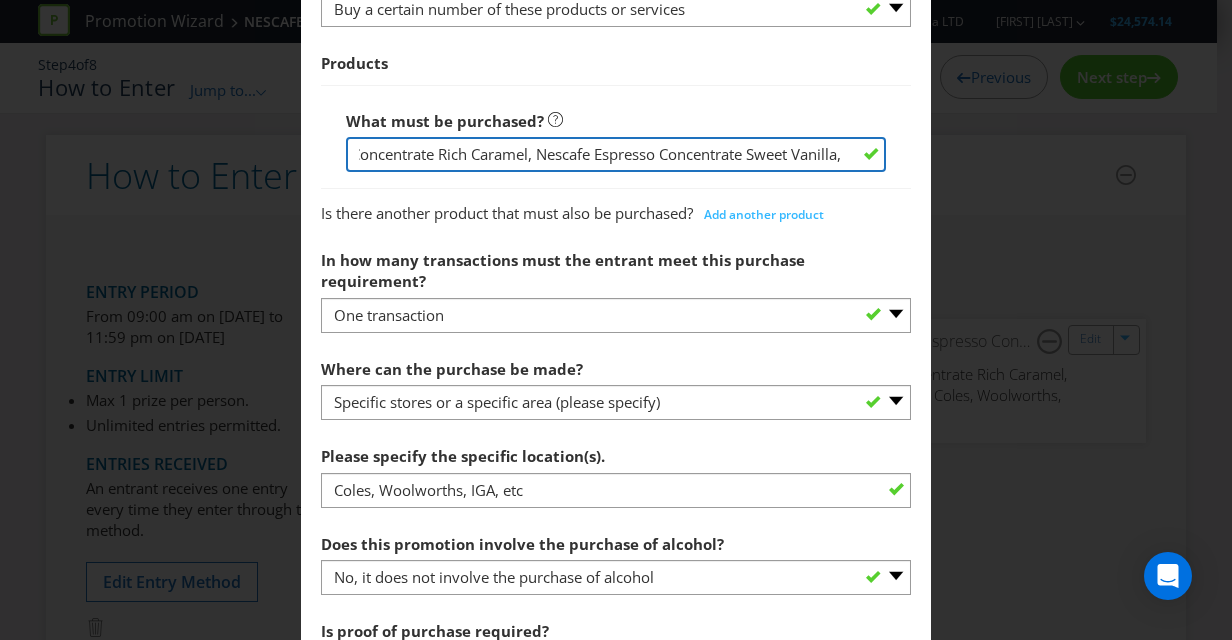 paste on "Nescafe Espresso Concentrate Sweet Vanilla" 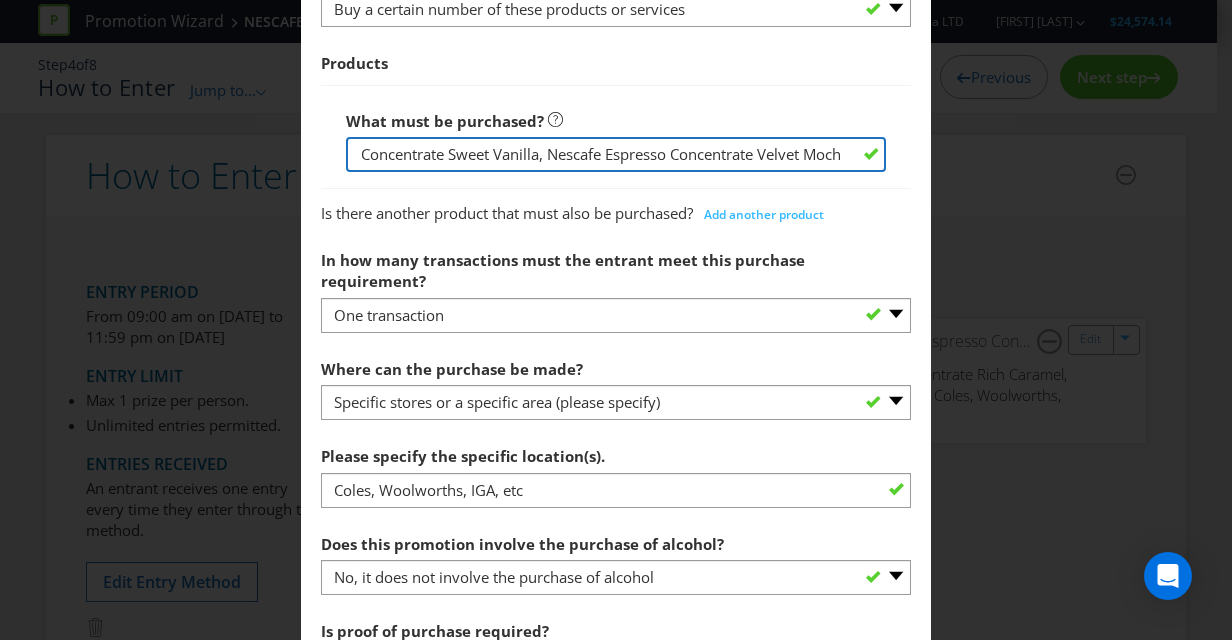 scroll, scrollTop: 0, scrollLeft: 718, axis: horizontal 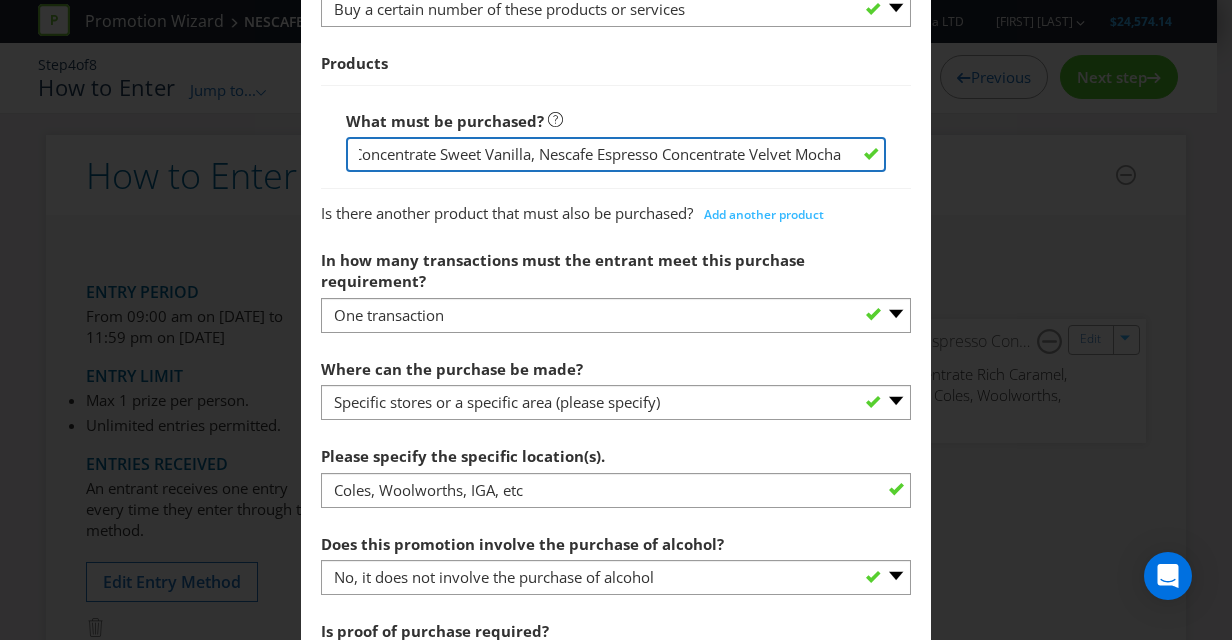 type on "Nescafe Espresso Concentrate Black, Nescafe Espresso Concentrate Rich Caramel, Nescafe Espresso Concentrate Sweet Vanilla, Nescafe Espresso Concentrate Velvet Mocha" 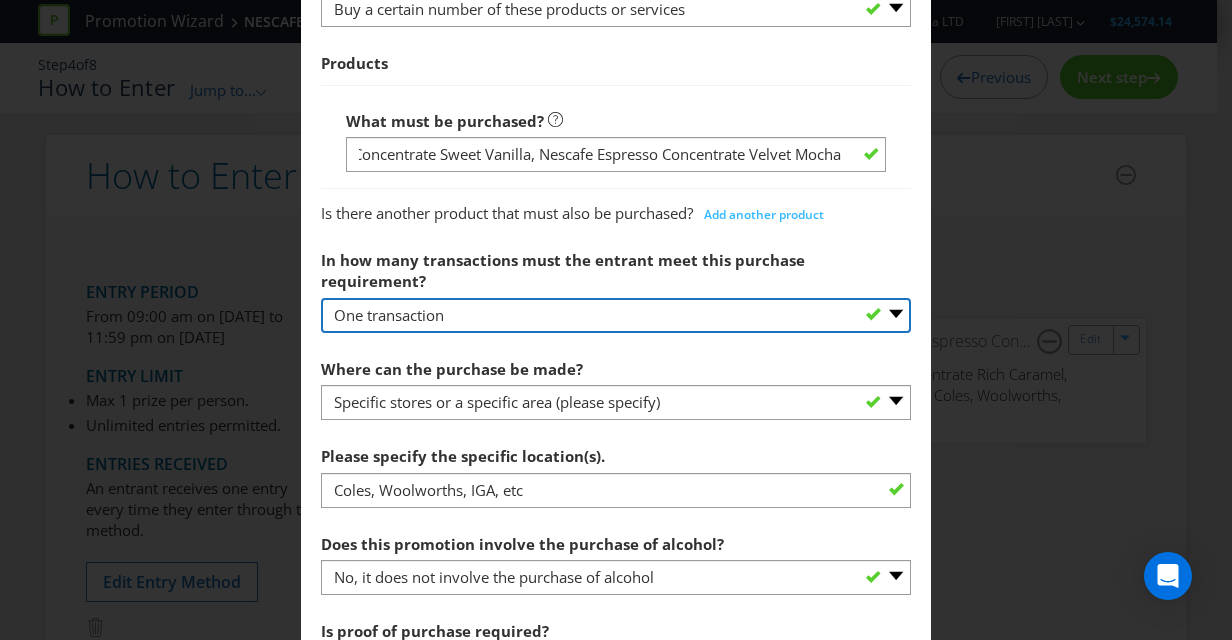 click on "-- Please select -- One transaction A specific number of transactions Any number of transactions" at bounding box center (616, 315) 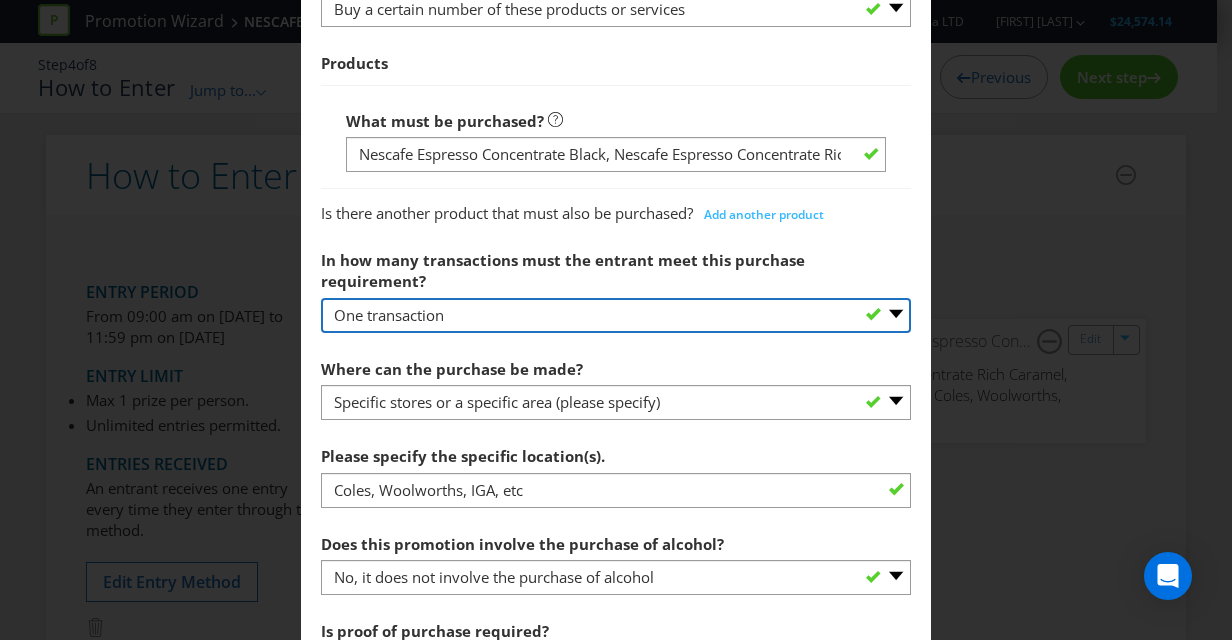 click on "-- Please select -- One transaction A specific number of transactions Any number of transactions" at bounding box center (616, 315) 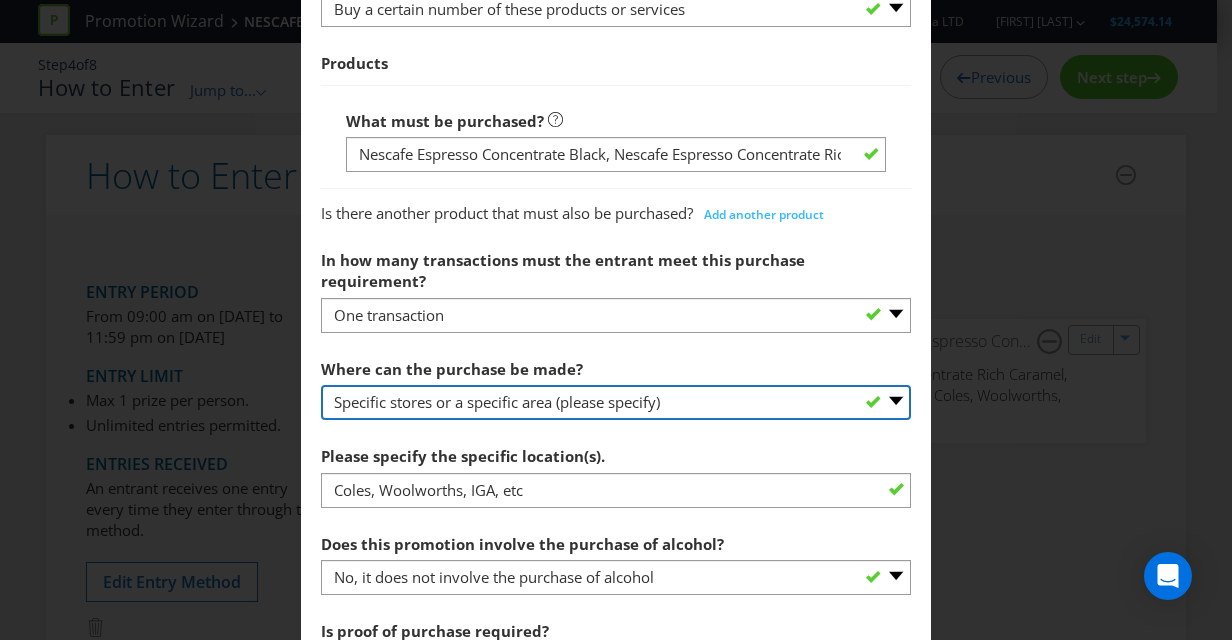click on "-- Please select -- Any stores displaying promotional material (including online) Any stores displaying promotional material (excluding online) Any stores that sell the product or service Specific stores or a specific area (please specify) Other (please specify)" at bounding box center (616, 402) 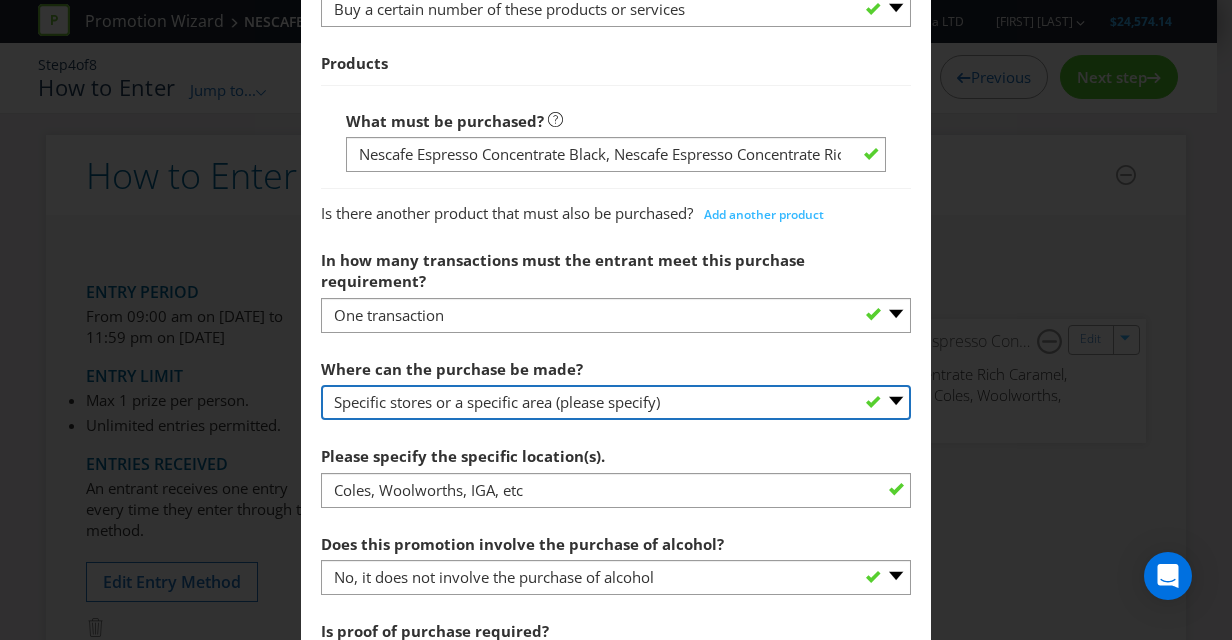 click on "-- Please select -- Any stores displaying promotional material (including online) Any stores displaying promotional material (excluding online) Any stores that sell the product or service Specific stores or a specific area (please specify) Other (please specify)" at bounding box center (616, 402) 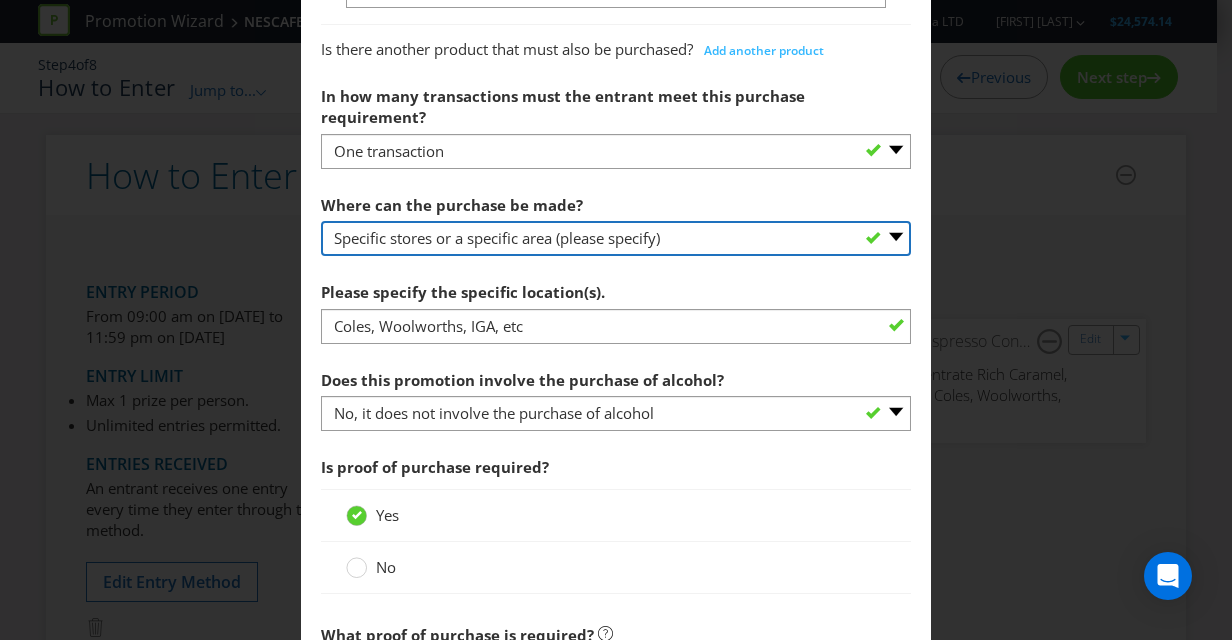 scroll, scrollTop: 1148, scrollLeft: 0, axis: vertical 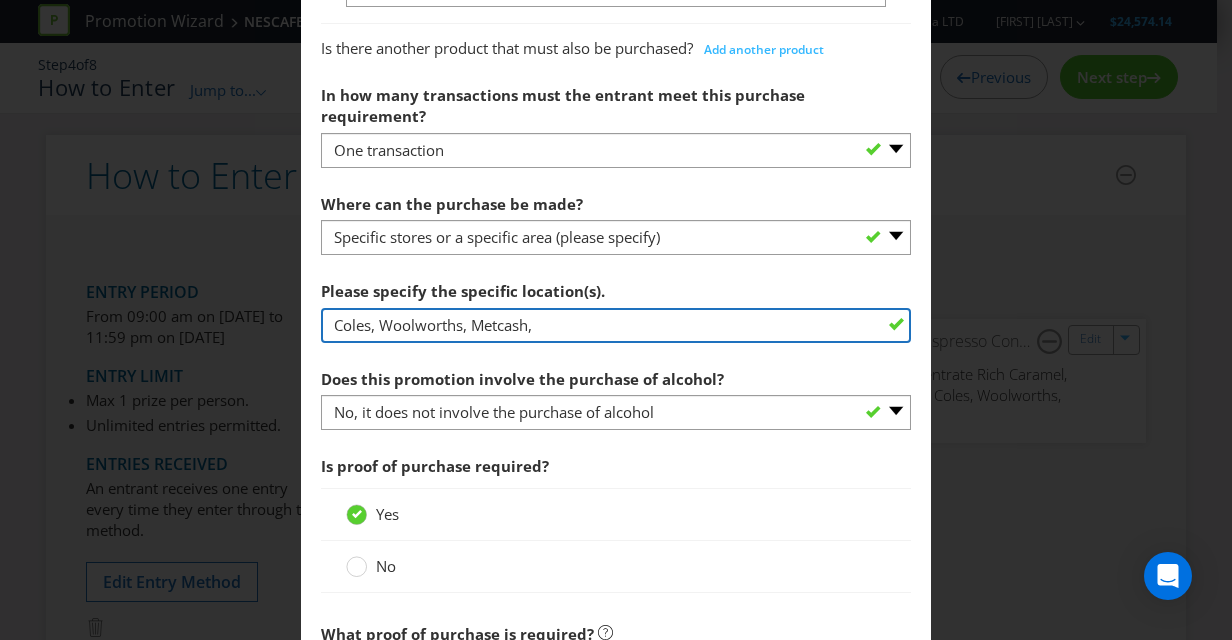 type on "Coles, Woolworths, Metcash," 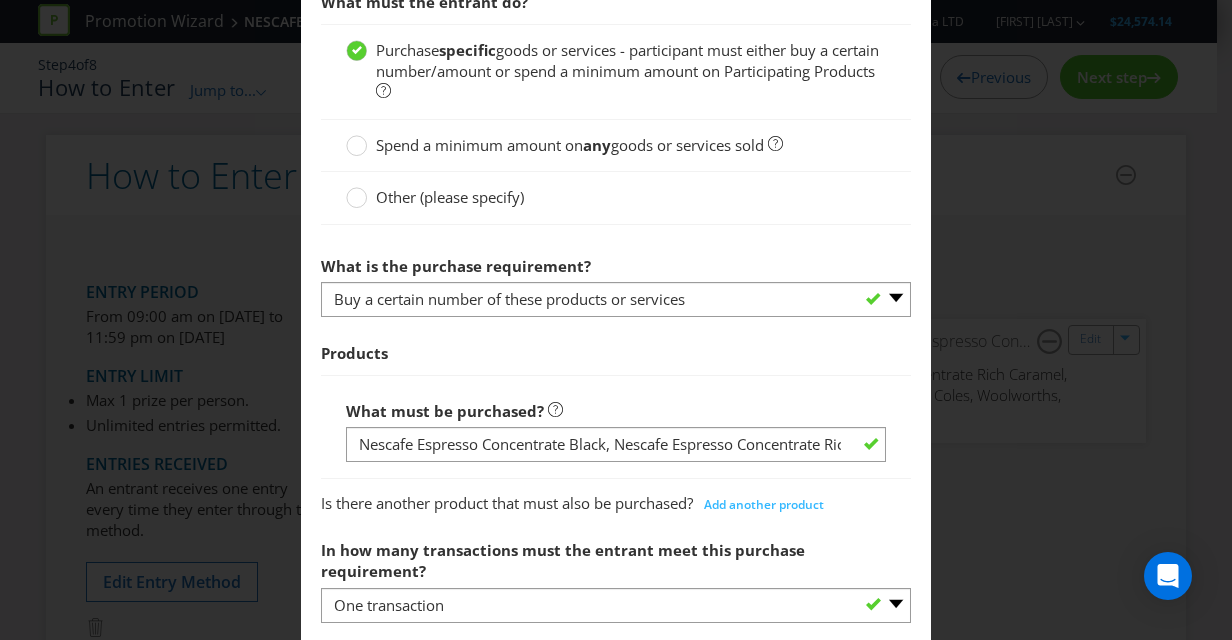 scroll, scrollTop: 1029, scrollLeft: 0, axis: vertical 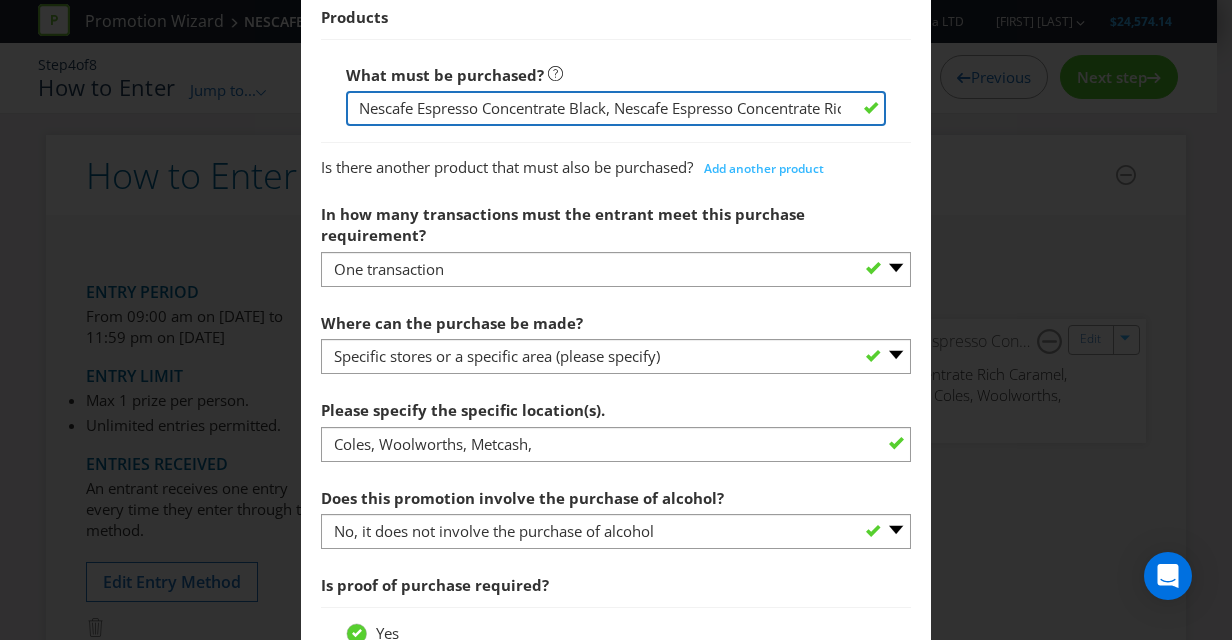 click on "Nescafe Espresso Concentrate Black, Nescafe Espresso Concentrate Rich Caramel, Nescafe Espresso Concentrate Sweet Vanilla, Nescafe Espresso Concentrate Velvet Mocha" at bounding box center (616, 108) 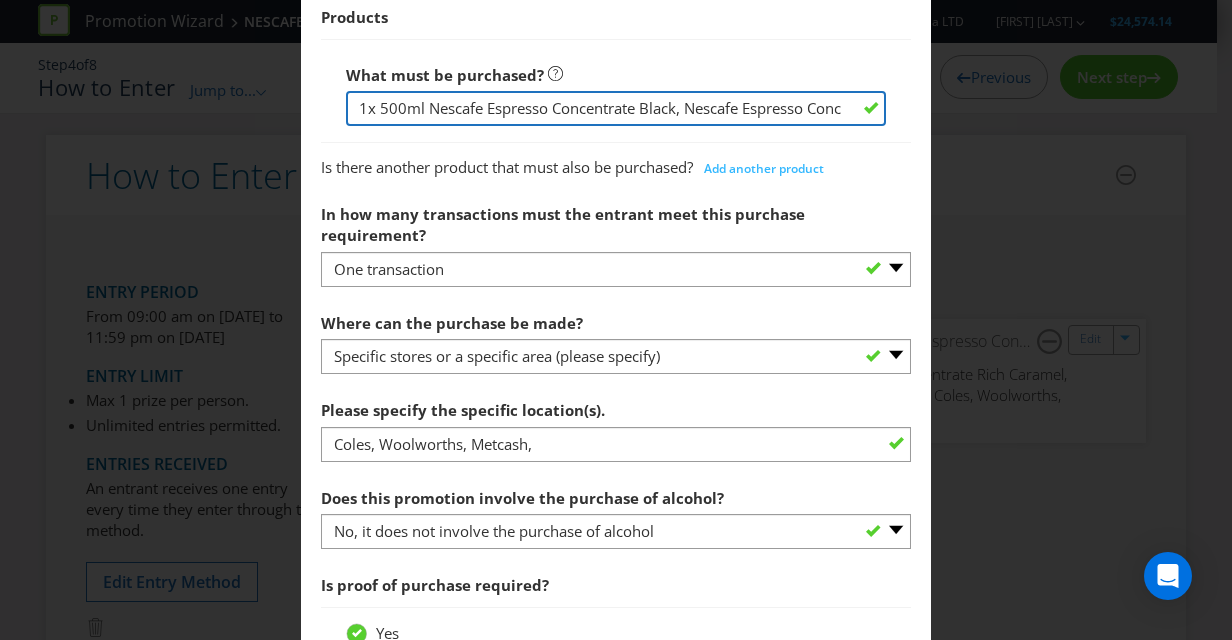 click on "1x 500ml Nescafe Espresso Concentrate Black, Nescafe Espresso Concentrate Rich Caramel, Nescafe Espresso Concentrate Sweet Vanilla, Nescafe Espresso Concentrate Velvet Mocha" at bounding box center [616, 108] 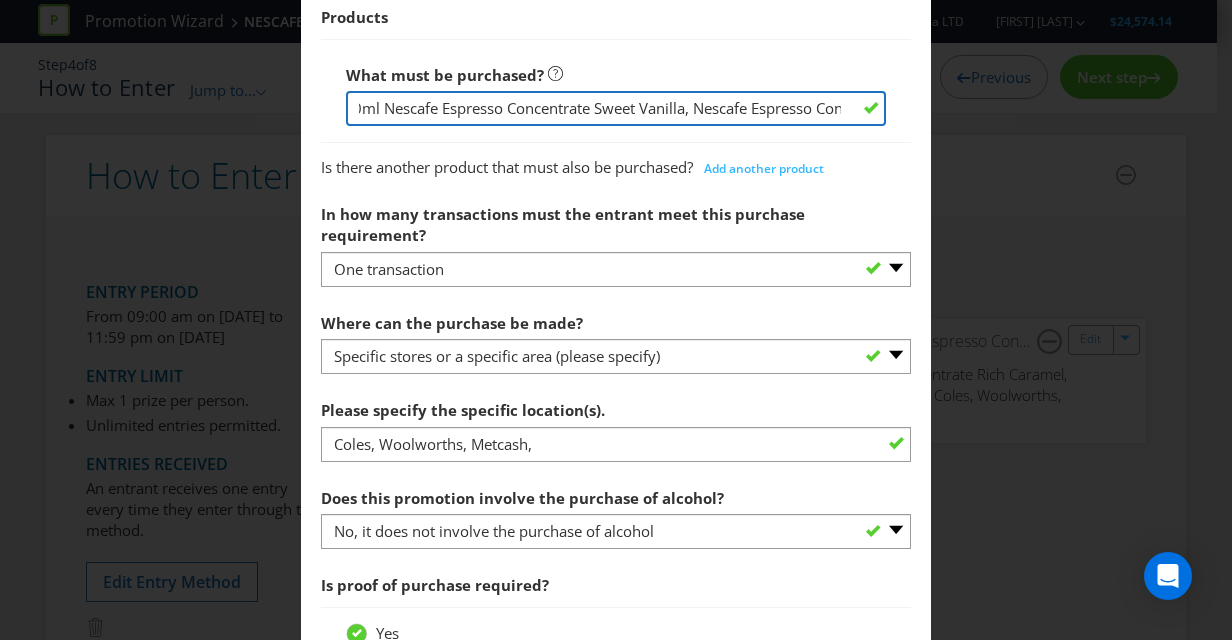 scroll, scrollTop: 0, scrollLeft: 774, axis: horizontal 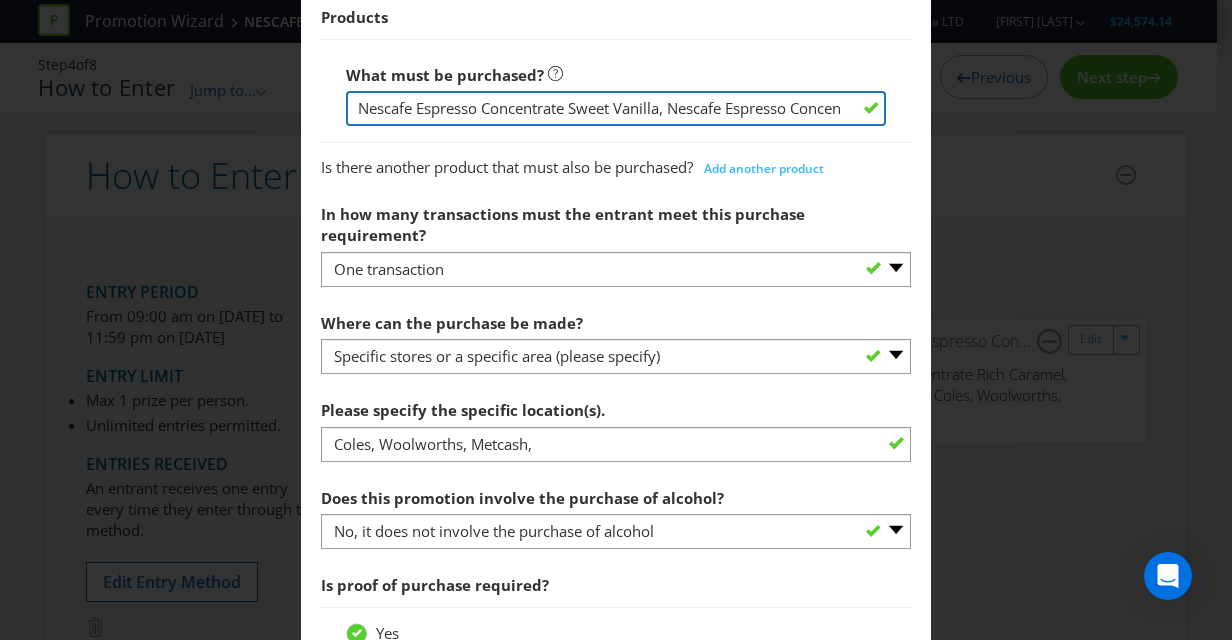 click on "1x 500ml Nescafe Espresso Concentrate Black, 1x 500ml Nescafe Espresso Concentrate Rich Caramel, 1x 500ml Nescafe Espresso Concentrate Sweet Vanilla, Nescafe Espresso Concentrate Velvet Mocha" at bounding box center [616, 108] 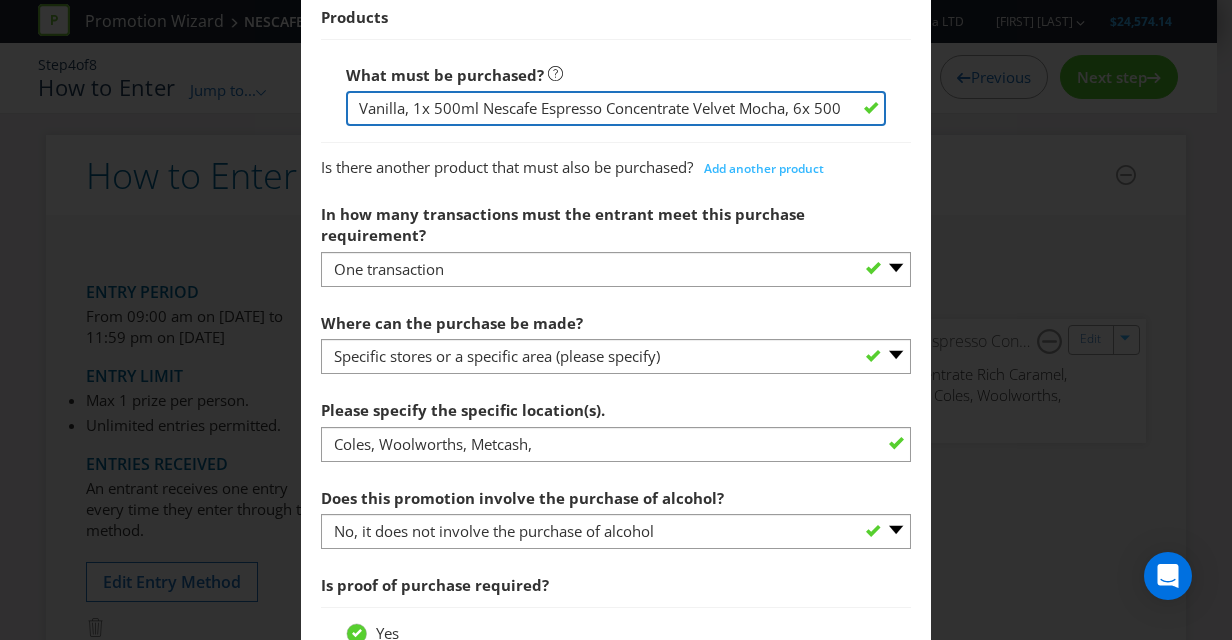 scroll, scrollTop: 0, scrollLeft: 1064, axis: horizontal 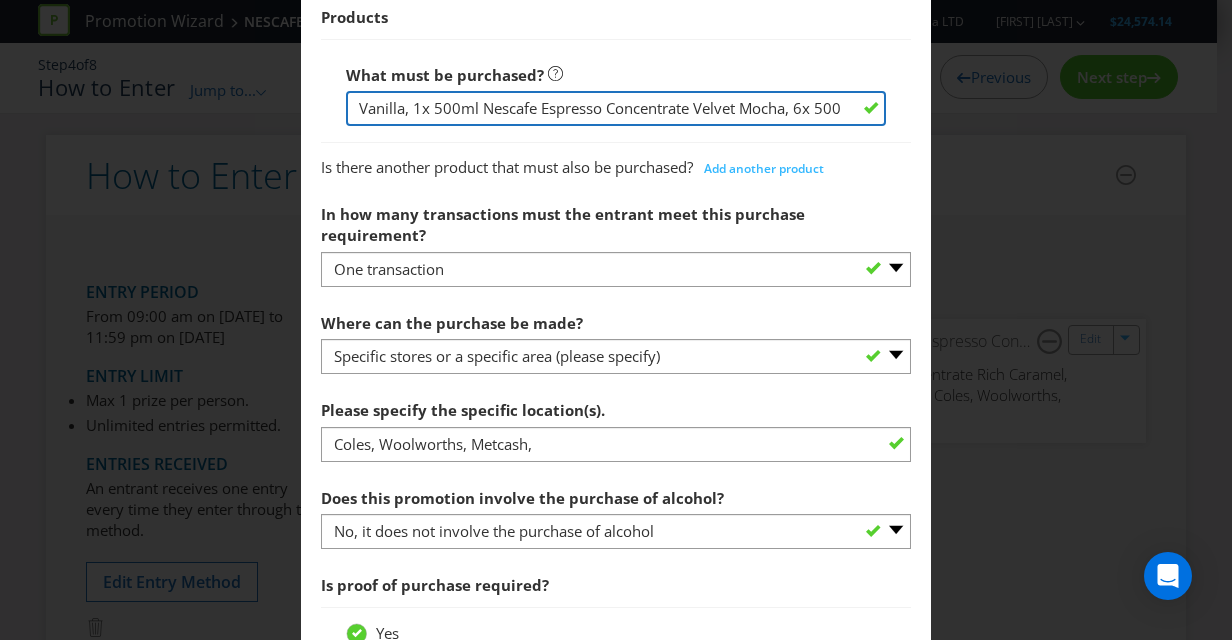 drag, startPoint x: 834, startPoint y: 108, endPoint x: 770, endPoint y: 101, distance: 64.381676 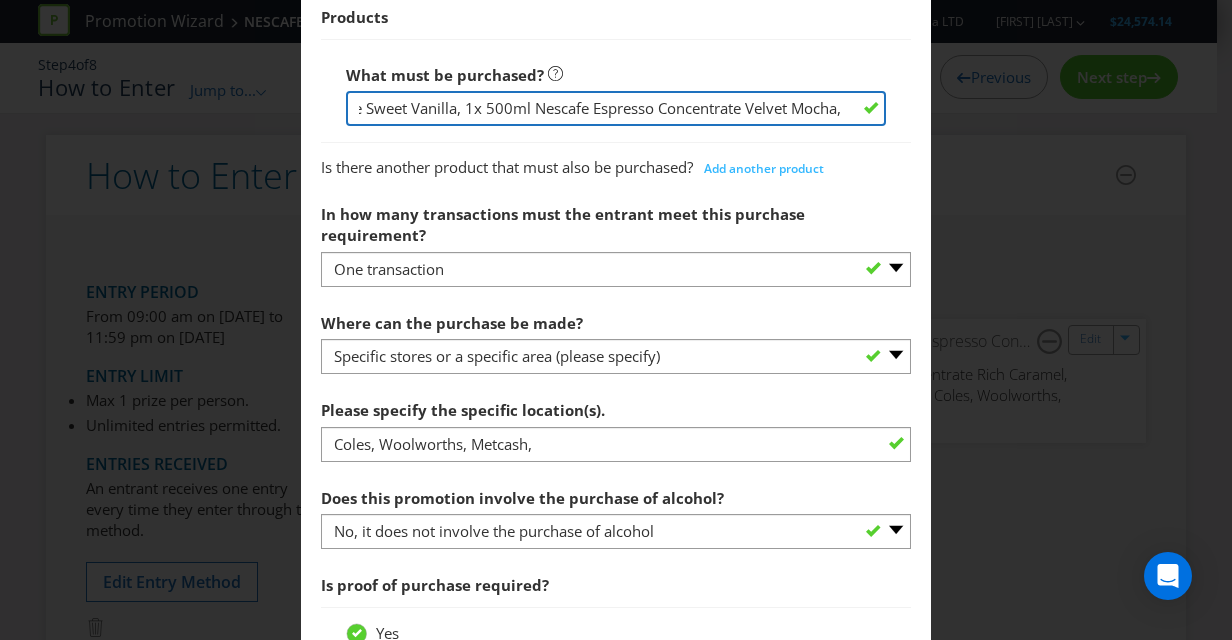 scroll, scrollTop: 0, scrollLeft: 998, axis: horizontal 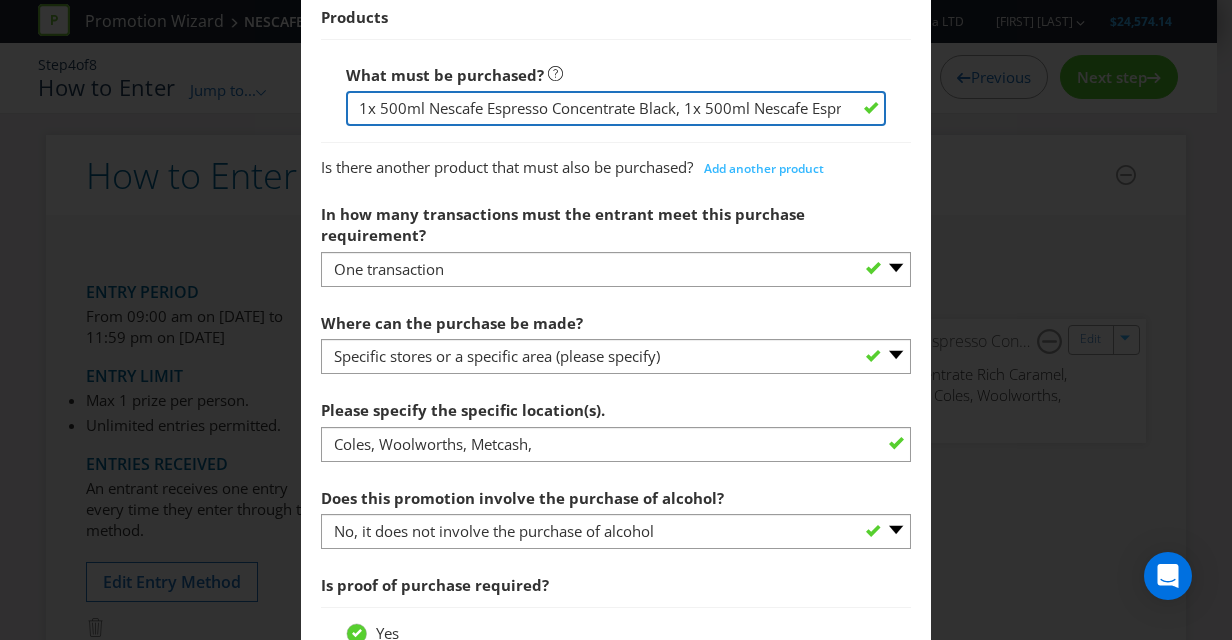 drag, startPoint x: 836, startPoint y: 113, endPoint x: 236, endPoint y: 82, distance: 600.8003 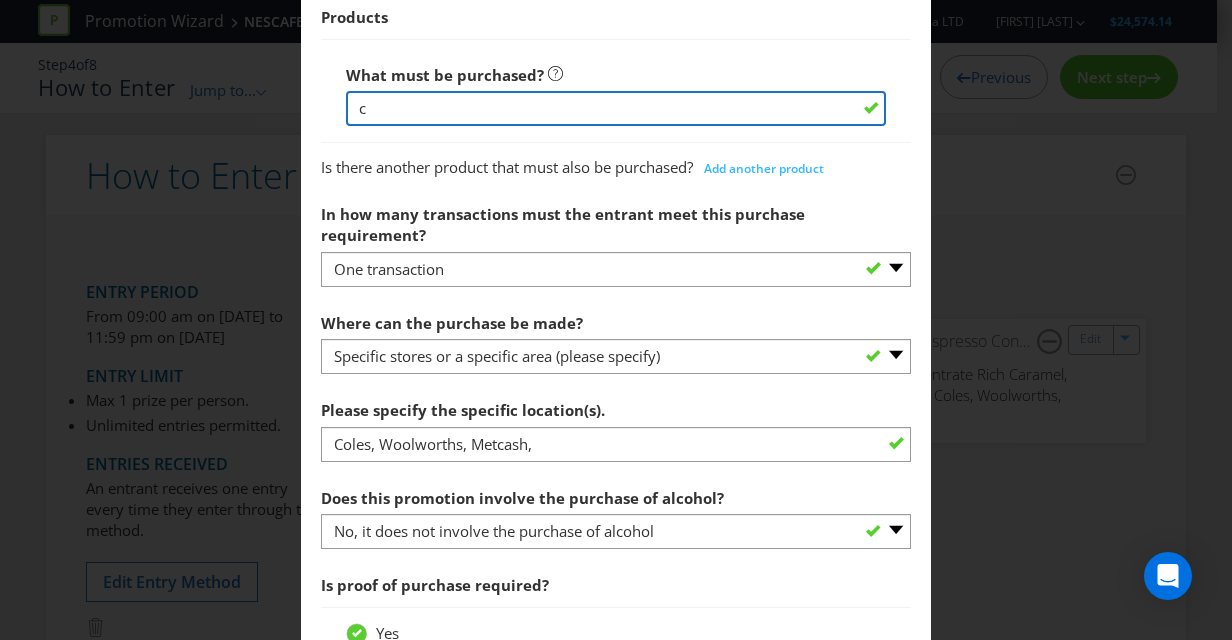 type on "c" 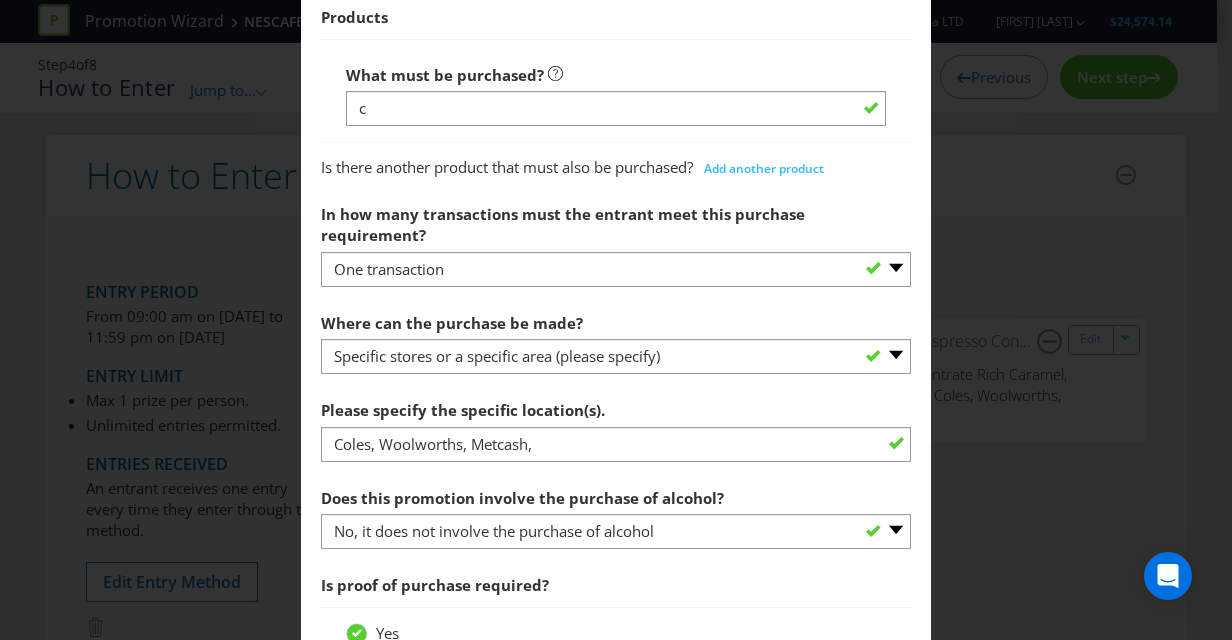 click on "What must the entrant do?   Purchase  specific  goods or services - participant must either buy a certain number/amount or spend a minimum amount on Participating Products   Spend a minimum amount on  any  goods or services sold   Other (please specify)       What is the purchase requirement?   -- Please select -- Buy a certain number of these products or services Spend a minimum amount on these products or services Products   What must be purchased?   c   Is there another product that must also be purchased?  Add another product   In how many transactions must the entrant meet this purchase requirement?   -- Please select -- One transaction A specific number of transactions Any number of transactions Where can the purchase be made?   -- Please select -- Any stores displaying promotional material (including online) Any stores displaying promotional material (excluding online) Any stores that sell the product or service Specific stores or a specific area (please specify) Other (please specify)" at bounding box center (616, 483) 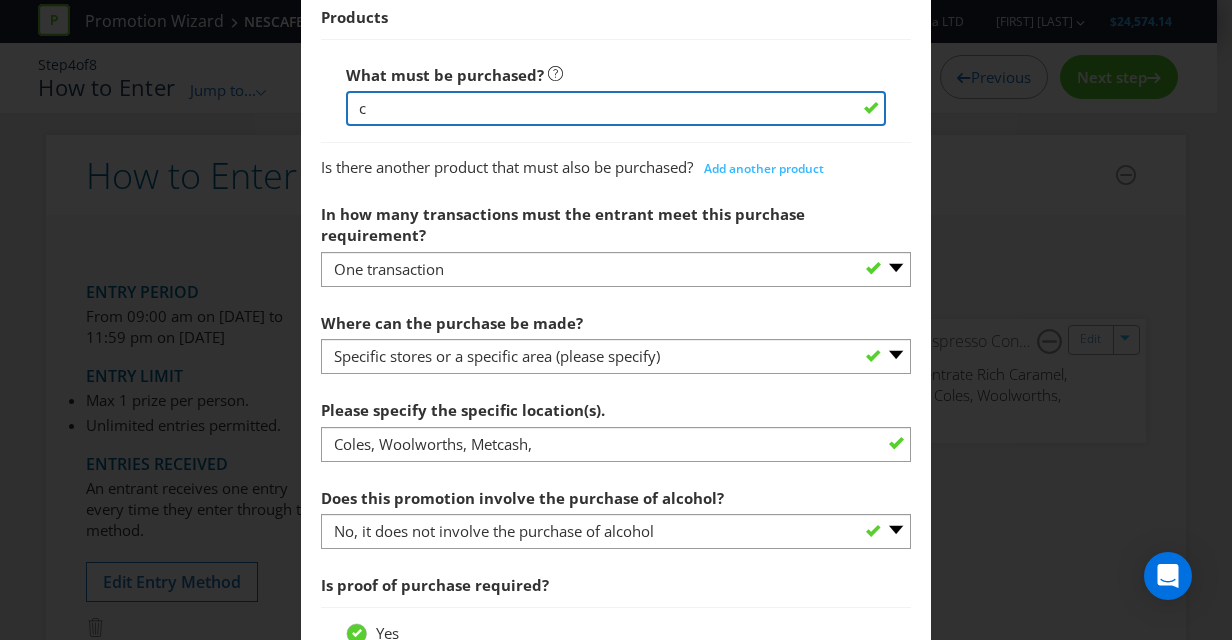 click on "c" at bounding box center (616, 108) 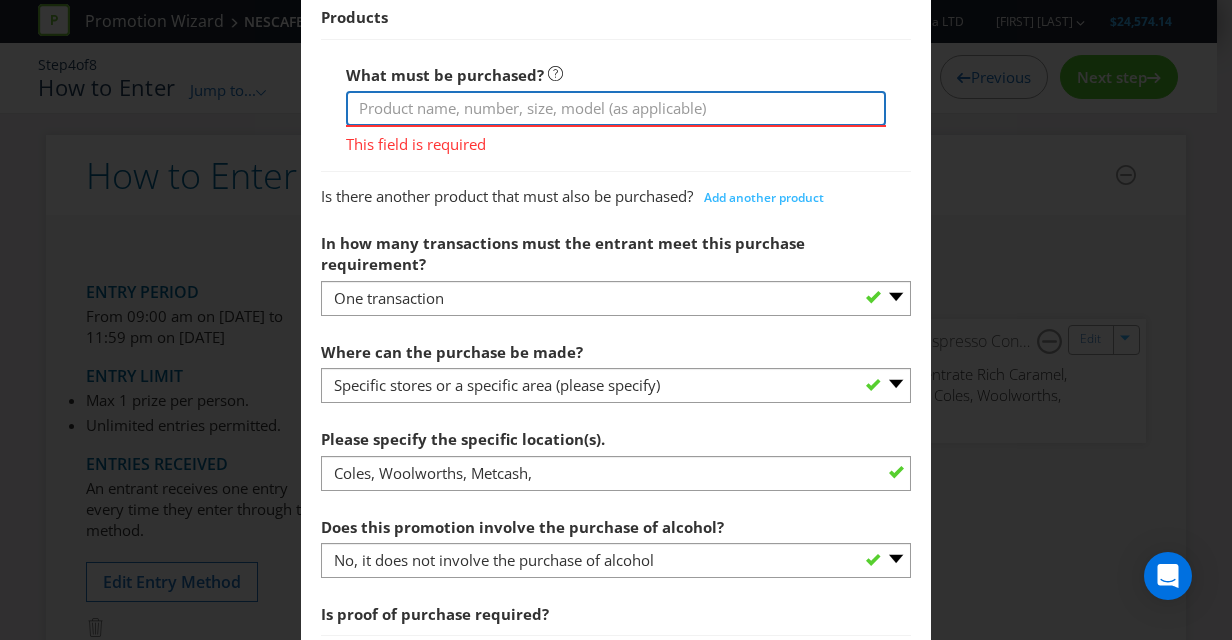 click at bounding box center [616, 108] 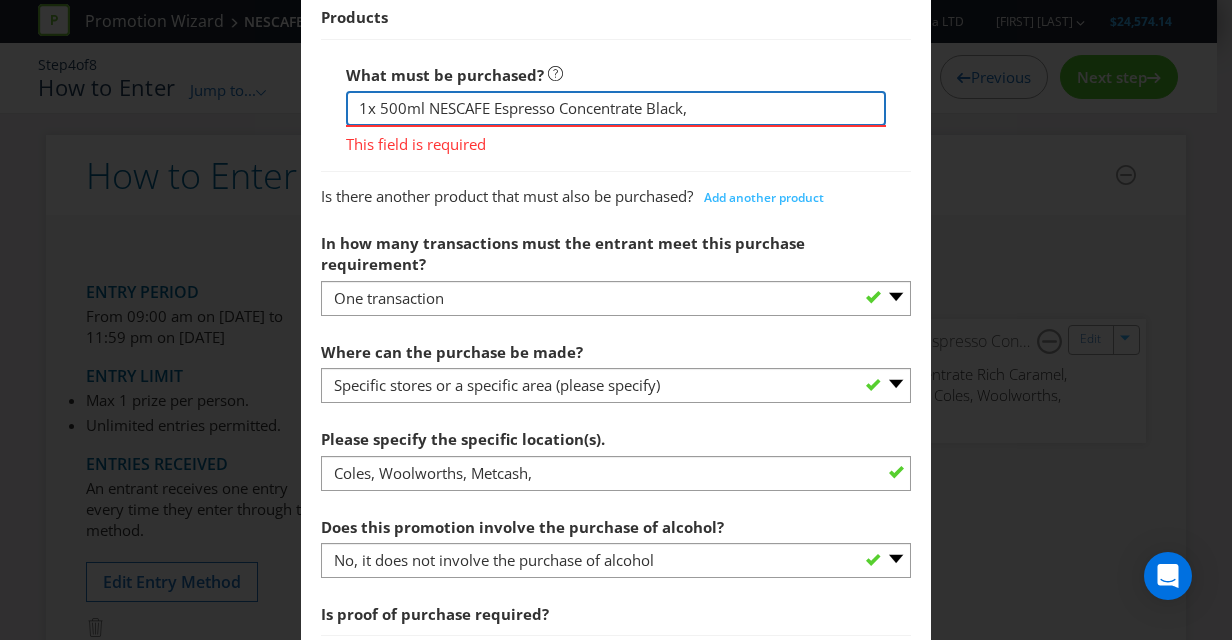 drag, startPoint x: 707, startPoint y: 104, endPoint x: 303, endPoint y: 86, distance: 404.4008 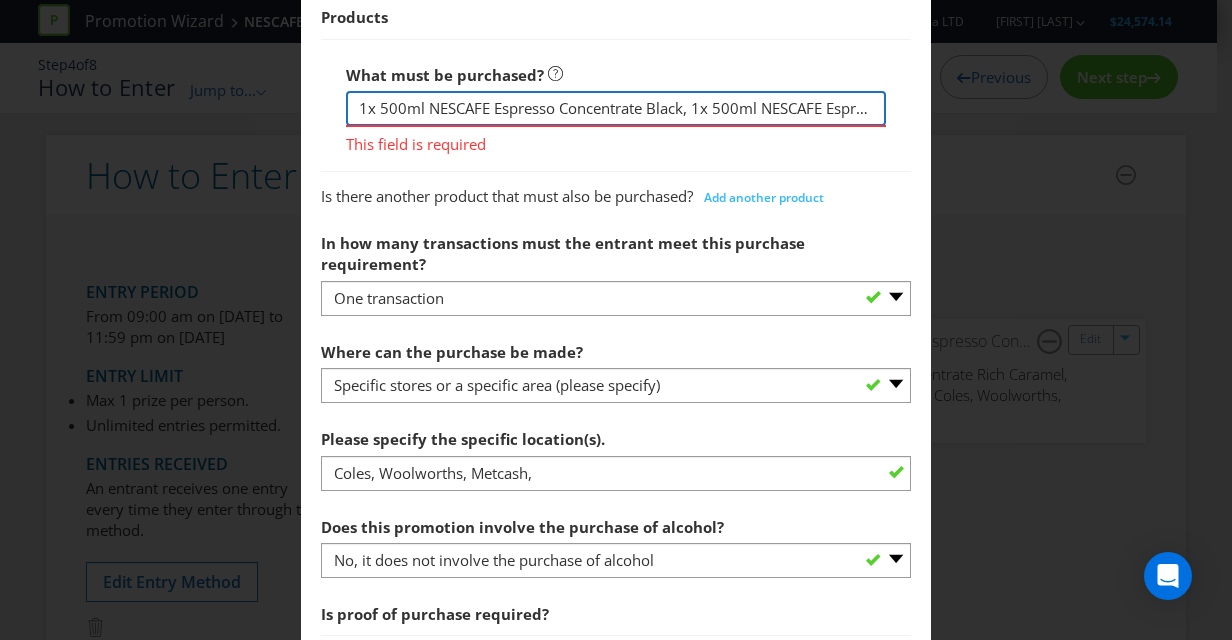 scroll, scrollTop: 0, scrollLeft: 156, axis: horizontal 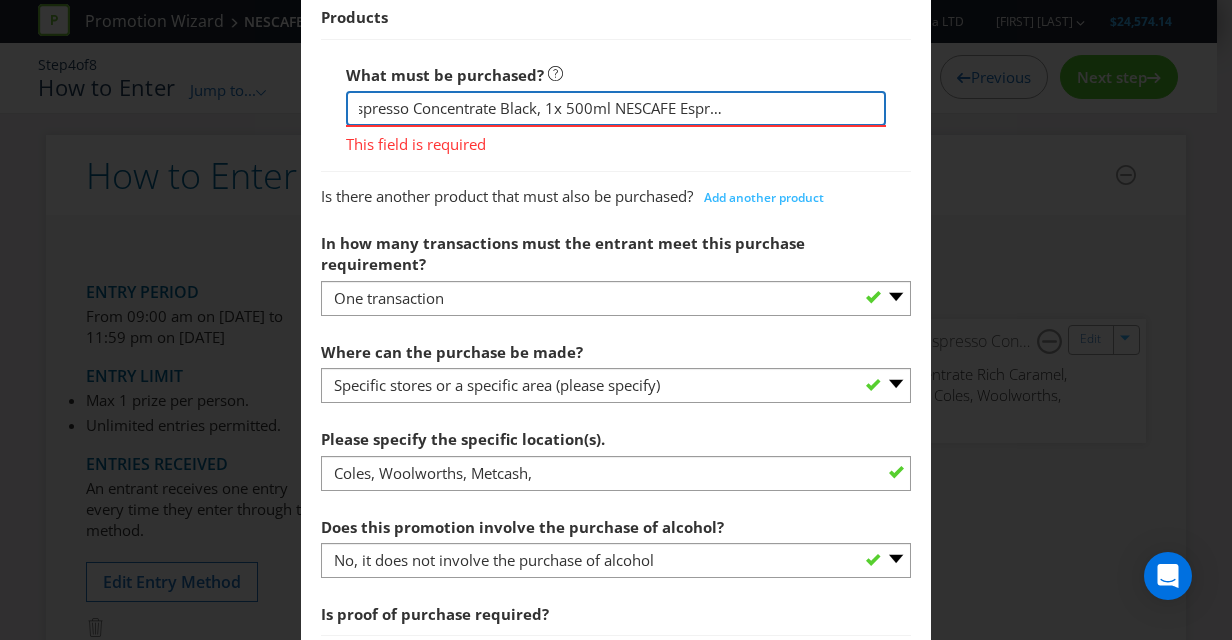 click on "1x 500ml NESCAFE Espresso Concentrate Black, 1x 500ml NESCAFE Espresso Concentrate Black," at bounding box center (616, 108) 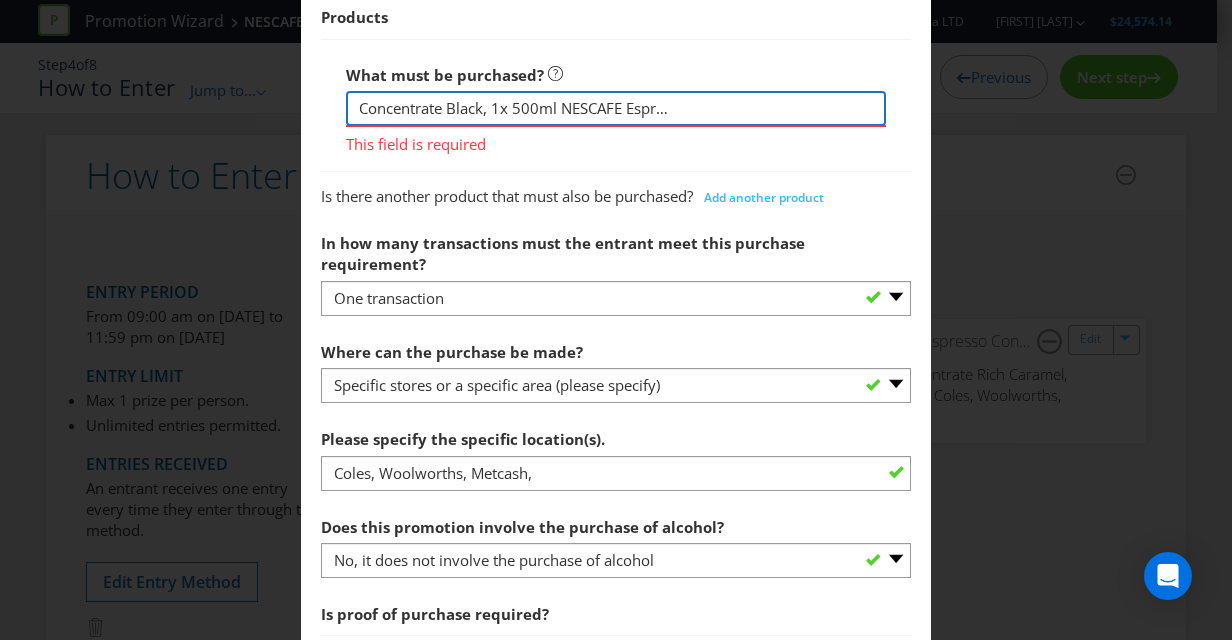paste on "1x 500ml NESCAFE Espresso Concentrate Black," 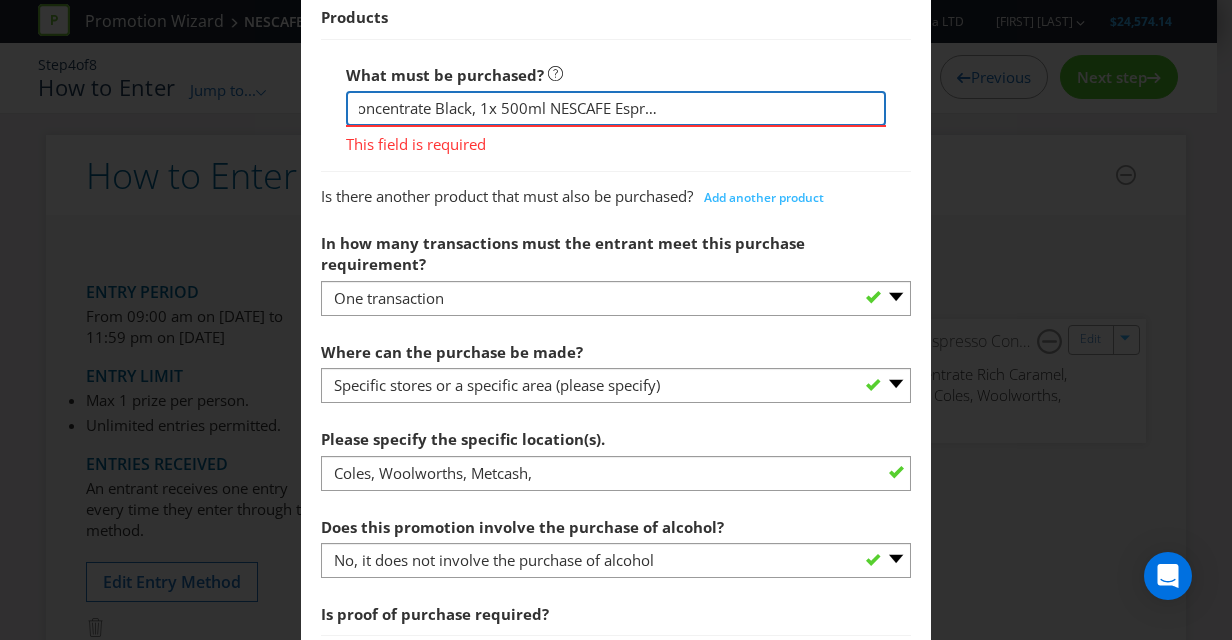 scroll, scrollTop: 0, scrollLeft: 546, axis: horizontal 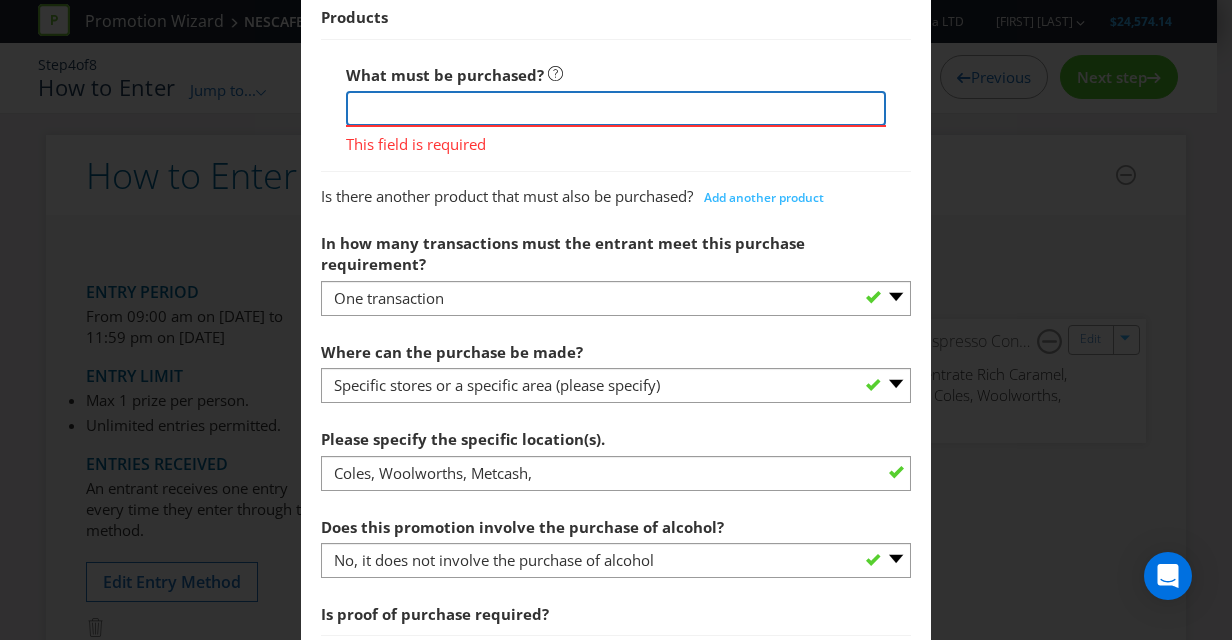 click on "1x 500ml NESCAFE Espresso Concentrate Black, 1x 500ml NESCAFE Espresso Concentrate Sweet Vanilla, 1x 500ml NESCAFE Espresso Concentrate Black," at bounding box center (616, 108) 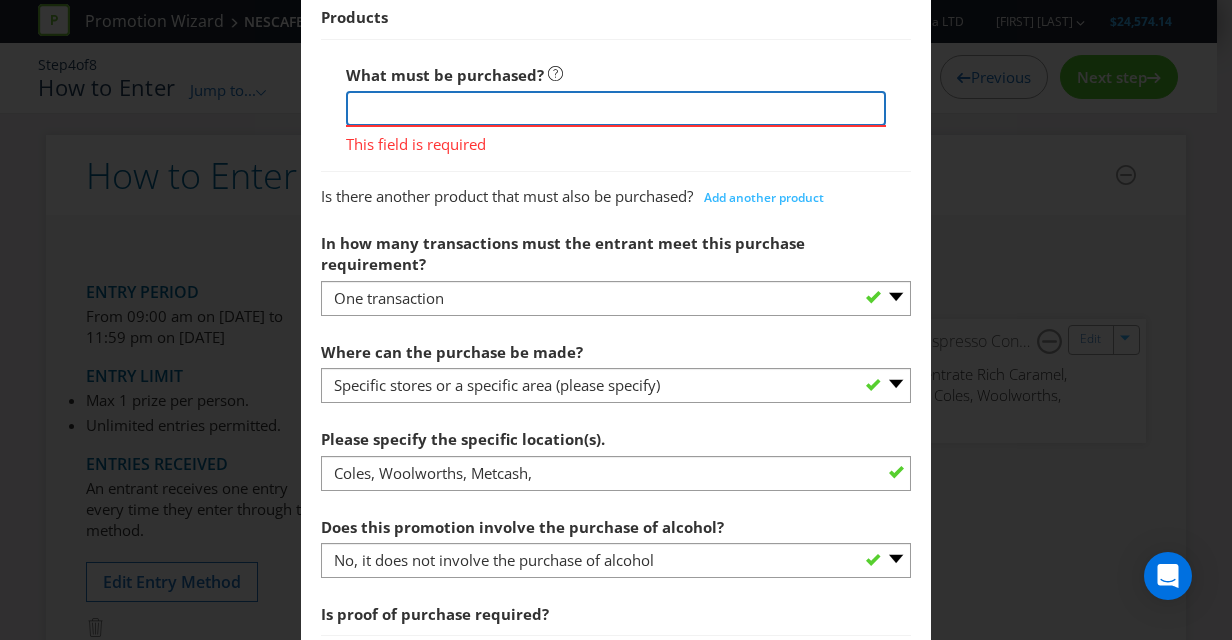 paste on "1x 500ml NESCAFE Espresso Concentrate Black," 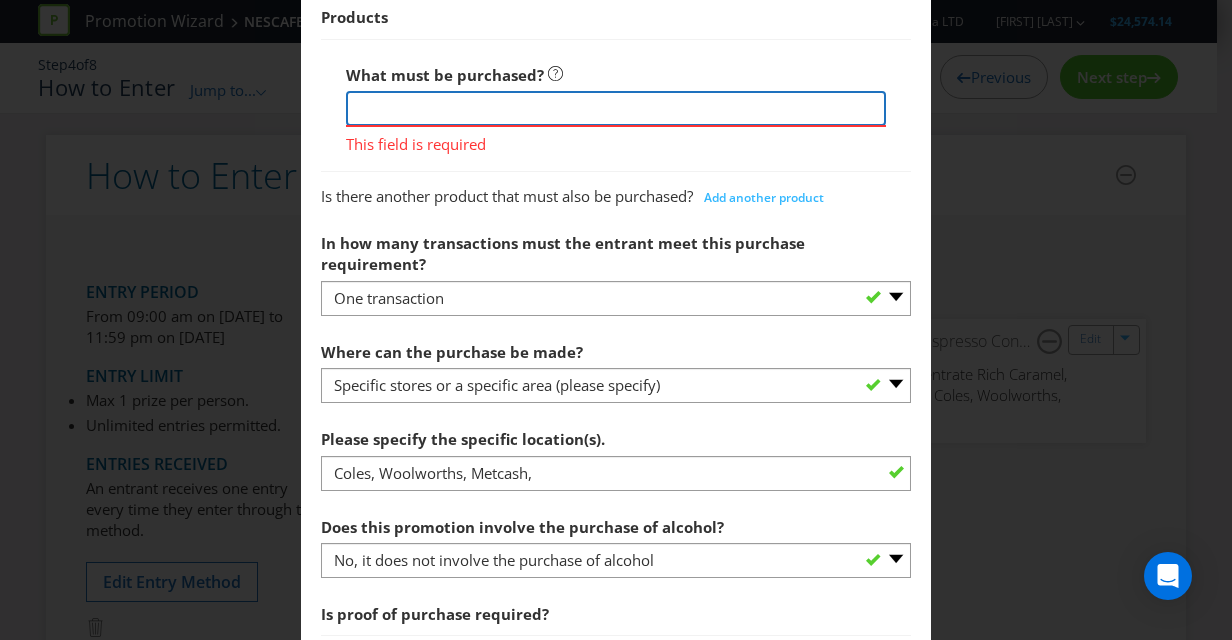 scroll, scrollTop: 0, scrollLeft: 940, axis: horizontal 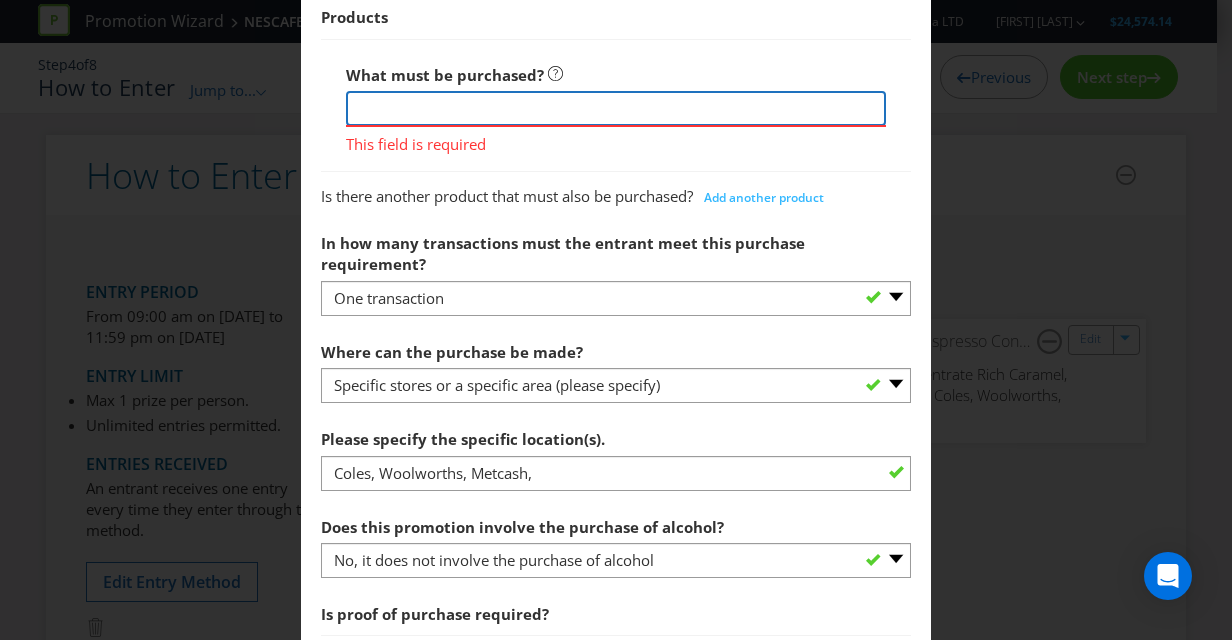 paste on "1x 500ml NESCAFE Espresso Concentrate Black," 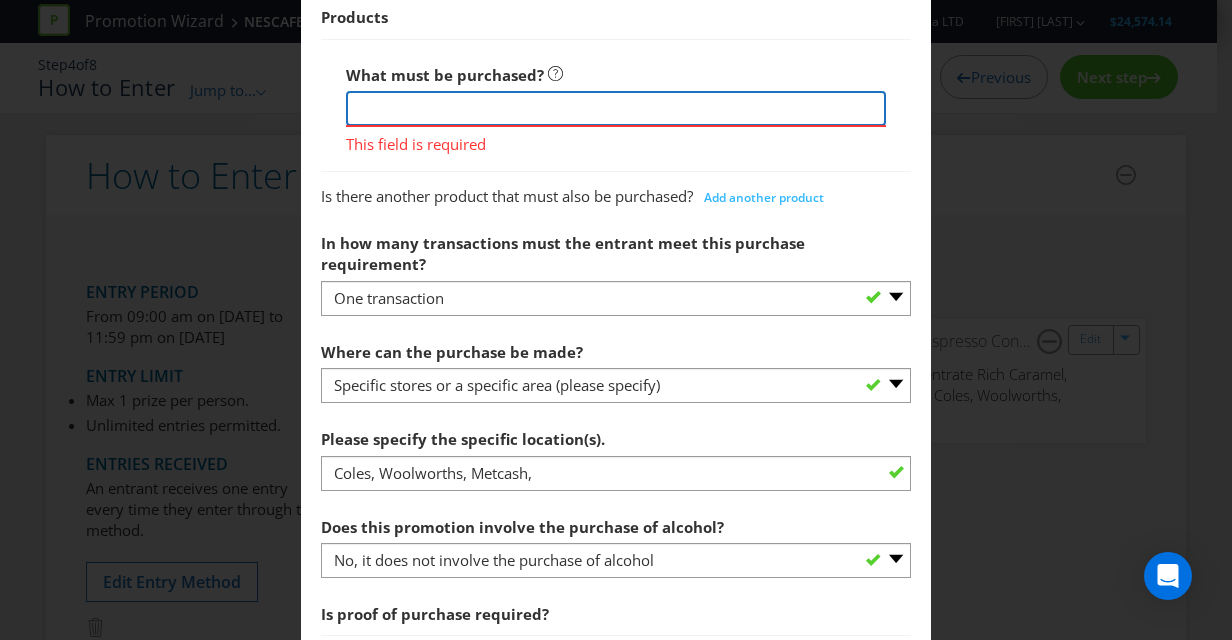 scroll, scrollTop: 0, scrollLeft: 1333, axis: horizontal 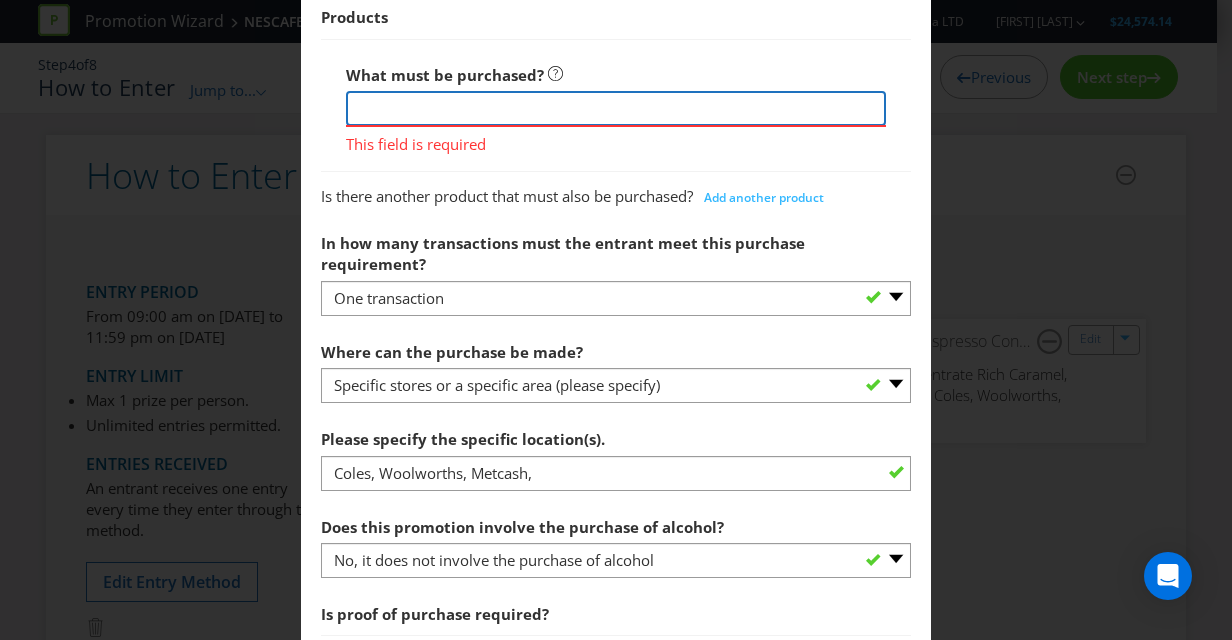 click on "1x 500ml NESCAFE Espresso Concentrate Black, 1x 500ml NESCAFE Espresso Concentrate Sweet Vanilla, 1x 500ml NESCAFE Espresso Concentrate Rich Caramel,  1x 500ml NESCAFE Espresso Concentrate Velvet Mocha, 1x 500ml NESCAFE Espresso Concentrate Black," at bounding box center [616, 108] 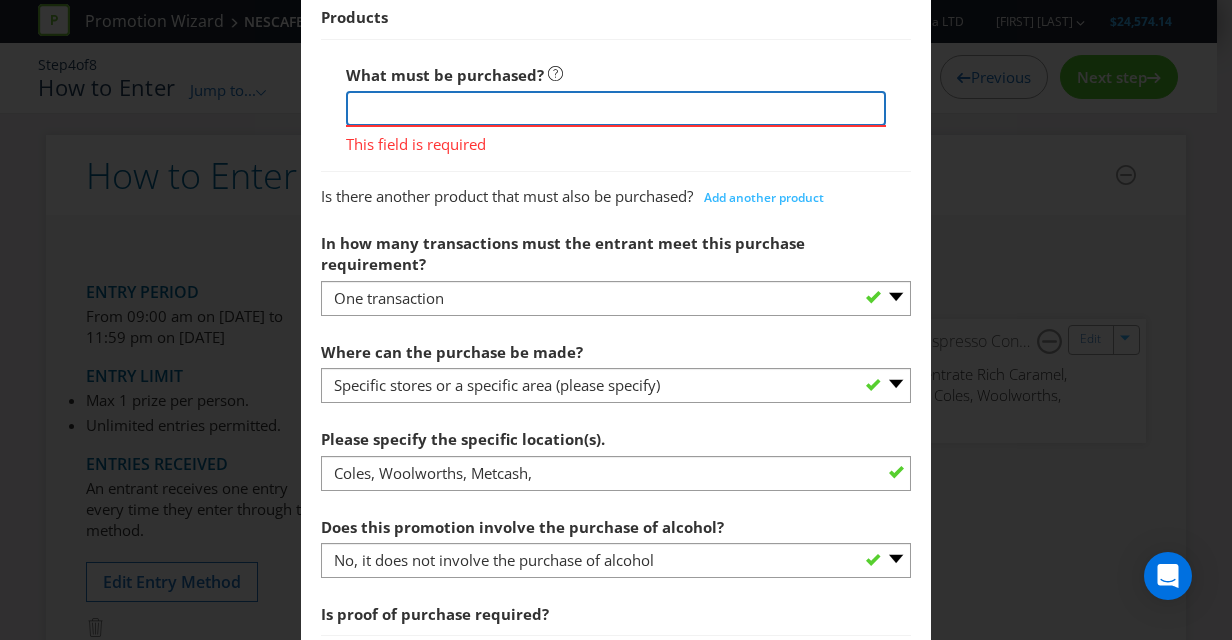 click on "1x 500ml NESCAFE Espresso Concentrate Black, 1x 500ml NESCAFE Espresso Concentrate Sweet Vanilla, 1x 500ml NESCAFE Espresso Concentrate Rich Caramel,  1x 500ml NESCAFE Espresso Concentrate Velvet Mocha, 1x 500ml NESCAFE Espresso Concentrate Black," at bounding box center (616, 108) 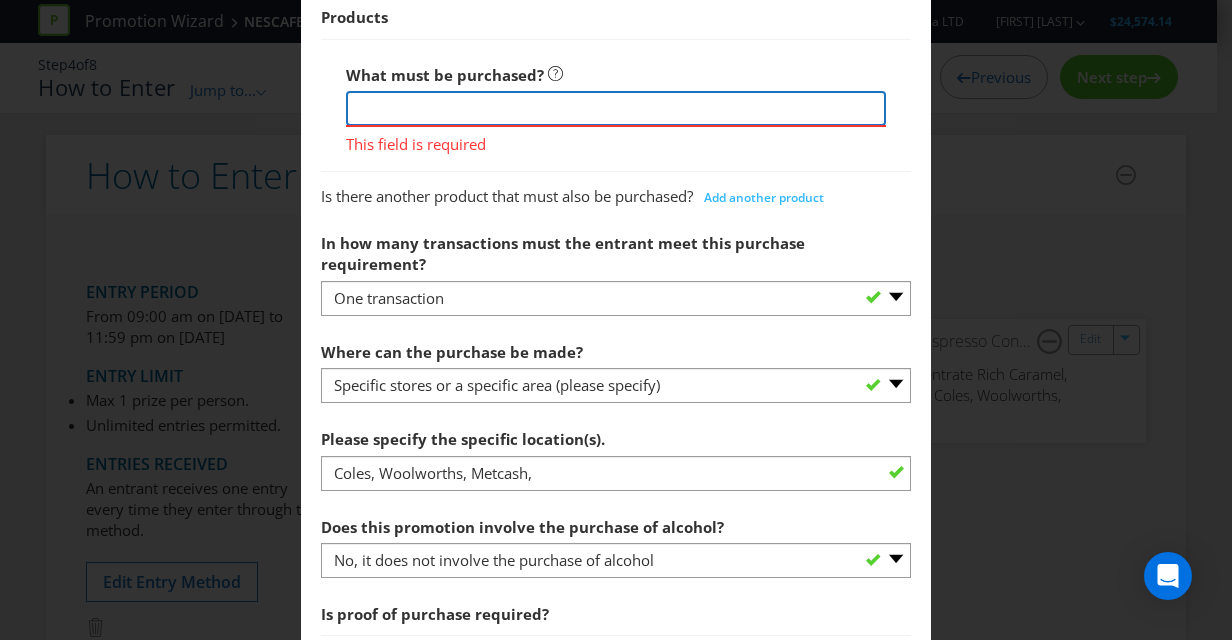 drag, startPoint x: 532, startPoint y: 107, endPoint x: 989, endPoint y: 121, distance: 457.2144 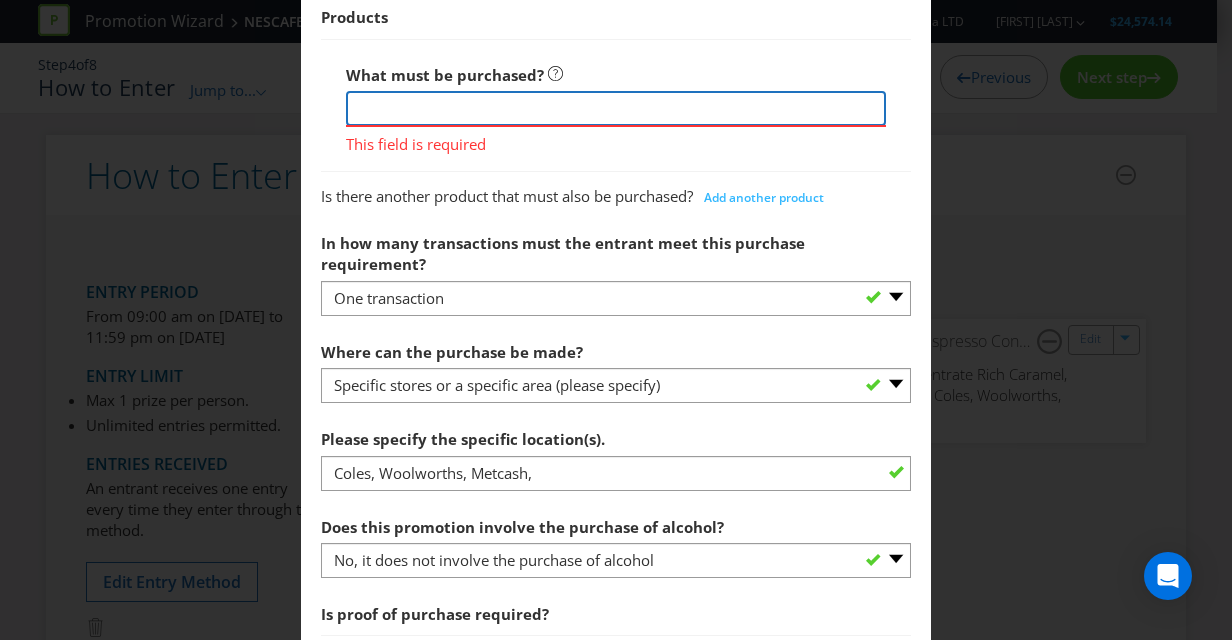 click on "How to Enter To enter the entrant must... Make a Purchase   Connect on Social Media   Go Online   Attend an Event   Complete a Printed Form   Send Mail   Send an Email   Send an SMS   Visit Somewhere   Scratch and Win   Create a Photo, Video or Essay   Other   What must the entrant do?   Purchase  specific  goods or services - participant must either buy a certain number/amount or spend a minimum amount on Participating Products   Spend a minimum amount on  any  goods or services sold   Other (please specify)       What is the purchase requirement?   -- Please select -- Buy a certain number of these products or services Spend a minimum amount on these products or services Products   What must be purchased?   1x 500ml NESCAFE Espresso Concentrate Black, 1x 500ml NESCAFE Espresso Concentrate Sweet Vanilla, 1x 500ml NESCAFE Espresso Concentrate Rich Caramel,  1x 500ml NESCAFE Espresso Concentrate Velvet Mocha, 1x 500ml NESCAFE Espresso Concentrate Black, This field is required" at bounding box center (616, 320) 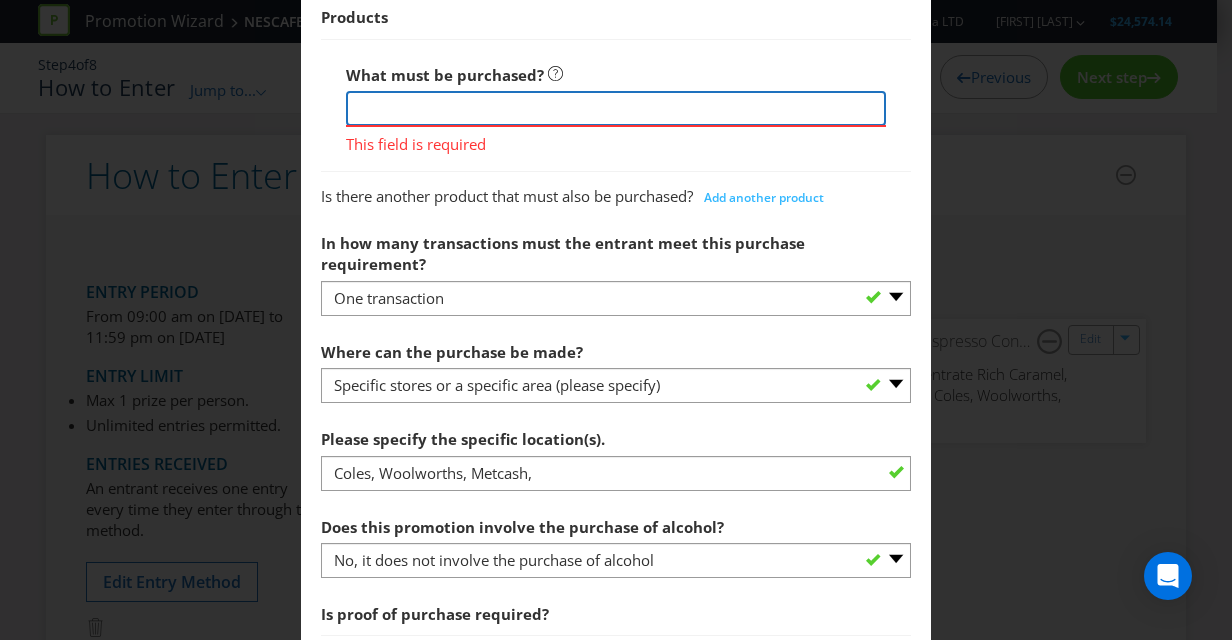 click on "1x 500ml NESCAFE Espresso Concentrate Black, 1x 500ml NESCAFE Espresso Concentrate Sweet Vanilla, 1x 500ml NESCAFE Espresso Concentrate Rich Caramel,  1x 500ml NESCAFE Espresso Concentrate Velvet Mocha," at bounding box center (616, 108) 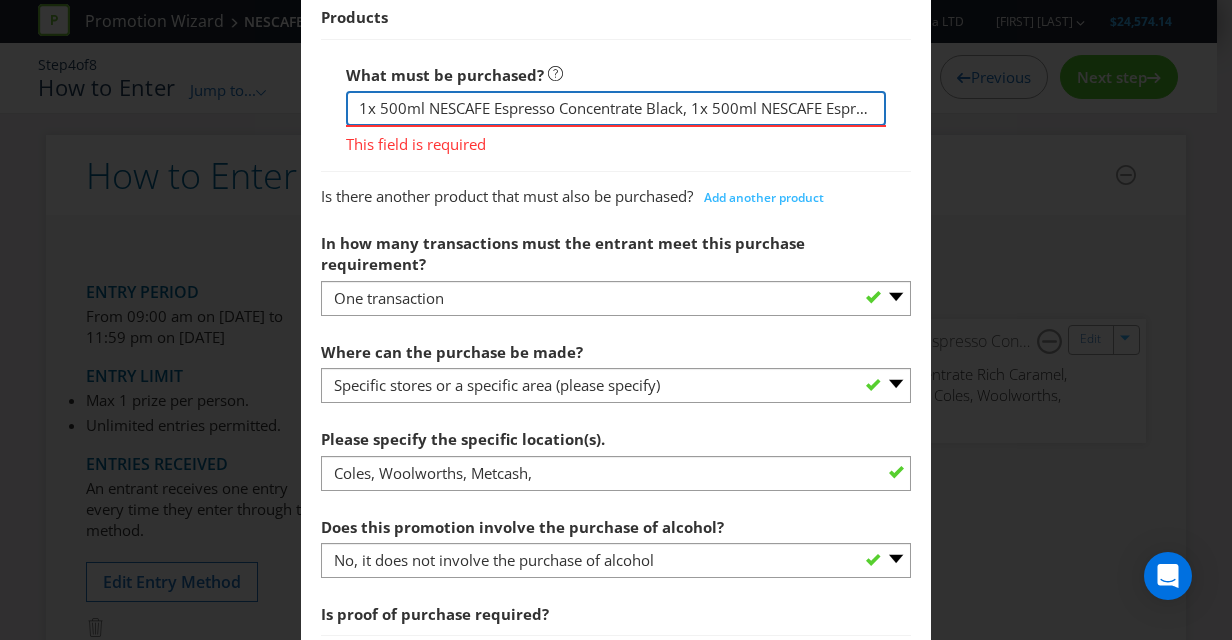 scroll, scrollTop: 0, scrollLeft: 994, axis: horizontal 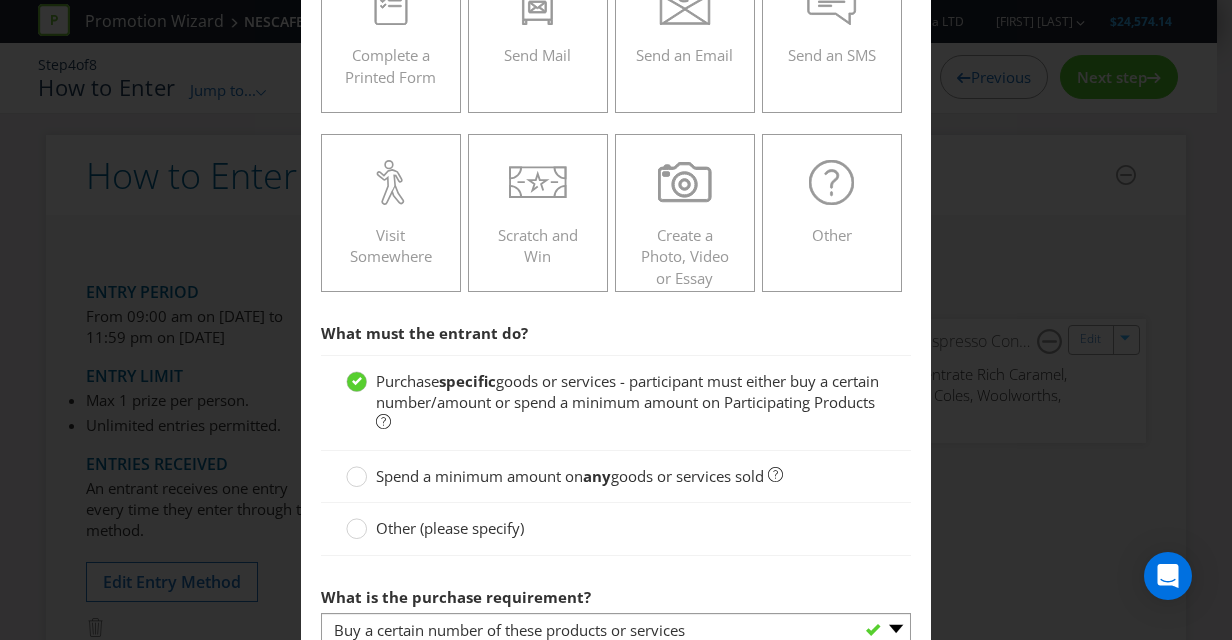 drag, startPoint x: 353, startPoint y: 104, endPoint x: 842, endPoint y: 518, distance: 640.716 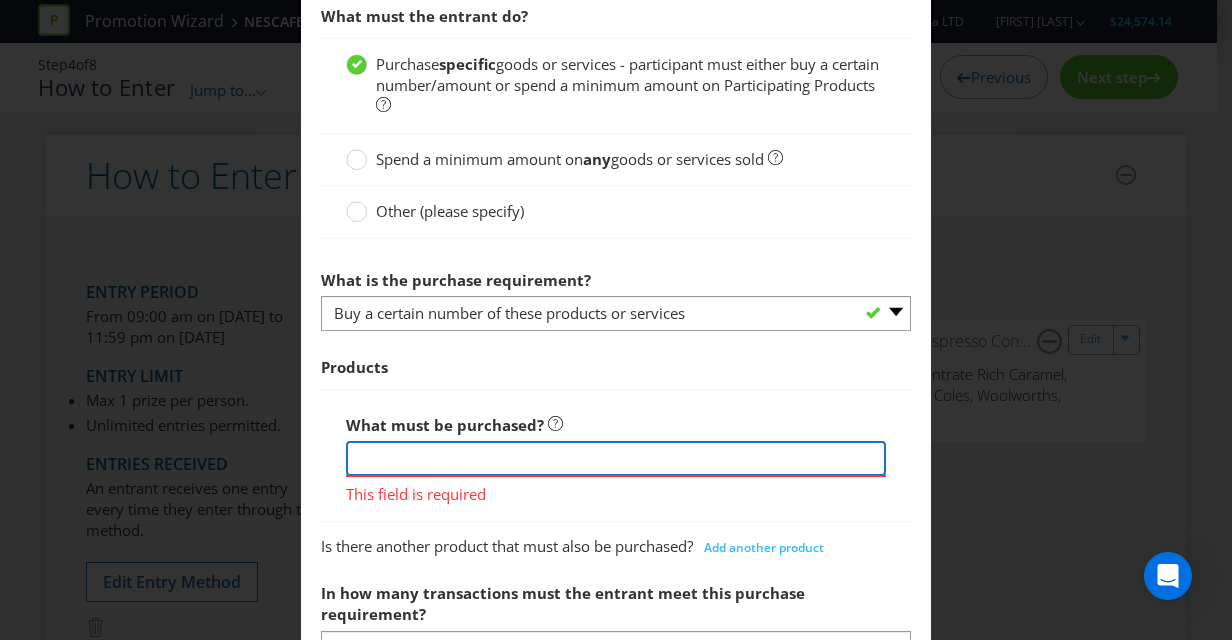 click on "1x 500ml NESCAFE Espresso Concentrate Black, 1x 500ml NESCAFE Espresso Concentrate Sweet Vanilla, 1x 500ml NESCAFE Espresso Concentrate Rich Caramel, 1x 500ml NESCAFE Espresso Concentrate Velvet Mocha," at bounding box center (616, 458) 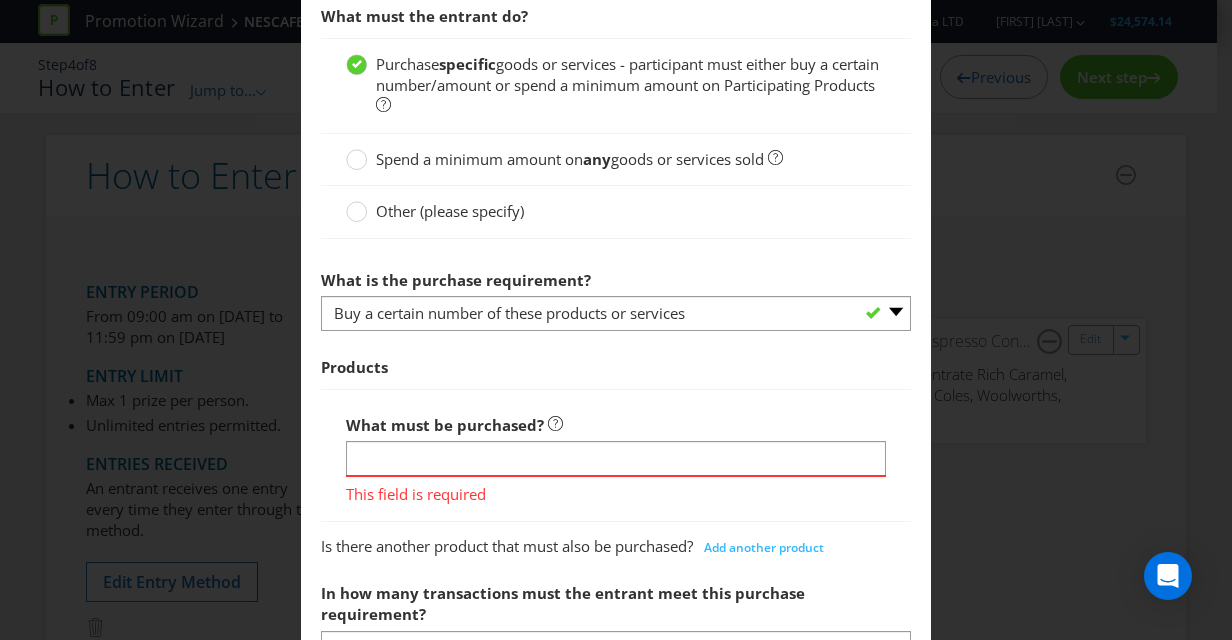 scroll, scrollTop: 0, scrollLeft: 0, axis: both 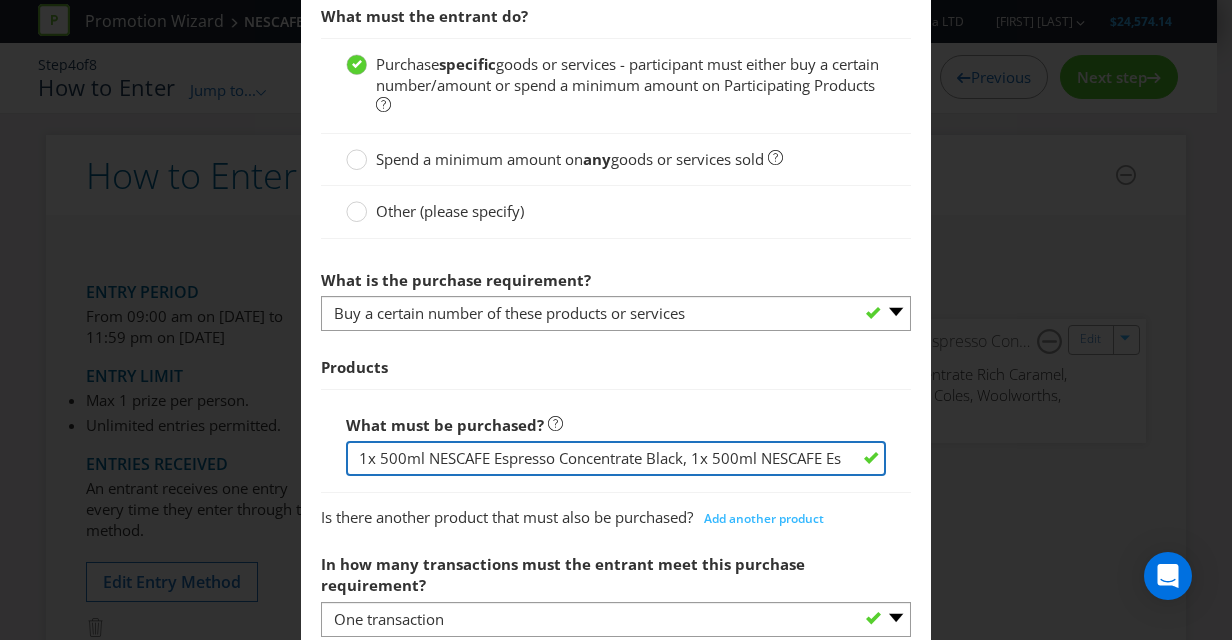 click on "1x 500ml NESCAFE Espresso Concentrate Black, 1x 500ml NESCAFE Espresso Concentrate Sweet Vanilla, 1x 500ml NESCAFE Espresso Concentrate Rich Caramel, 1x 500ml NESCAFE Espresso Concentrate Velvet Mocha," at bounding box center (616, 458) 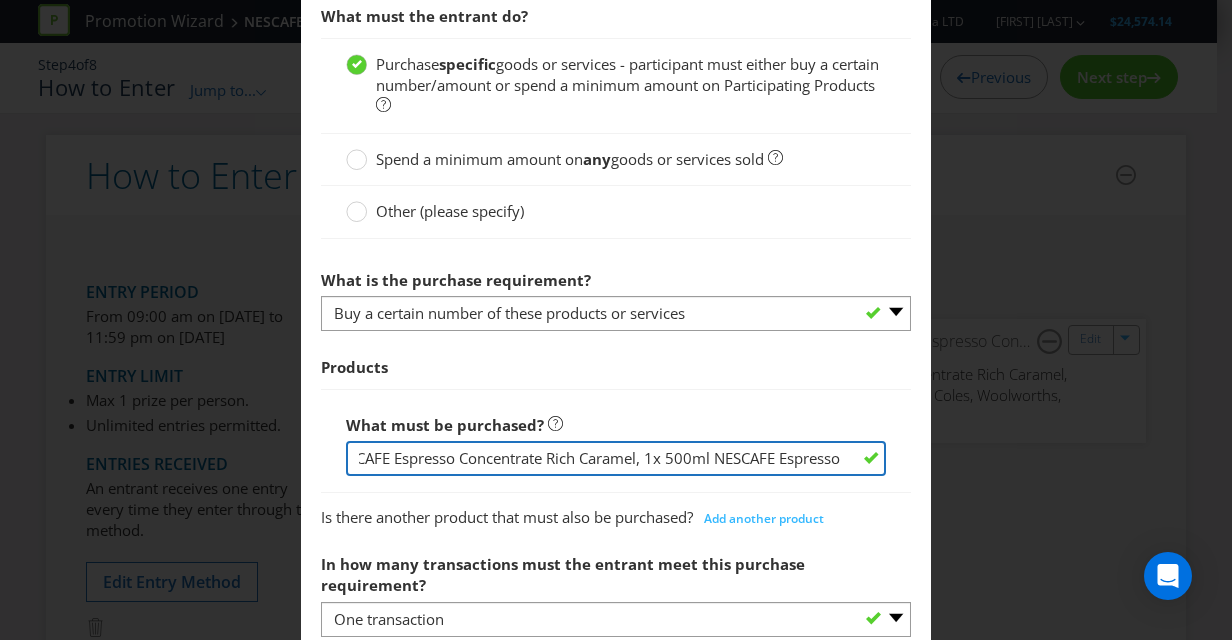 scroll, scrollTop: 0, scrollLeft: 0, axis: both 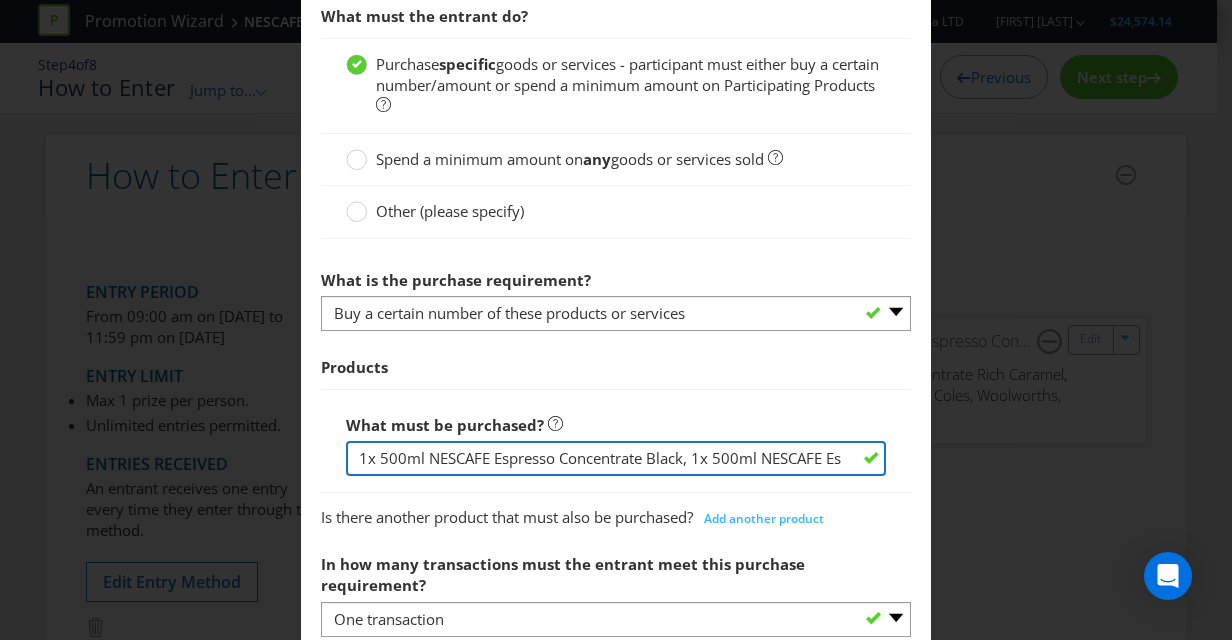drag, startPoint x: 838, startPoint y: 457, endPoint x: 261, endPoint y: 452, distance: 577.02167 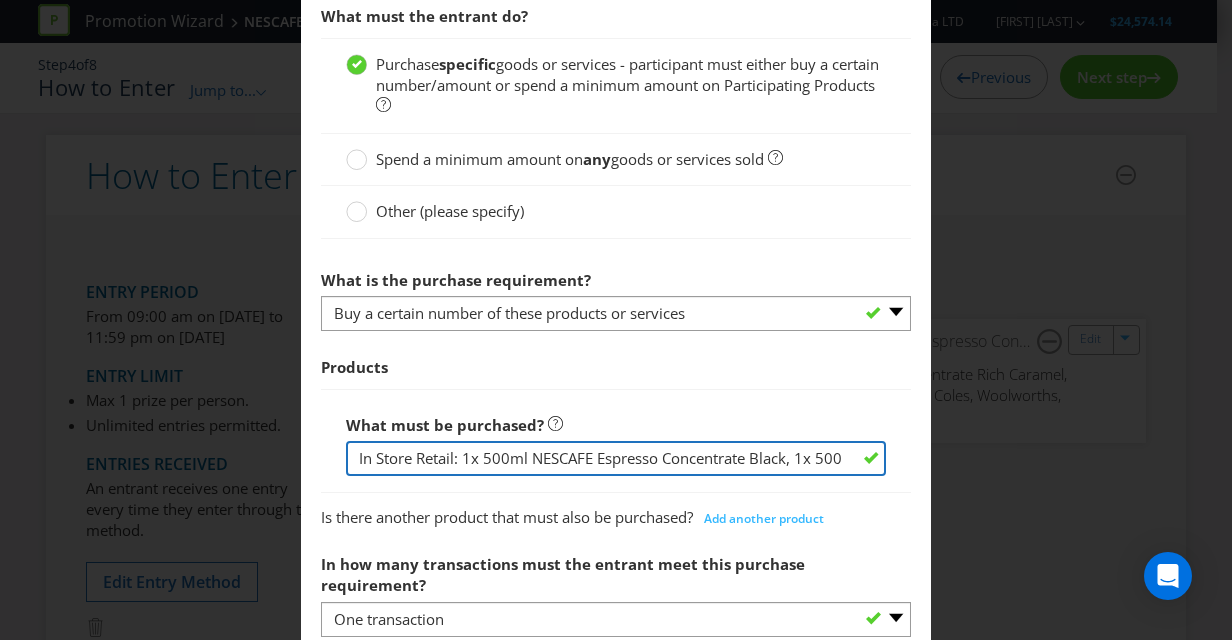click on "In Store Retail: 1x 500ml NESCAFE Espresso Concentrate Black, 1x 500ml NESCAFE Espresso Concentrate Sweet Vanilla, 1x 500ml NESCAFE Espresso Concentrate Rich Caramel, 1x 500ml NESCAFE Espresso Concentrate Velvet Mocha," at bounding box center [616, 458] 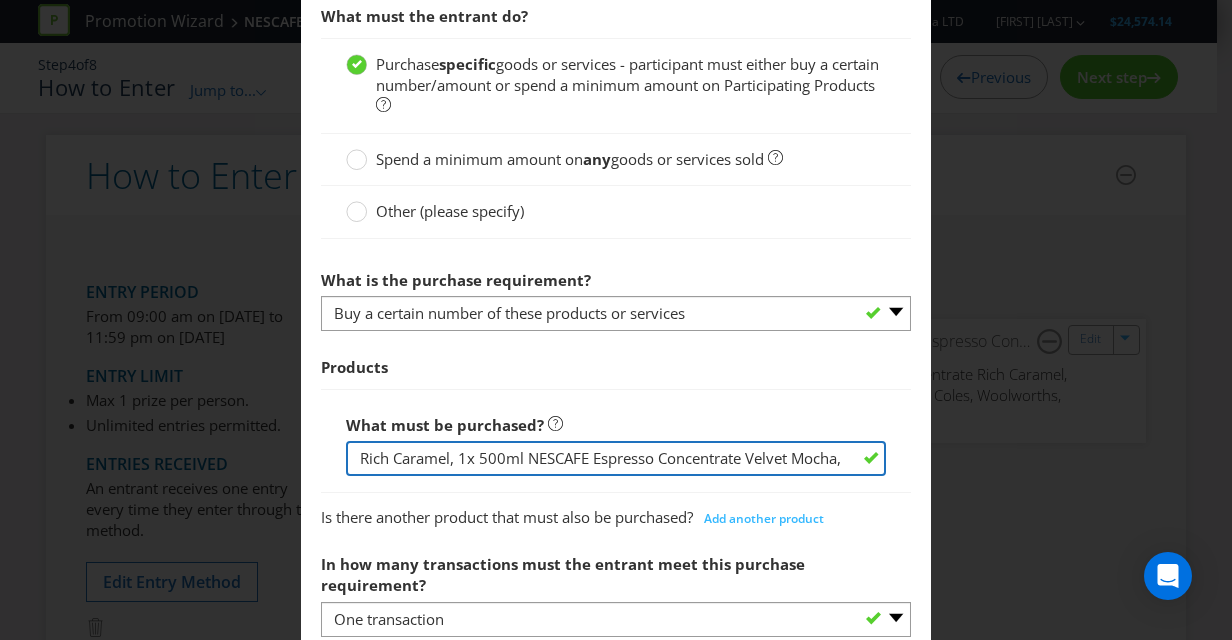 scroll, scrollTop: 0, scrollLeft: 1130, axis: horizontal 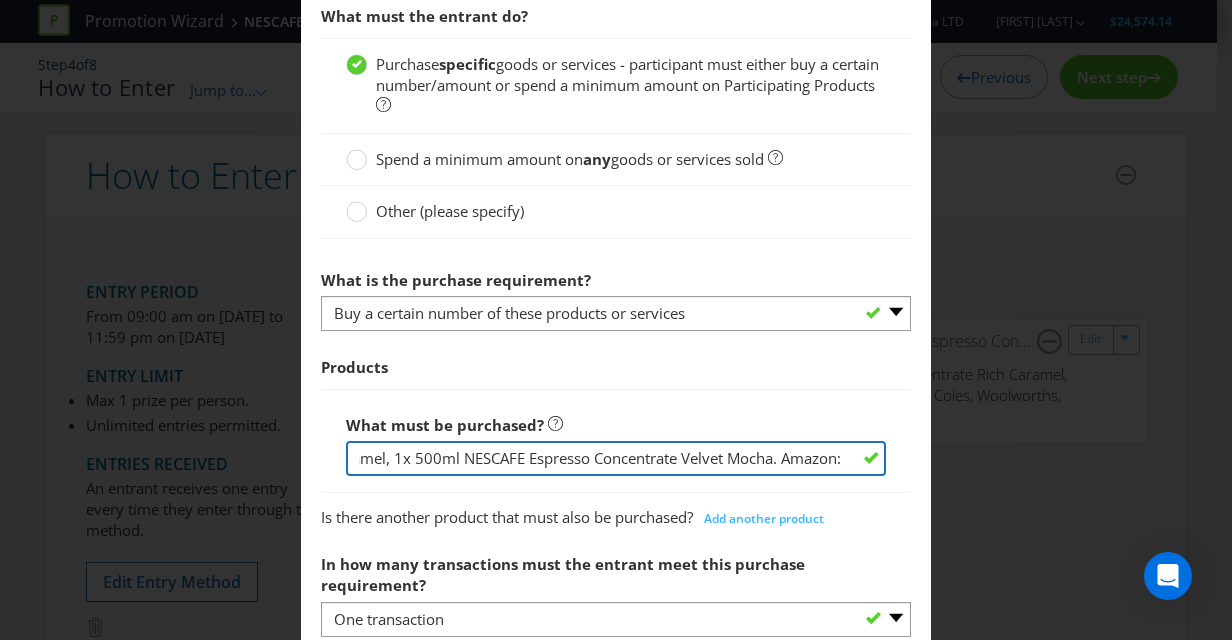 paste on "1x 500ml NESCAFE Espresso Concentrate Black, 1x 500ml NESCAFE Espresso Concentrate Sweet Vanilla, 1x 500ml NESCAFE Espresso Concentrate Rich Caramel, 1x 500ml NESCAFE Espresso Concentrate Velvet Mocha," 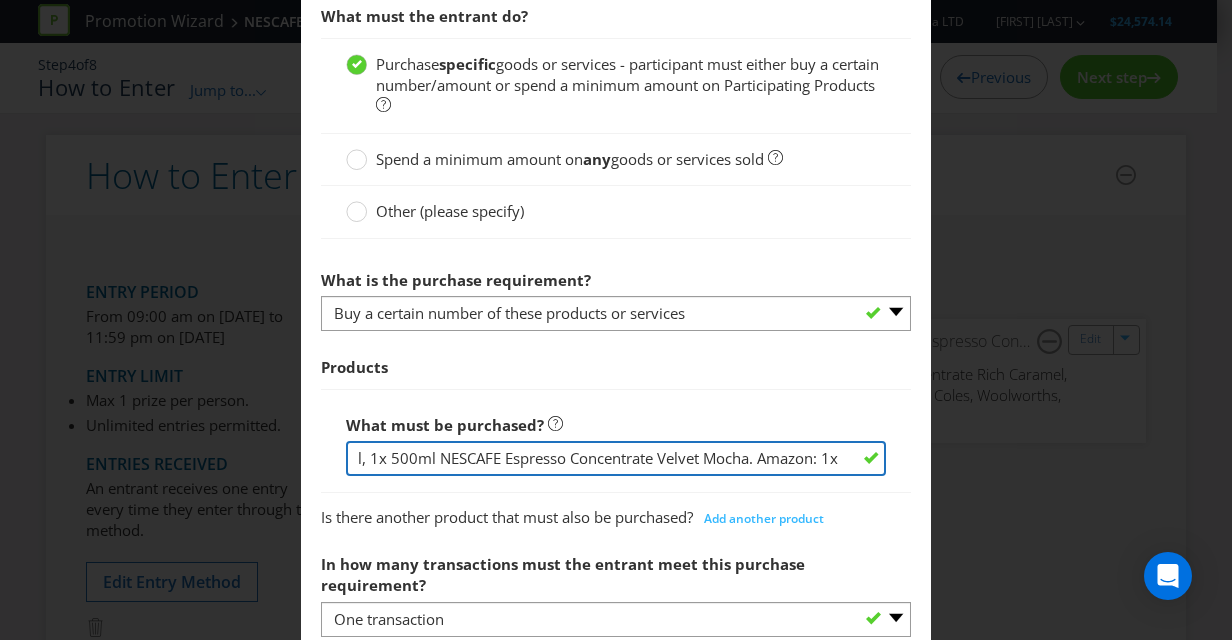 scroll, scrollTop: 0, scrollLeft: 2703, axis: horizontal 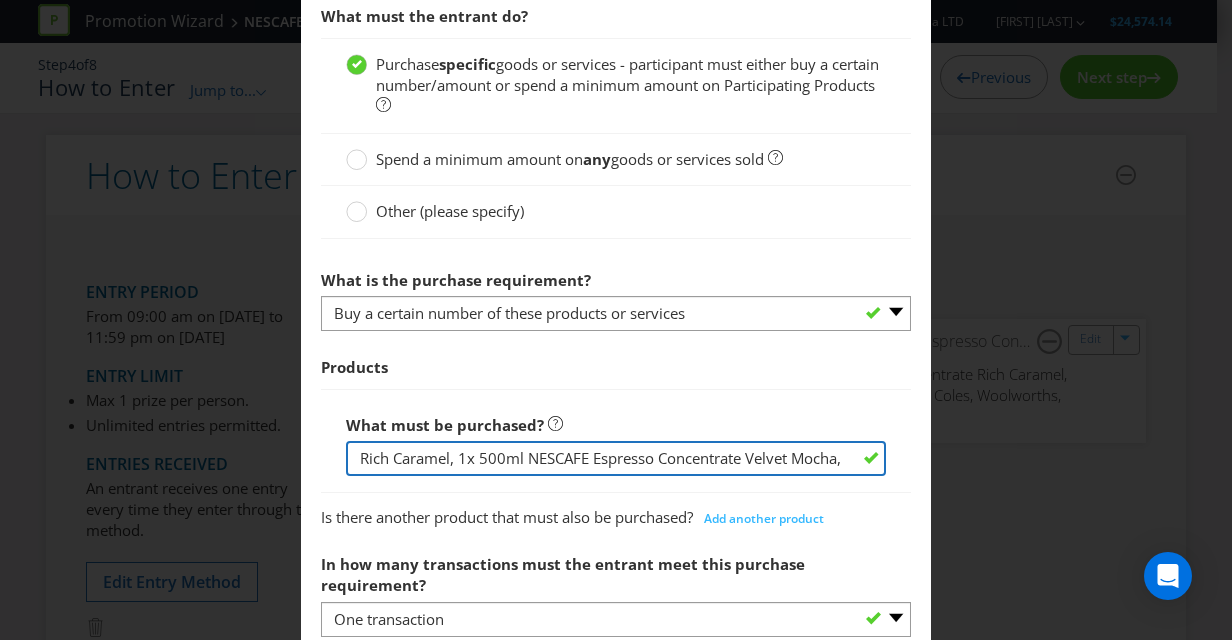 click on "In Store Retail: 1x 500ml NESCAFE Espresso Concentrate Black, 1x 500ml NESCAFE Espresso Concentrate Sweet Vanilla, 1x 500ml NESCAFE Espresso Concentrate Rich Caramel, 1x 500ml NESCAFE Espresso Concentrate Velvet Mocha. Amazon: 1x 500ml NESCAFE Espresso Concentrate Black, 1x 500ml NESCAFE Espresso Concentrate Sweet Vanilla, 1x 500ml NESCAFE Espresso Concentrate Rich Caramel, 1x 500ml NESCAFE Espresso Concentrate Velvet Mocha," at bounding box center [616, 458] 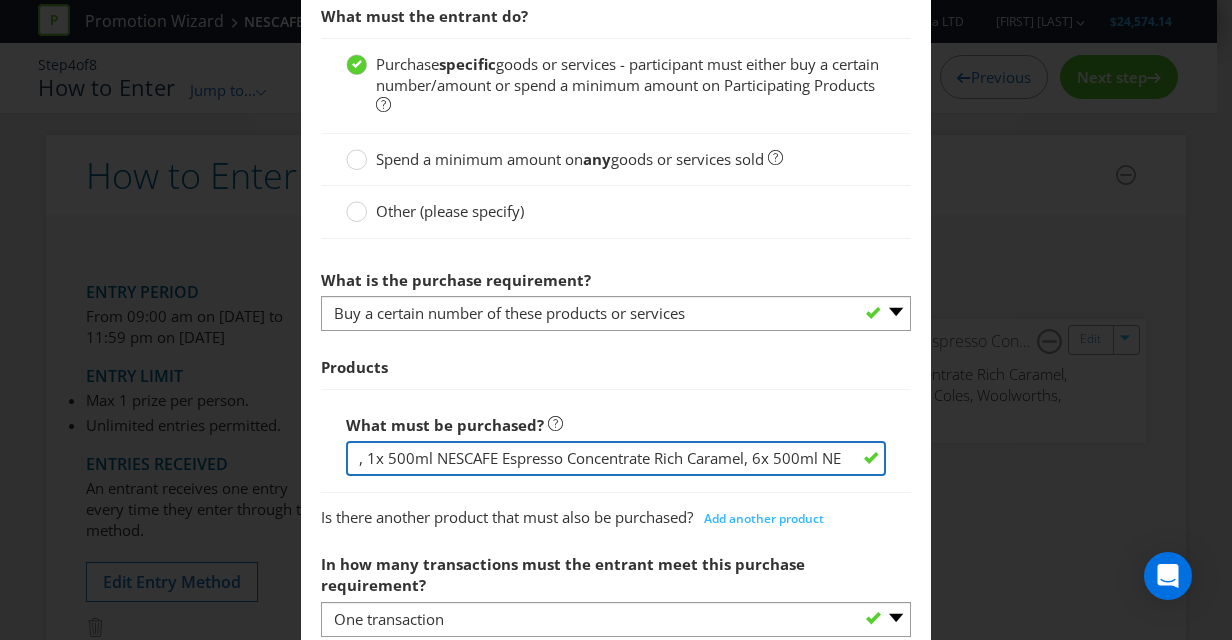 scroll, scrollTop: 0, scrollLeft: 2340, axis: horizontal 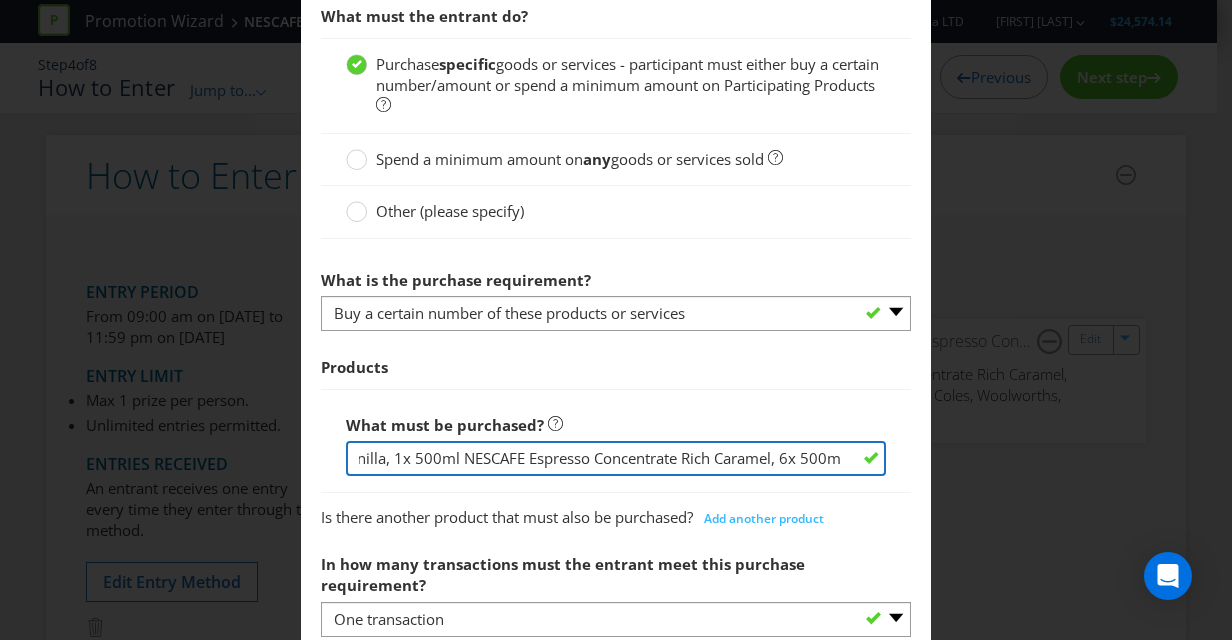 click on "In Store Retail: 1x 500ml NESCAFE Espresso Concentrate Black, 1x 500ml NESCAFE Espresso Concentrate Sweet Vanilla, 1x 500ml NESCAFE Espresso Concentrate Rich Caramel, 1x 500ml NESCAFE Espresso Concentrate Velvet Mocha. Amazon: 1x 500ml NESCAFE Espresso Concentrate Black, 1x 500ml NESCAFE Espresso Concentrate Sweet Vanilla, 1x 500ml NESCAFE Espresso Concentrate Rich Caramel, 6x 500ml NESCAFE Espresso Concentrate Velvet Mocha," at bounding box center [616, 458] 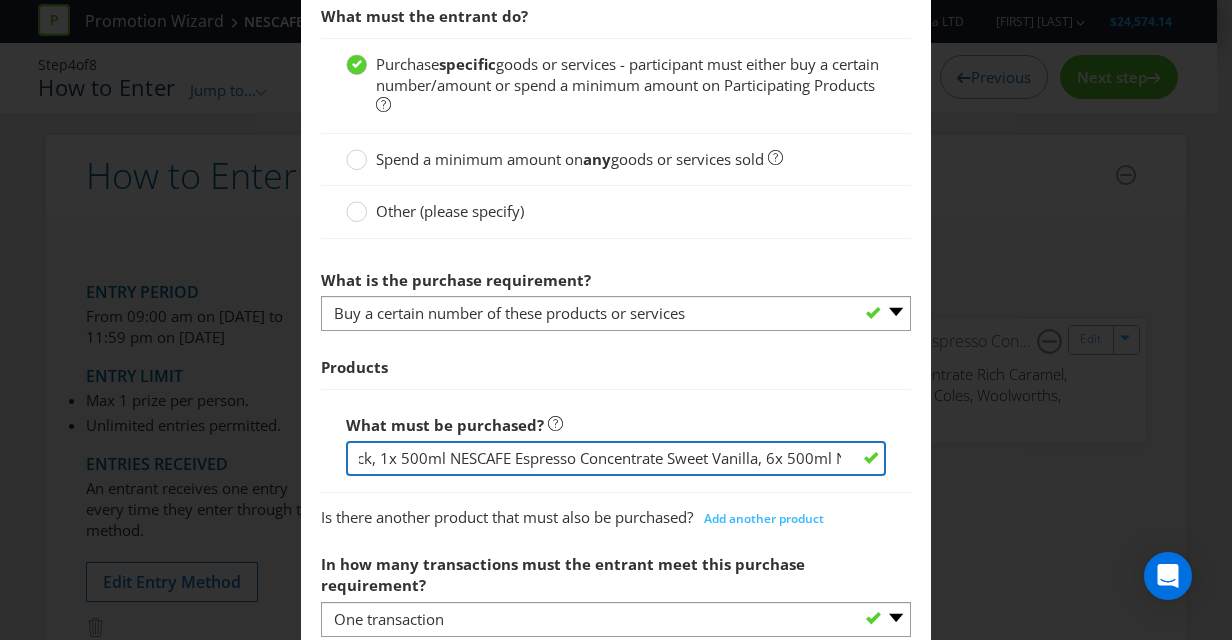 scroll, scrollTop: 0, scrollLeft: 1964, axis: horizontal 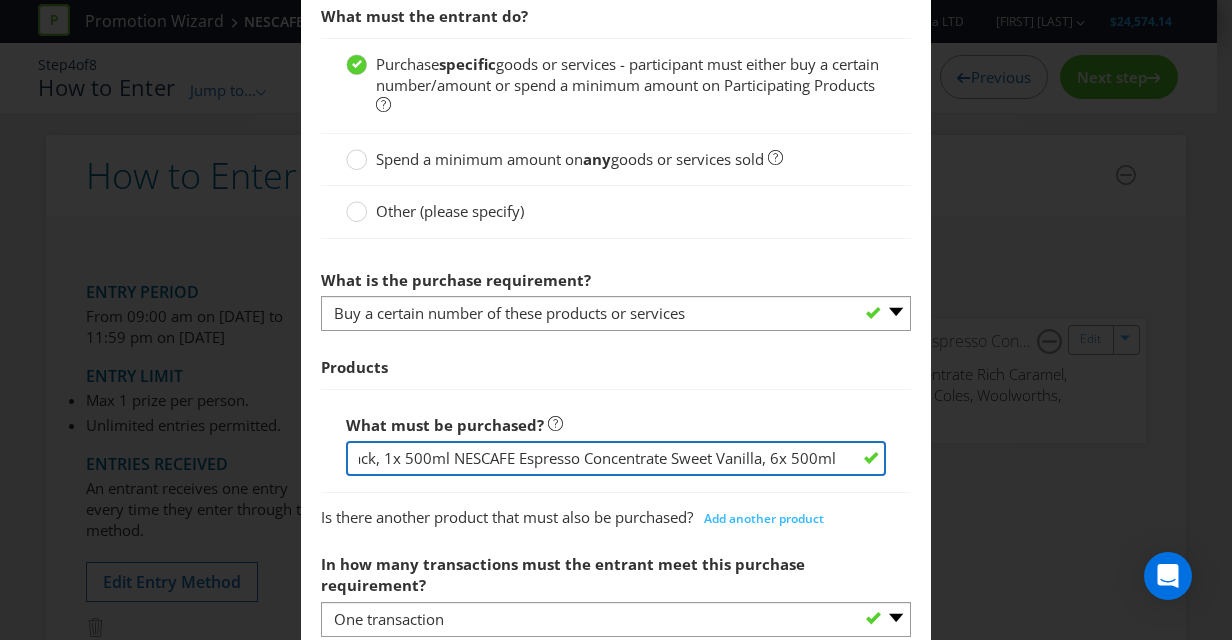 click on "In Store Retail: 1x 500ml NESCAFE Espresso Concentrate Black, 1x 500ml NESCAFE Espresso Concentrate Sweet Vanilla, 1x 500ml NESCAFE Espresso Concentrate Rich Caramel, 1x 500ml NESCAFE Espresso Concentrate Velvet Mocha. Amazon: 1x 500ml NESCAFE Espresso Concentrate Black, 1x 500ml NESCAFE Espresso Concentrate Sweet Vanilla, 6x 500ml NESCAFE Espresso Concentrate Rich Caramel, 6x 500ml NESCAFE Espresso Concentrate Velvet Mocha," at bounding box center (616, 458) 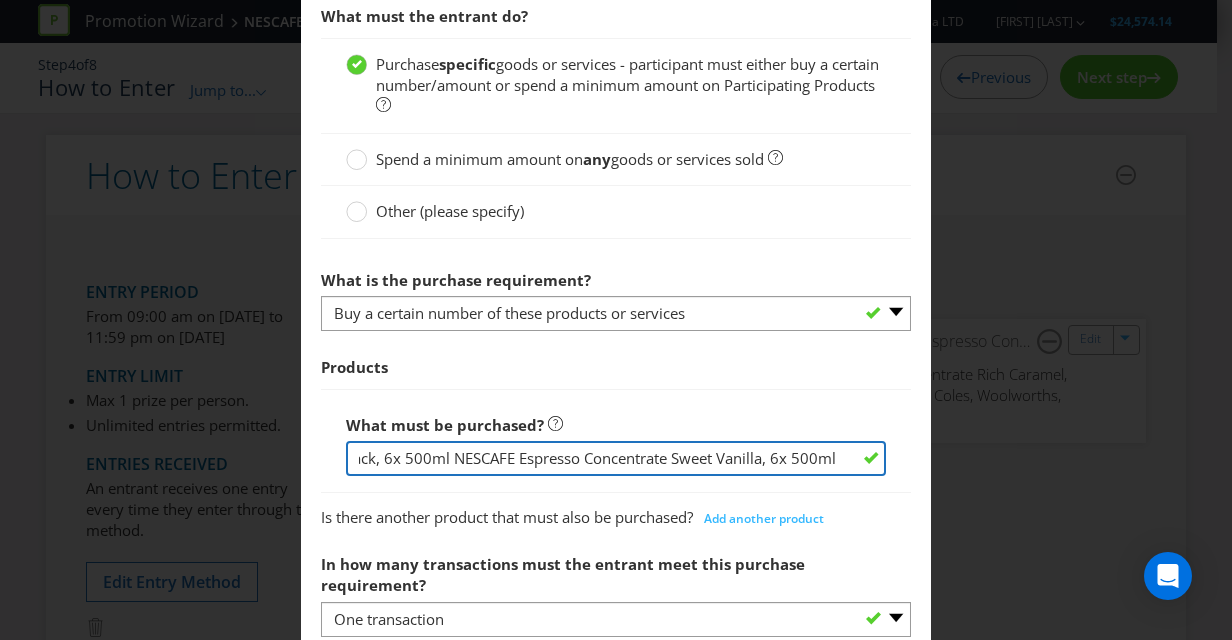 scroll, scrollTop: 0, scrollLeft: 0, axis: both 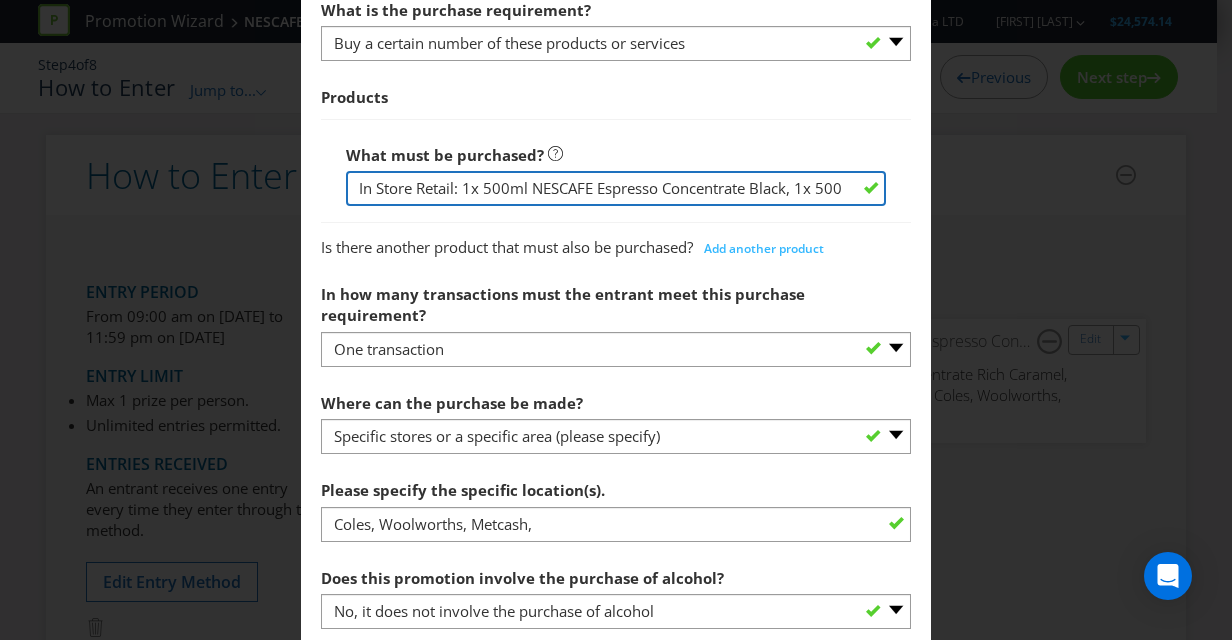 click on "In Store Retail: 1x 500ml NESCAFE Espresso Concentrate Black, 1x 500ml NESCAFE Espresso Concentrate Sweet Vanilla, 1x 500ml NESCAFE Espresso Concentrate Rich Caramel, 1x 500ml NESCAFE Espresso Concentrate Velvet Mocha. Amazon: 1x 500ml NESCAFE Espresso Concentrate Black, 6x 500ml NESCAFE Espresso Concentrate Sweet Vanilla, 6x 500ml NESCAFE Espresso Concentrate Rich Caramel, 6x 500ml NESCAFE Espresso Concentrate Velvet Mocha," at bounding box center (616, 188) 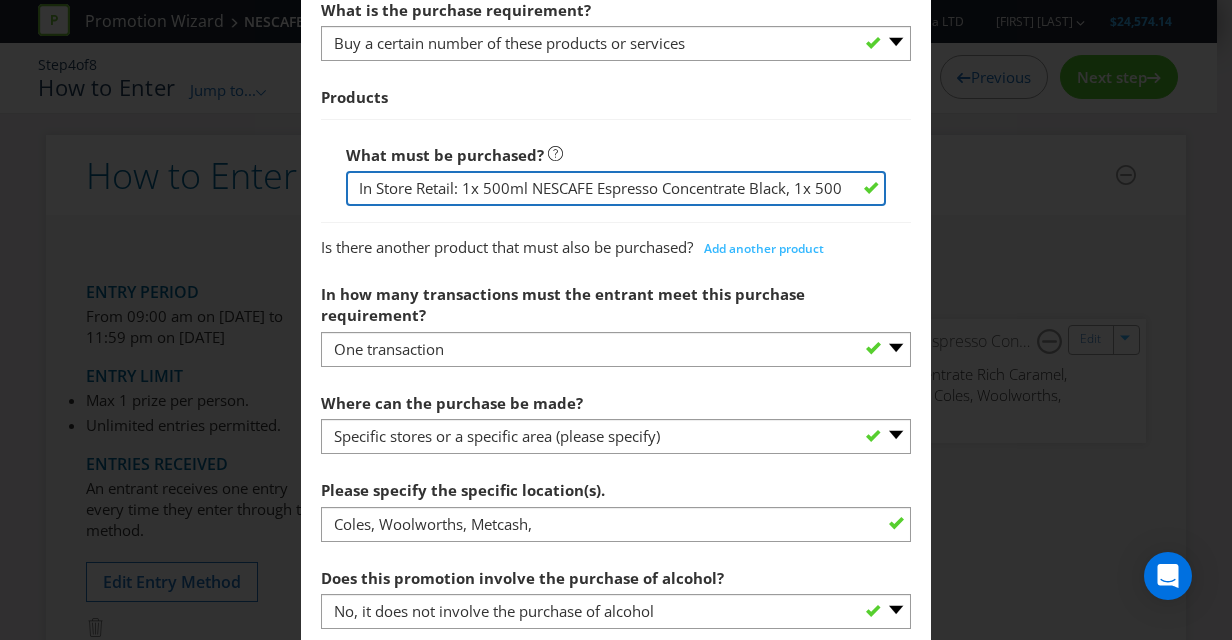 click on "In Store Retail: 1x 500ml NESCAFE Espresso Concentrate Black, 1x 500ml NESCAFE Espresso Concentrate Sweet Vanilla, 1x 500ml NESCAFE Espresso Concentrate Rich Caramel, 1x 500ml NESCAFE Espresso Concentrate Velvet Mocha. Amazon: 1x 500ml NESCAFE Espresso Concentrate Black, 6x 500ml NESCAFE Espresso Concentrate Sweet Vanilla, 6x 500ml NESCAFE Espresso Concentrate Rich Caramel, 6x 500ml NESCAFE Espresso Concentrate Velvet Mocha," at bounding box center (616, 188) 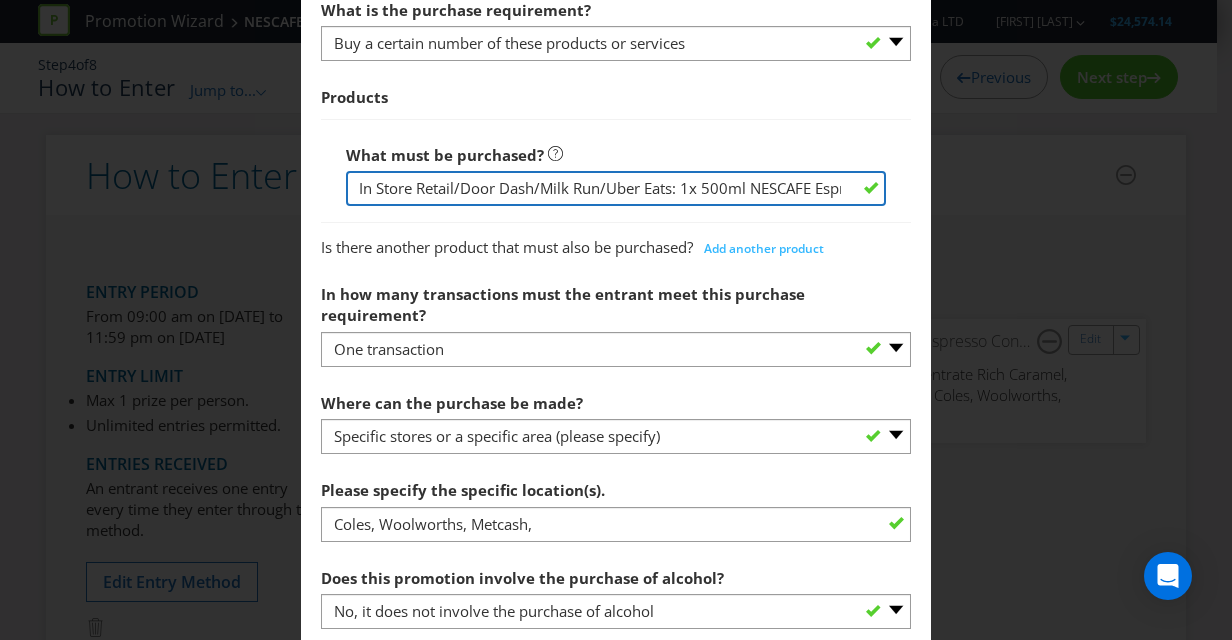 click on "In Store Retail/Door Dash/Milk Run/Uber Eats: 1x 500ml NESCAFE Espresso Concentrate Black, 1x 500ml NESCAFE Espresso Concentrate Sweet Vanilla, 1x 500ml NESCAFE Espresso Concentrate Rich Caramel, 1x 500ml NESCAFE Espresso Concentrate Velvet Mocha. Amazon: 1x 500ml NESCAFE Espresso Concentrate Black, 6x 500ml NESCAFE Espresso Concentrate Sweet Vanilla, 6x 500ml NESCAFE Espresso Concentrate Rich Caramel, 6x 500ml NESCAFE Espresso Concentrate Velvet Mocha," at bounding box center [616, 188] 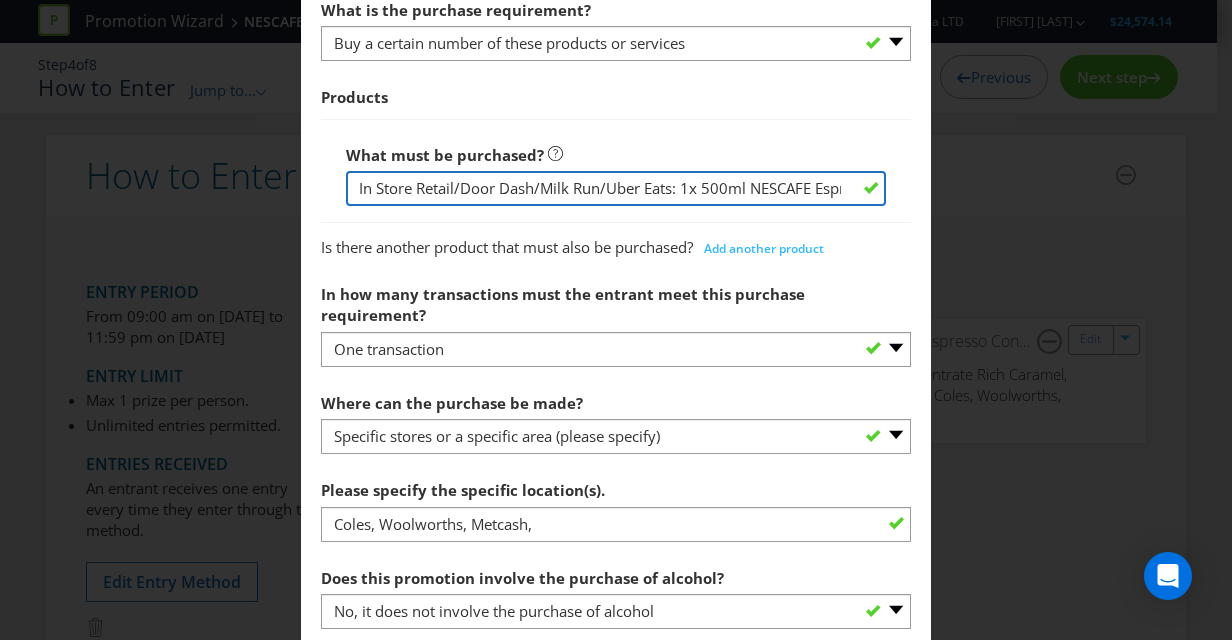 click on "In Store Retail/Door Dash/Milk Run/Uber Eats: 1x 500ml NESCAFE Espresso Concentrate Black, 1x 500ml NESCAFE Espresso Concentrate Sweet Vanilla, 1x 500ml NESCAFE Espresso Concentrate Rich Caramel, 1x 500ml NESCAFE Espresso Concentrate Velvet Mocha. Amazon: 1x 500ml NESCAFE Espresso Concentrate Black, 6x 500ml NESCAFE Espresso Concentrate Sweet Vanilla, 6x 500ml NESCAFE Espresso Concentrate Rich Caramel, 6x 500ml NESCAFE Espresso Concentrate Velvet Mocha," at bounding box center [616, 188] 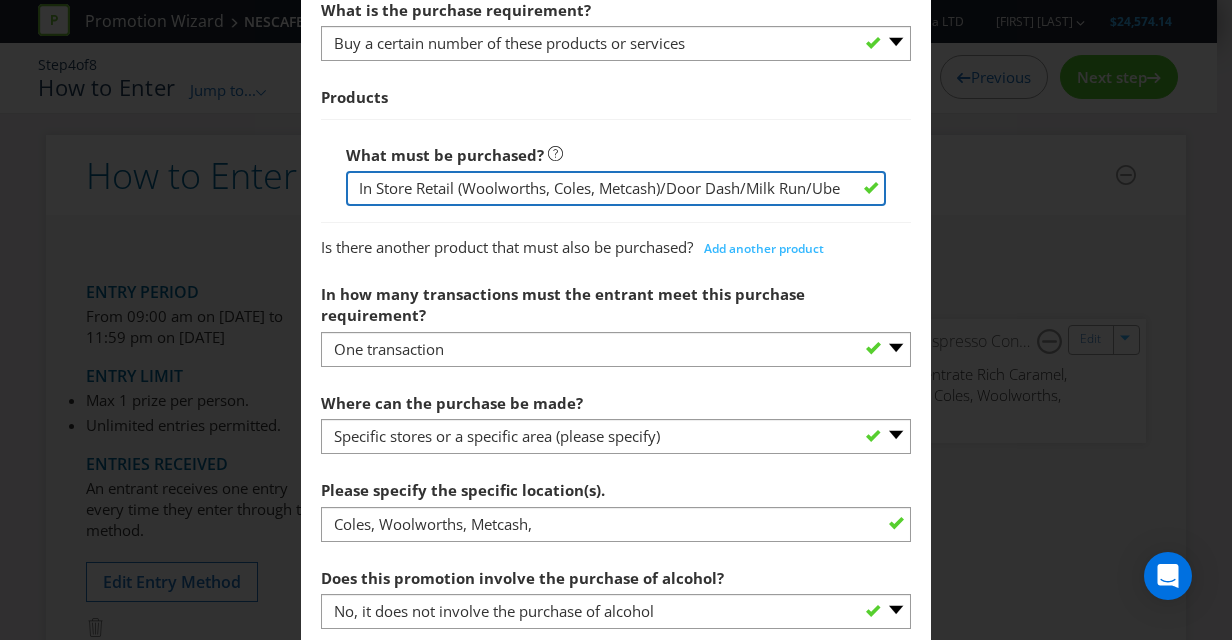 click on "In Store Retail (Woolworths, Coles, Metcash)/Door Dash/Milk Run/Uber Eats: 1x 500ml NESCAFE Espresso Concentrate Black, 1x 500ml NESCAFE Espresso Concentrate Sweet Vanilla, 1x 500ml NESCAFE Espresso Concentrate Rich Caramel, 1x 500ml NESCAFE Espresso Concentrate Velvet Mocha. Amazon: 1x 500ml NESCAFE Espresso Concentrate Black, 6x 500ml NESCAFE Espresso Concentrate Sweet Vanilla, 6x 500ml NESCAFE Espresso Concentrate Rich Caramel, 6x 500ml NESCAFE Espresso Concentrate Velvet Mocha," at bounding box center (616, 188) 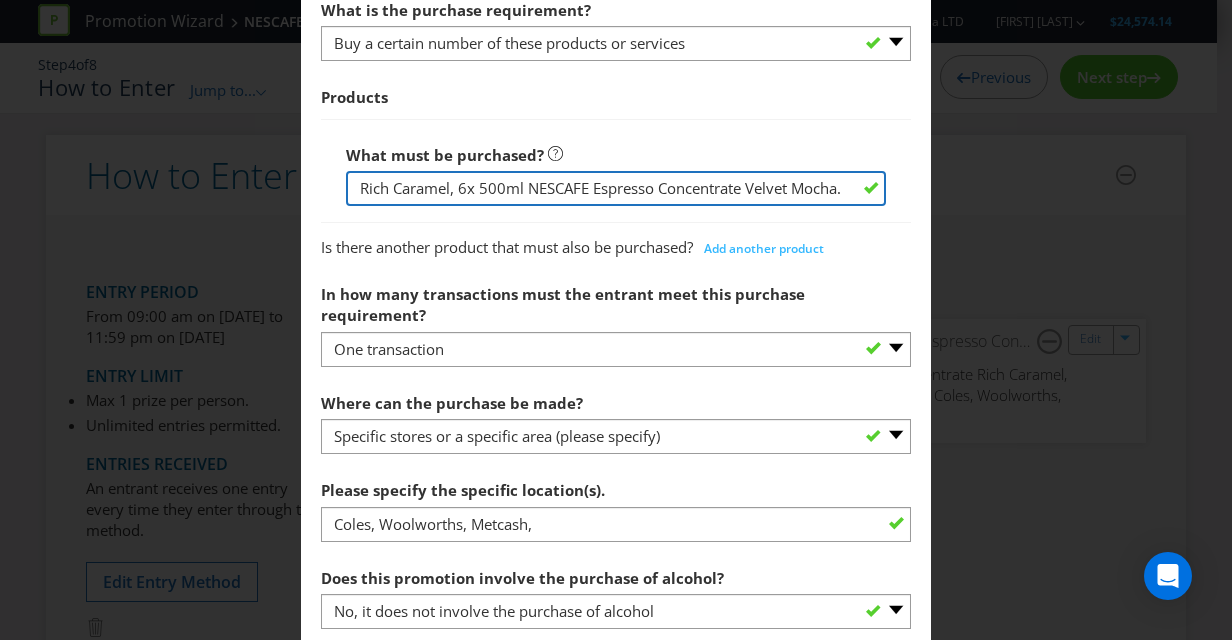 scroll, scrollTop: 0, scrollLeft: 3128, axis: horizontal 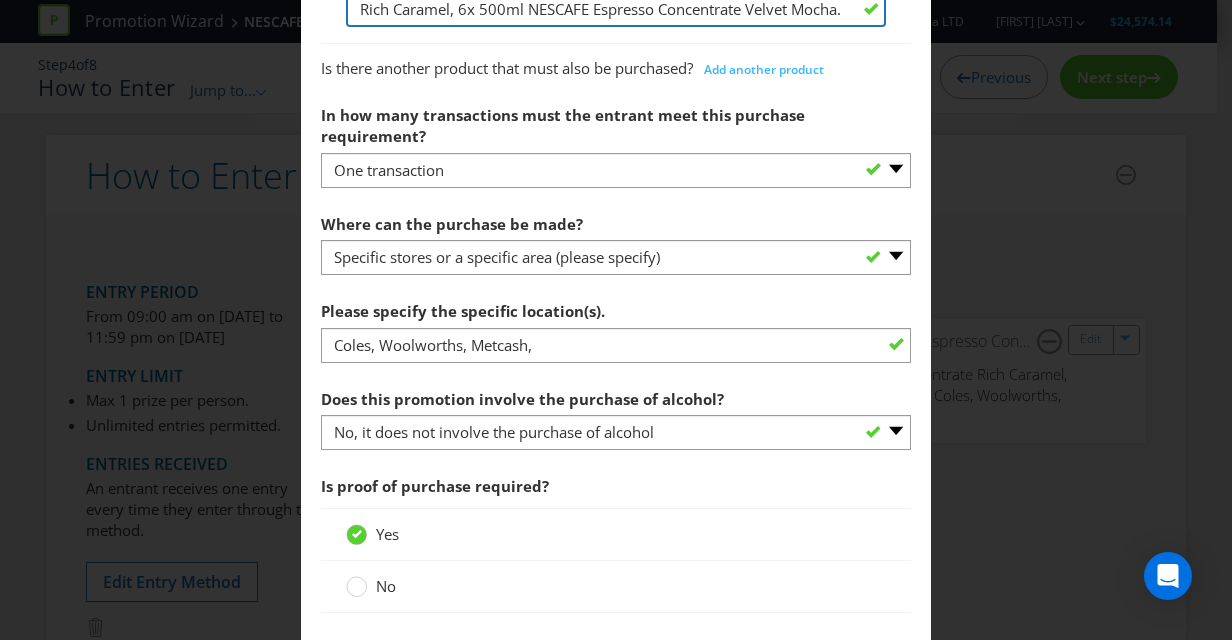 type on "In Store Retail (Woolworths, Coles, Metcash)/Door Dash/Milk Run/Uber Eats: 1x 500ml NESCAFE Espresso Concentrate Black, 1x 500ml NESCAFE Espresso Concentrate Sweet Vanilla, 1x 500ml NESCAFE Espresso Concentrate Rich Caramel, 1x 500ml NESCAFE Espresso Concentrate Velvet Mocha. Amazon: 1x 500ml NESCAFE Espresso Concentrate Black, 6x 500ml NESCAFE Espresso Concentrate Sweet Vanilla, 6x 500ml NESCAFE Espresso Concentrate Rich Caramel, 6x 500ml NESCAFE Espresso Concentrate Velvet Mocha." 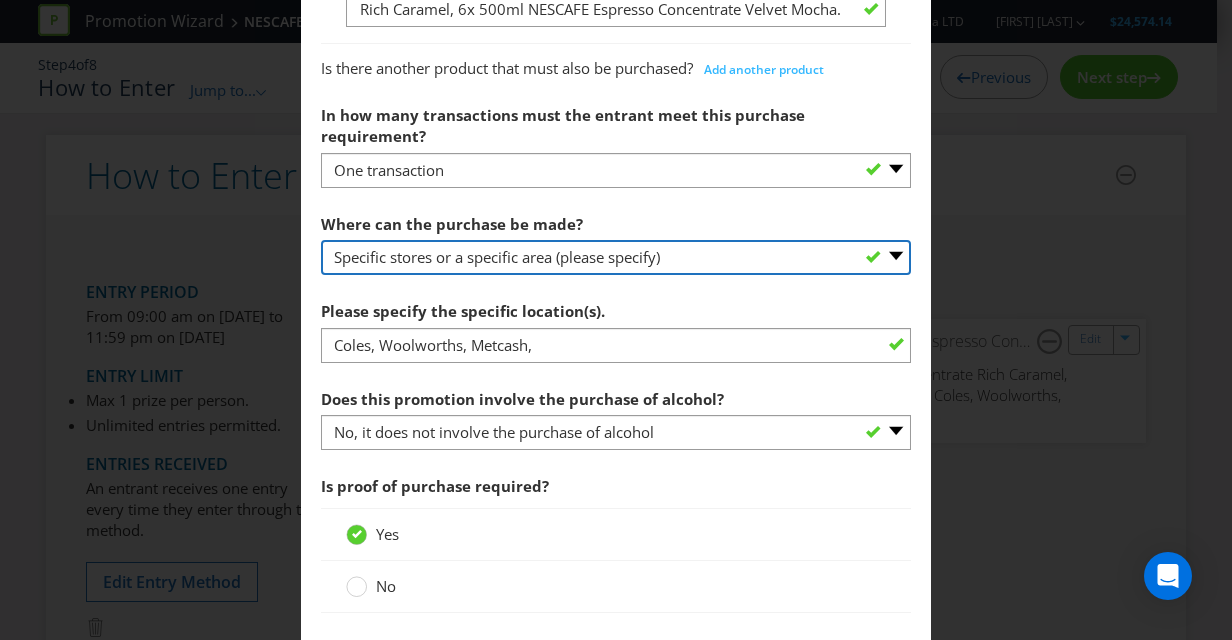 click on "-- Please select -- Any stores displaying promotional material (including online) Any stores displaying promotional material (excluding online) Any stores that sell the product or service Specific stores or a specific area (please specify) Other (please specify)" at bounding box center [616, 257] 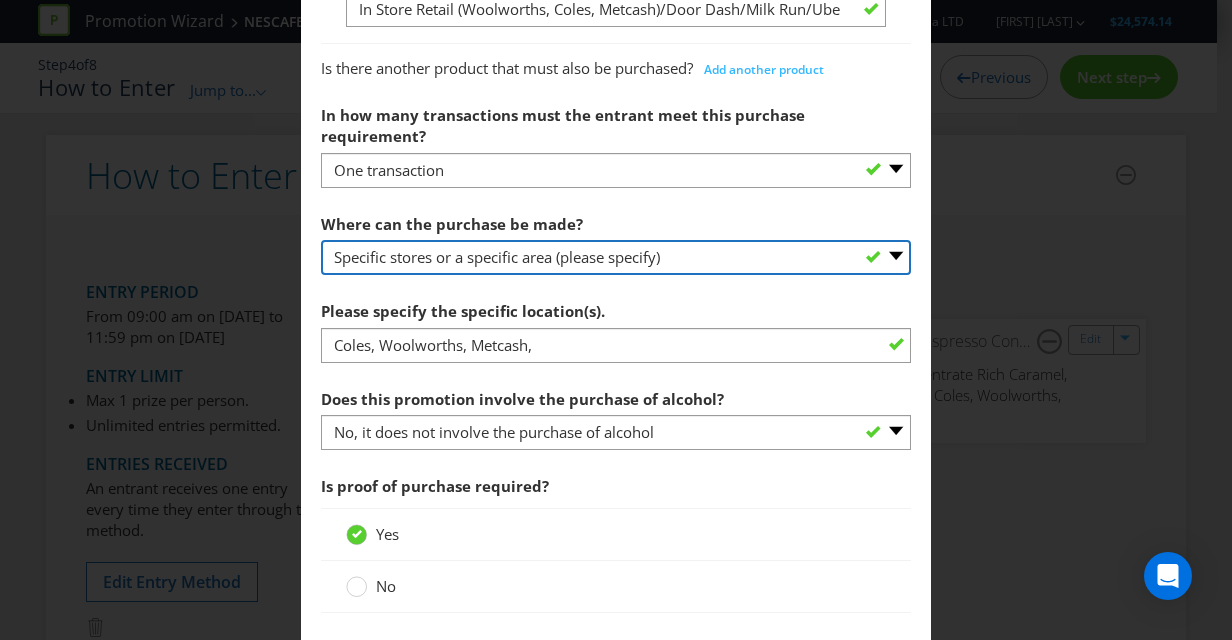click on "-- Please select -- Any stores displaying promotional material (including online) Any stores displaying promotional material (excluding online) Any stores that sell the product or service Specific stores or a specific area (please specify) Other (please specify)" at bounding box center (616, 257) 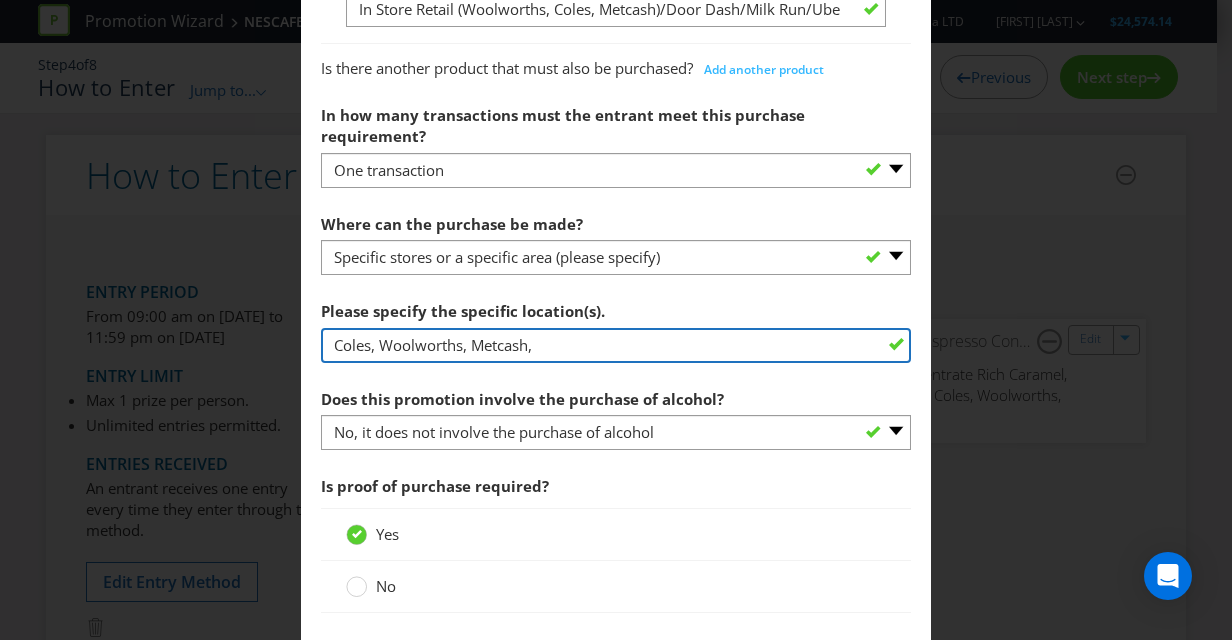 click on "Coles, Woolworths, Metcash," at bounding box center (616, 345) 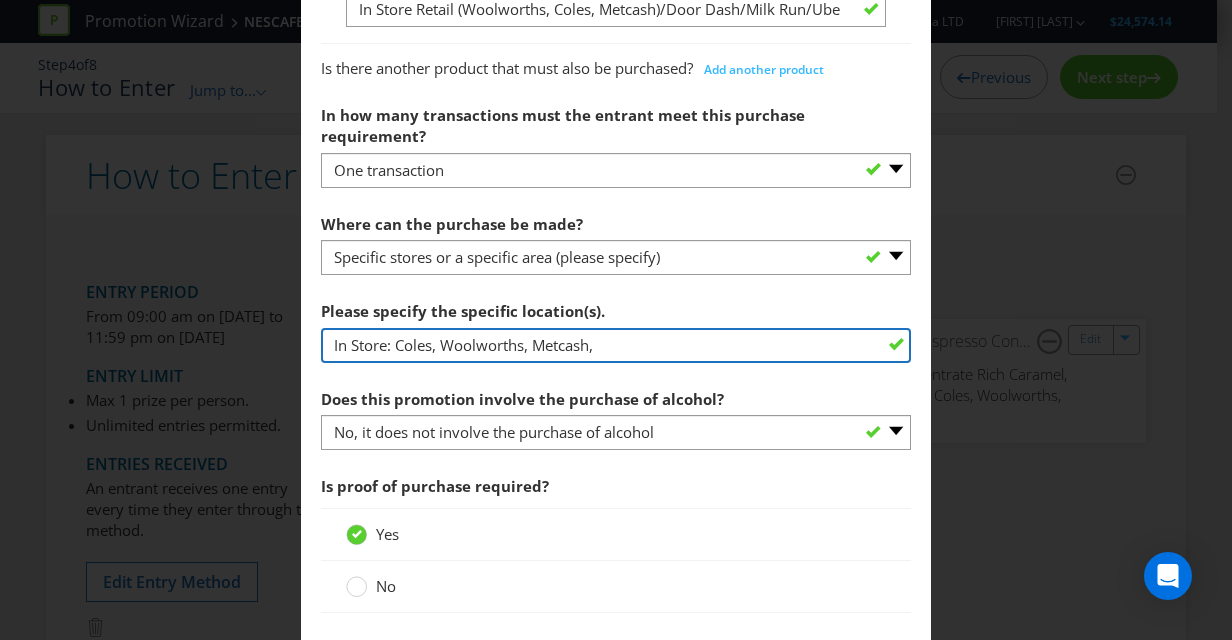 click on "In Store: Coles, Woolworths, Metcash," at bounding box center [616, 345] 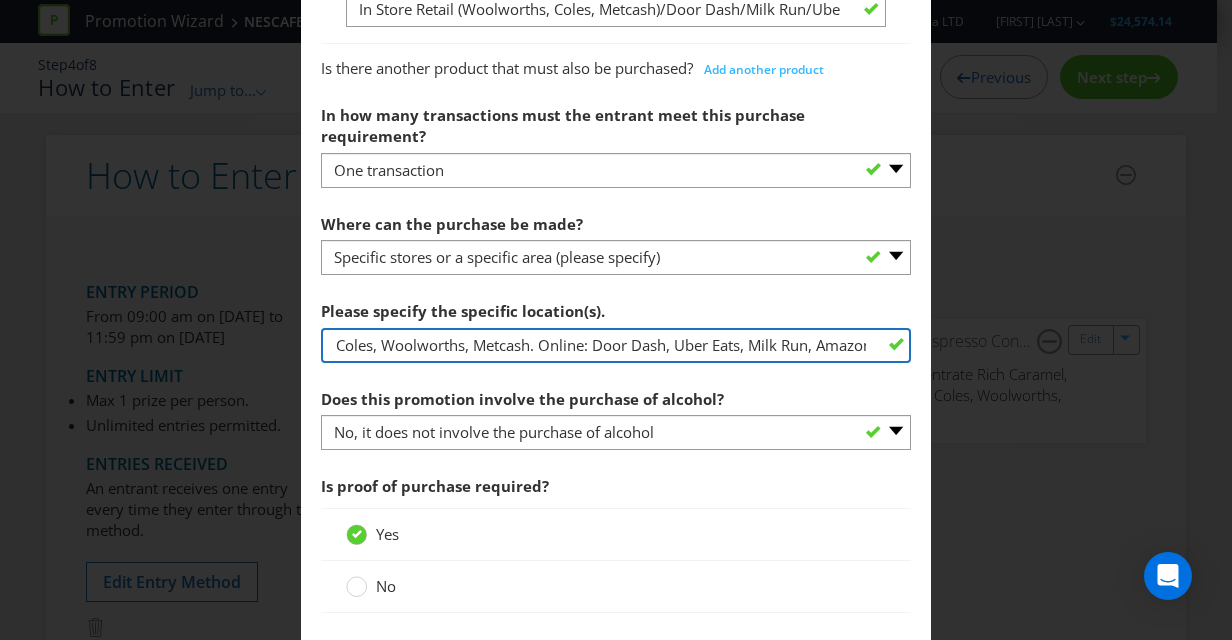 scroll, scrollTop: 0, scrollLeft: 56, axis: horizontal 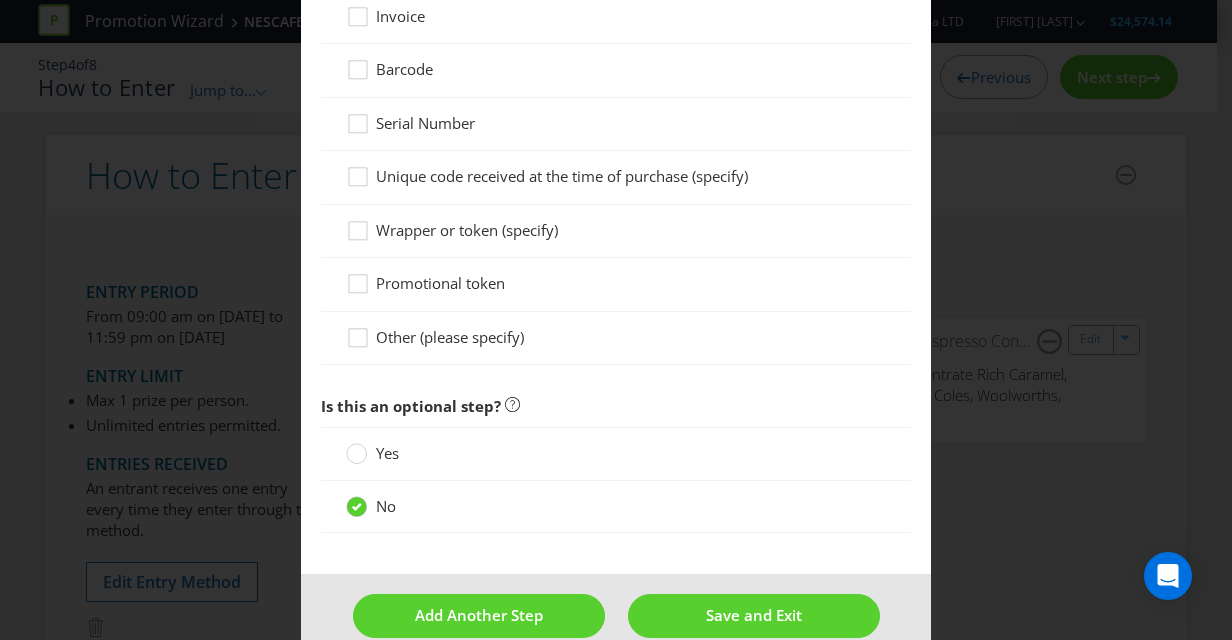 type on "In Store: Coles, Woolworths, Metcash. Online: Door Dash, Uber Eats, Milk Run, Amazon" 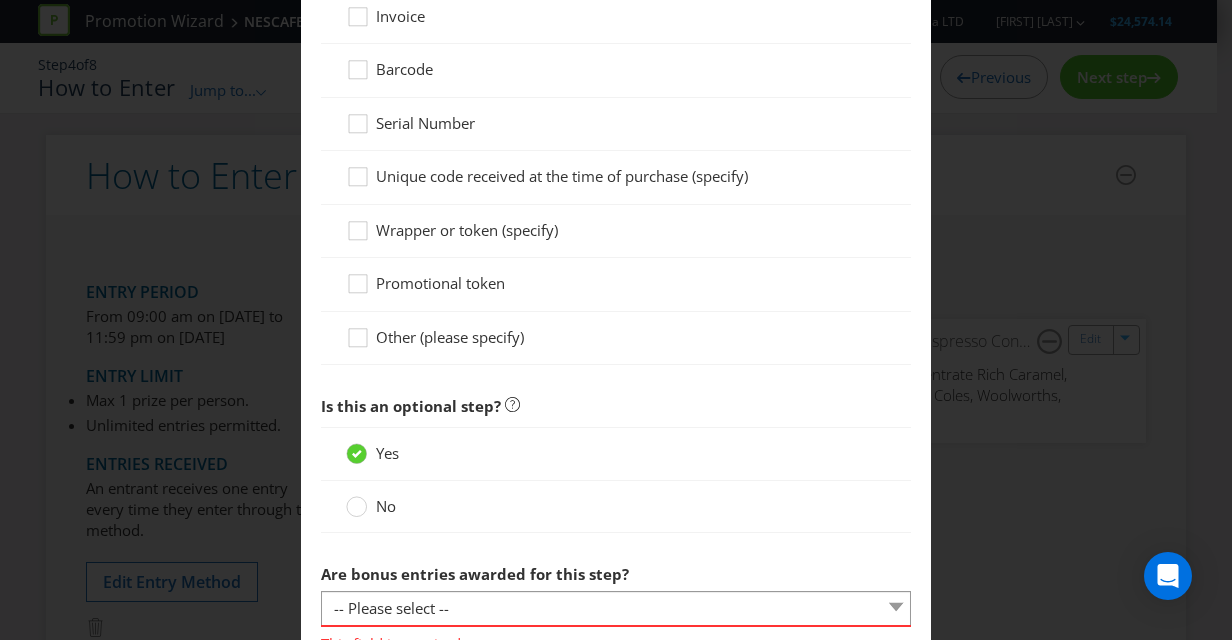 scroll, scrollTop: 2090, scrollLeft: 0, axis: vertical 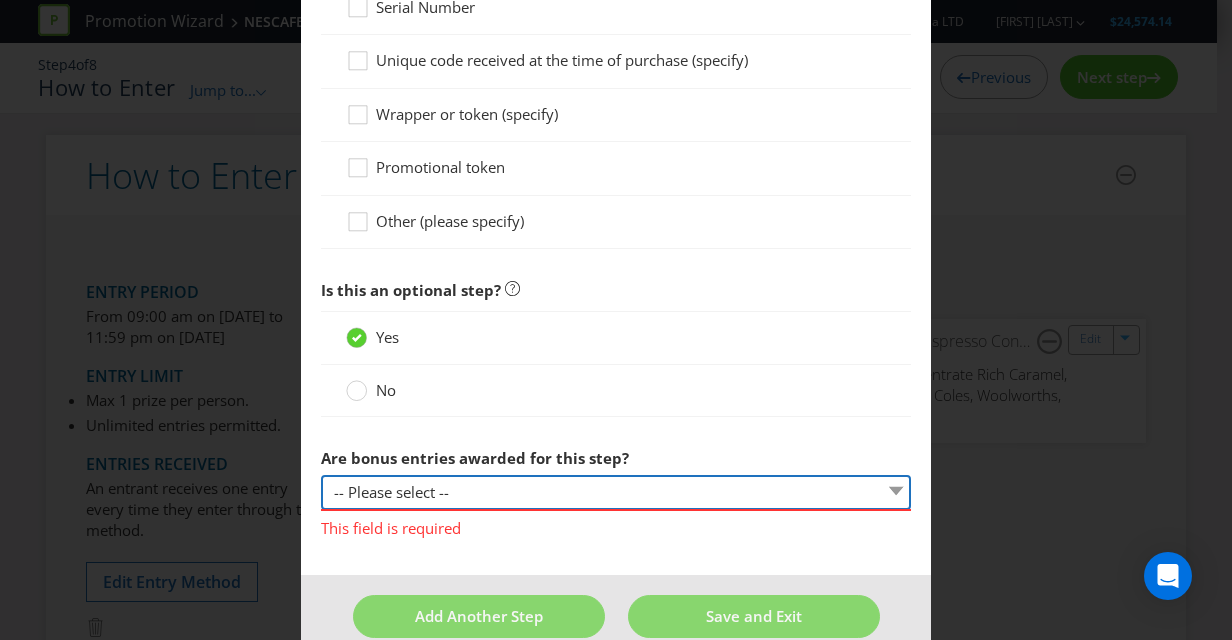 click on "-- Please select -- Yes, entrant gets additional entries every time that this step is completed Yes, entrant gets additional entries the first time that this step is completed No Other (please specify)" at bounding box center (616, 492) 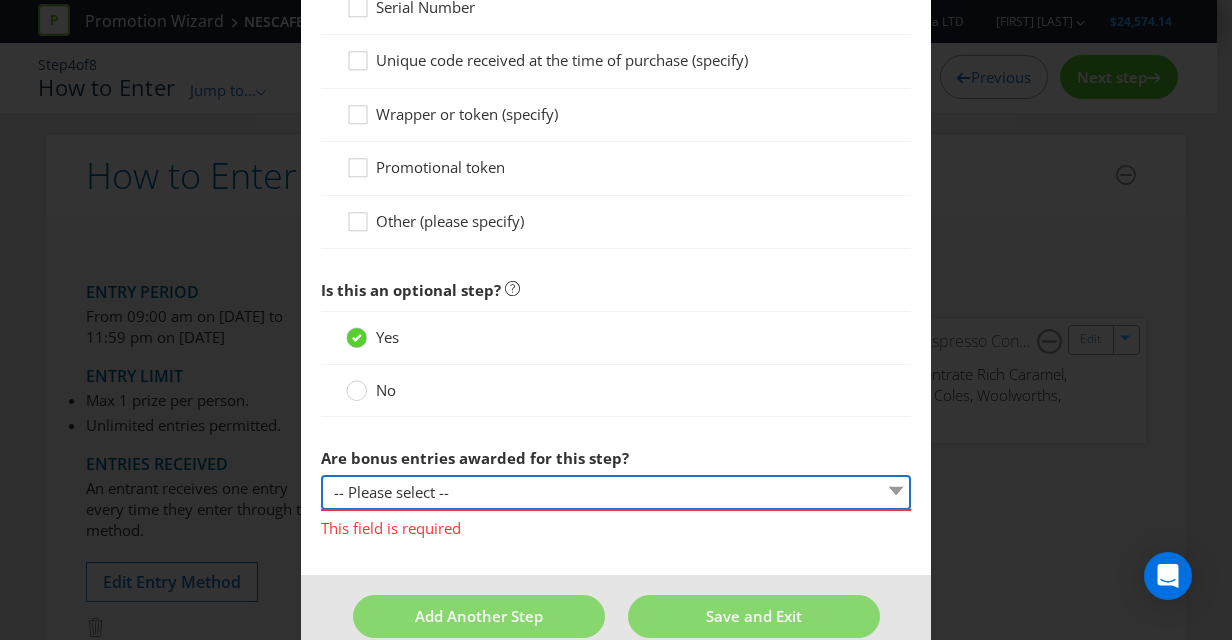 select on "NO" 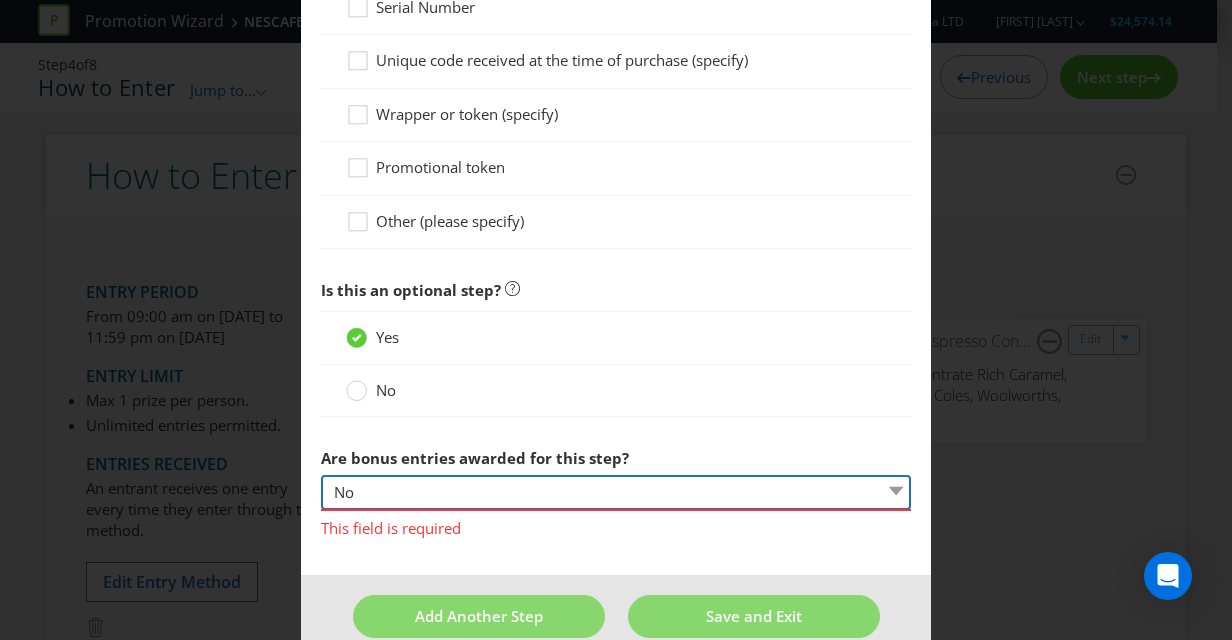 click on "-- Please select -- Yes, entrant gets additional entries every time that this step is completed Yes, entrant gets additional entries the first time that this step is completed No Other (please specify)" at bounding box center (616, 492) 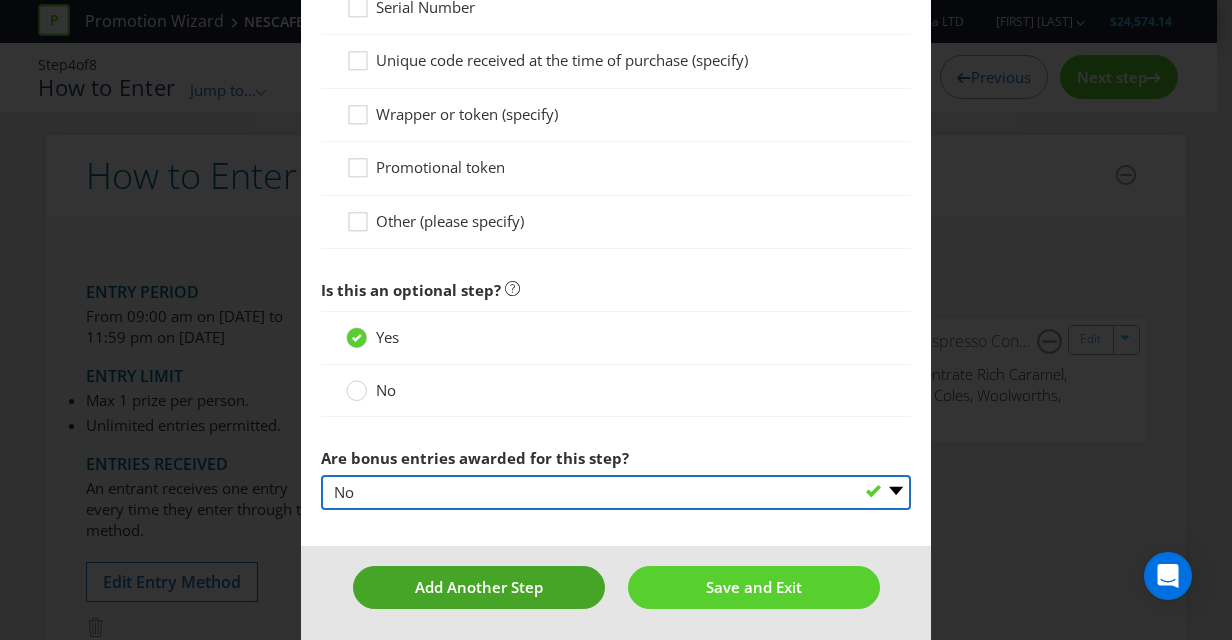 scroll, scrollTop: 2062, scrollLeft: 0, axis: vertical 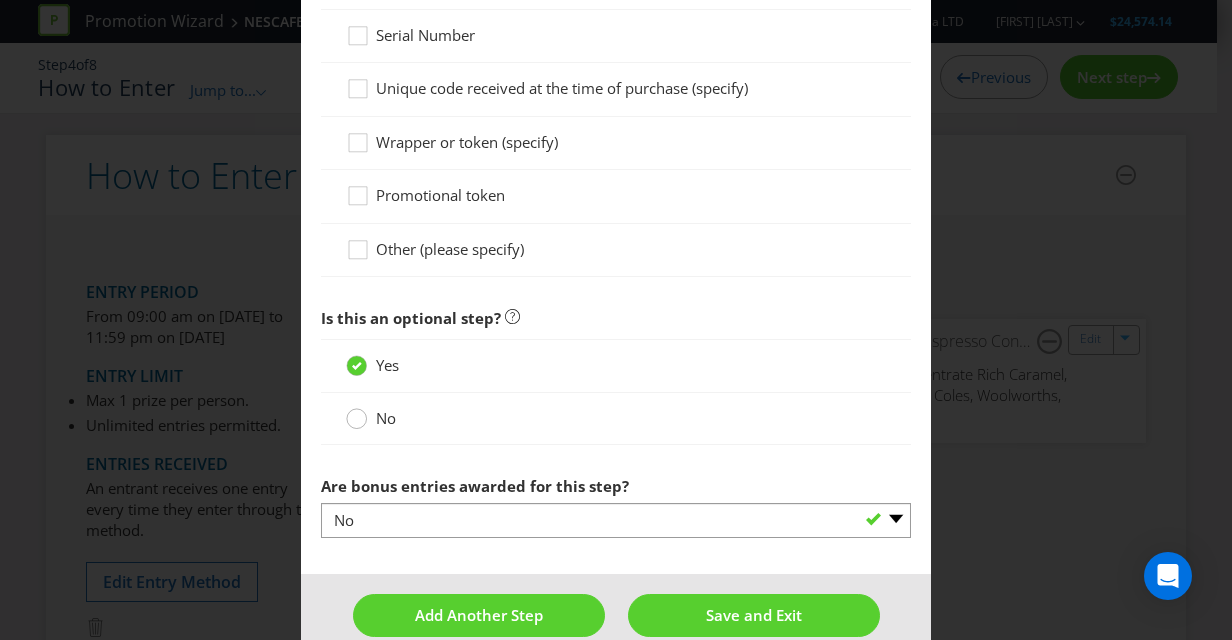 click 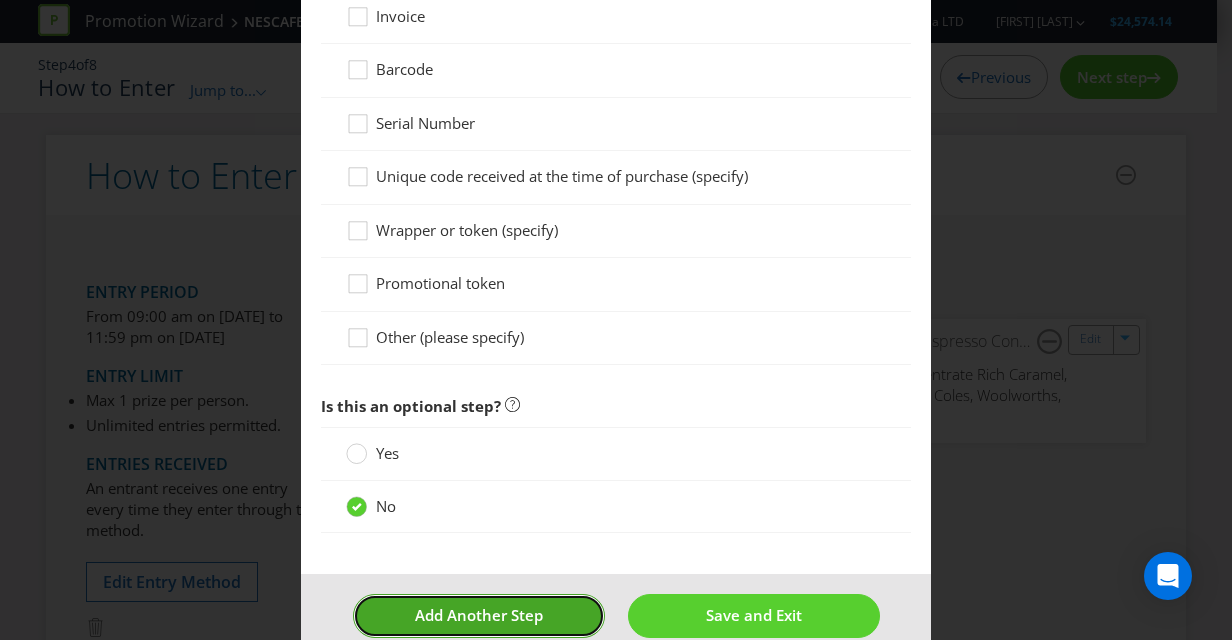click on "Add Another Step" at bounding box center (479, 615) 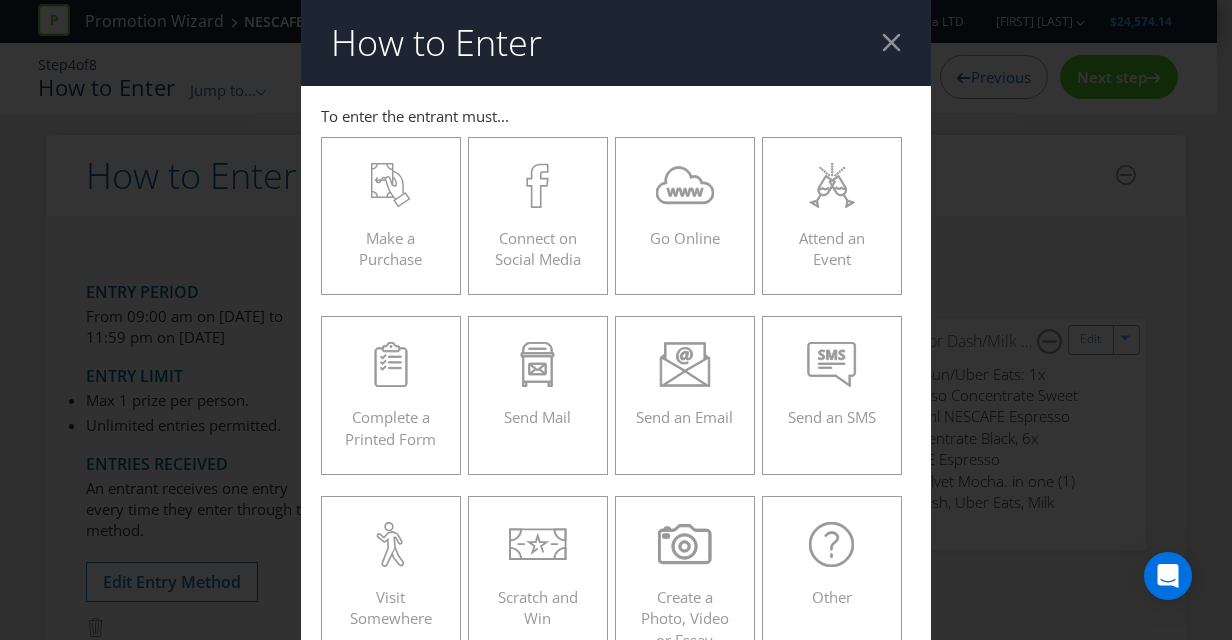 scroll, scrollTop: 85, scrollLeft: 0, axis: vertical 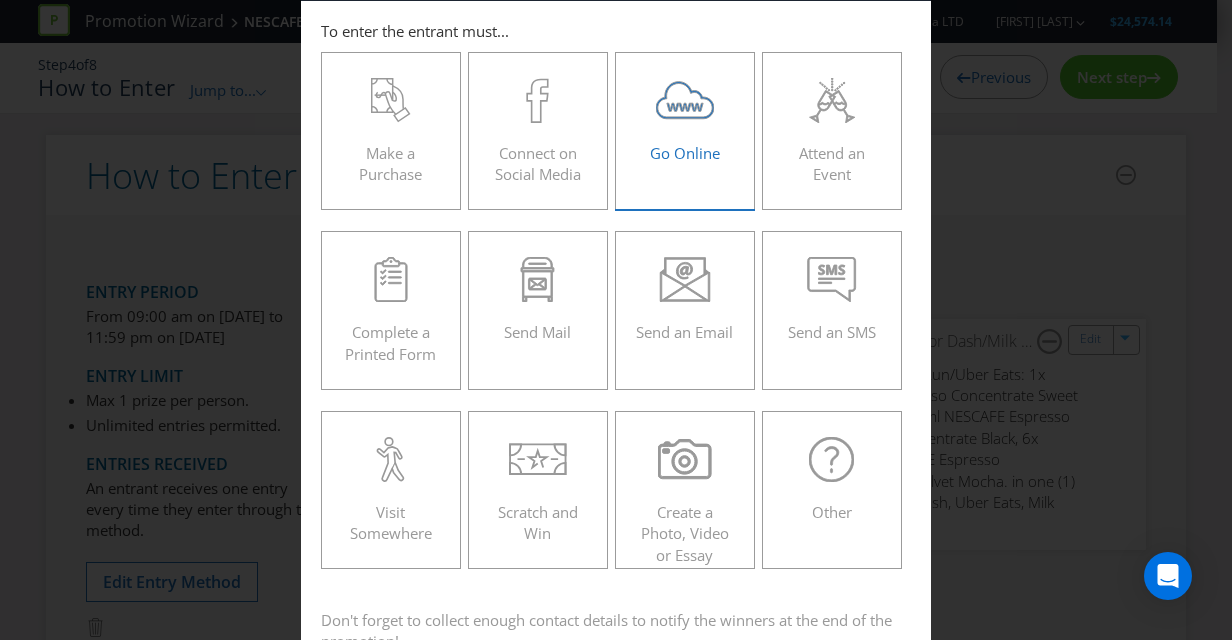 click on "Go Online" at bounding box center (685, 131) 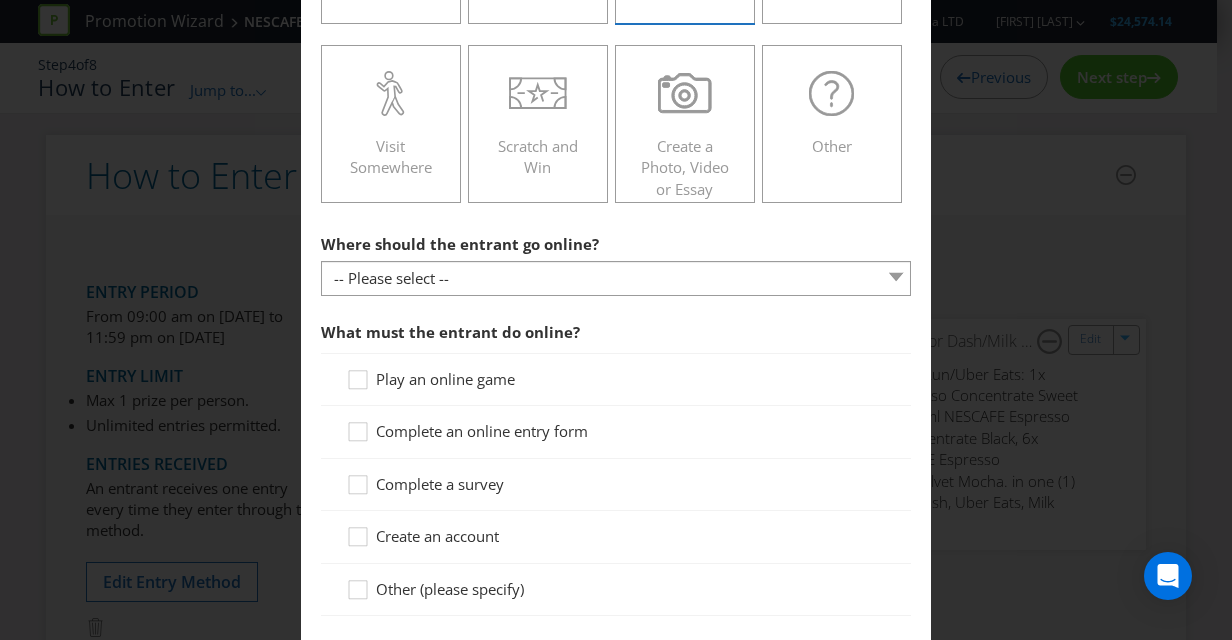 scroll, scrollTop: 483, scrollLeft: 0, axis: vertical 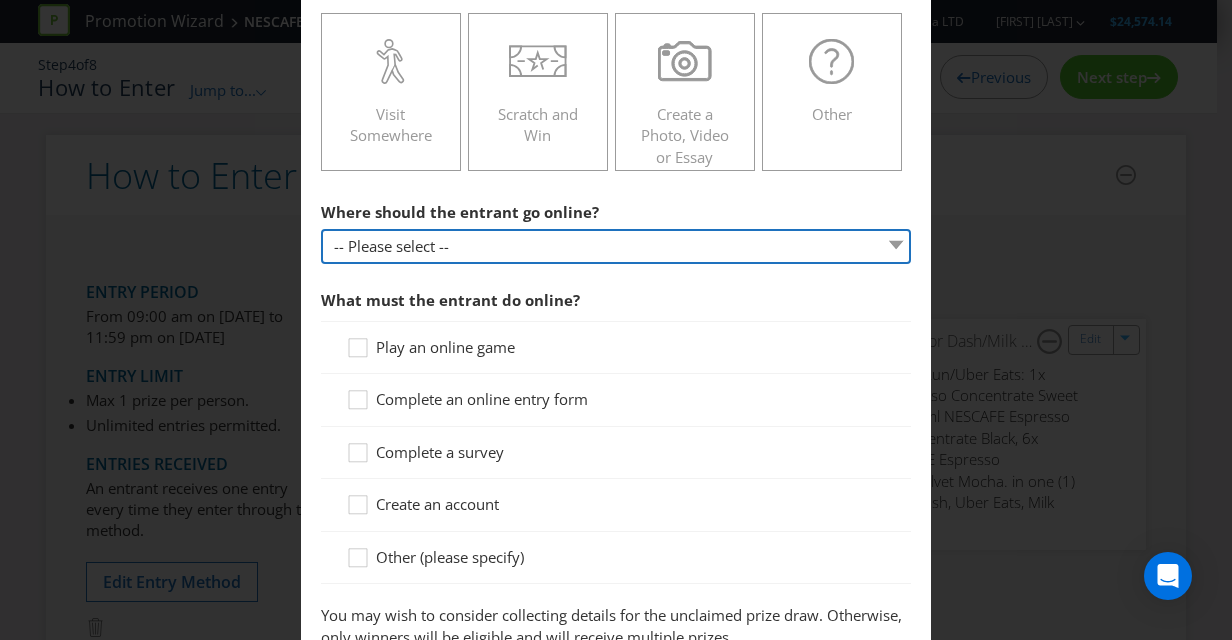 click on "-- Please select -- At a specific URL Using a direct link sent to the entrant by email Other (please specify)" at bounding box center [616, 246] 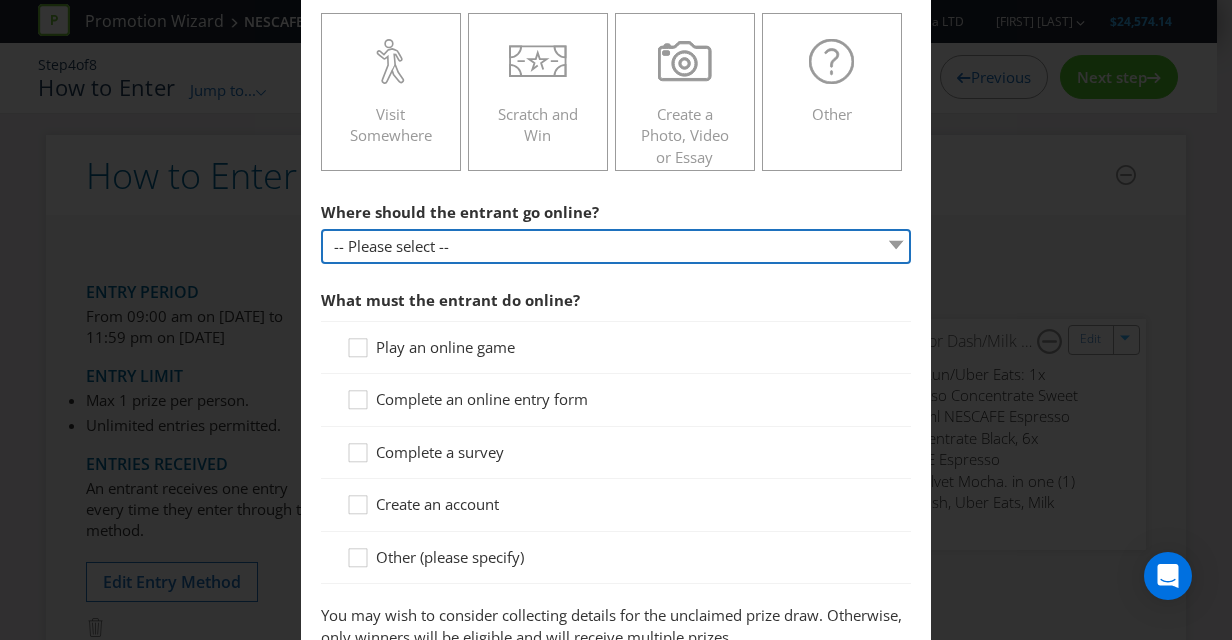 select on "SPECIFIC_URL" 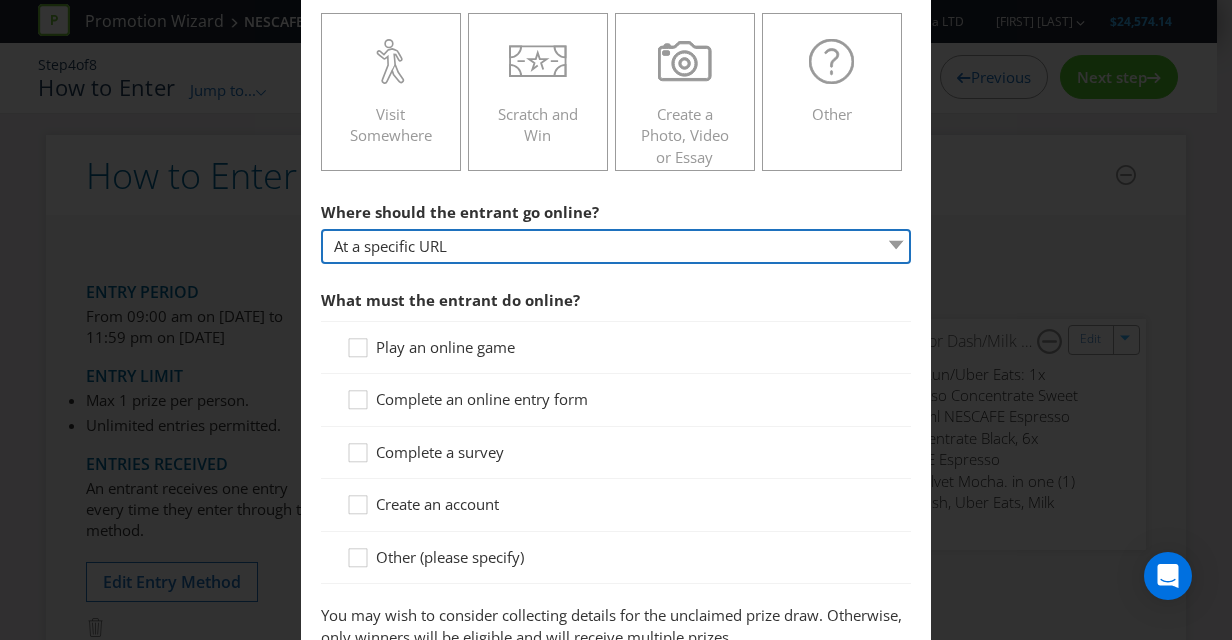 click on "-- Please select -- At a specific URL Using a direct link sent to the entrant by email Other (please specify)" at bounding box center [616, 246] 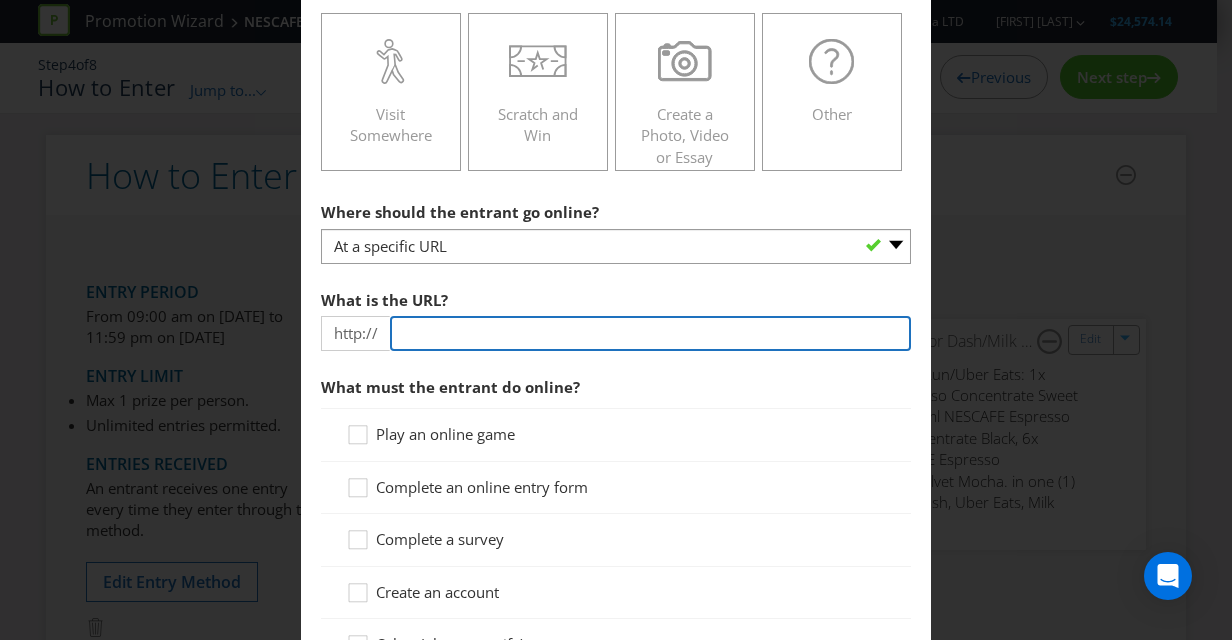 click at bounding box center (650, 333) 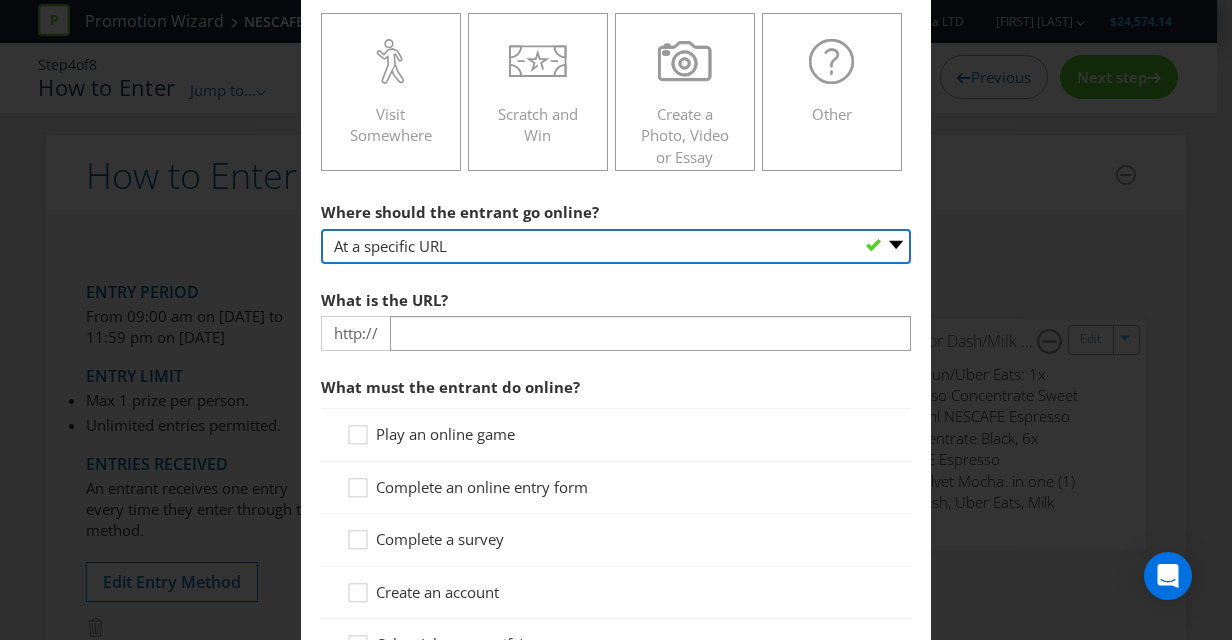 click on "-- Please select -- At a specific URL Using a direct link sent to the entrant by email Other (please specify)" at bounding box center (616, 246) 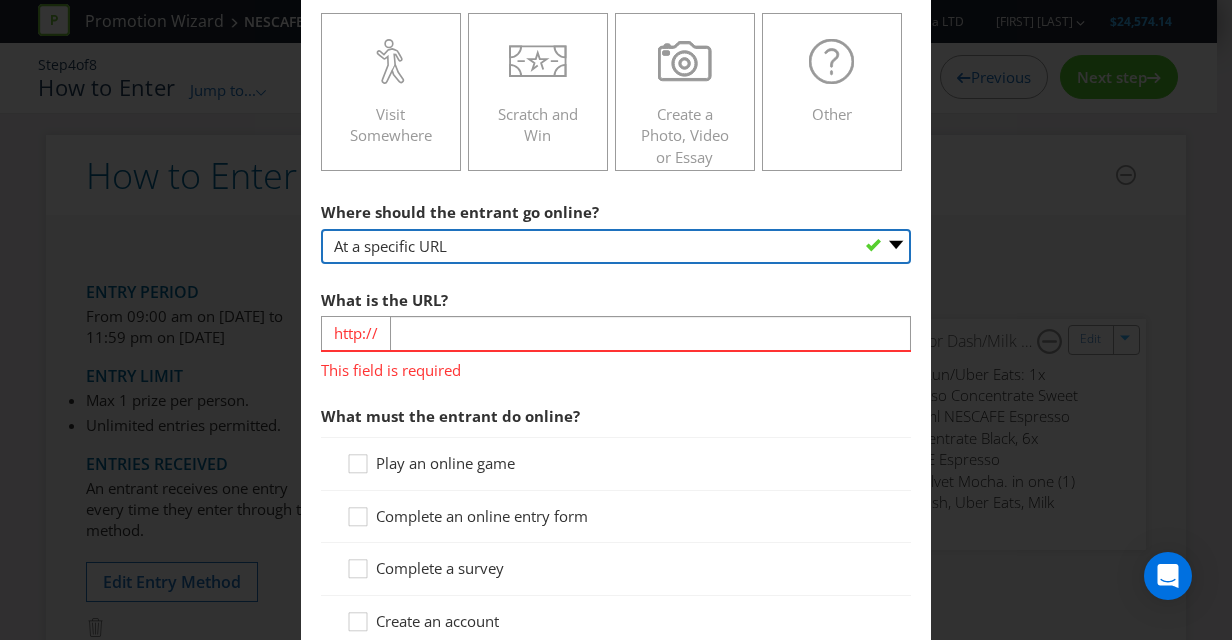 click on "-- Please select -- At a specific URL Using a direct link sent to the entrant by email Other (please specify)" at bounding box center (616, 246) 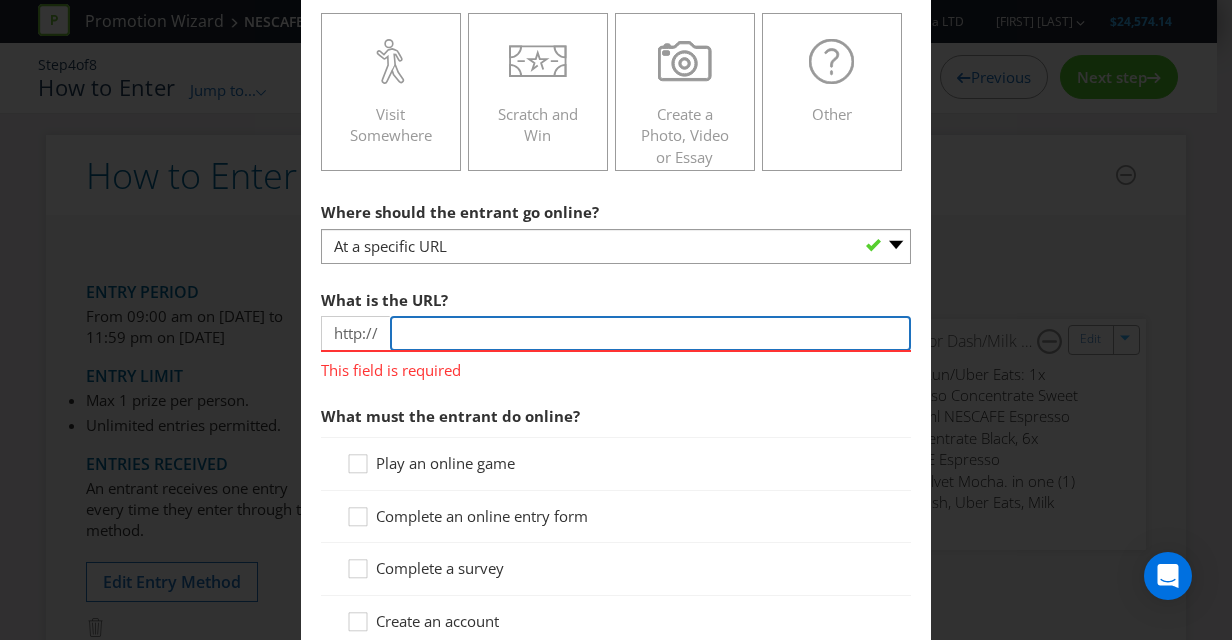 click at bounding box center (650, 333) 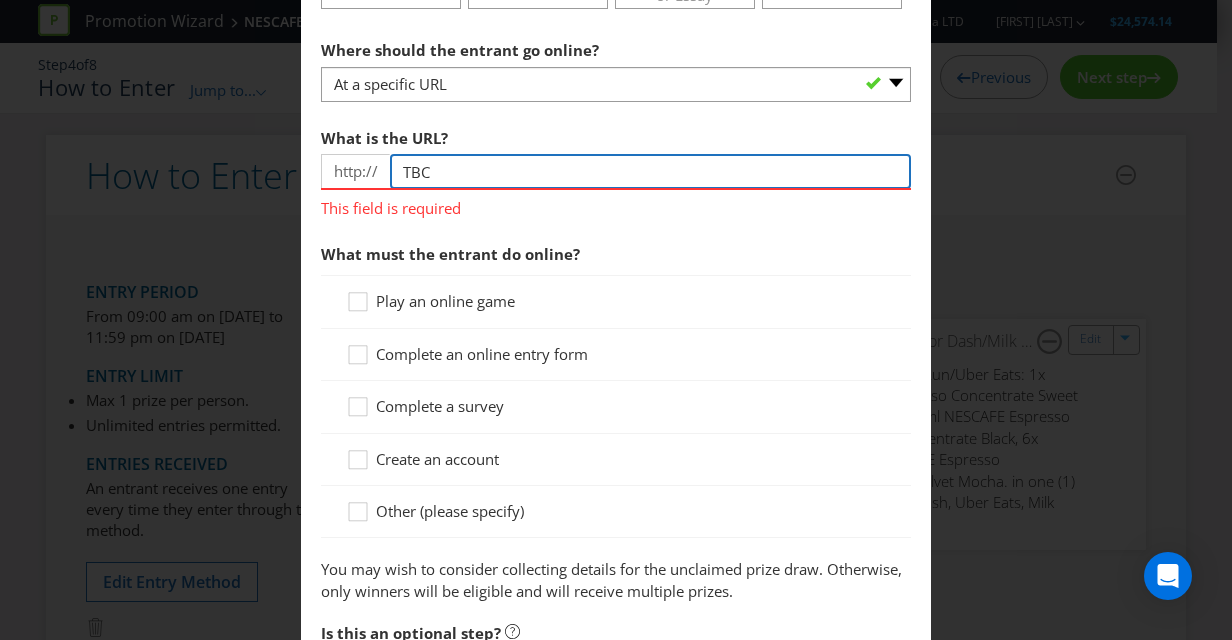 scroll, scrollTop: 648, scrollLeft: 0, axis: vertical 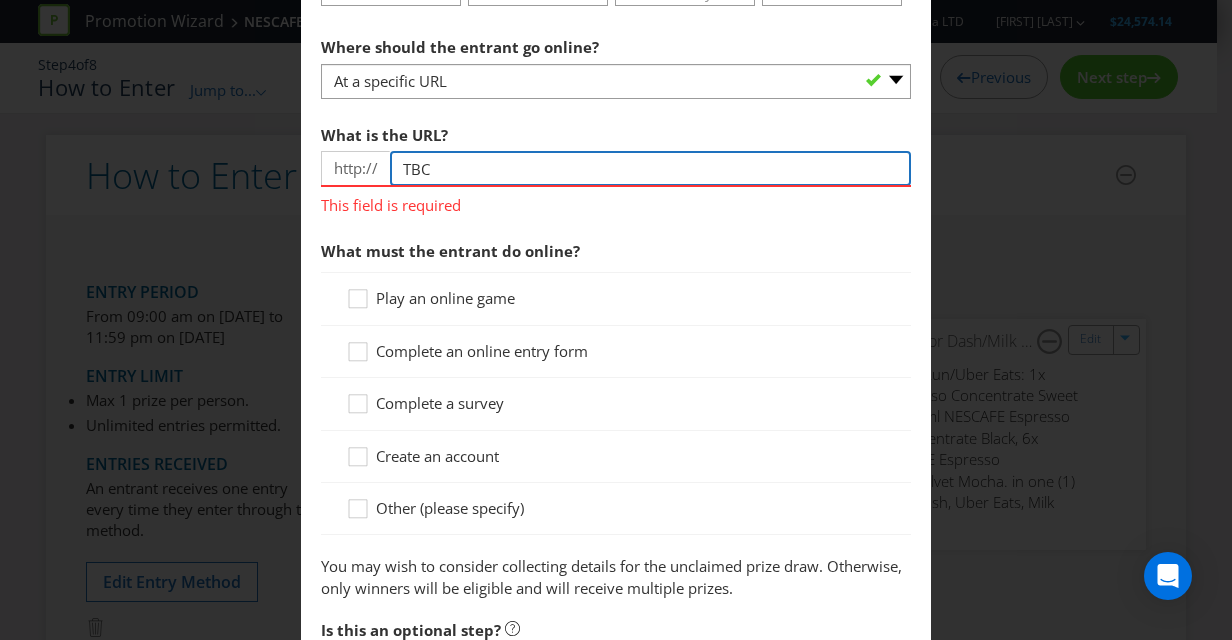 type on "TBC" 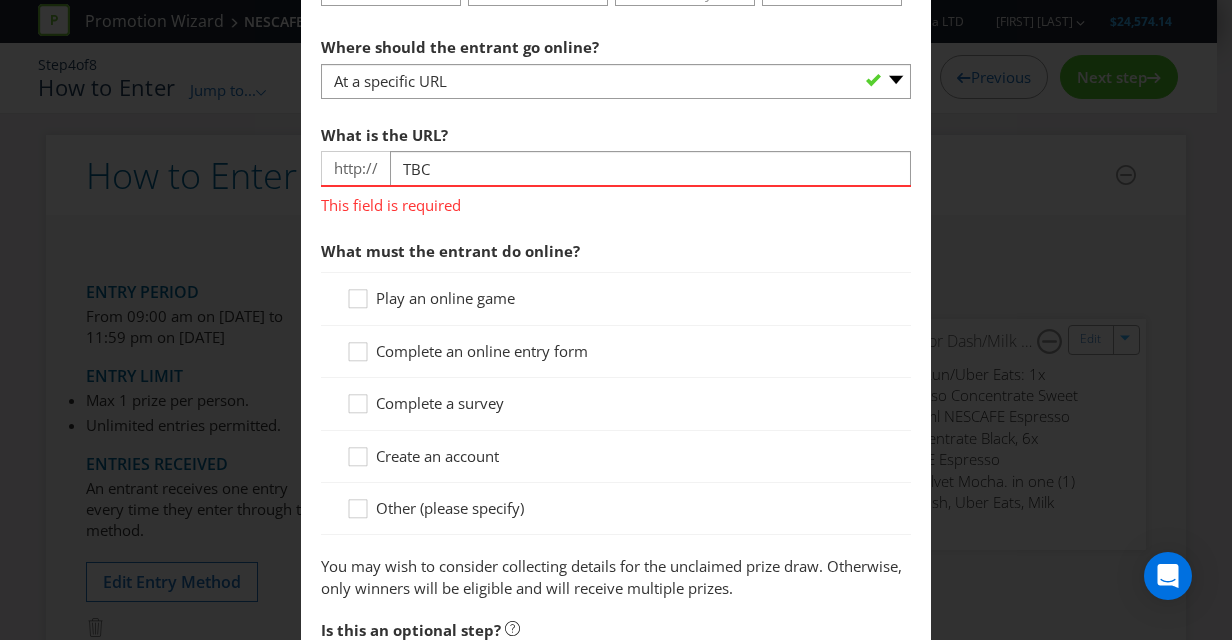 click on "Complete an online entry form" at bounding box center (482, 351) 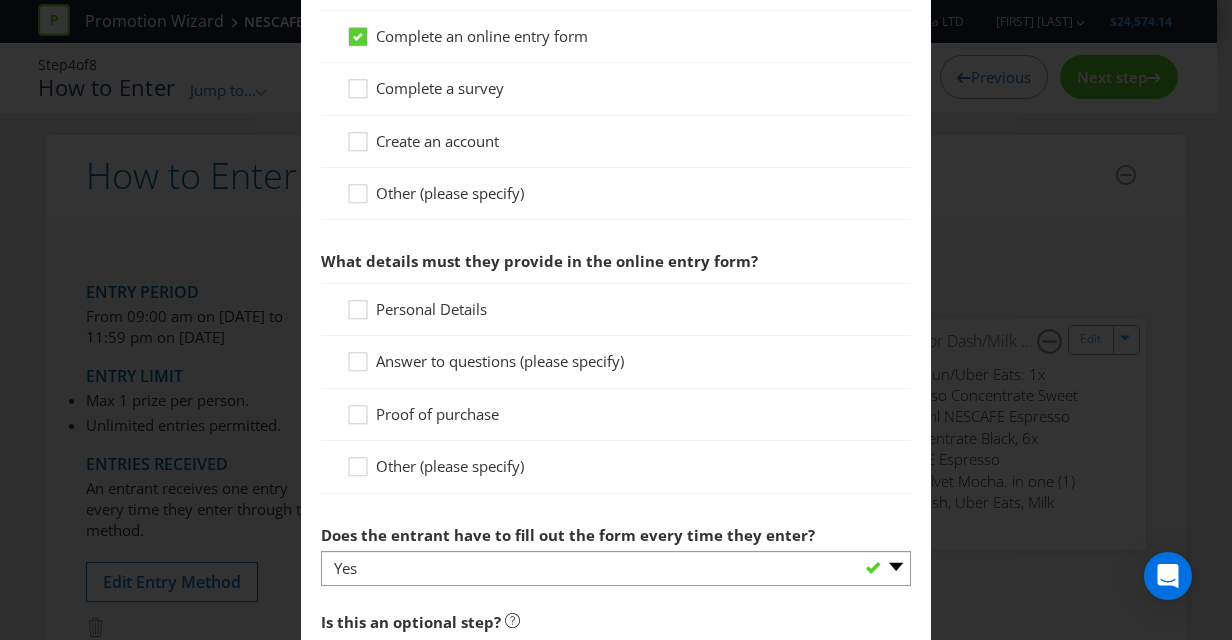 scroll, scrollTop: 979, scrollLeft: 0, axis: vertical 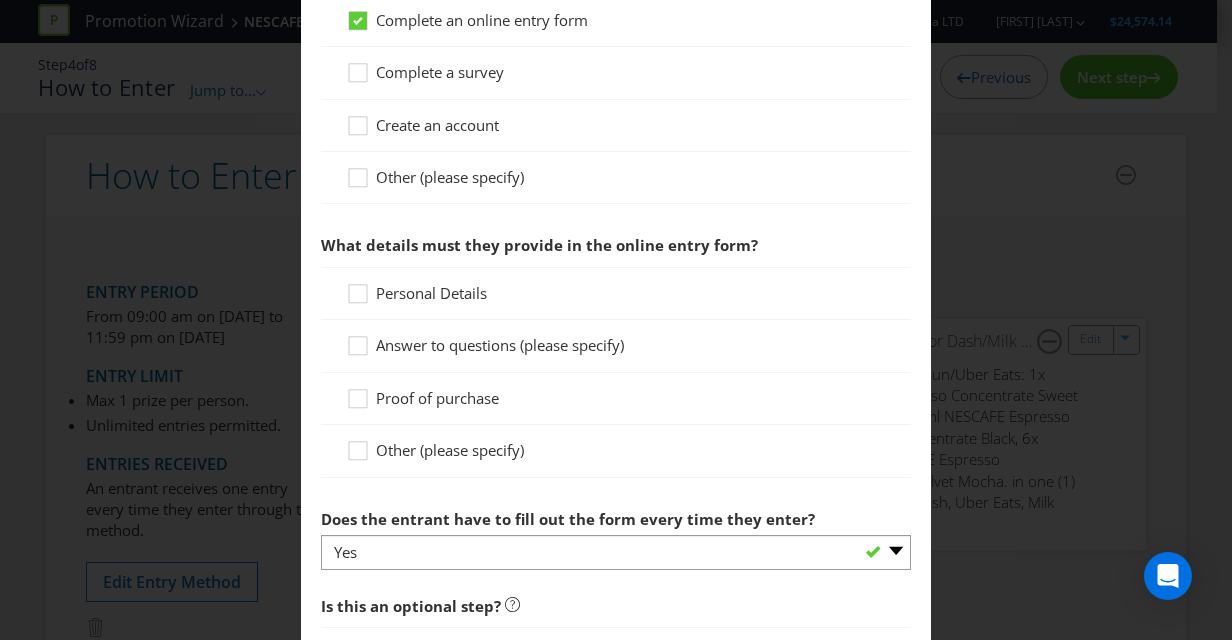 click on "Personal Details" at bounding box center [431, 293] 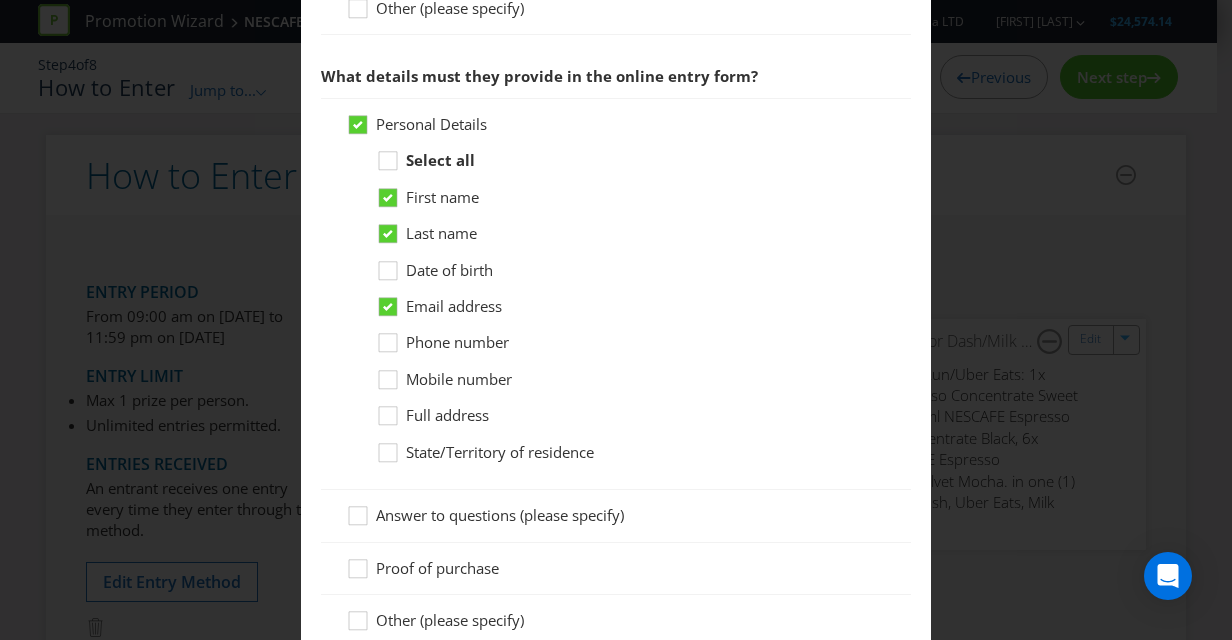 scroll, scrollTop: 1206, scrollLeft: 0, axis: vertical 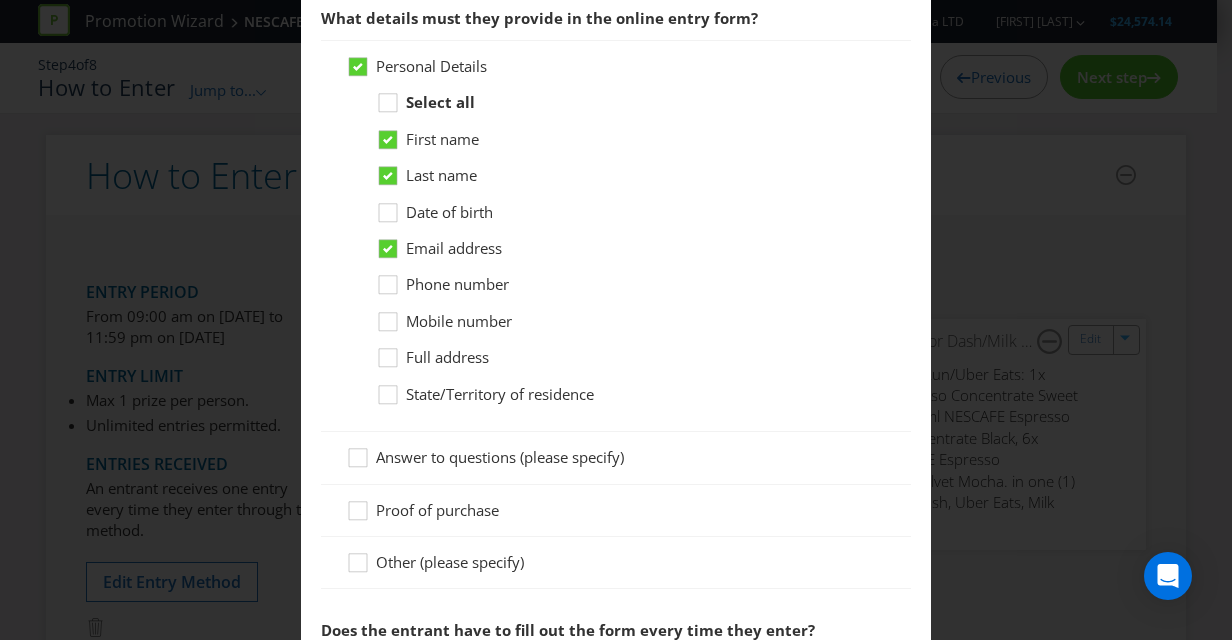 click on "Phone number" at bounding box center (457, 284) 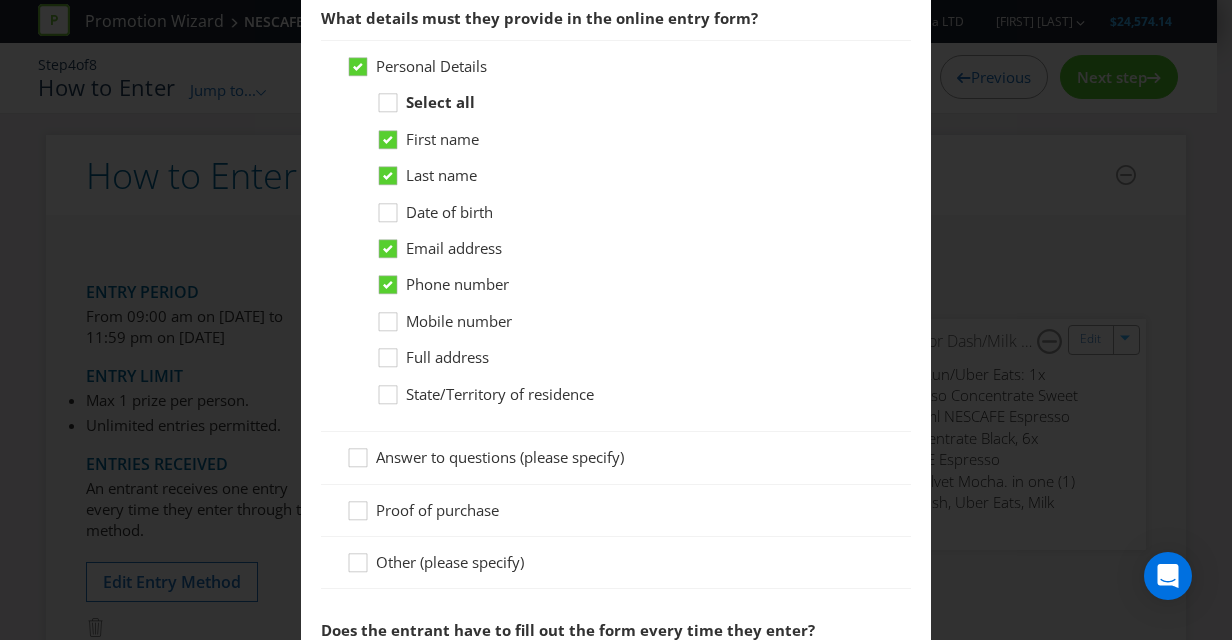 click on "Phone number" at bounding box center (457, 284) 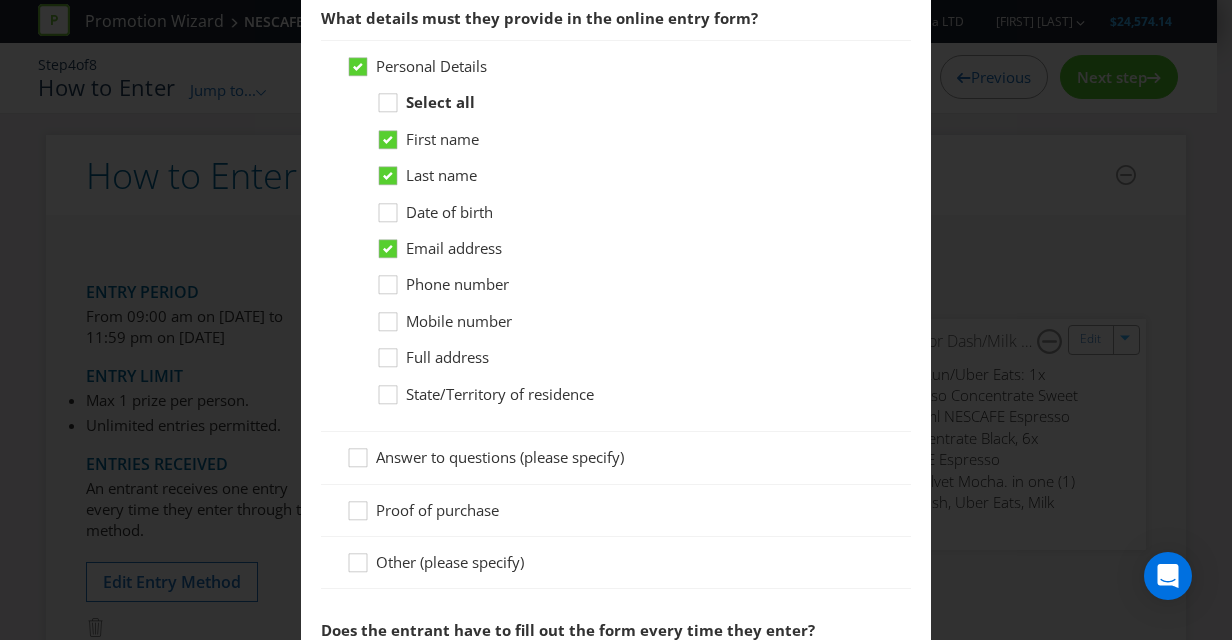click on "Mobile number" at bounding box center (459, 321) 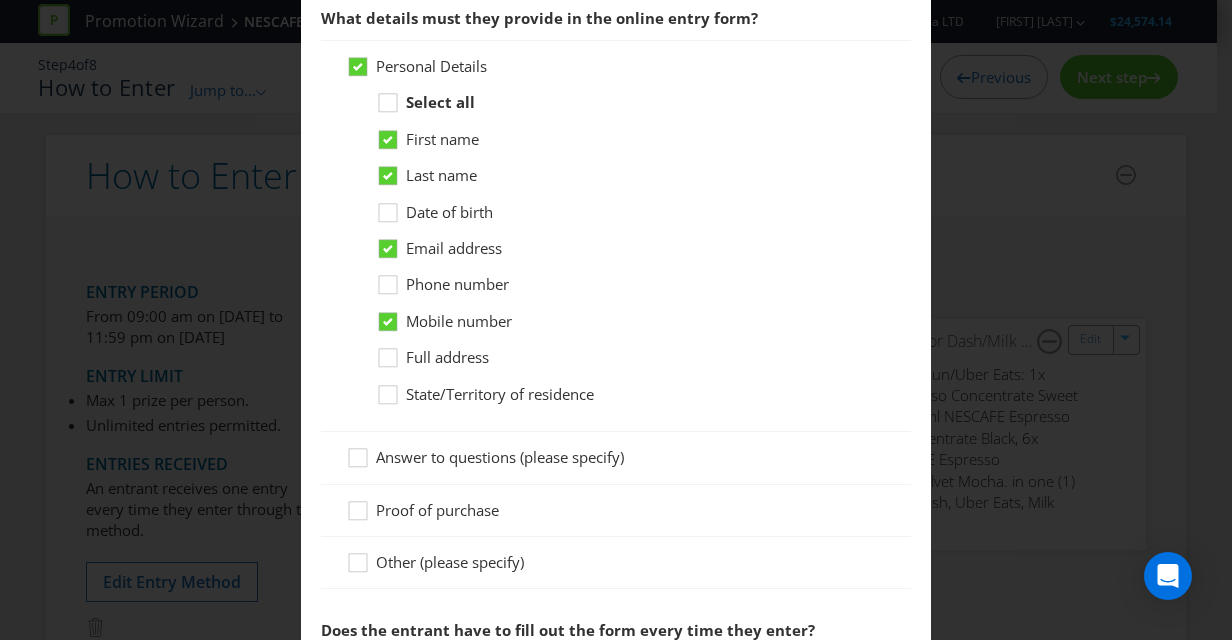 scroll, scrollTop: 1328, scrollLeft: 0, axis: vertical 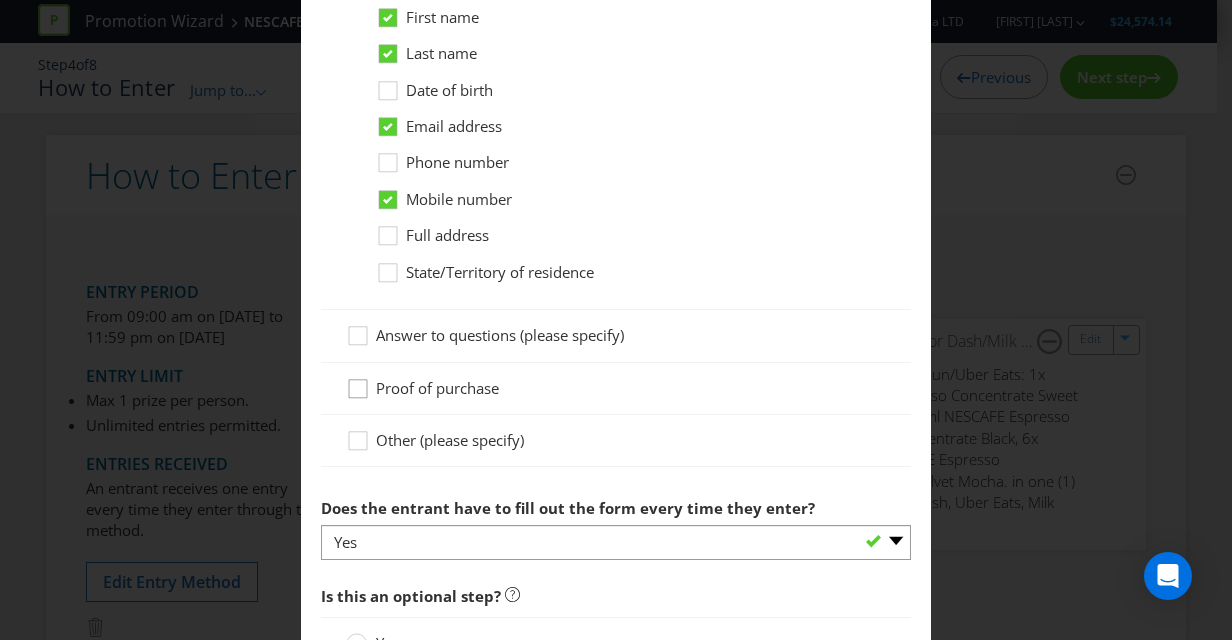 click 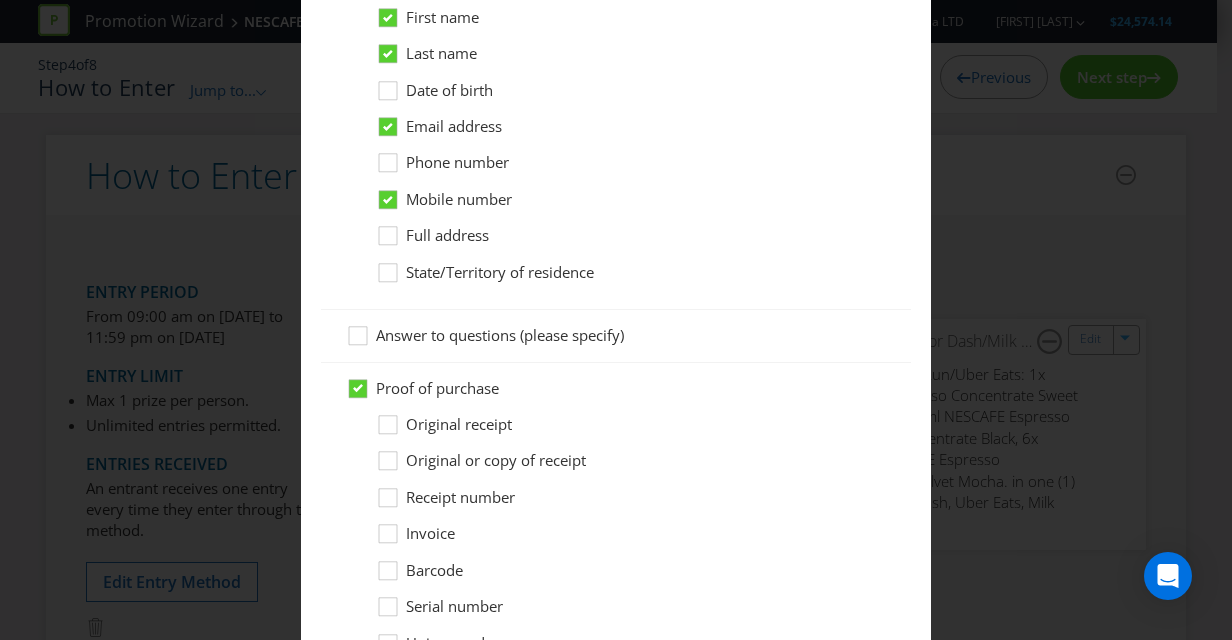 scroll, scrollTop: 1475, scrollLeft: 0, axis: vertical 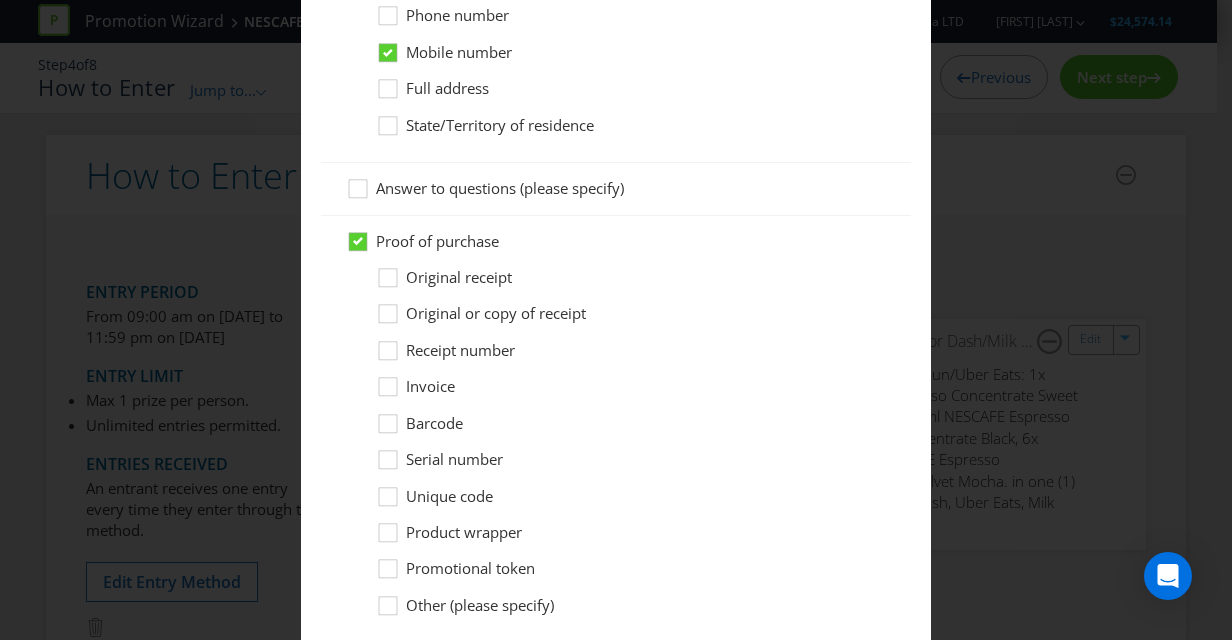 click on "Original receipt" at bounding box center (459, 277) 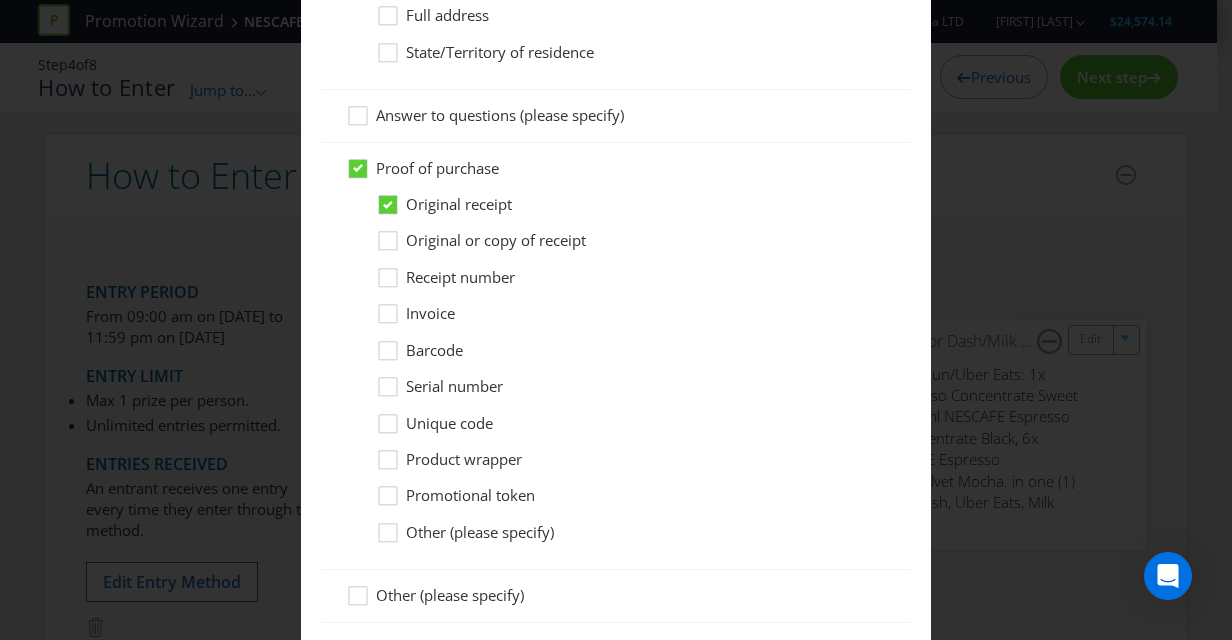 scroll, scrollTop: 1550, scrollLeft: 0, axis: vertical 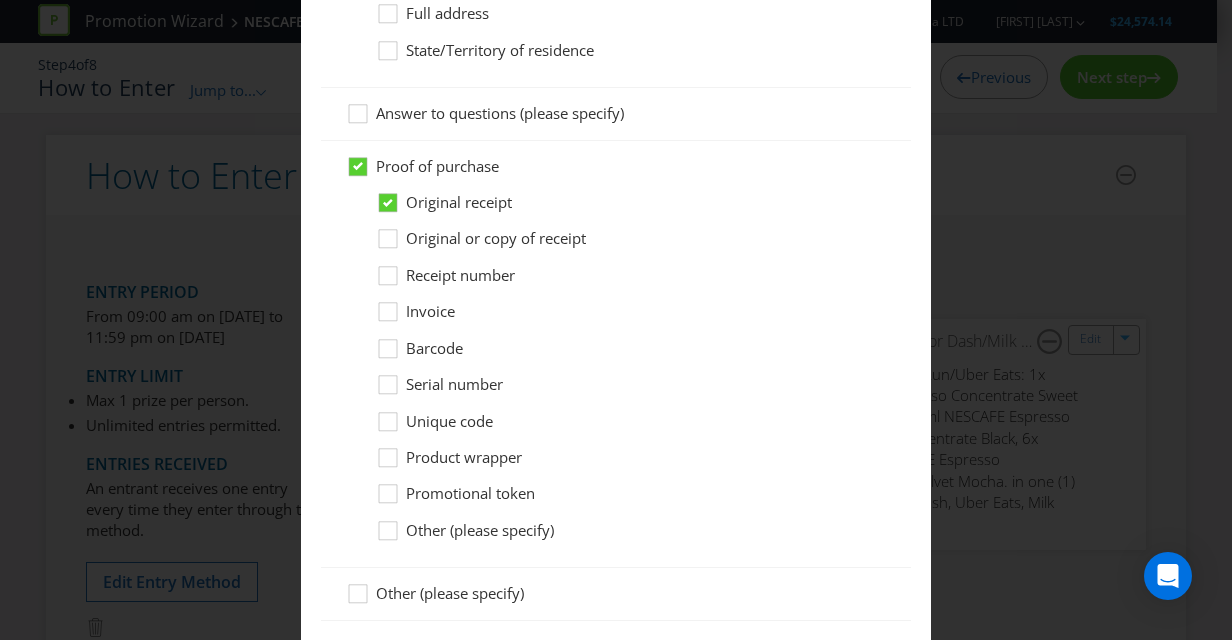 click on "Original receipt" at bounding box center (459, 202) 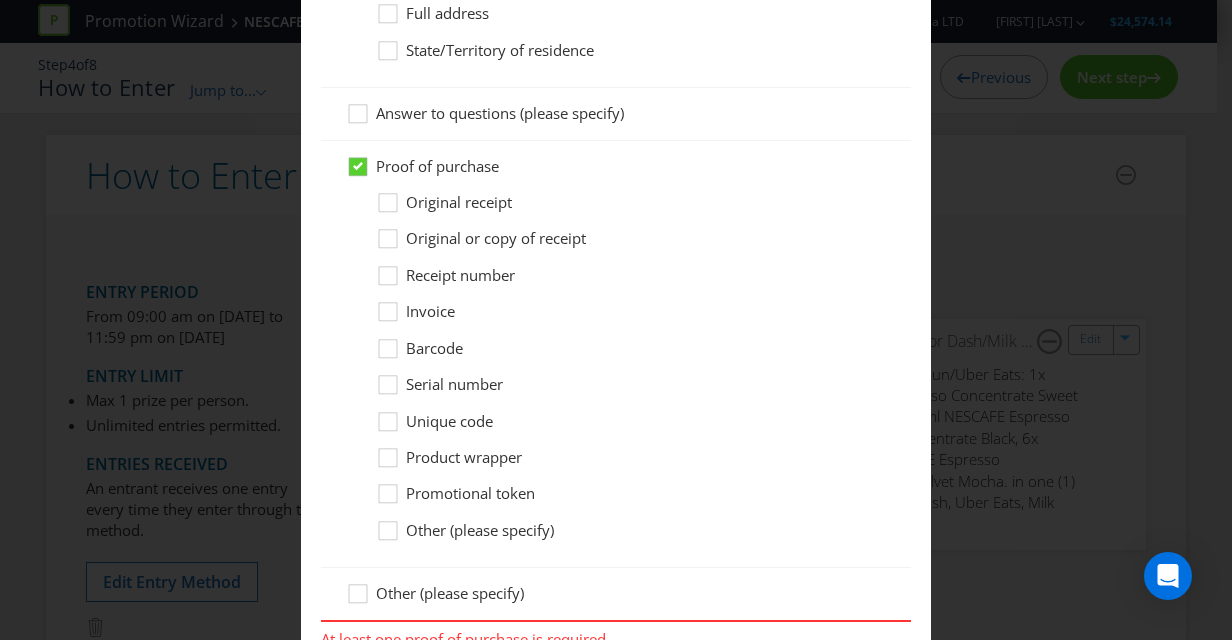 click on "Original receipt" at bounding box center (459, 202) 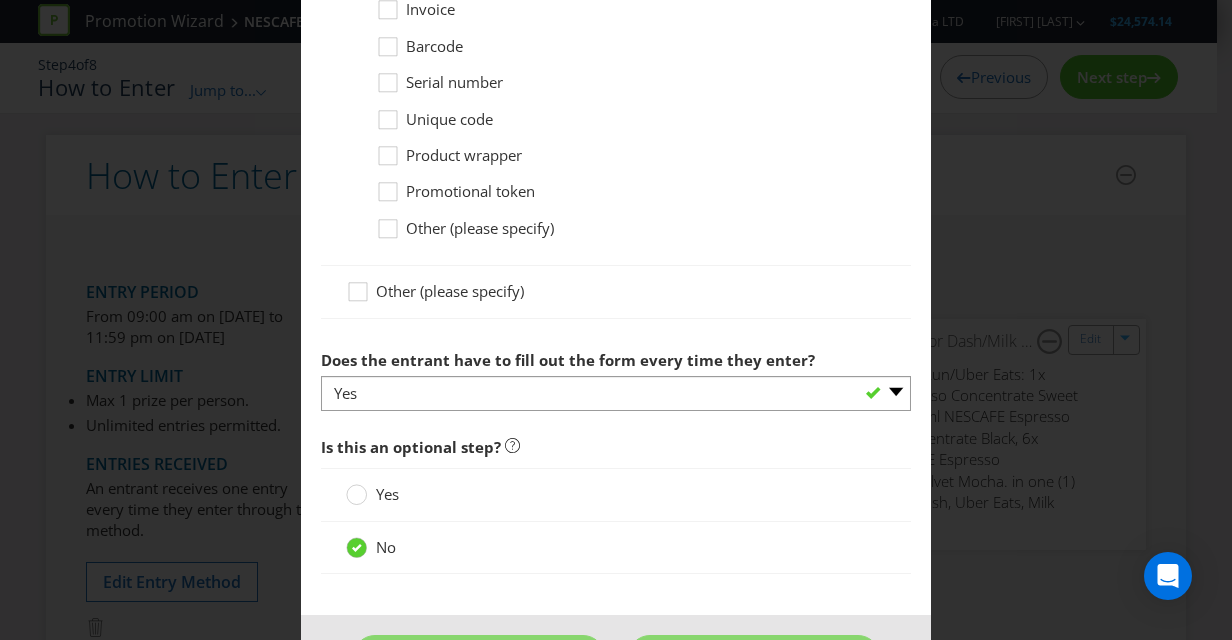 scroll, scrollTop: 1889, scrollLeft: 0, axis: vertical 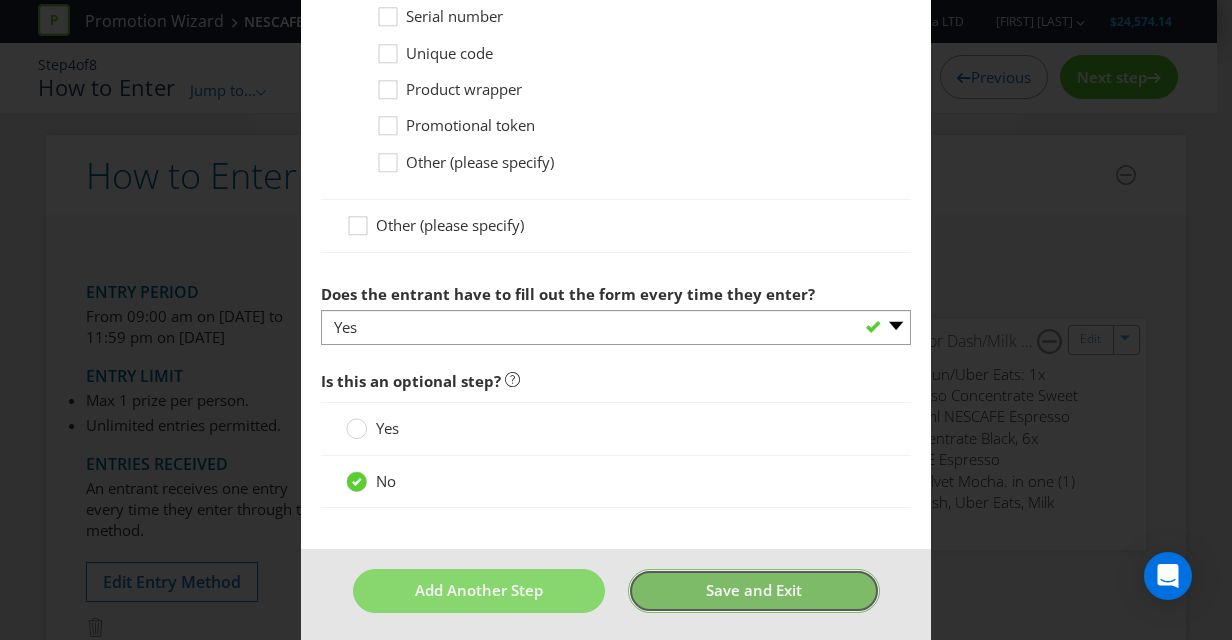 click on "Save and Exit" at bounding box center (754, 590) 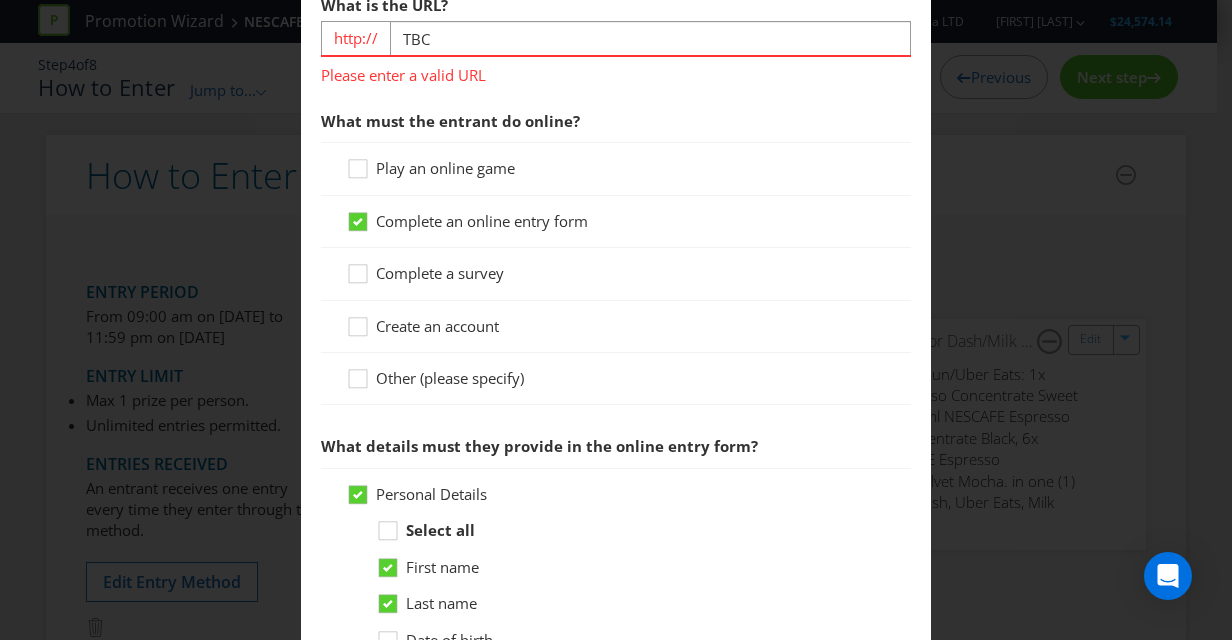 scroll, scrollTop: 720, scrollLeft: 0, axis: vertical 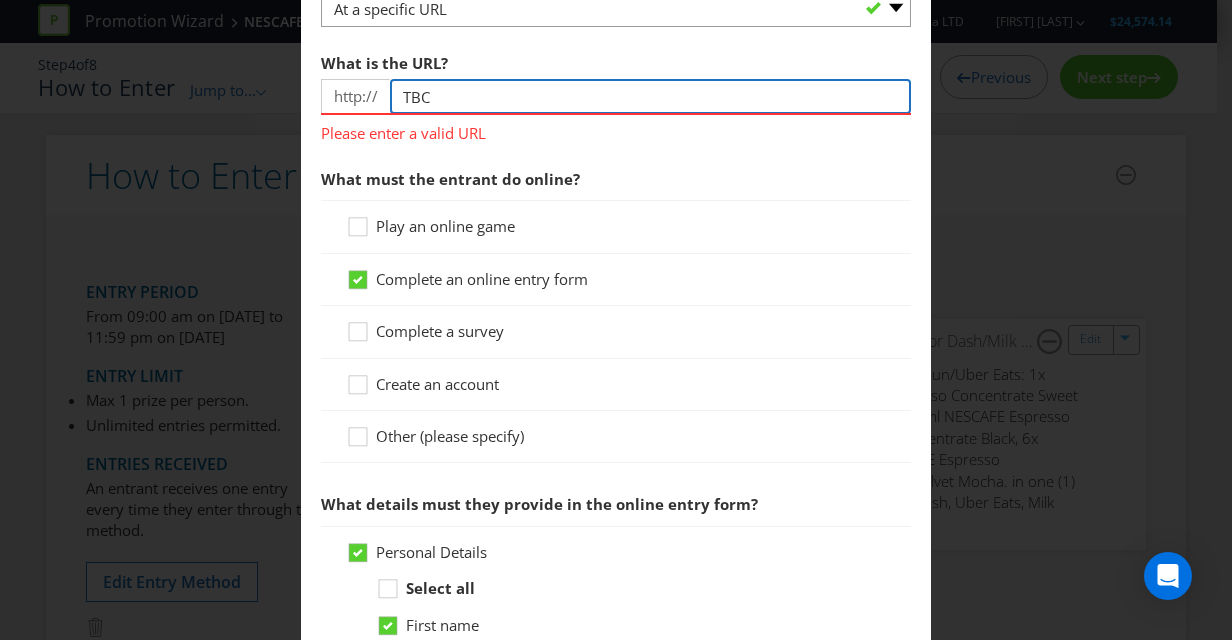 click on "TBC" at bounding box center (650, 96) 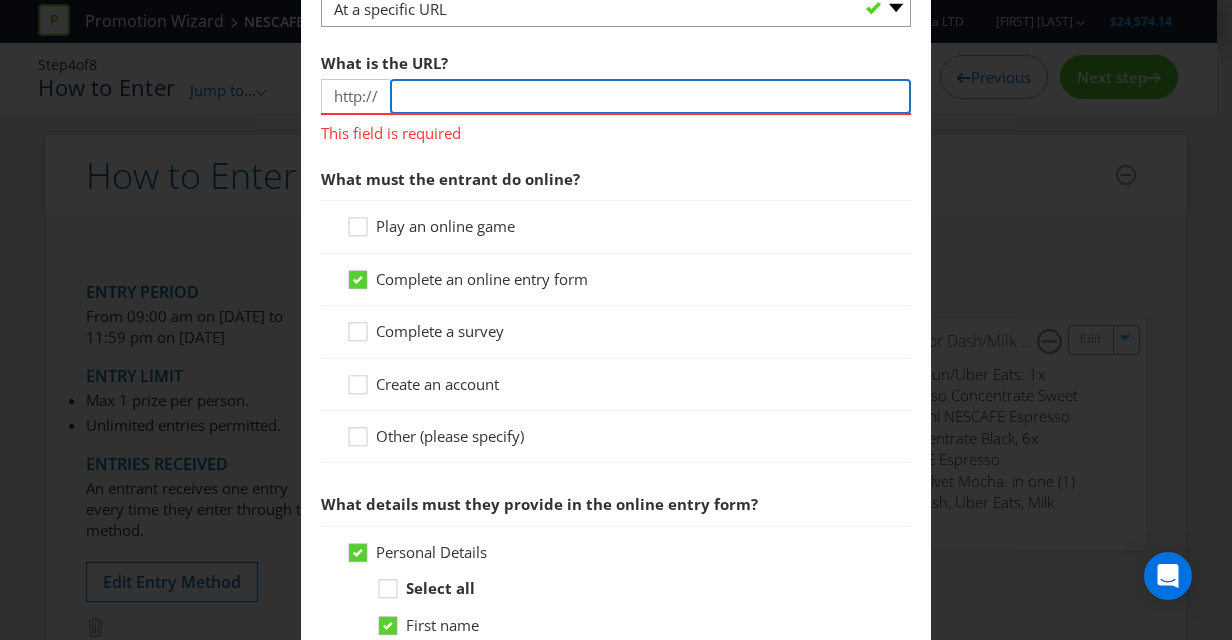 paste on "https://www.nescafe.com/au/campaigns" 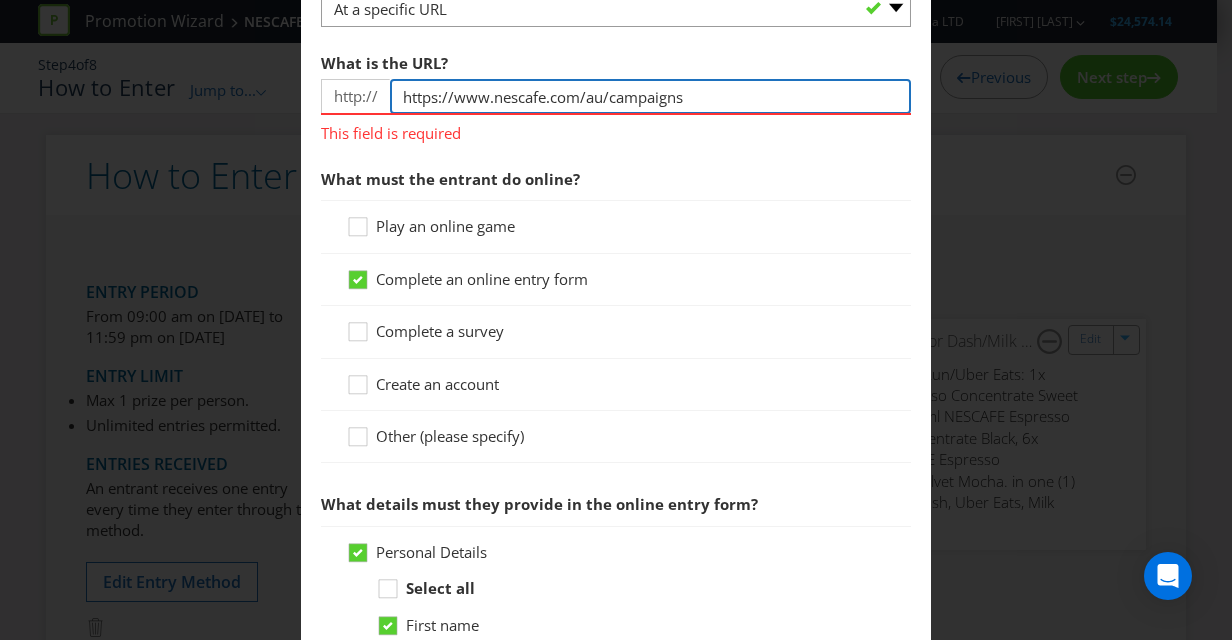 type on "https://www.nescafe.com/au/campaigns" 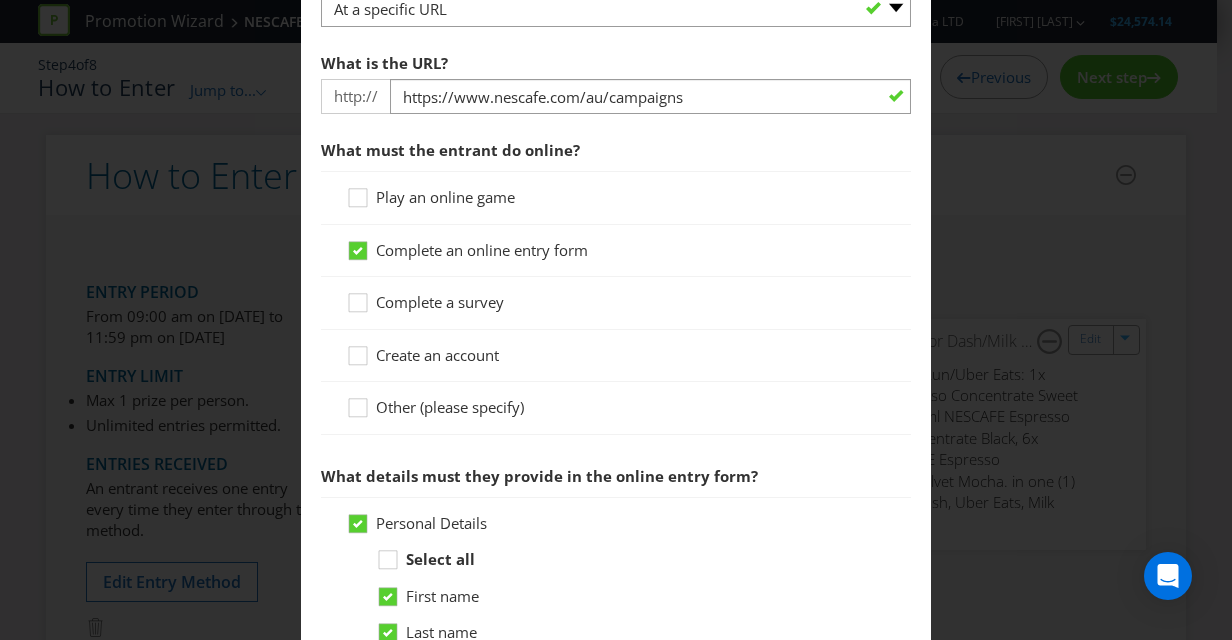 click on "What must the entrant do online?   Play an online game   Complete an online entry form   Complete a survey   Create an account   Other (please specify)" at bounding box center [616, 288] 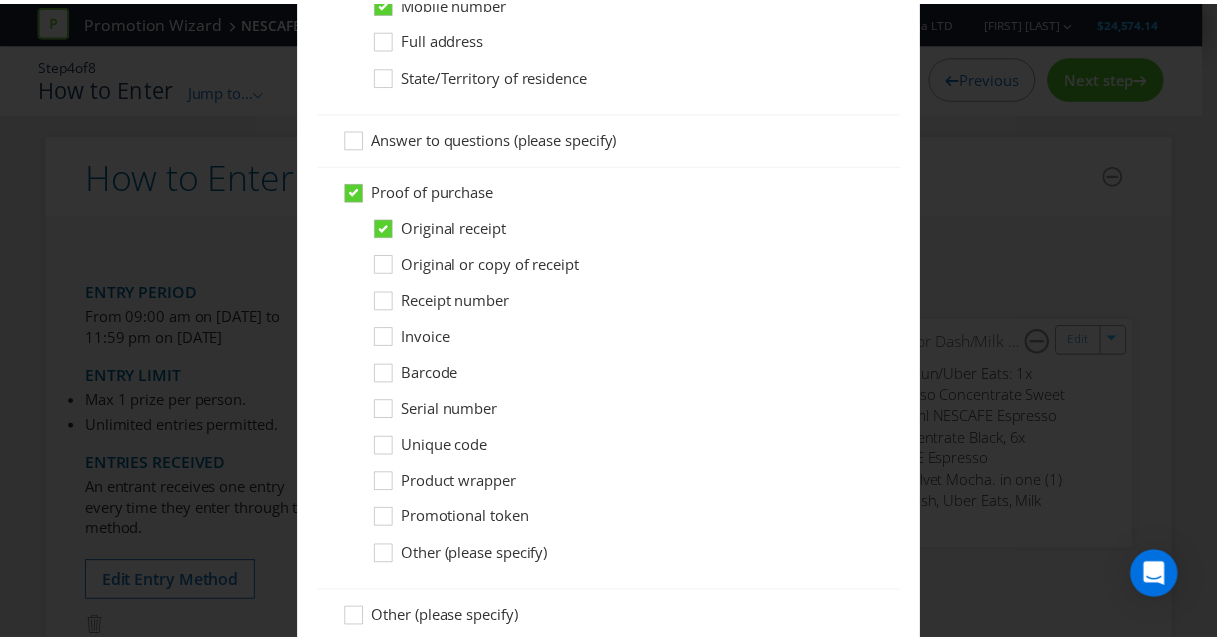 scroll, scrollTop: 1890, scrollLeft: 0, axis: vertical 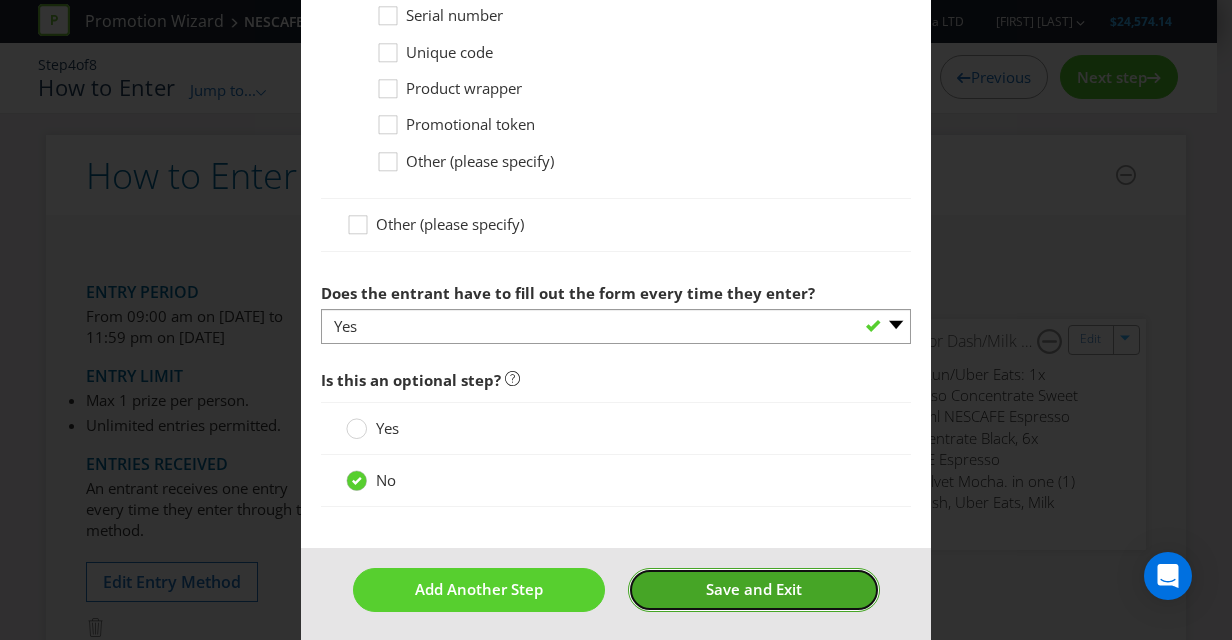 click on "Save and Exit" at bounding box center [754, 589] 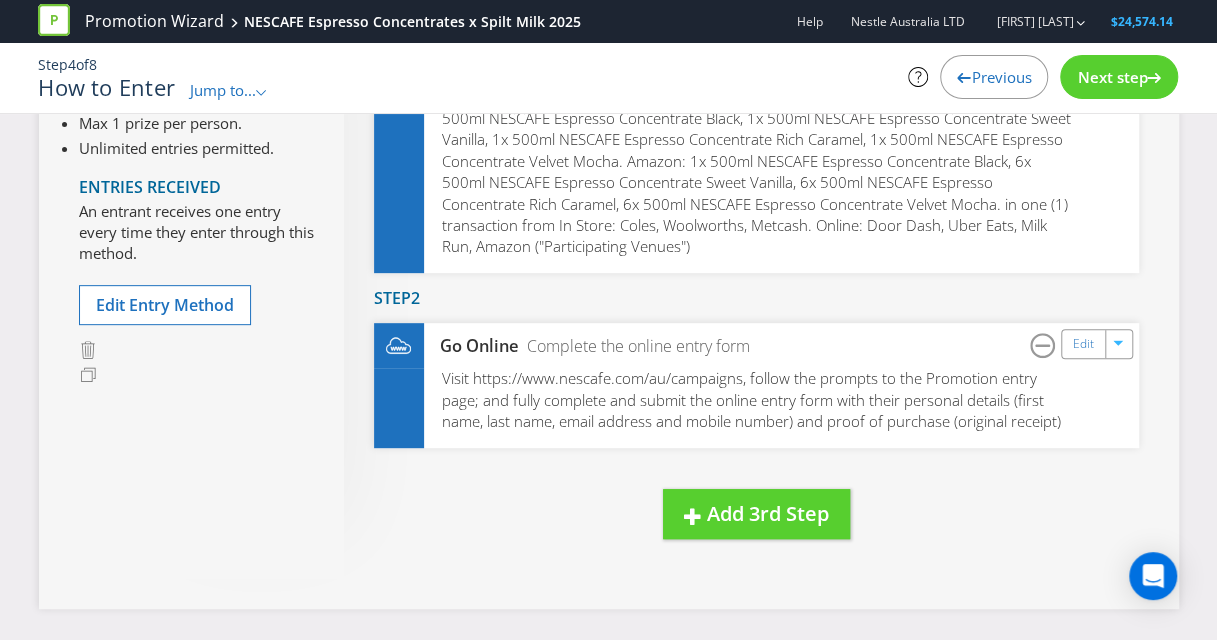 scroll, scrollTop: 0, scrollLeft: 0, axis: both 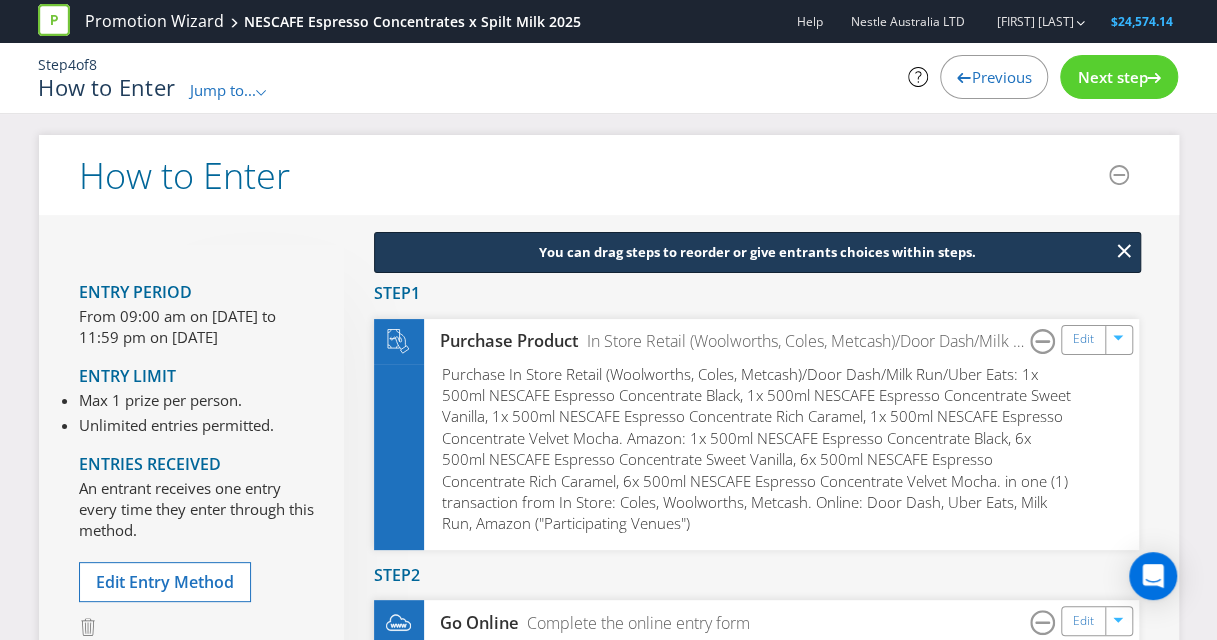 click 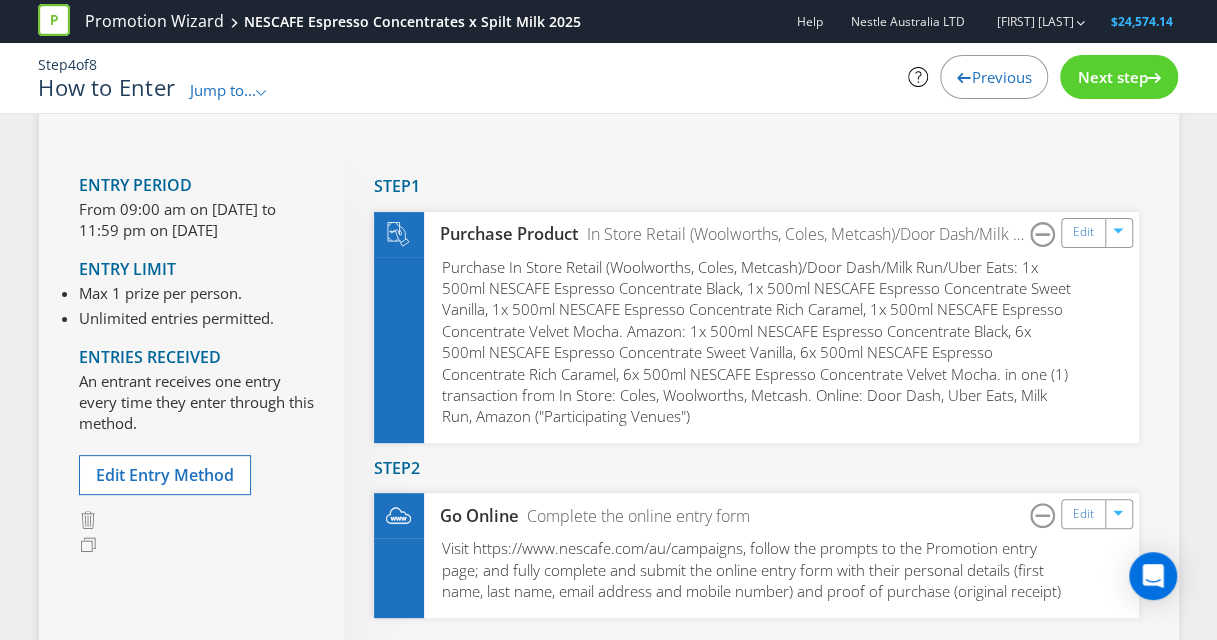 scroll, scrollTop: 113, scrollLeft: 0, axis: vertical 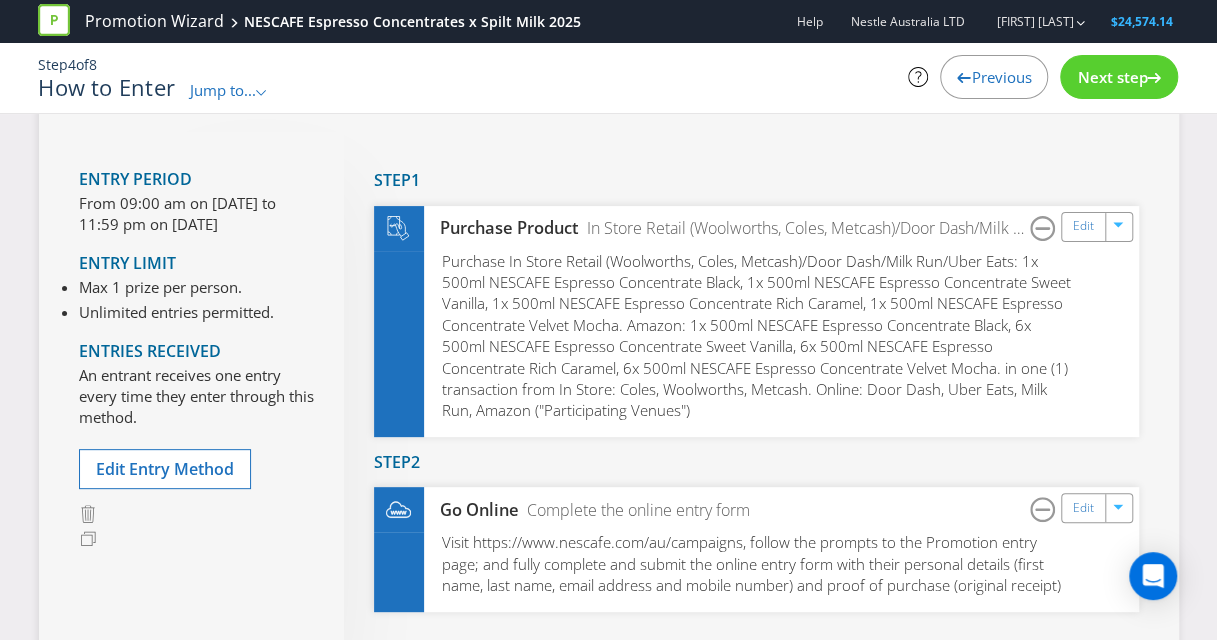 click on "Next step" at bounding box center [1112, 77] 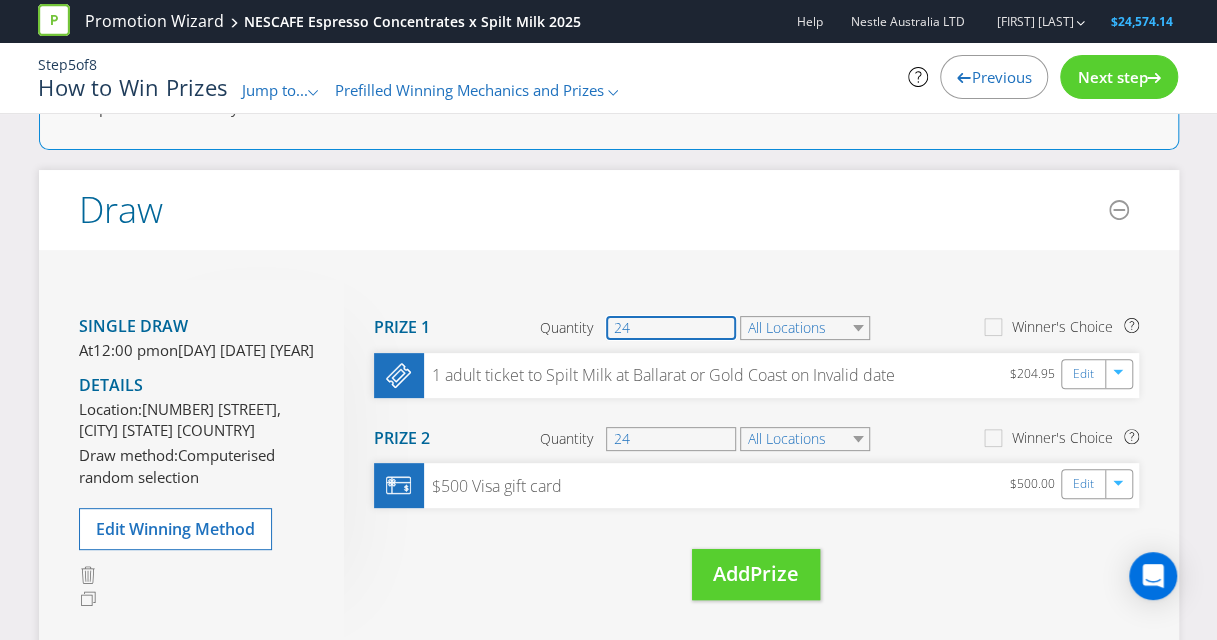 click on "24" at bounding box center [671, 328] 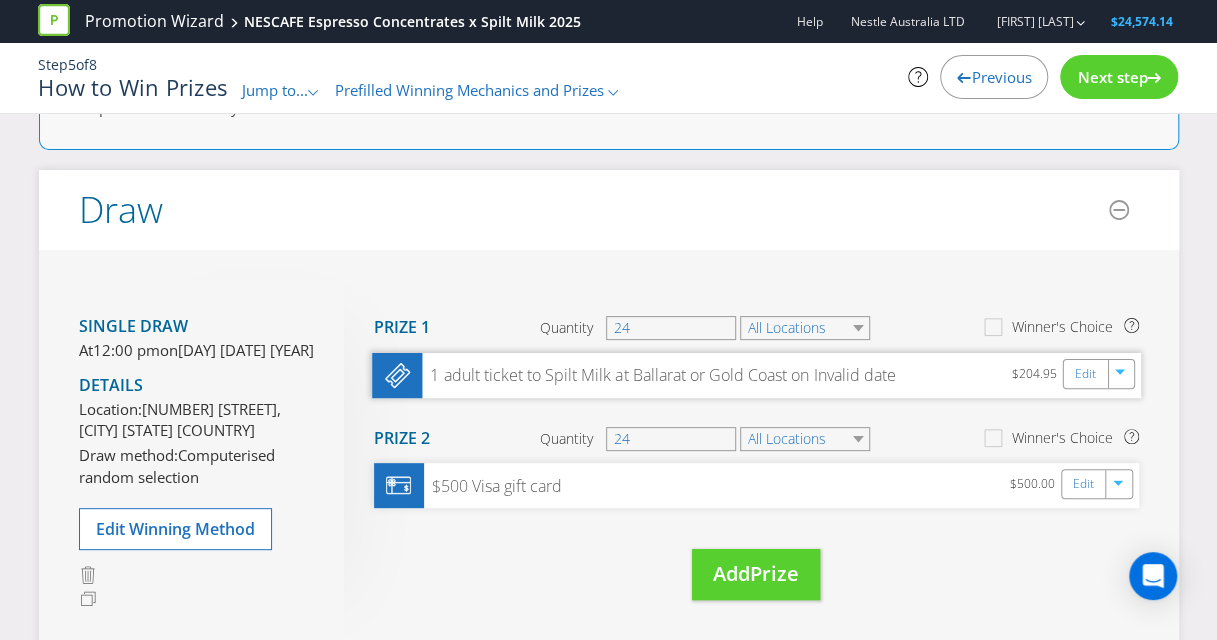 click on "1 adult ticket to Spilt Milk at Ballarat or Gold Coast on Invalid date" at bounding box center (658, 375) 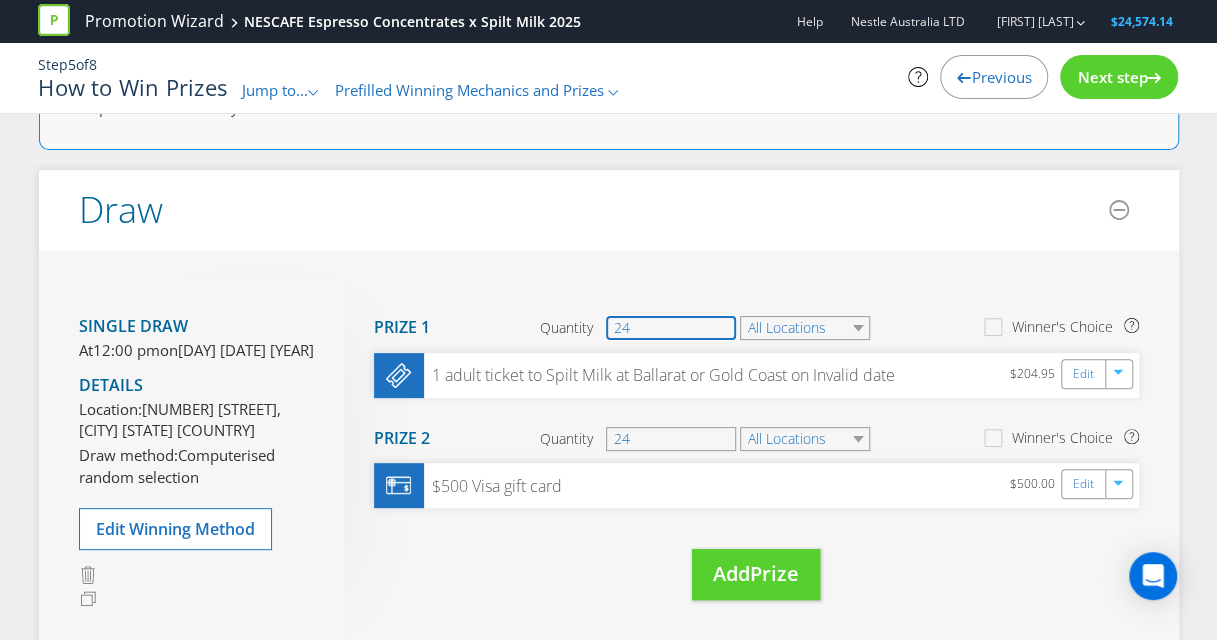 click on "24" at bounding box center (671, 328) 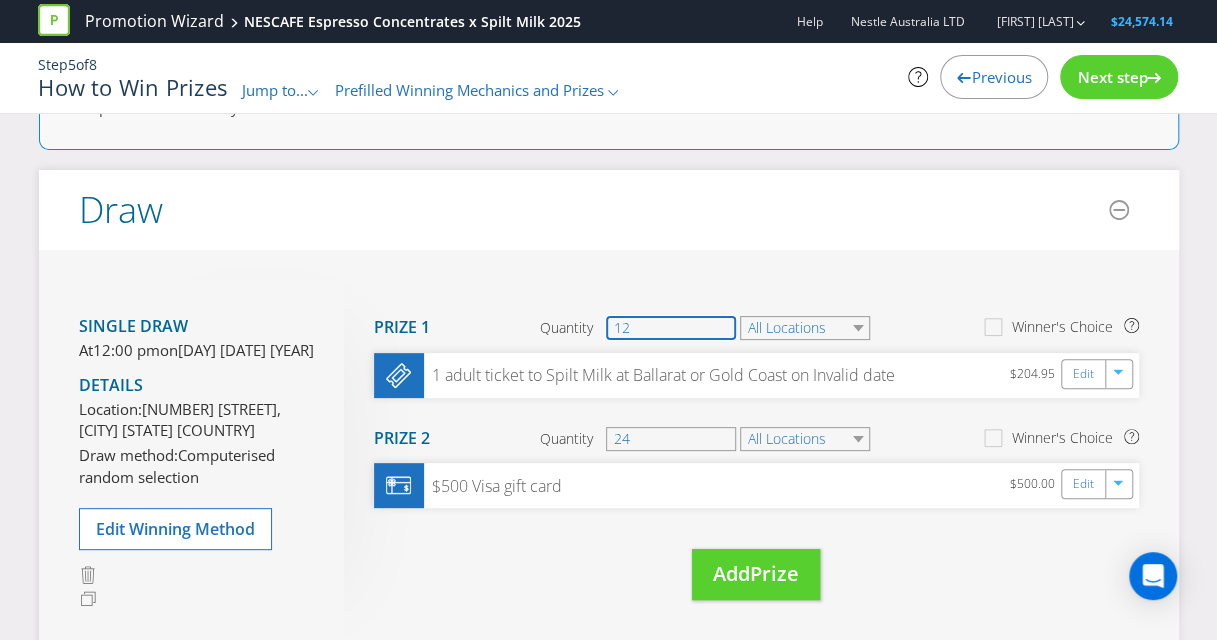 click on "12" at bounding box center [671, 328] 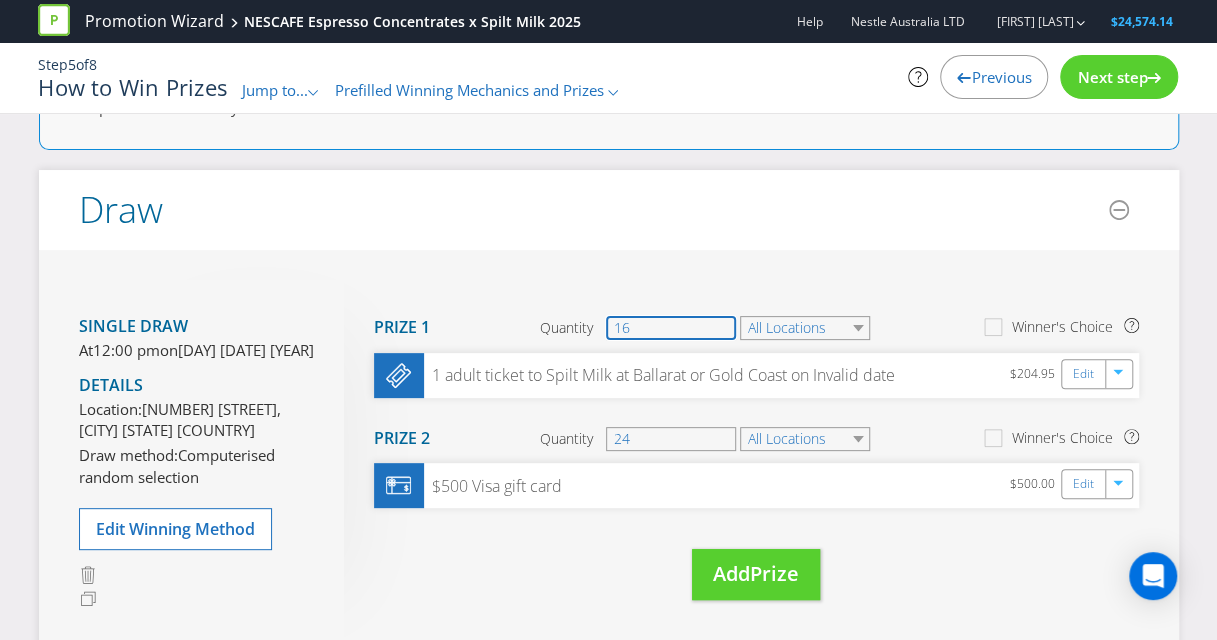 type on "1" 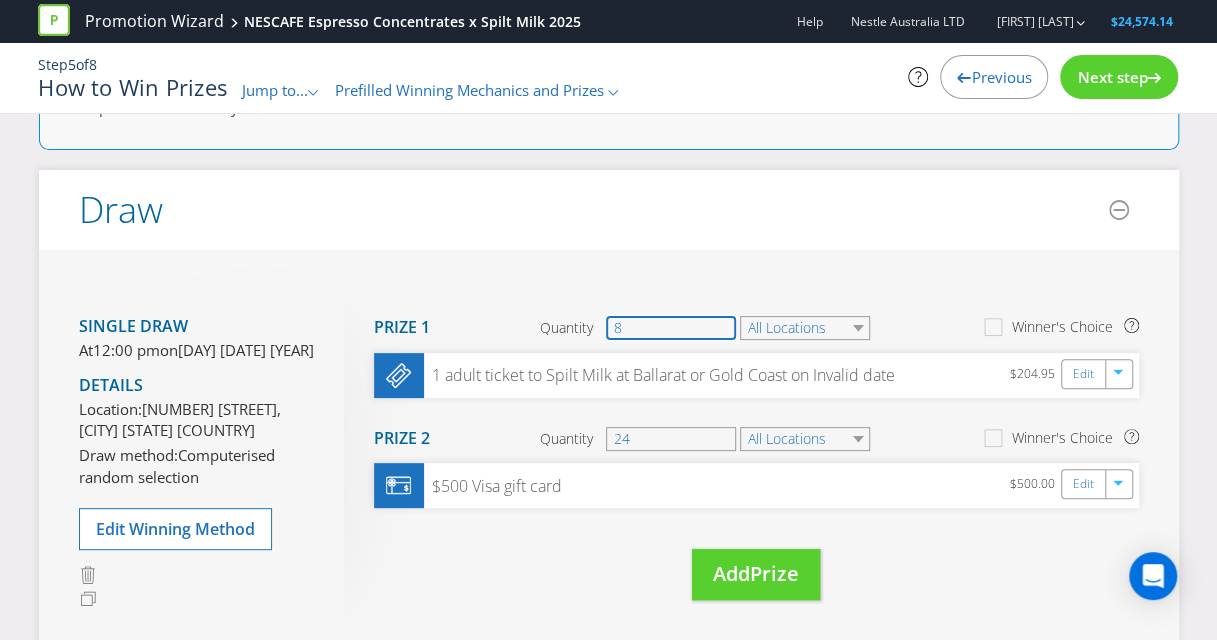 type on "8" 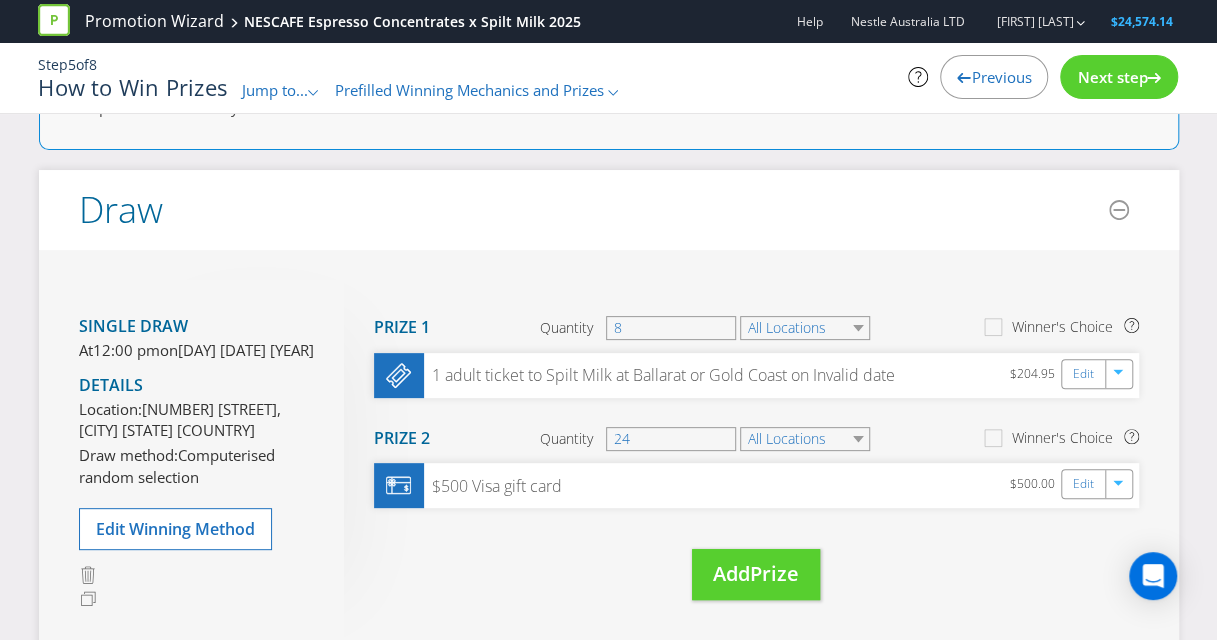 click on "Move Here Drag here to move prize Prize 1 Quantity   8 All Locations Winner's Choice   1 adult ticket to Spilt Milk at [CITY] or [CITY] on Invalid date $204.95 Edit Move Here Drag here to move prize Prize 2 Quantity   24 All Locations Winner's Choice   $500 Visa gift card $500.00 Edit Move Here Drag here to move prize Add  Prize" at bounding box center [741, 460] 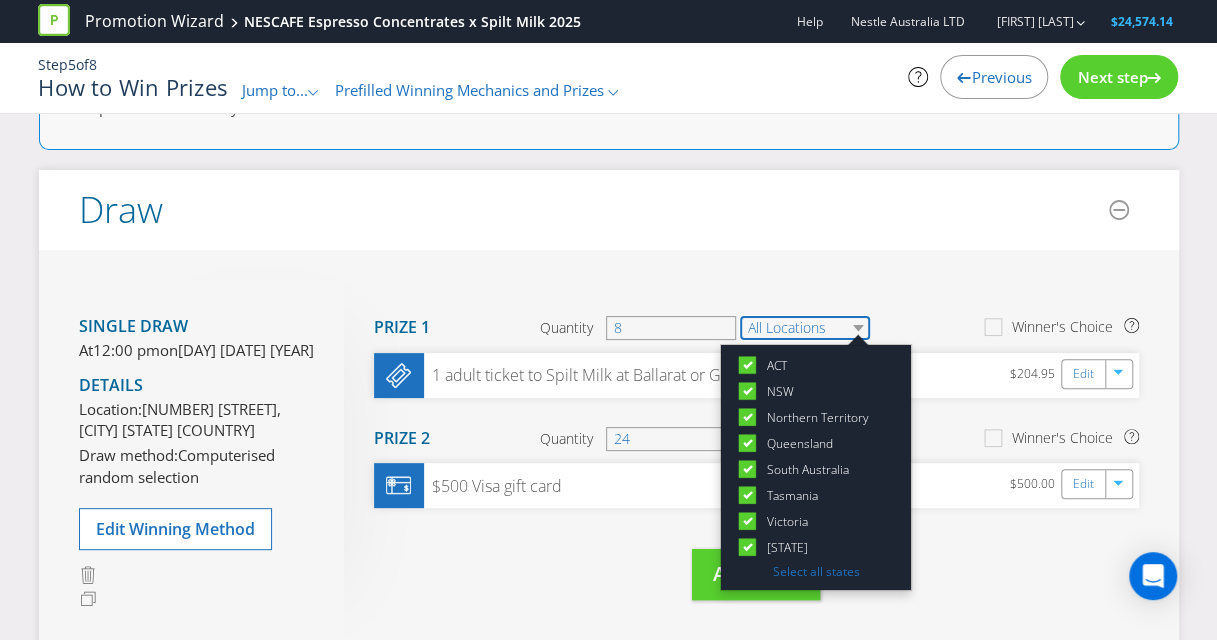 click on "All Locations" at bounding box center [805, 328] 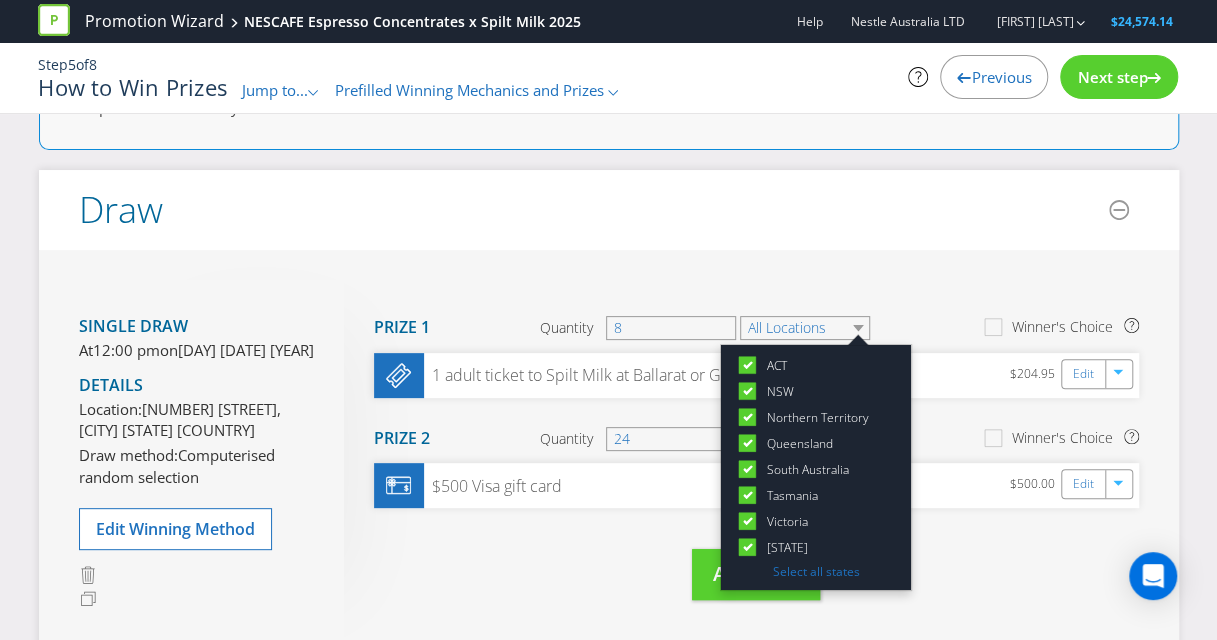 click on "Winner's Choice 1 adult ticket to Spilt Milk at Ballarat or Gold Coast on Invalid date $204.95 Edit Move Here Drag here to move prize Prize 2 Quantity 24 All Locations Winner's Choice $500 Visa gift card $500.00 Edit Move Here Drag here to move prize Add Prize" at bounding box center [609, 460] 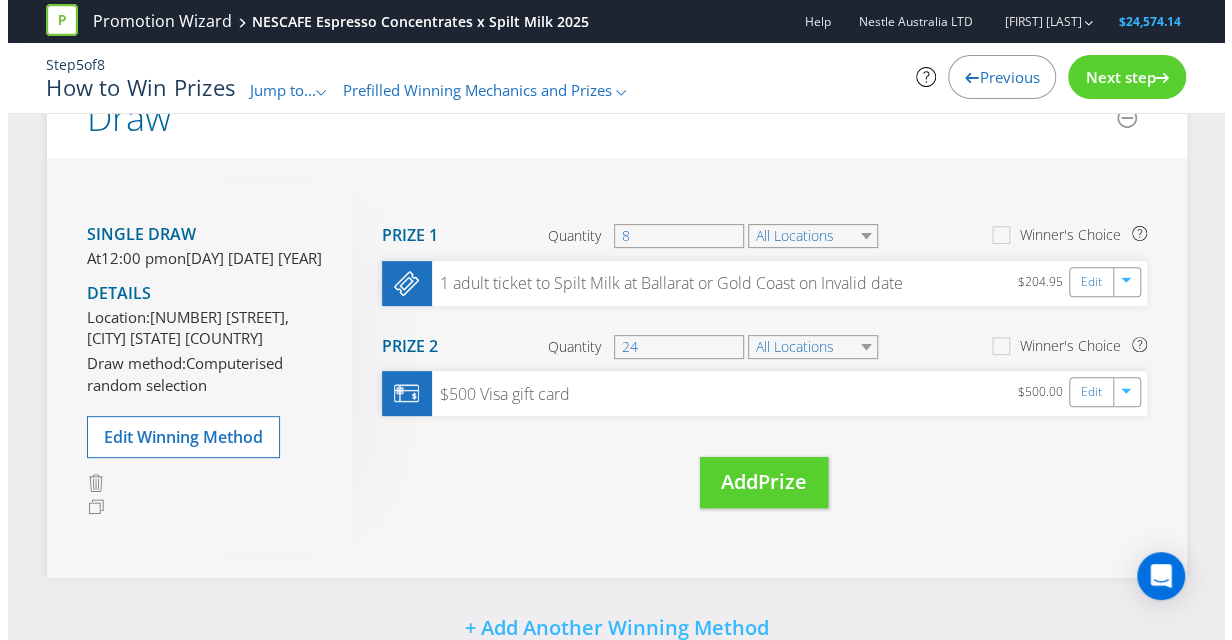 scroll, scrollTop: 211, scrollLeft: 0, axis: vertical 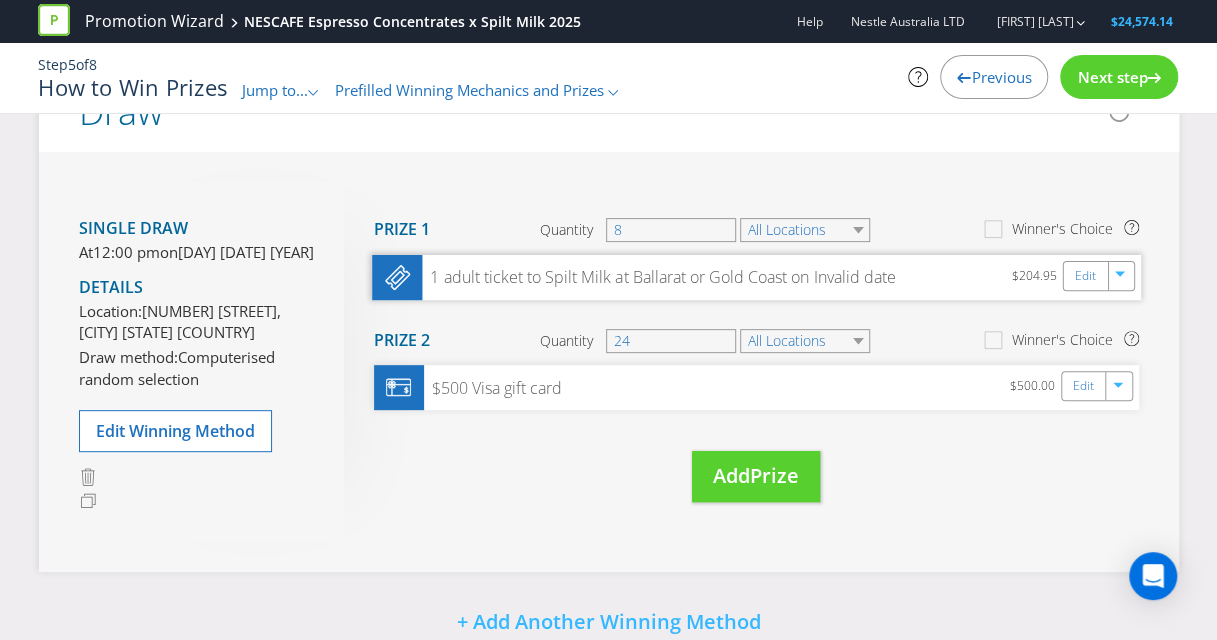 click on "1 adult ticket to Spilt Milk at Ballarat or Gold Coast on Invalid date" at bounding box center (658, 277) 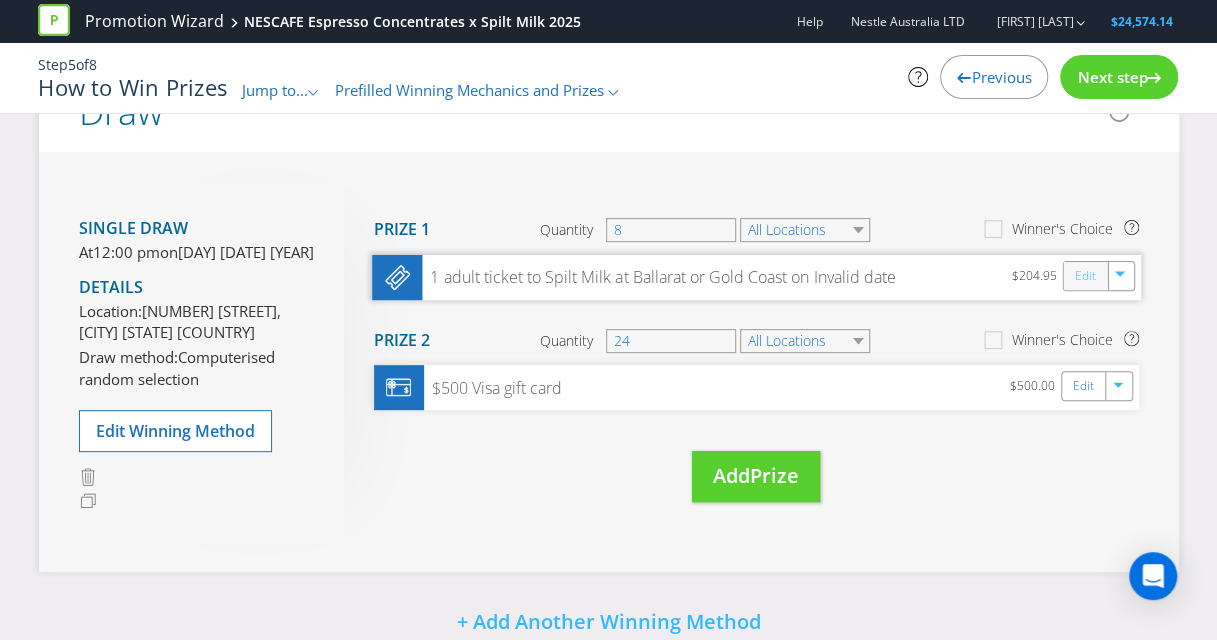 click on "Edit" at bounding box center [1084, 275] 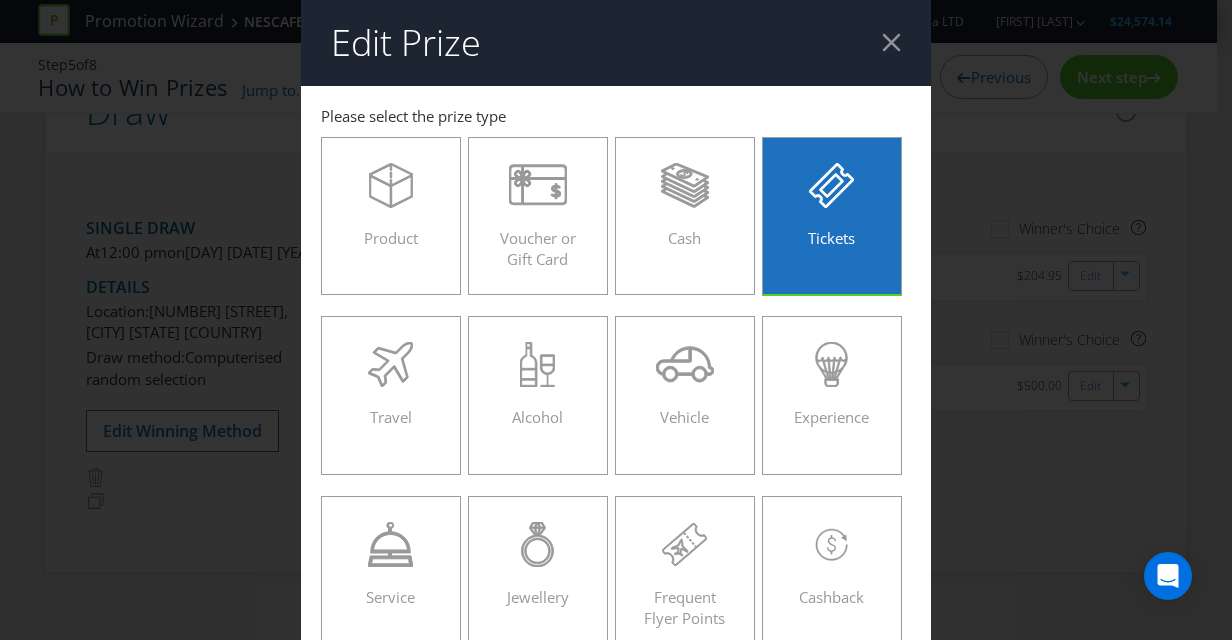click on "Tickets" at bounding box center [831, 238] 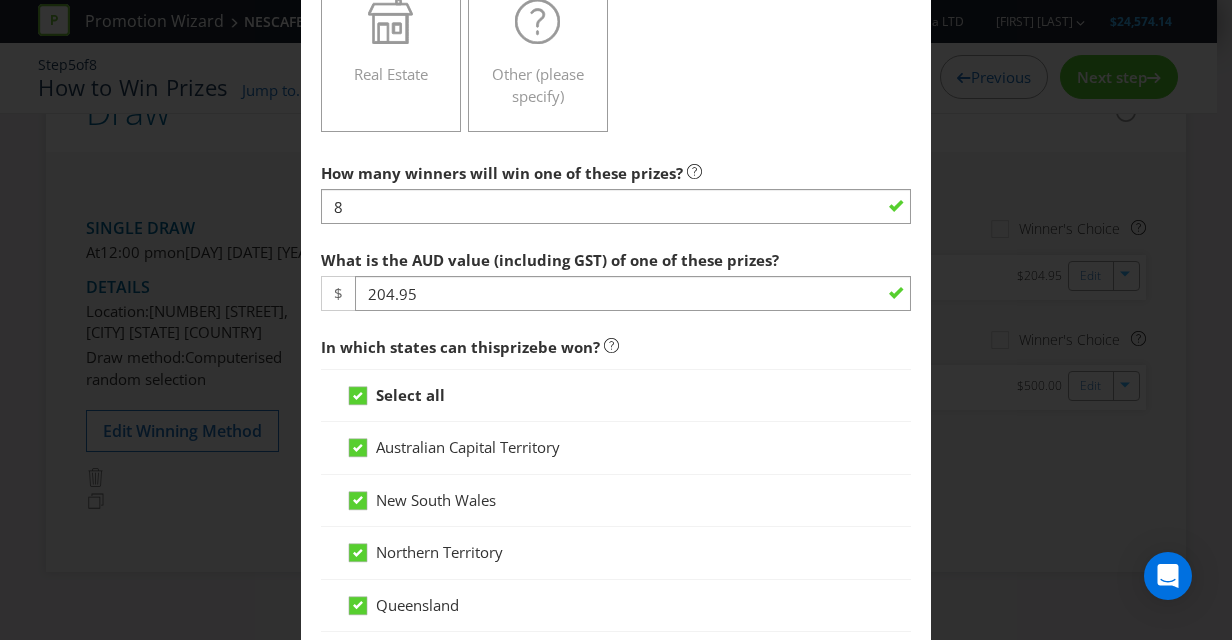 scroll, scrollTop: 771, scrollLeft: 0, axis: vertical 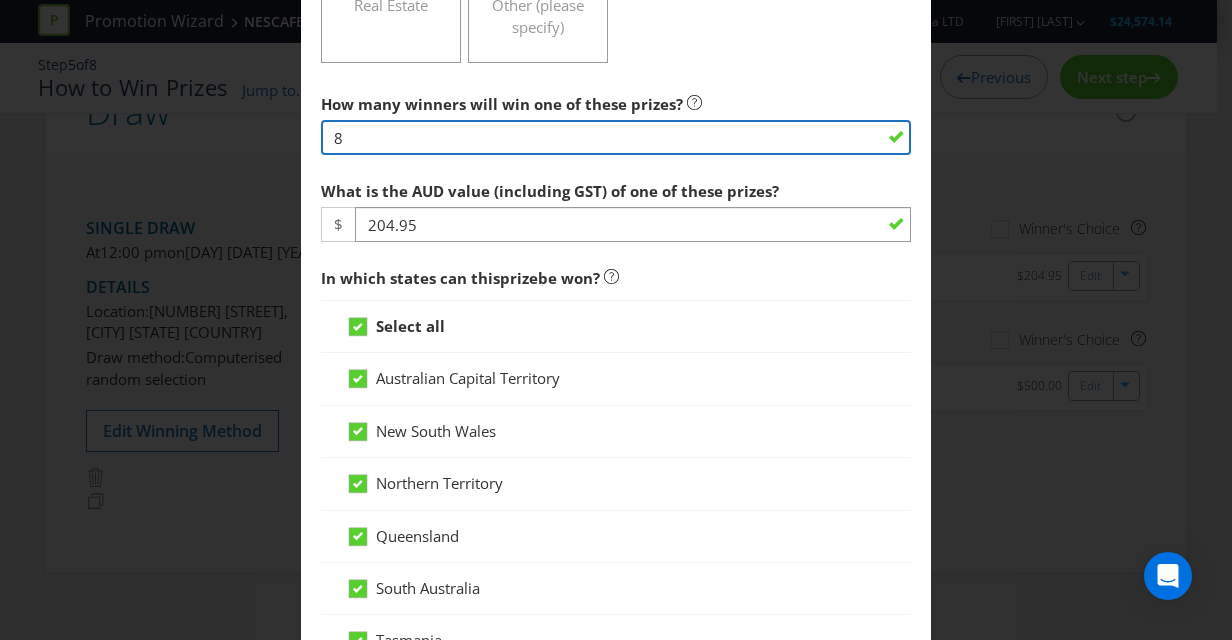 click on "8" at bounding box center [616, 137] 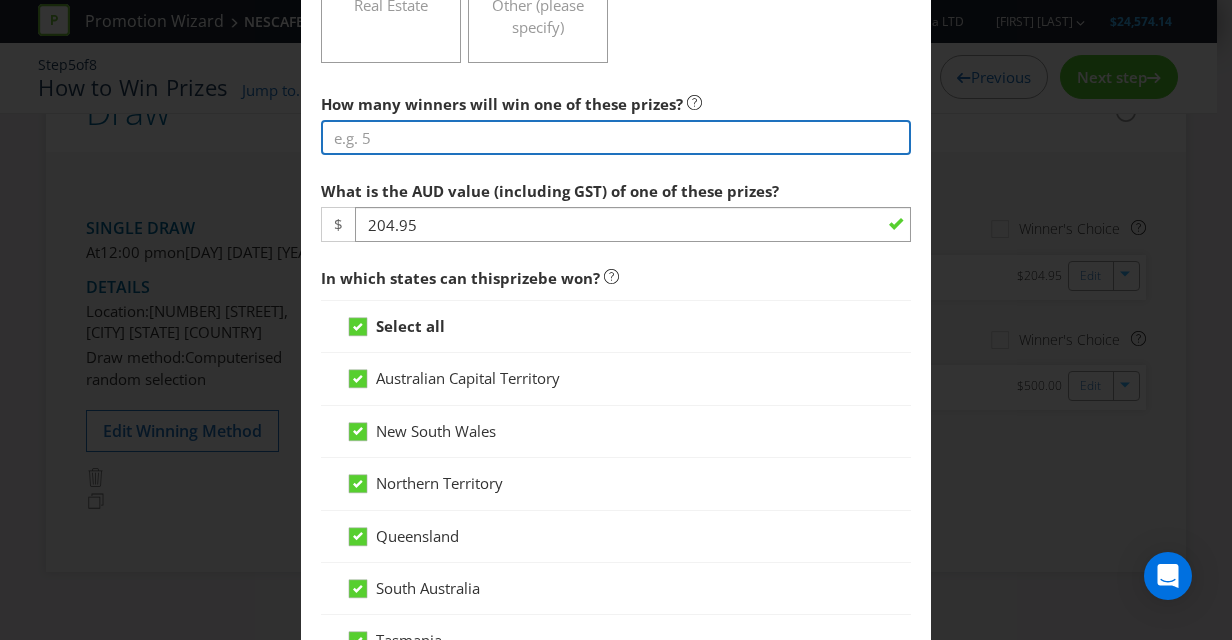 type on "8" 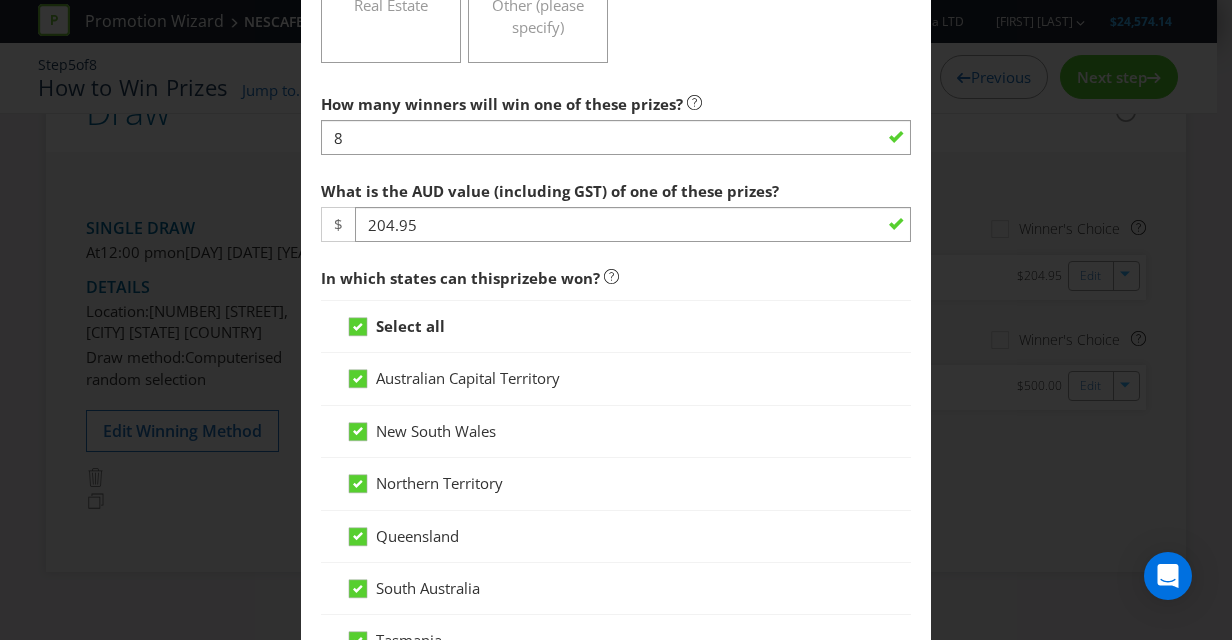click on "Edit Prize           Australian Capital Territory   New South Wales   Northern Territory   Queensland   South Australia   Tasmania   Victoria   Western Australia   Please select the prize type Product   Voucher or Gift Card   Cash   Tickets   Travel   Alcohol   Vehicle   Experience   Service   Jewellery   Frequent Flyer Points   Cashback   Real Estate   Other (please specify)   How many winners will win one of these prizes?   8 What is the AUD value (including GST) of one of these prizes?   $ 204.95 In which states     can this  prize  be won?   Select all   Australian Capital Territory   New South Wales   Northern Territory   Queensland   South Australia   Tasmania   Victoria   Western Australia       Individual (Per  Prize ) Questions  Please answer the following questions in relation to a single  prize . How many adult tickets will the winner receive?   1 How many child tickets will the winner receive?   0 What event is the ticket for?   Spilt Milk     Start:" at bounding box center [616, 320] 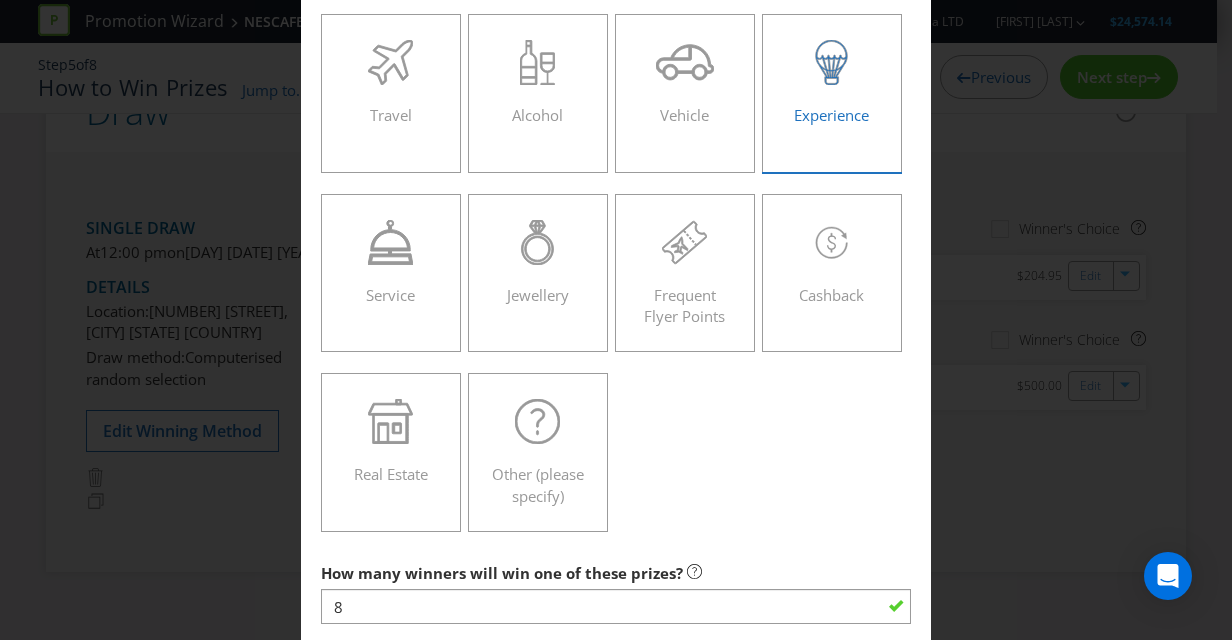 scroll, scrollTop: 0, scrollLeft: 0, axis: both 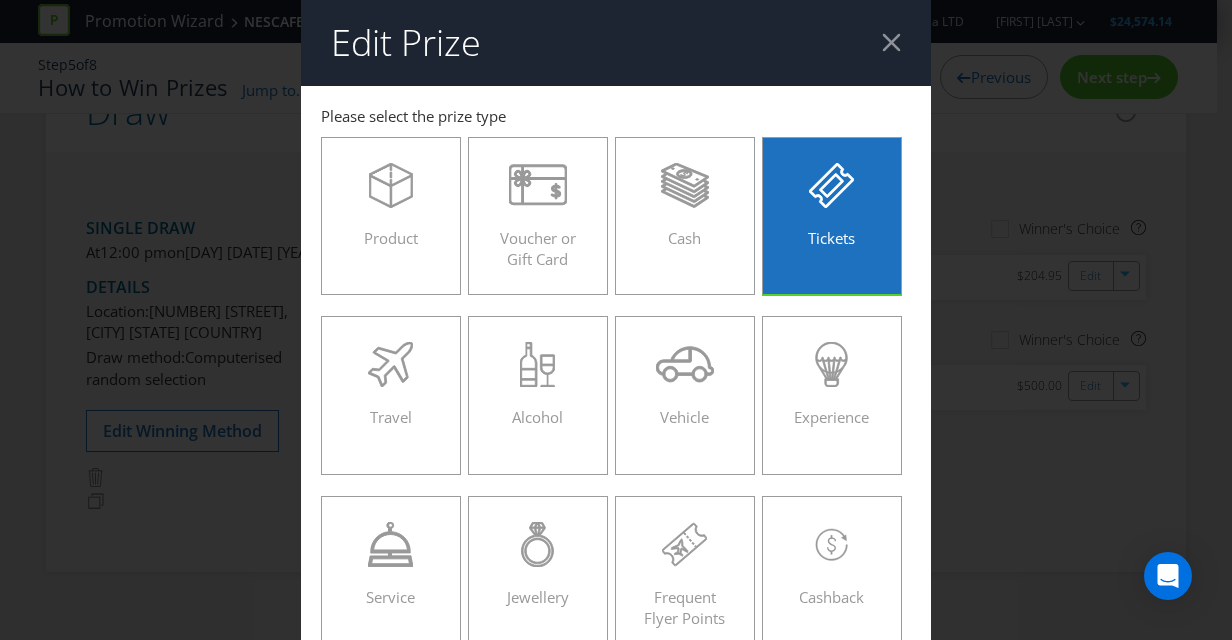 click at bounding box center (891, 42) 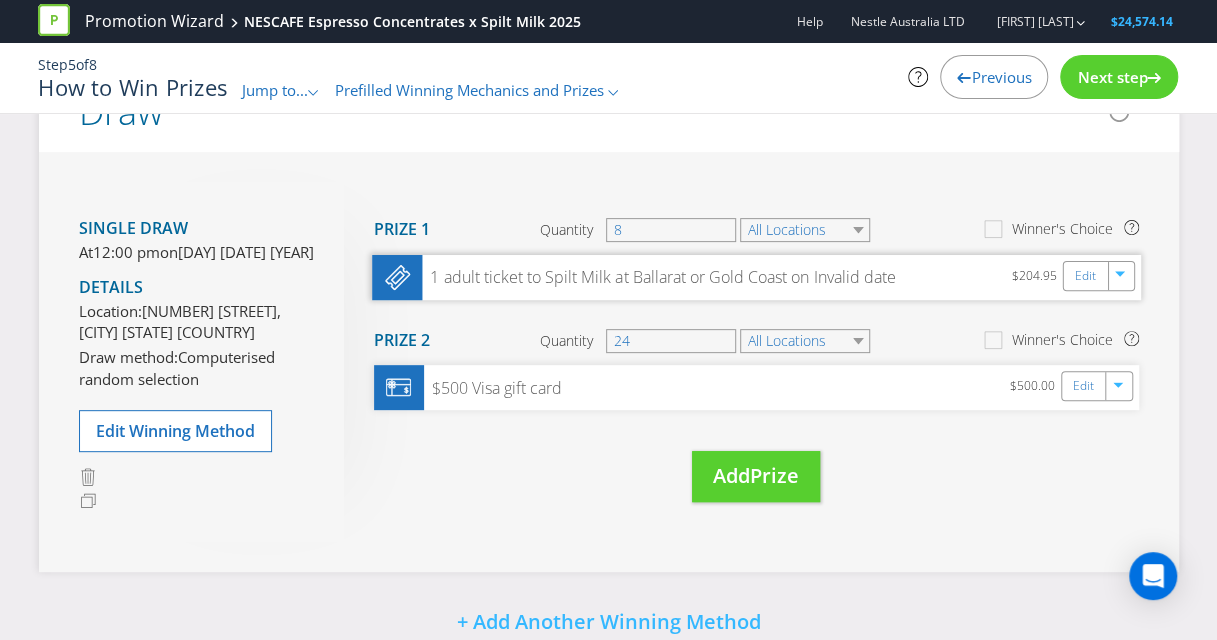click on "1 adult ticket to Spilt Milk at Ballarat or Gold Coast on Invalid date" at bounding box center [658, 277] 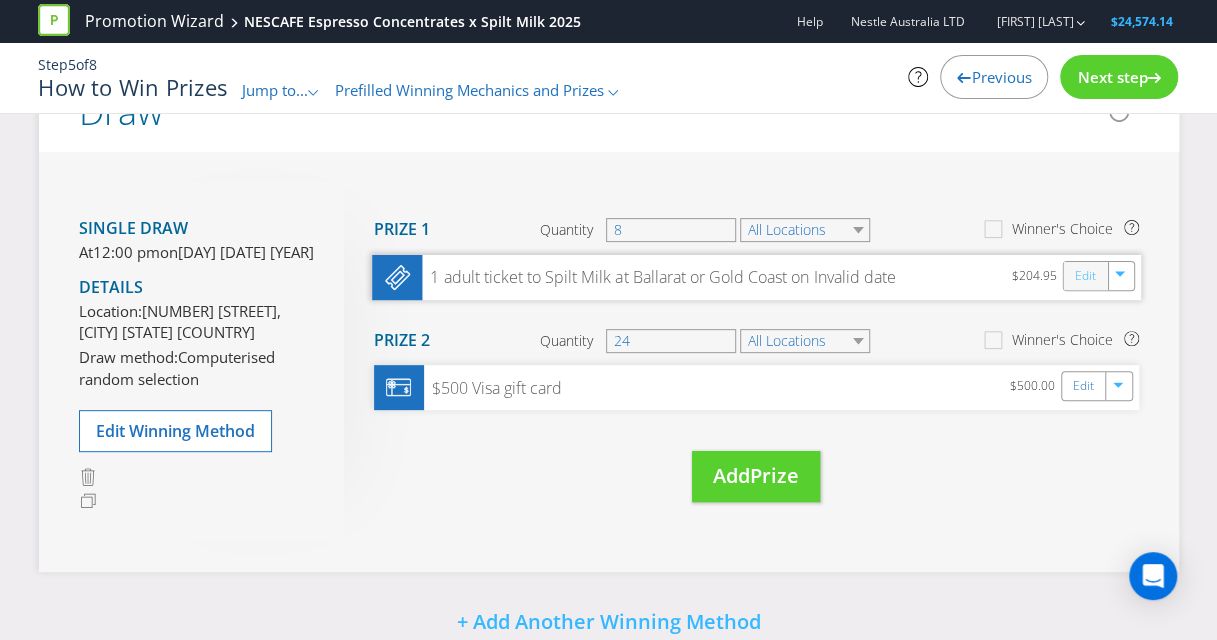 click on "Edit" at bounding box center (1084, 275) 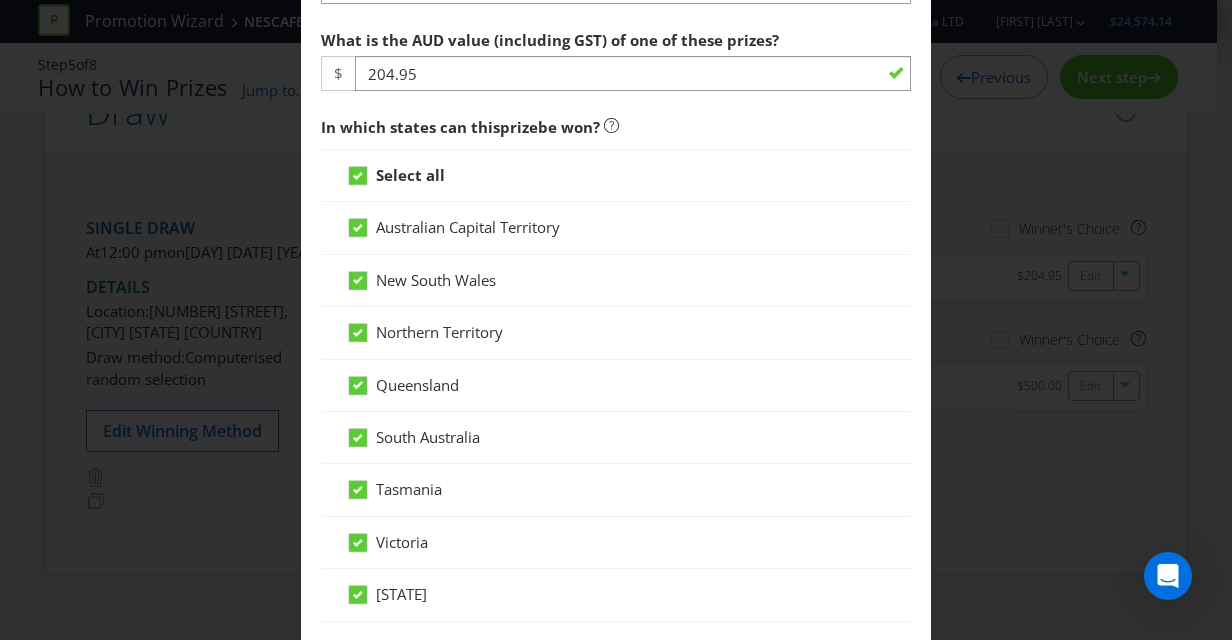 scroll, scrollTop: 798, scrollLeft: 0, axis: vertical 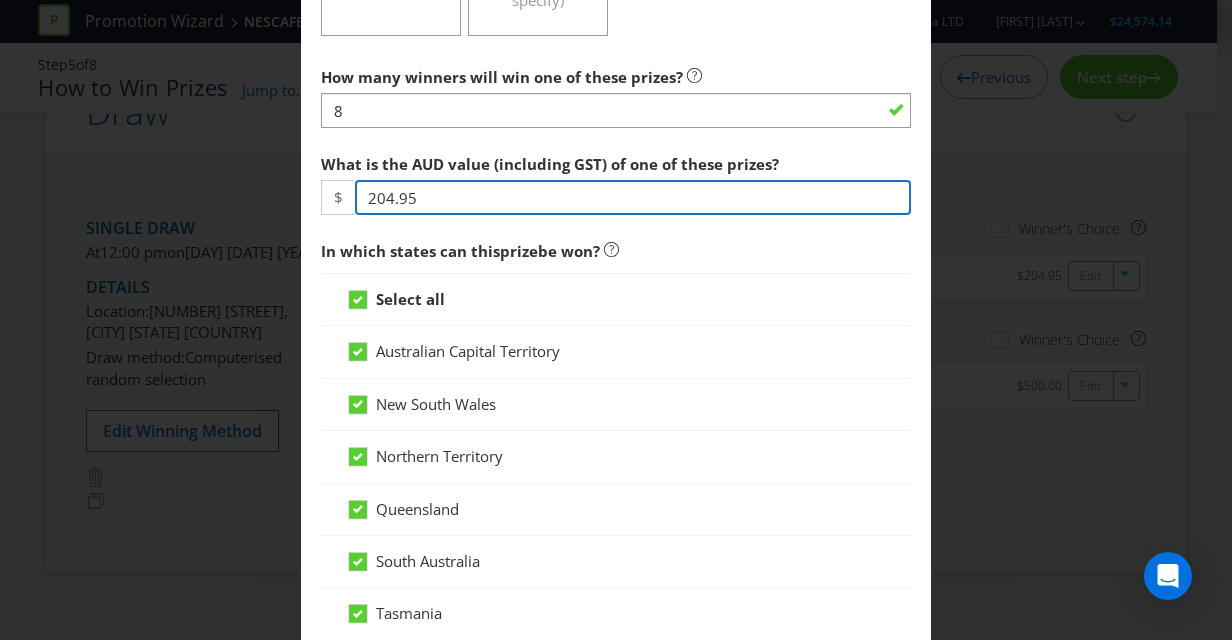 drag, startPoint x: 424, startPoint y: 196, endPoint x: 347, endPoint y: 193, distance: 77.05842 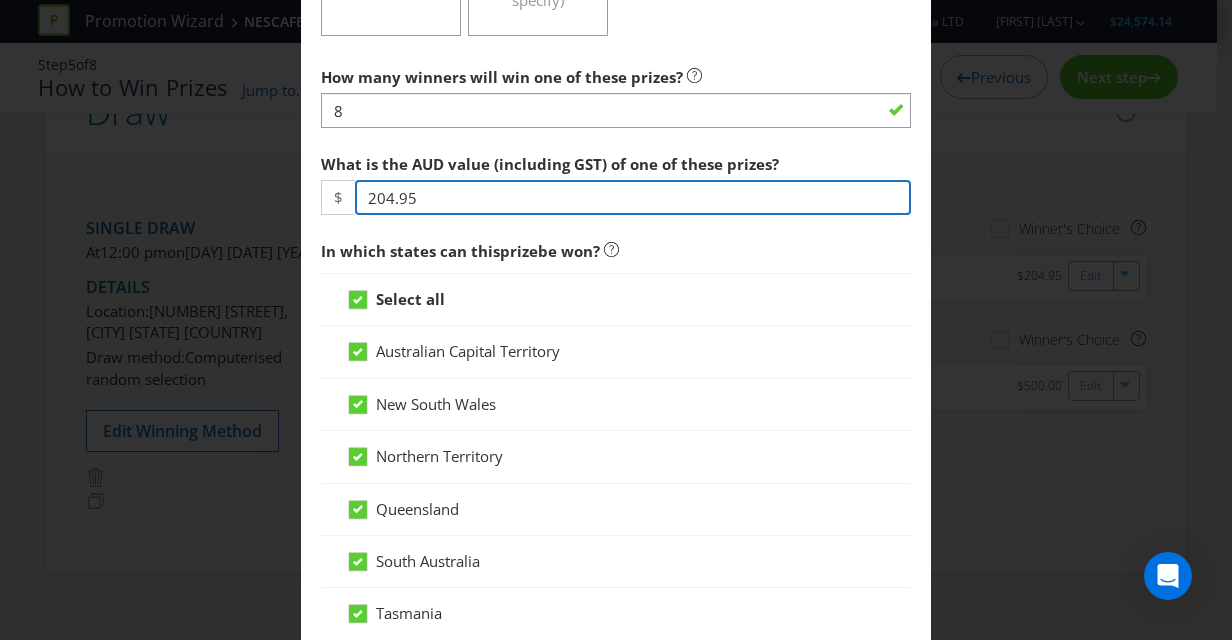 paste on "409.9" 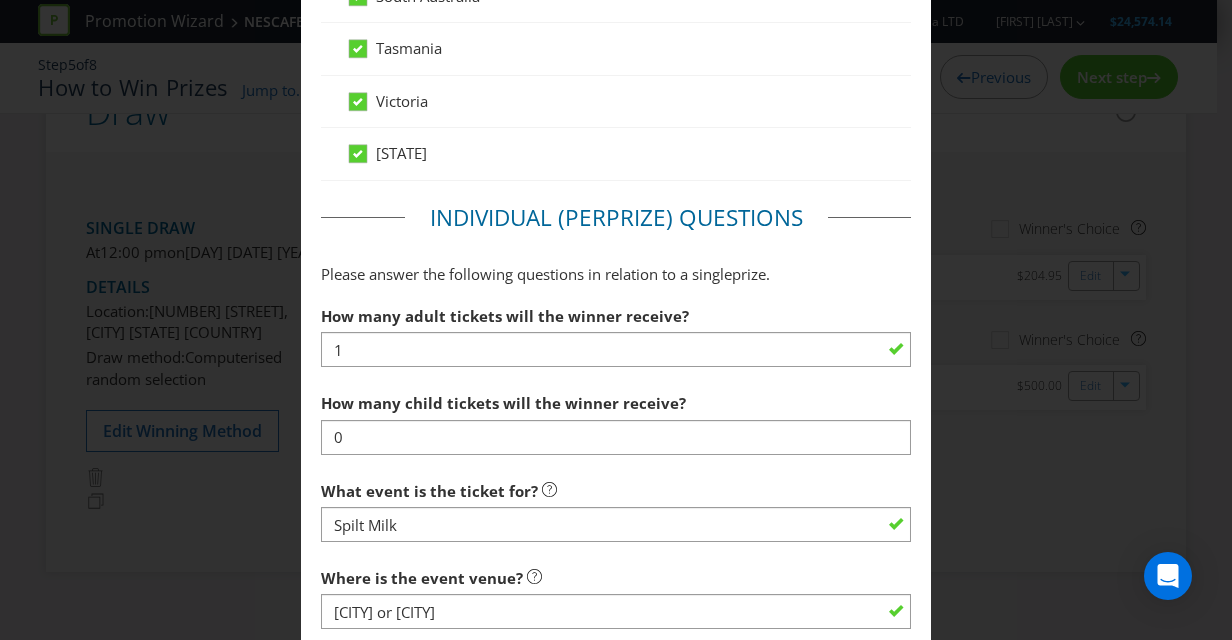 scroll, scrollTop: 1376, scrollLeft: 0, axis: vertical 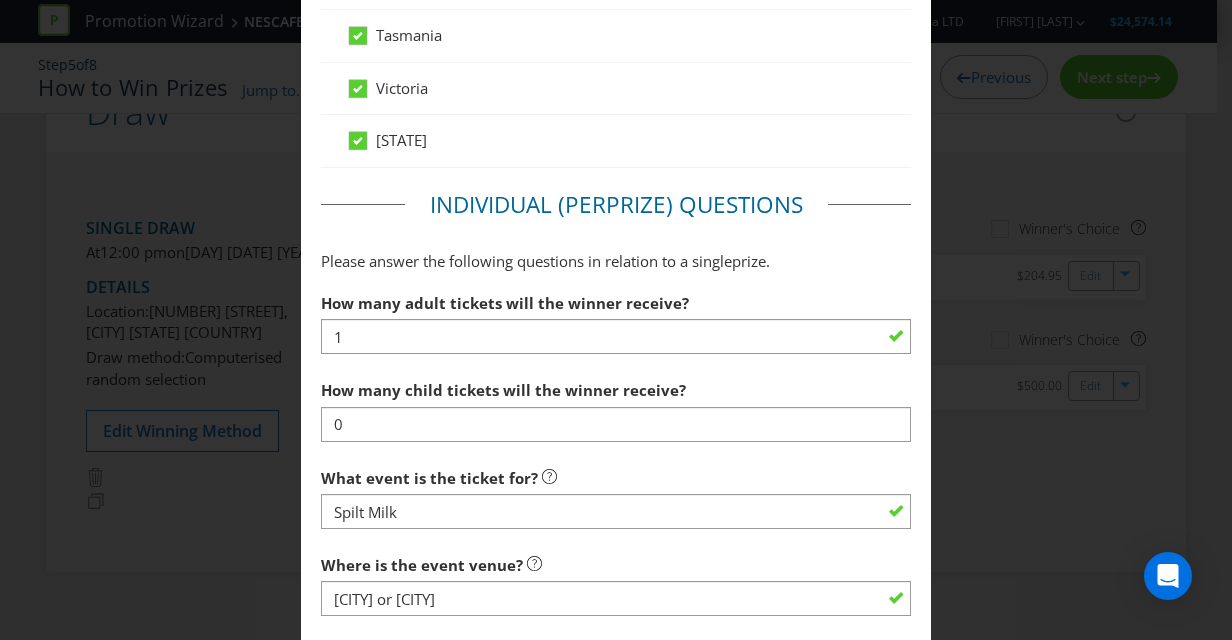 type on "409.90" 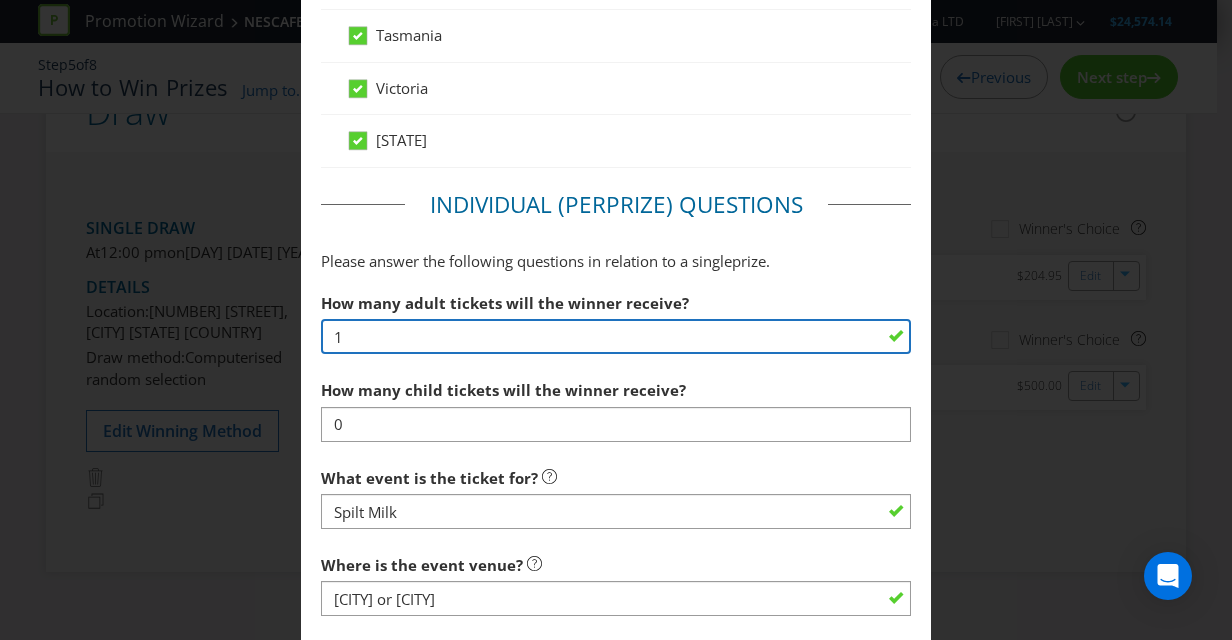 click on "1" at bounding box center [616, 336] 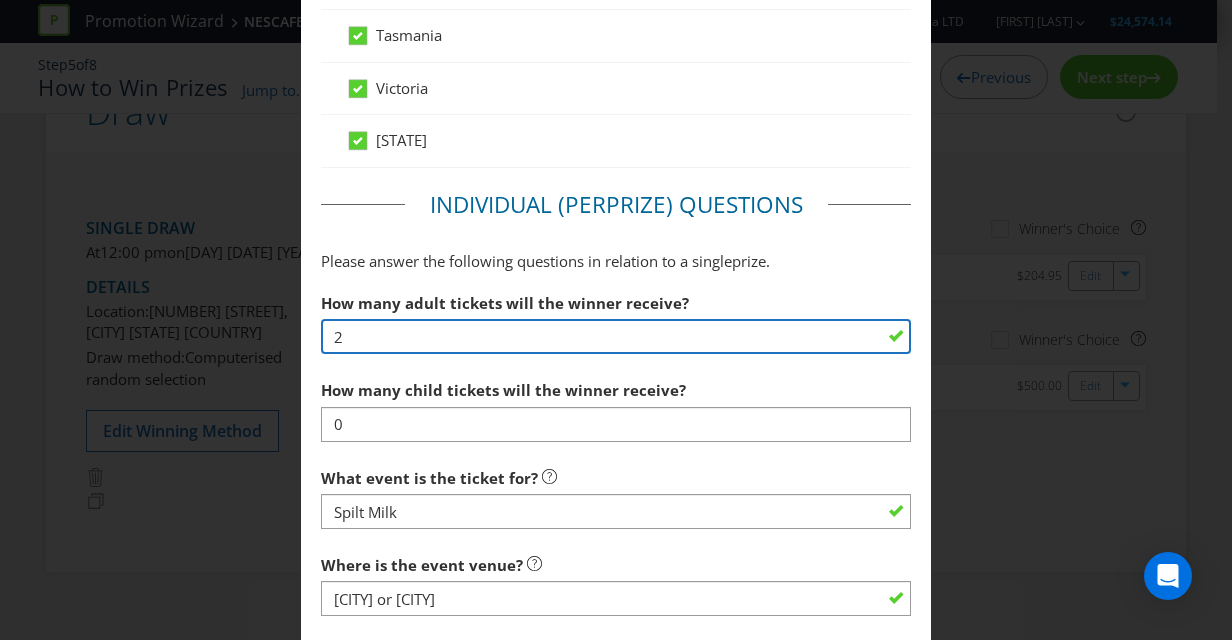 type on "1" 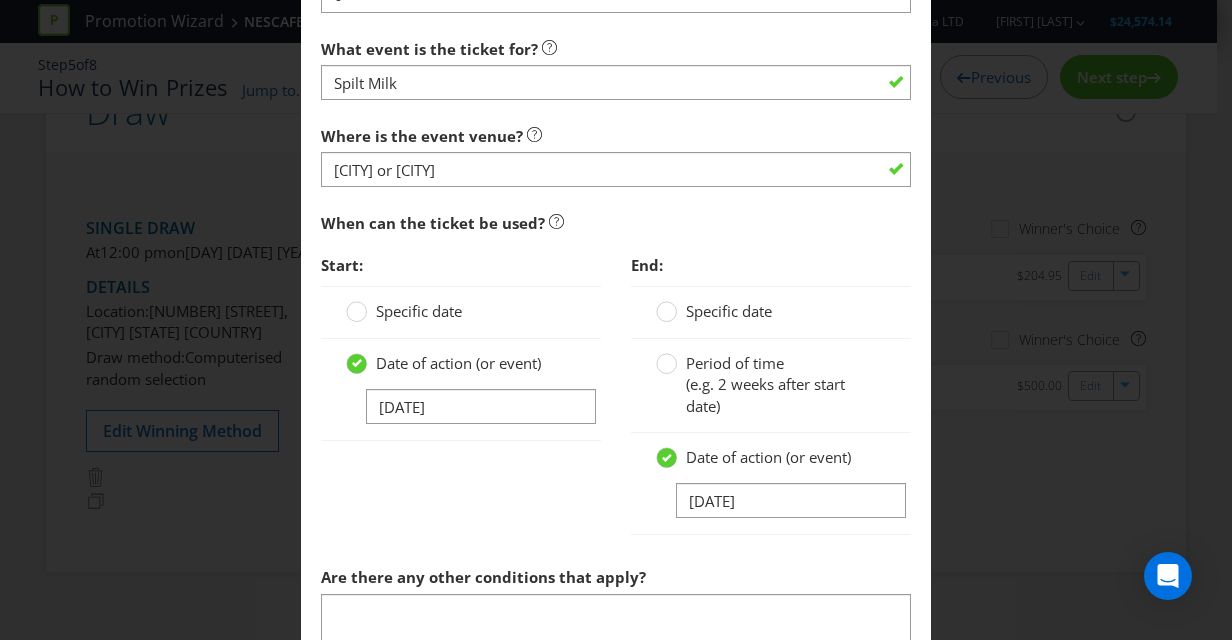 scroll, scrollTop: 1824, scrollLeft: 0, axis: vertical 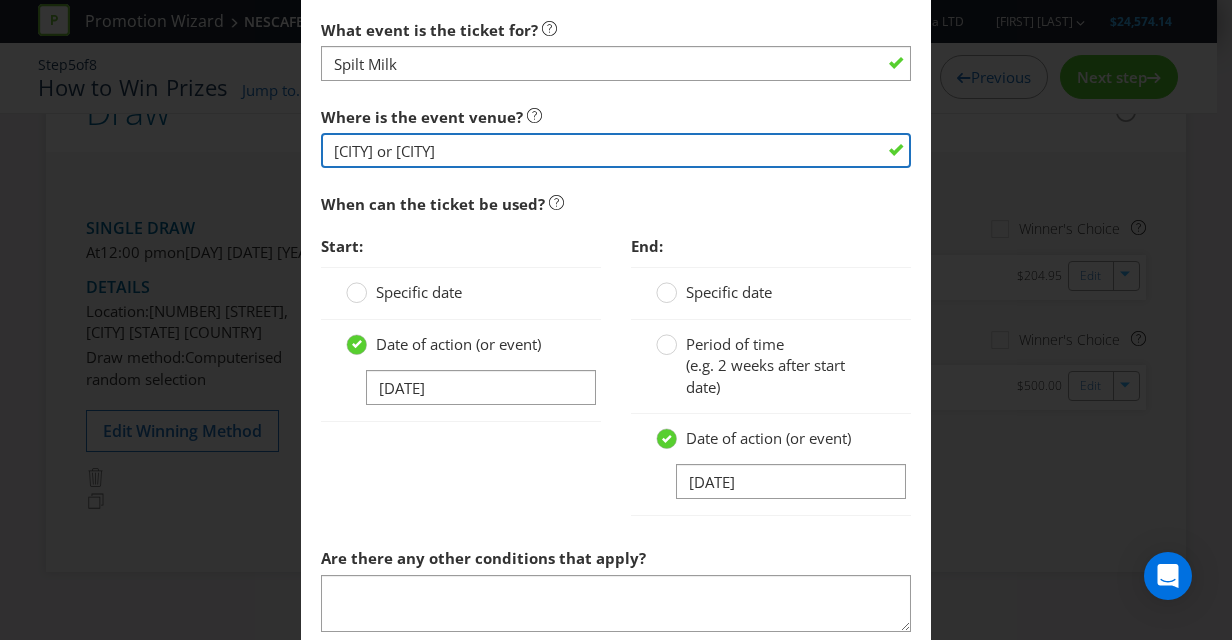 drag, startPoint x: 505, startPoint y: 151, endPoint x: 378, endPoint y: 146, distance: 127.09839 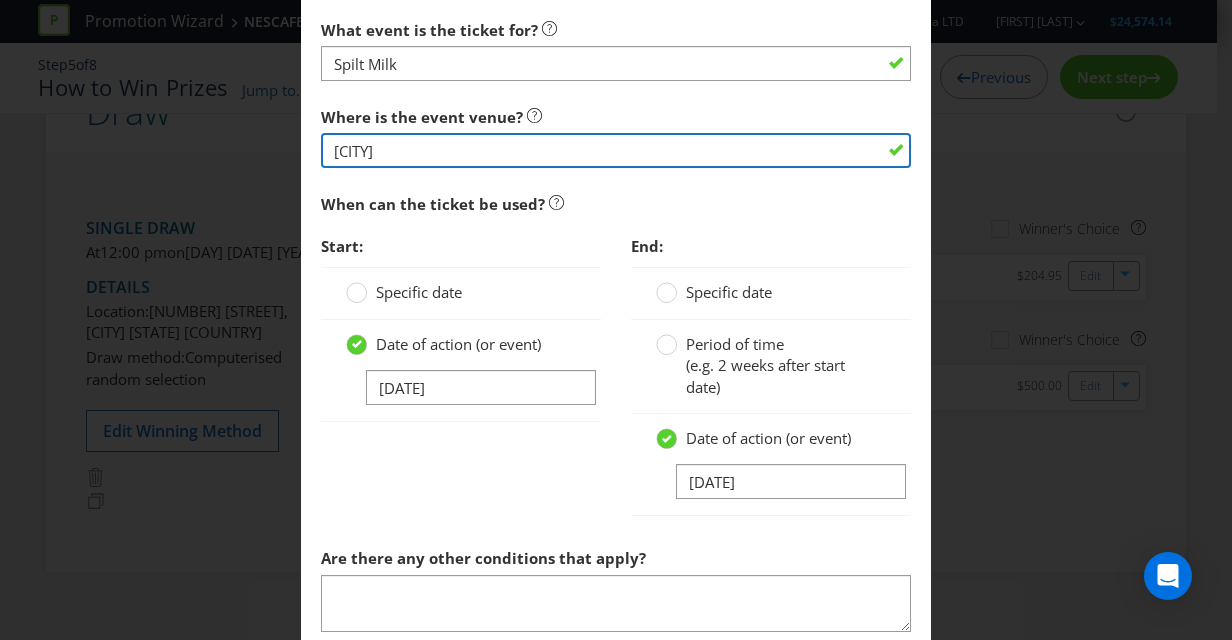 type on "[CITY]" 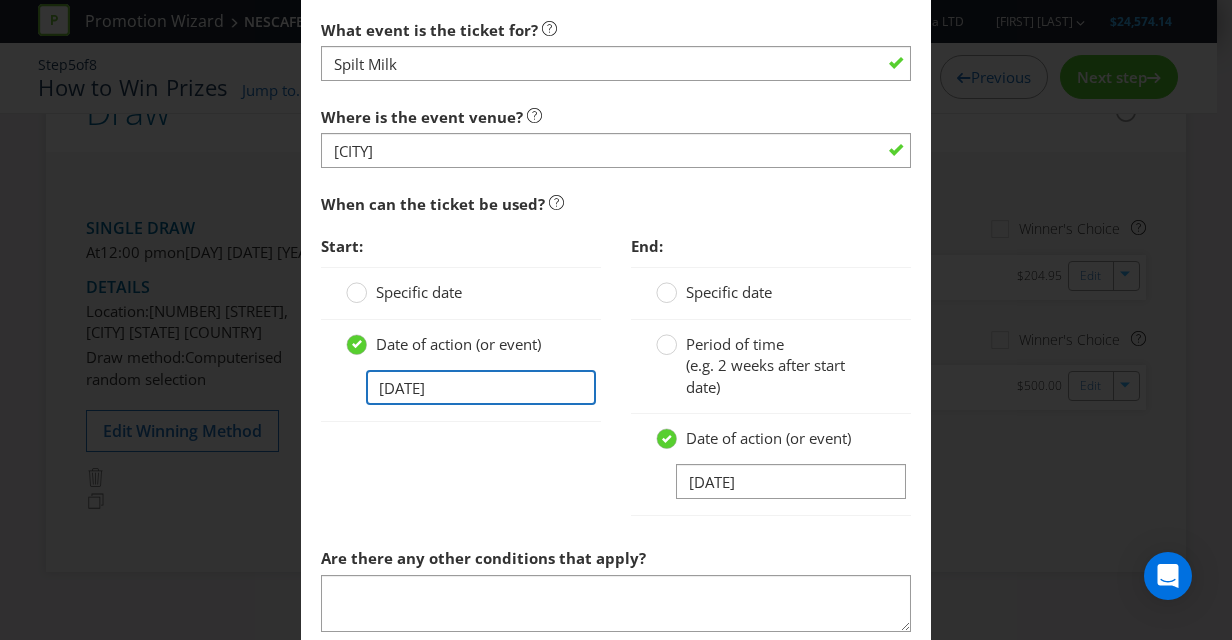 click on "[DATE]" at bounding box center [481, 387] 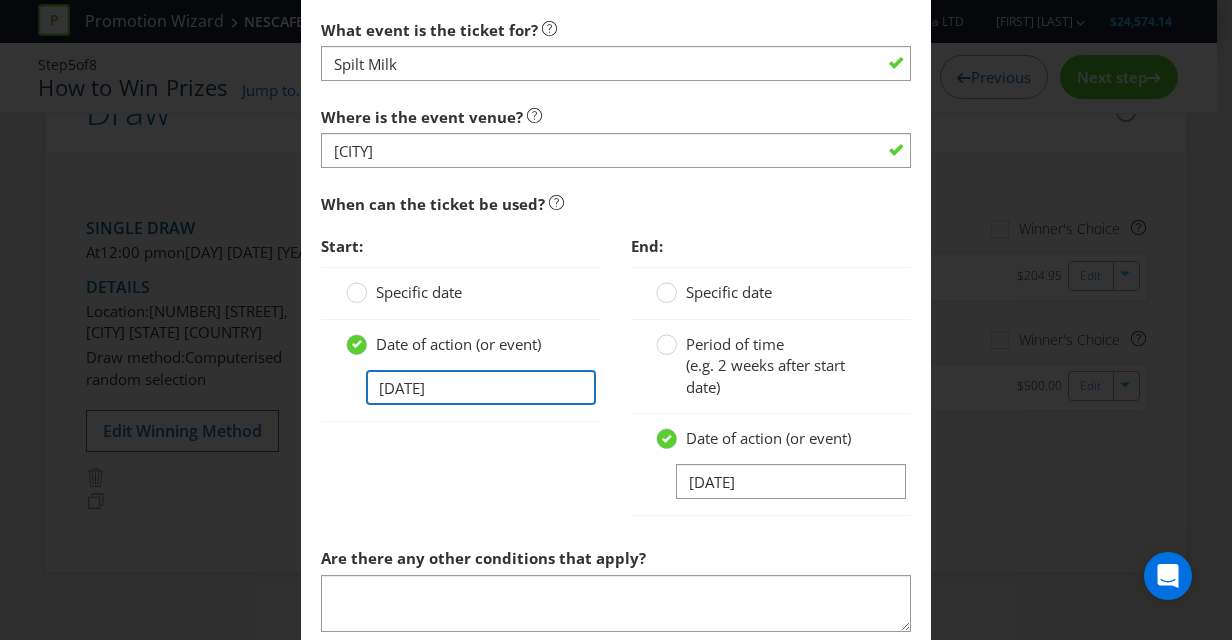 drag, startPoint x: 391, startPoint y: 382, endPoint x: 356, endPoint y: 379, distance: 35.128338 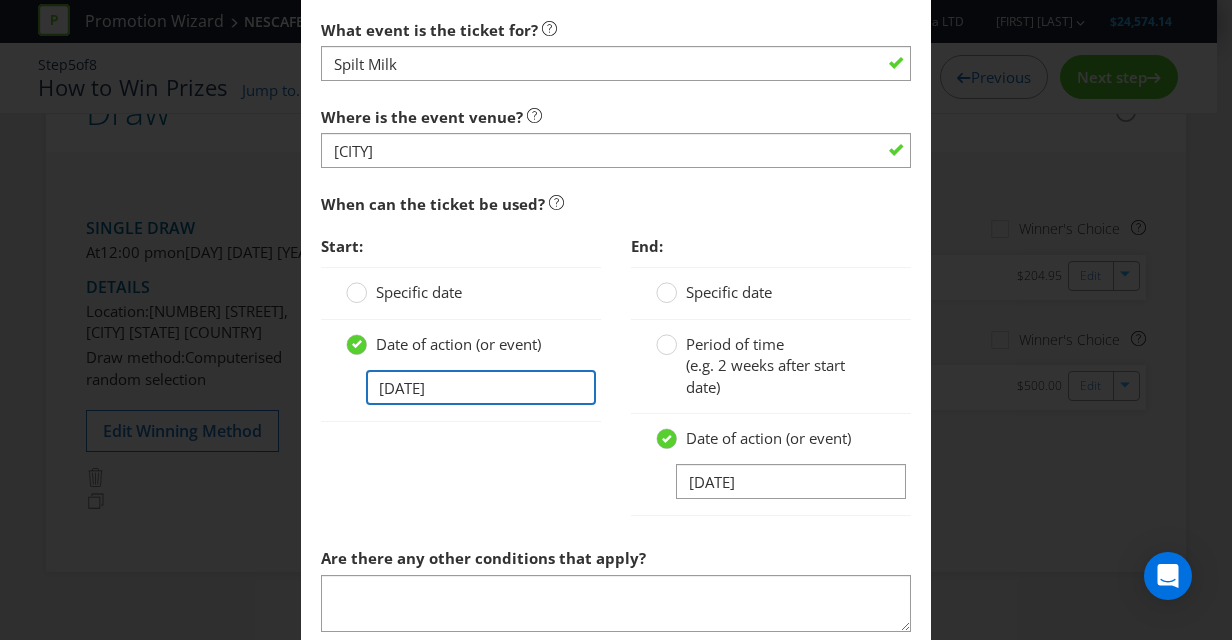 click on "[DATE]" at bounding box center [461, 387] 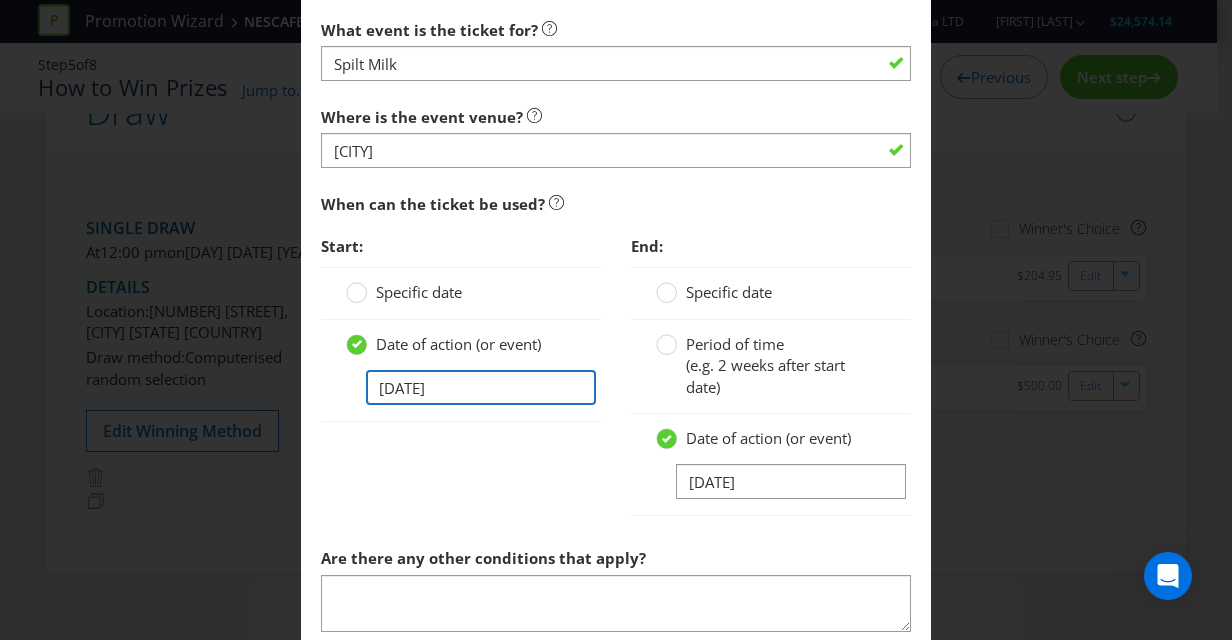 type on "[DATE]" 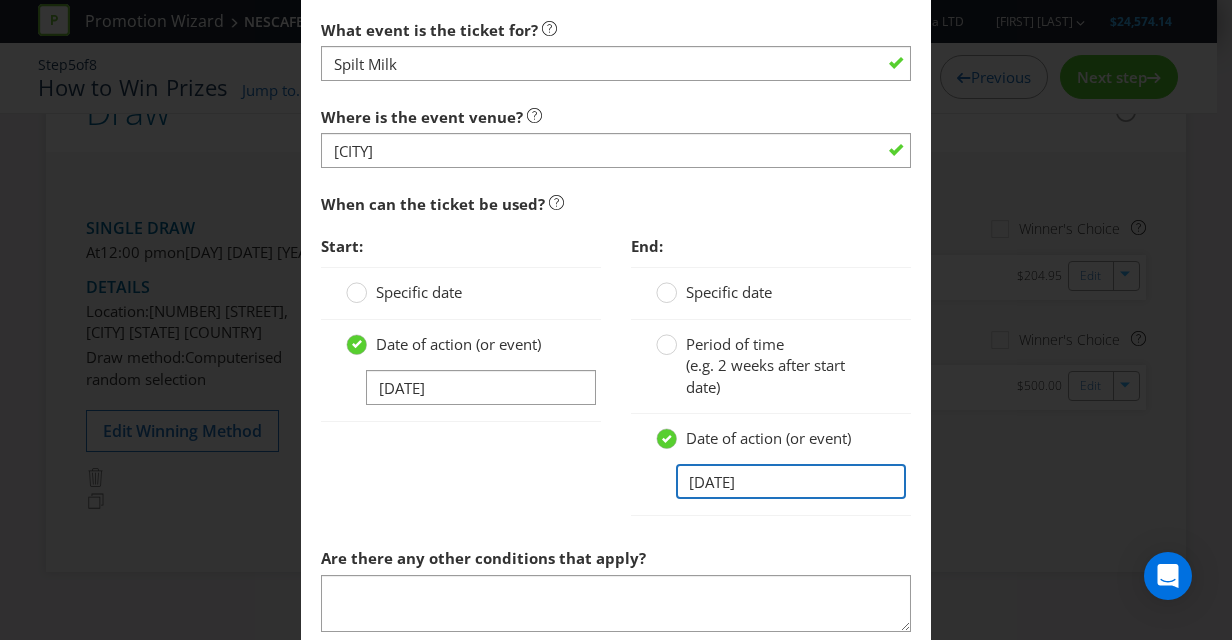 drag, startPoint x: 702, startPoint y: 472, endPoint x: 623, endPoint y: 462, distance: 79.630394 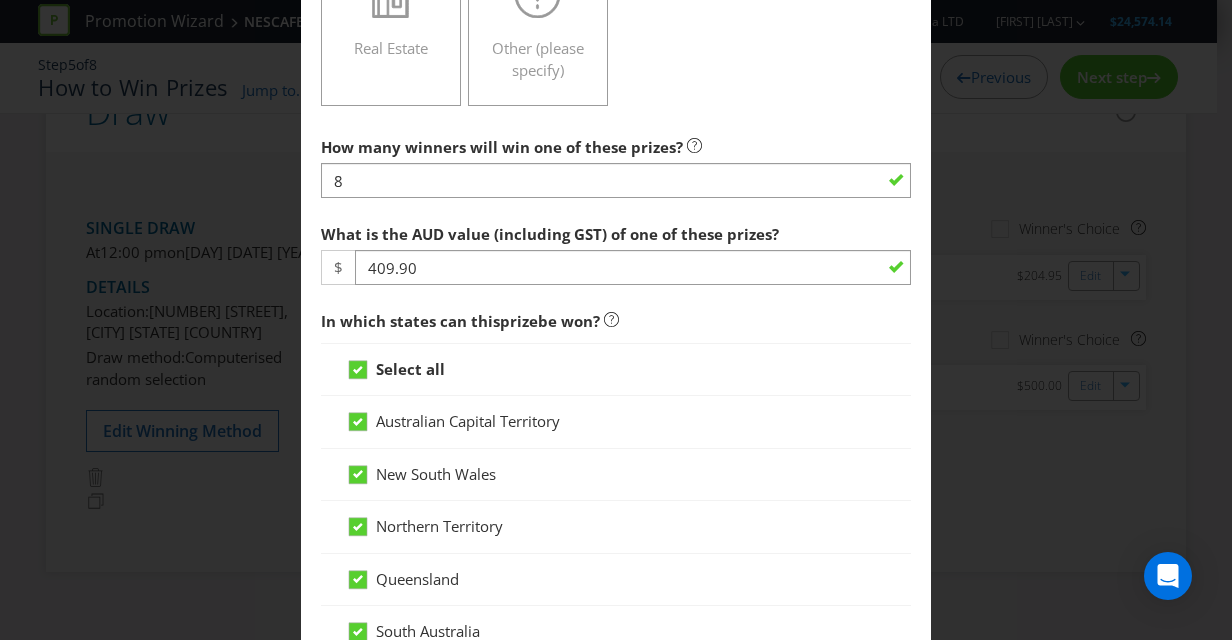 scroll, scrollTop: 432, scrollLeft: 0, axis: vertical 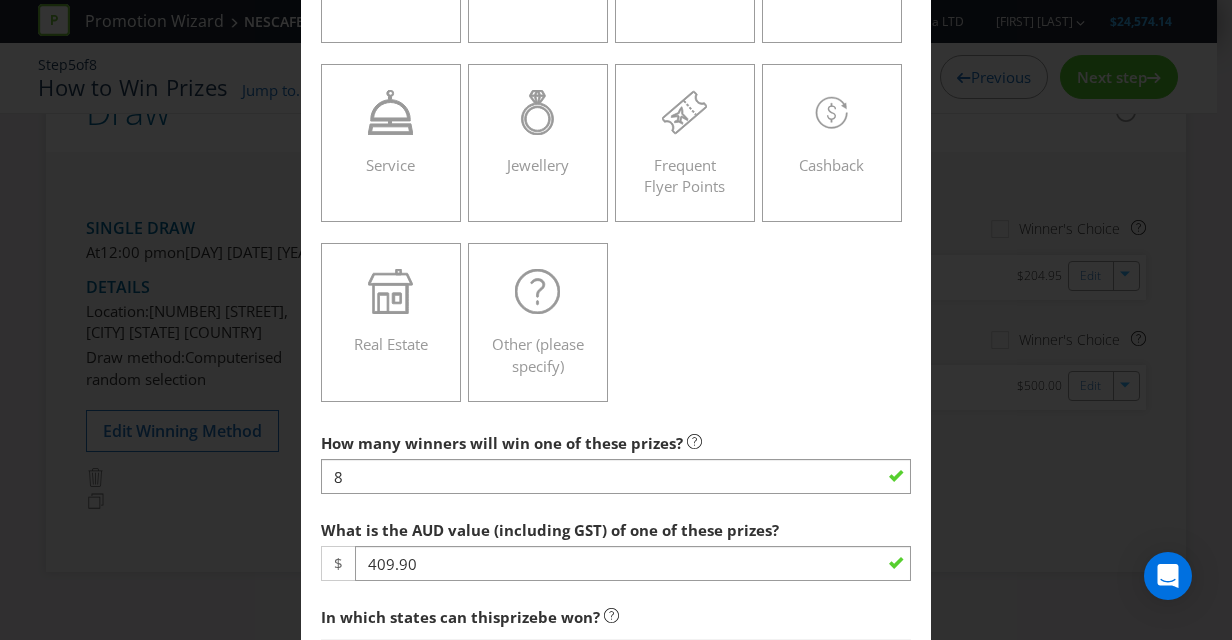 type on "[DATE]" 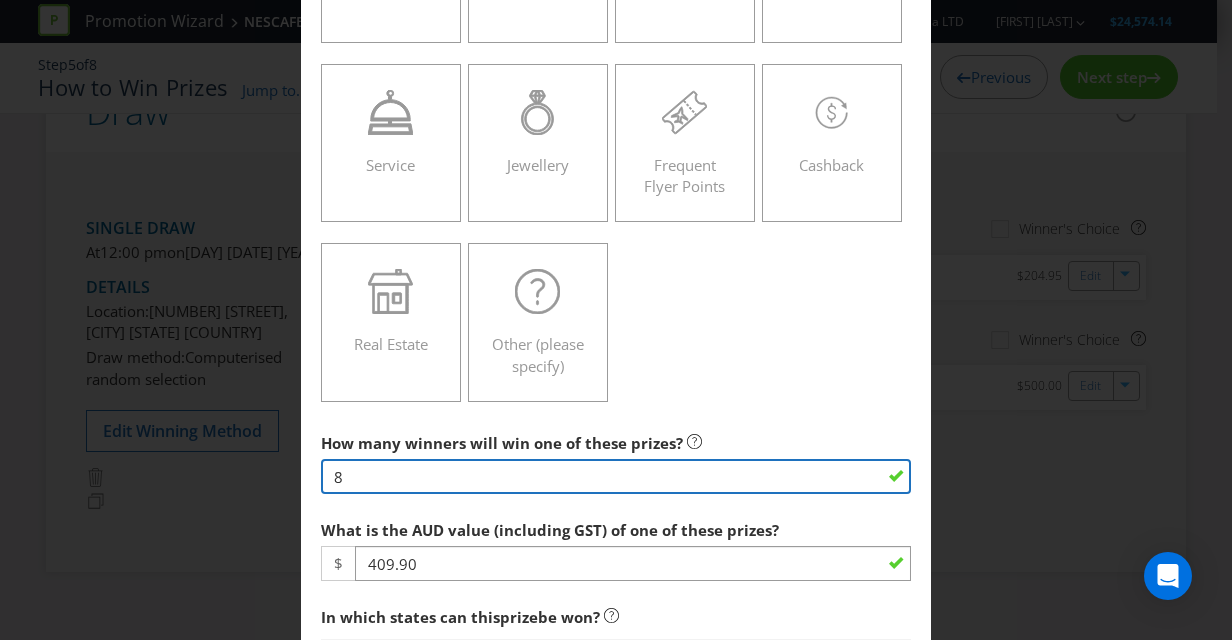 click on "8" at bounding box center [616, 476] 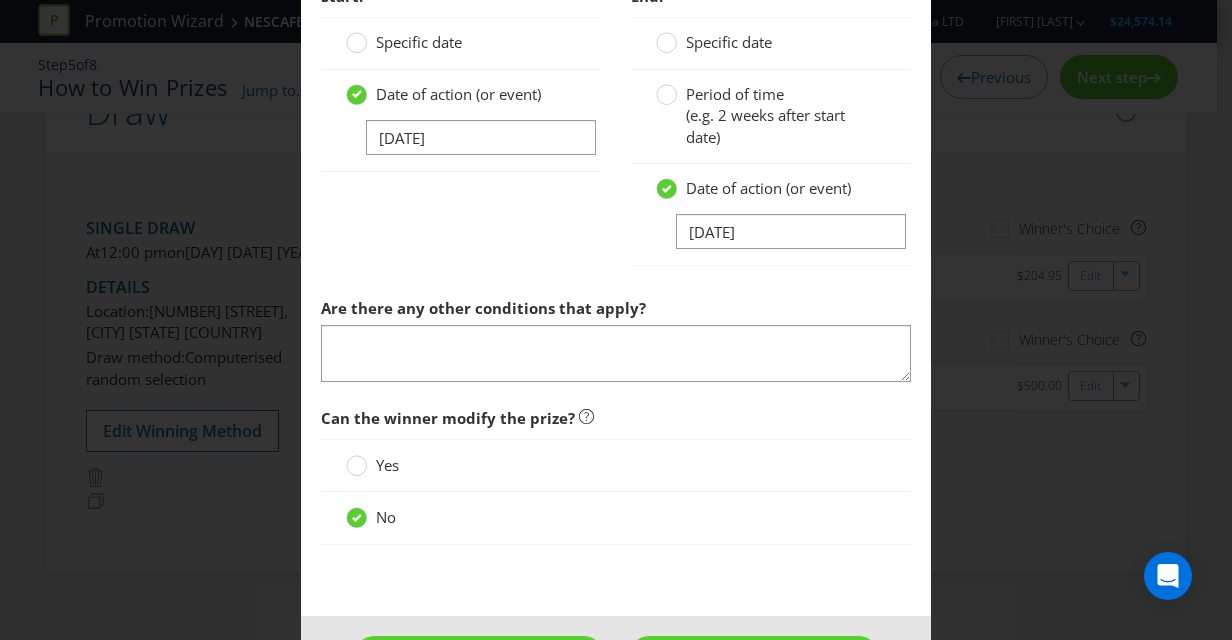 scroll, scrollTop: 2138, scrollLeft: 0, axis: vertical 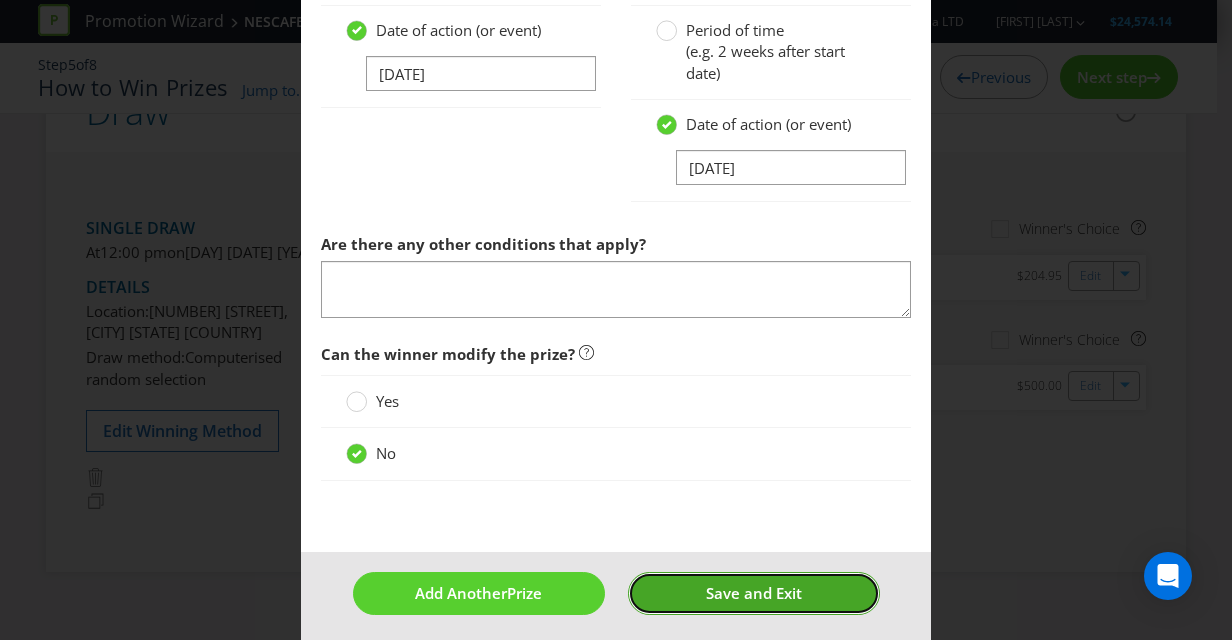 click on "Save and Exit" at bounding box center [754, 593] 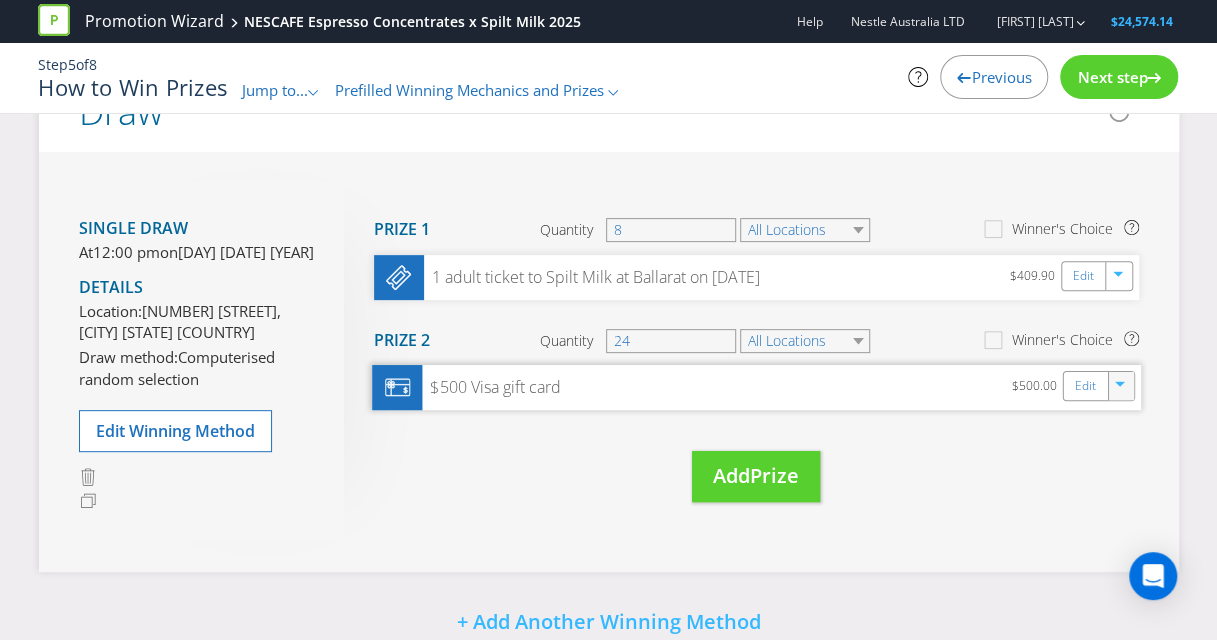 click 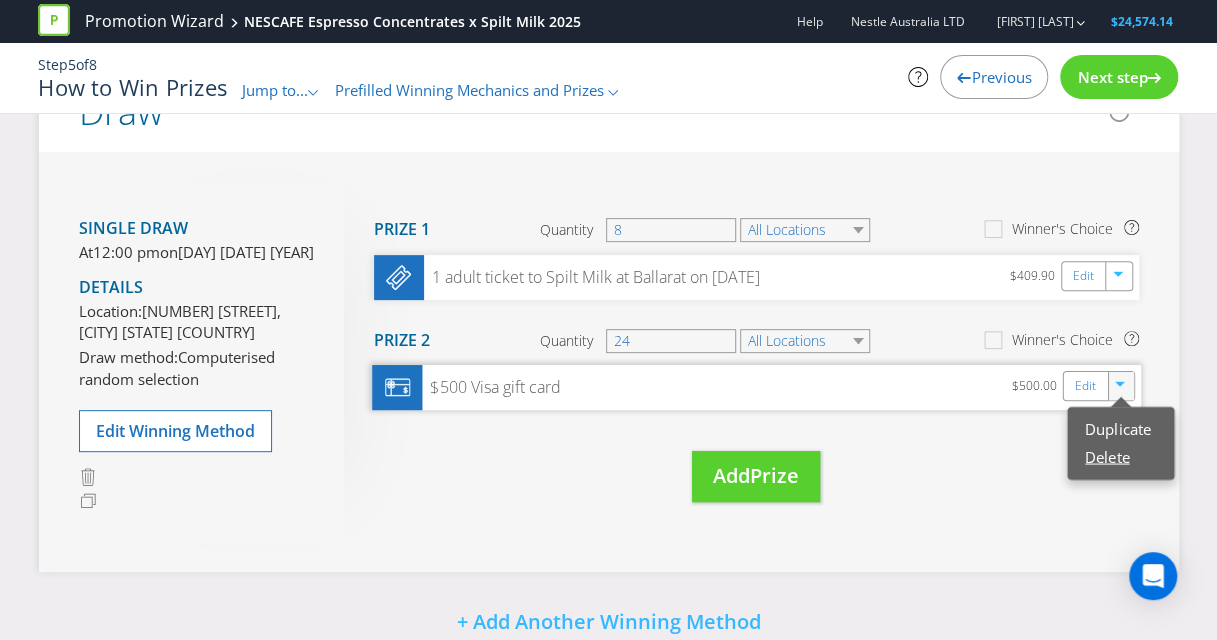 click on "Delete" at bounding box center [1107, 456] 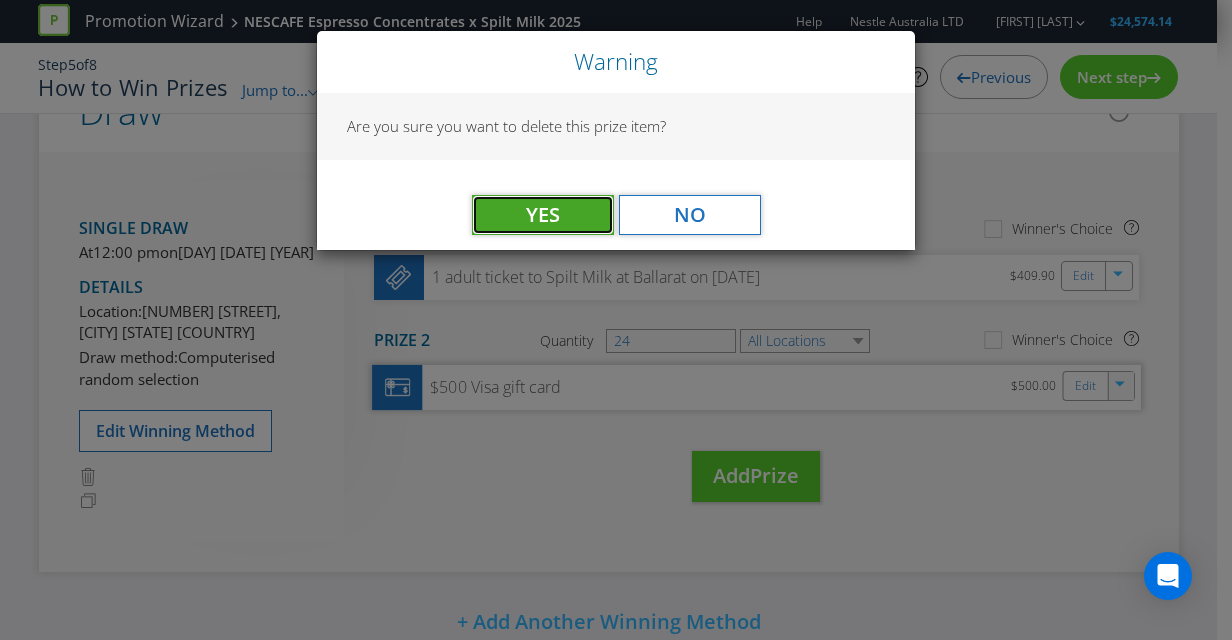 click on "Yes" at bounding box center [543, 215] 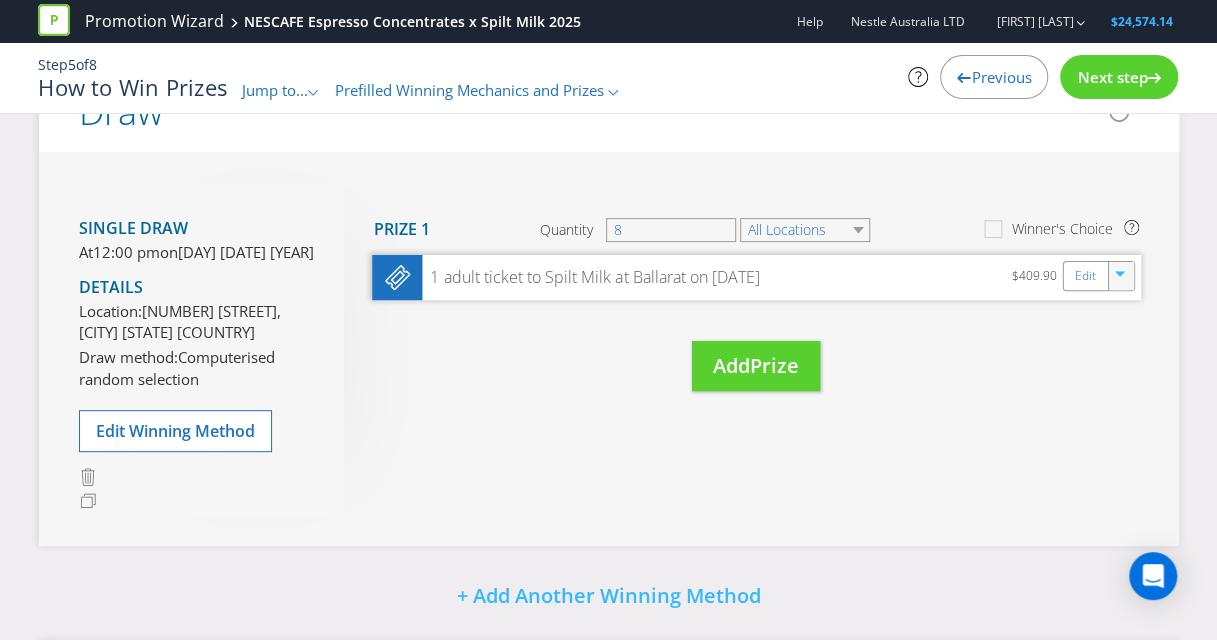 click 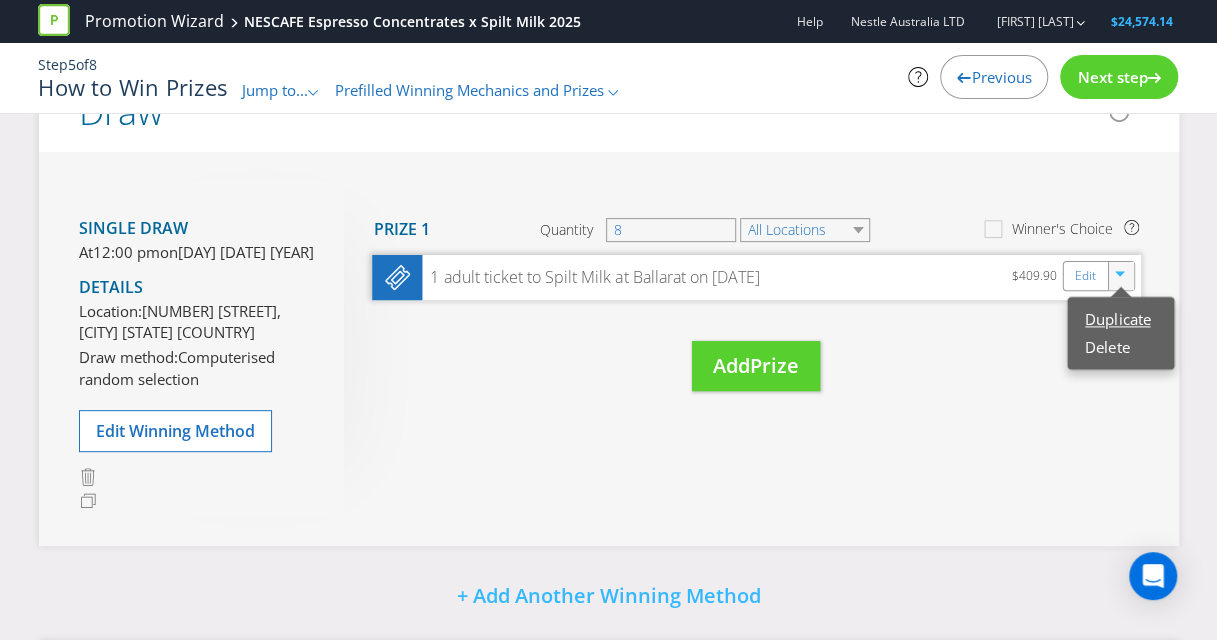 click on "Duplicate" at bounding box center (1117, 319) 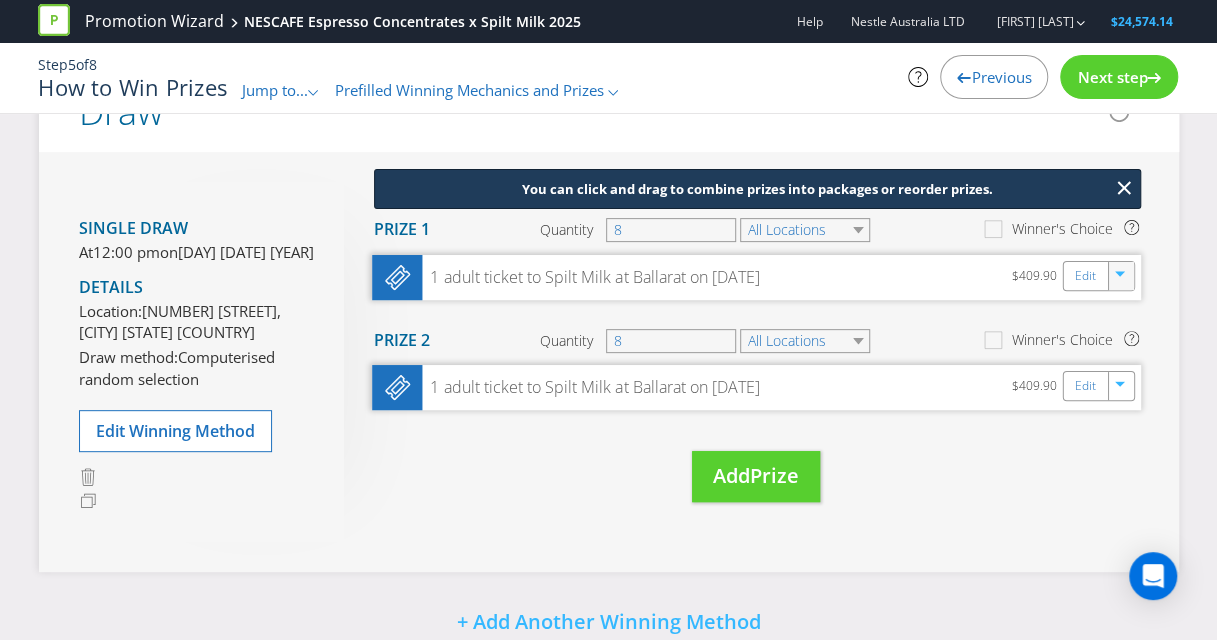 click on "1 adult ticket to Spilt Milk at Ballarat on [DATE]" at bounding box center (591, 388) 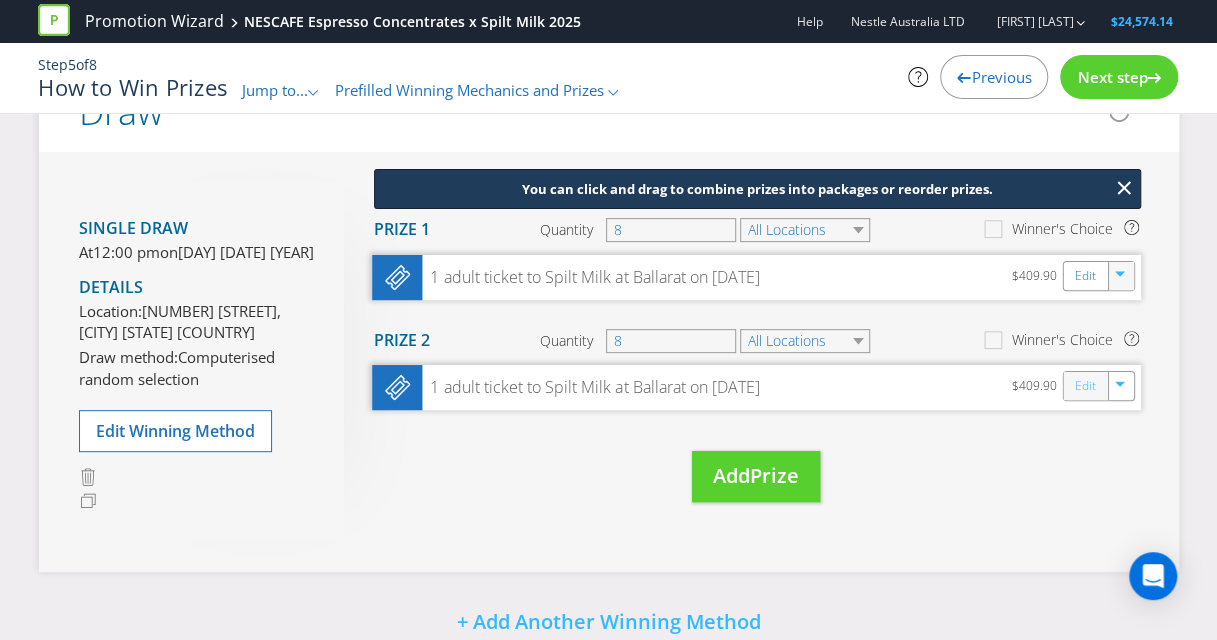 click on "Edit" at bounding box center (1084, 386) 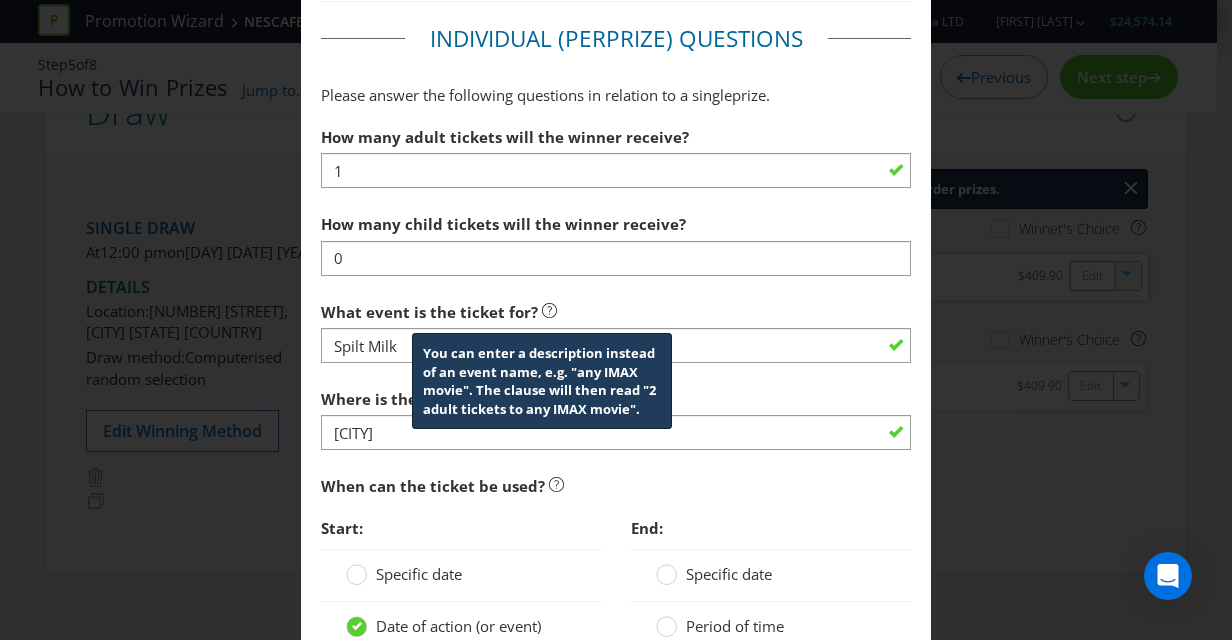 scroll, scrollTop: 1604, scrollLeft: 0, axis: vertical 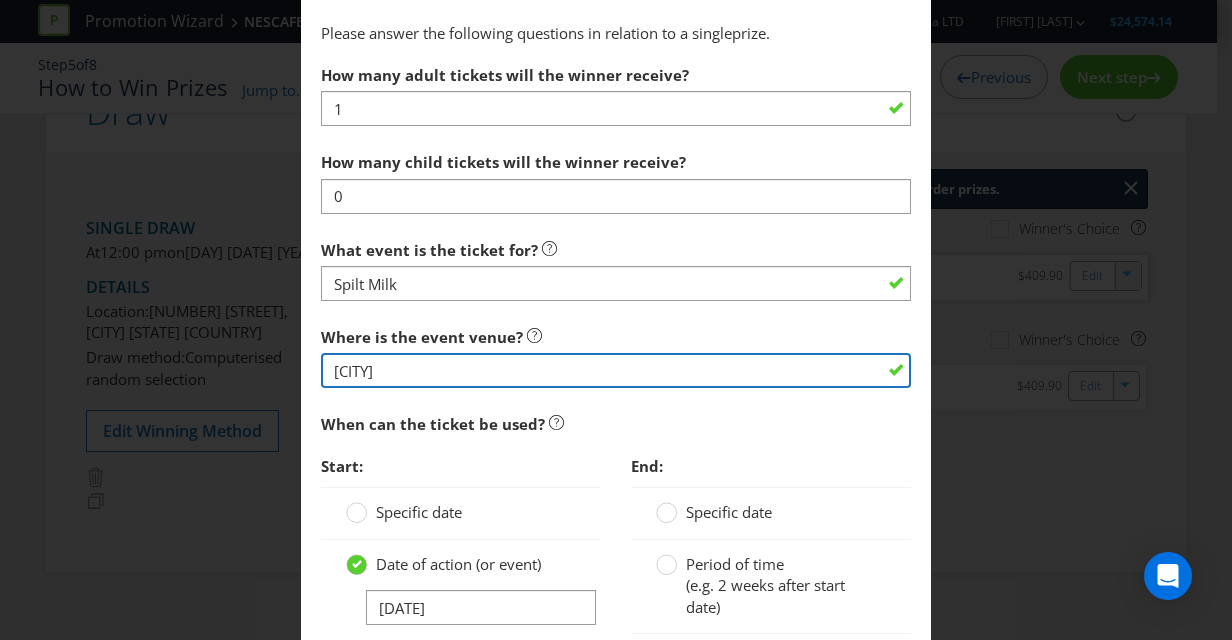 click on "[CITY]" at bounding box center [616, 370] 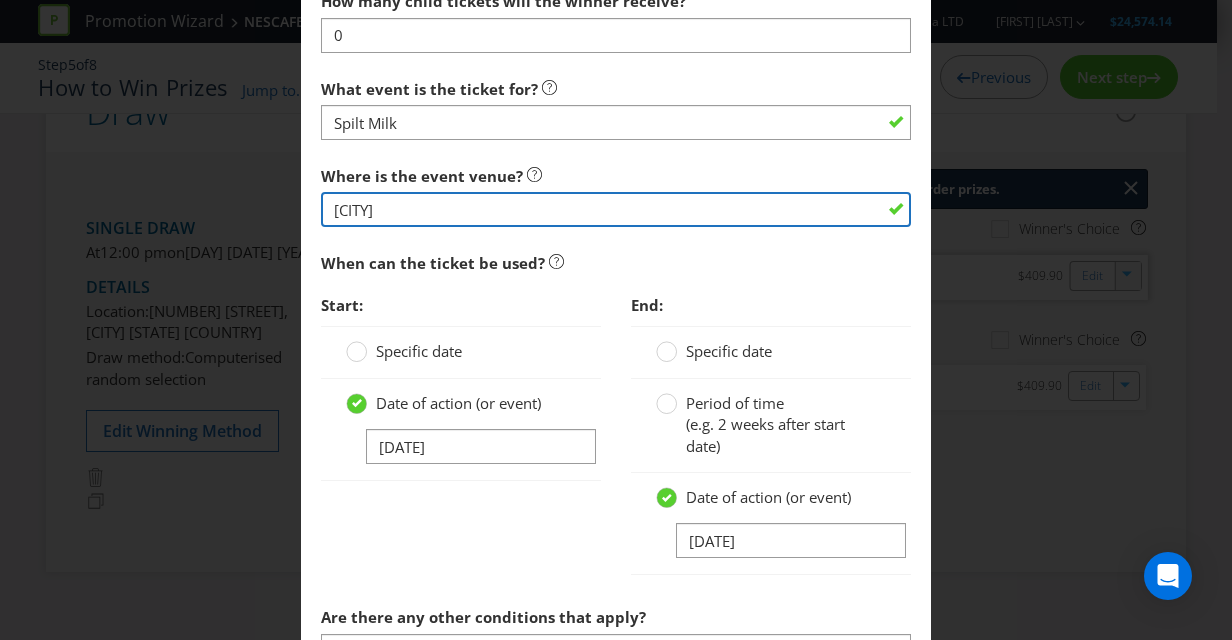 scroll, scrollTop: 1766, scrollLeft: 0, axis: vertical 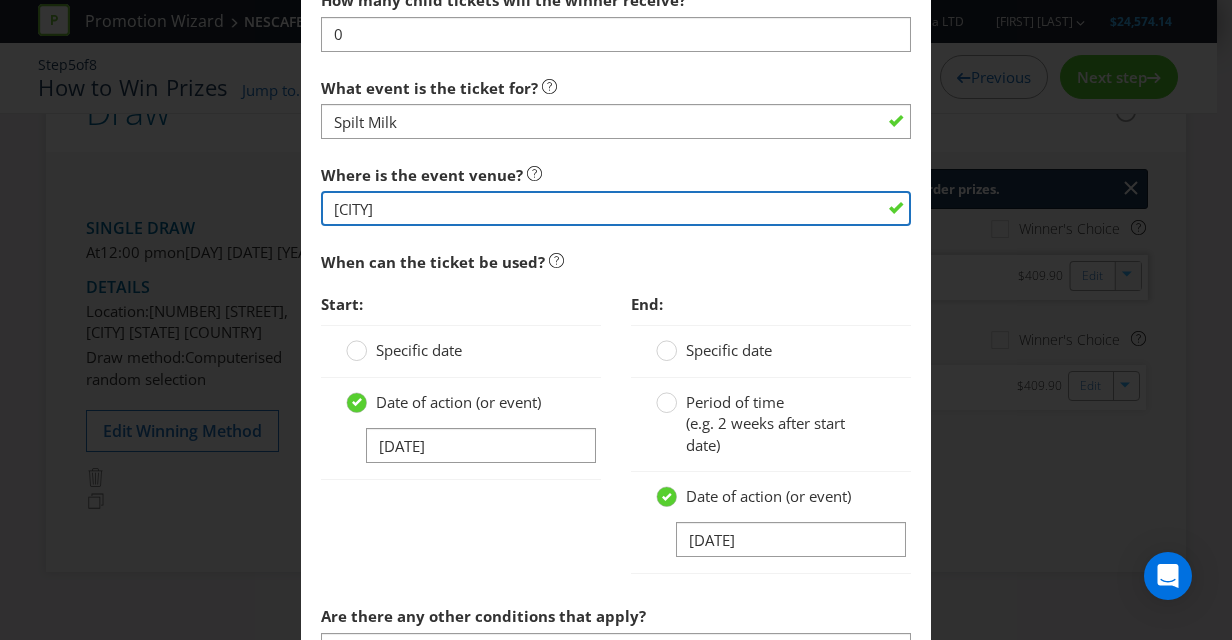 type on "[CITY]" 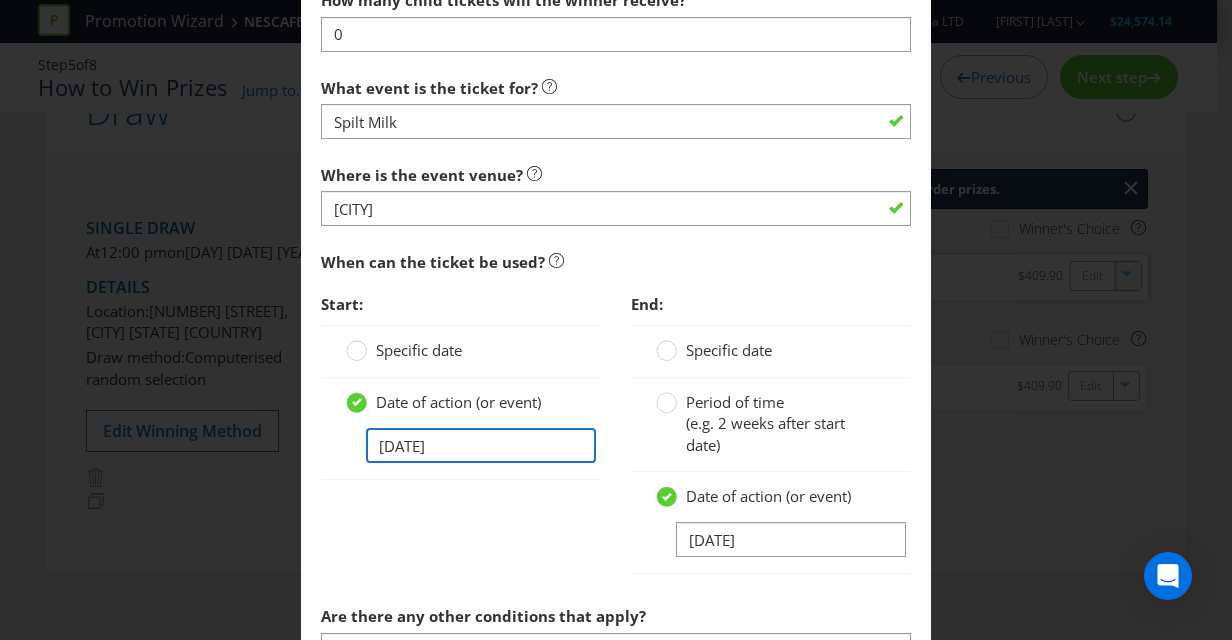 click on "[DATE]" at bounding box center (481, 445) 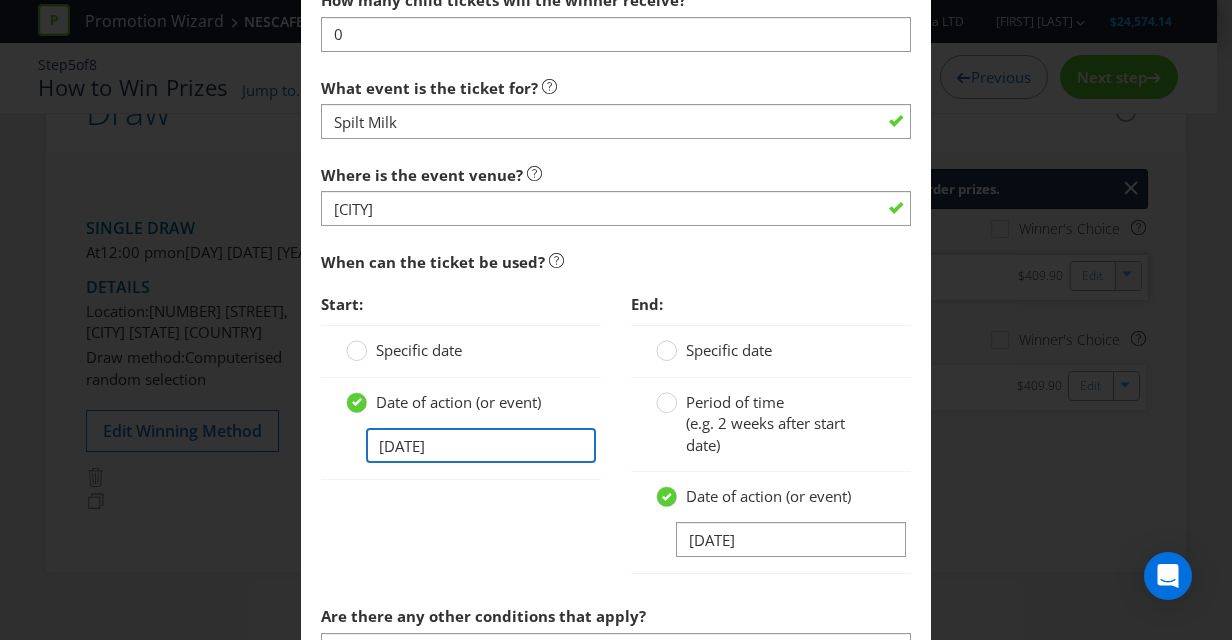 drag, startPoint x: 385, startPoint y: 442, endPoint x: 302, endPoint y: 432, distance: 83.60024 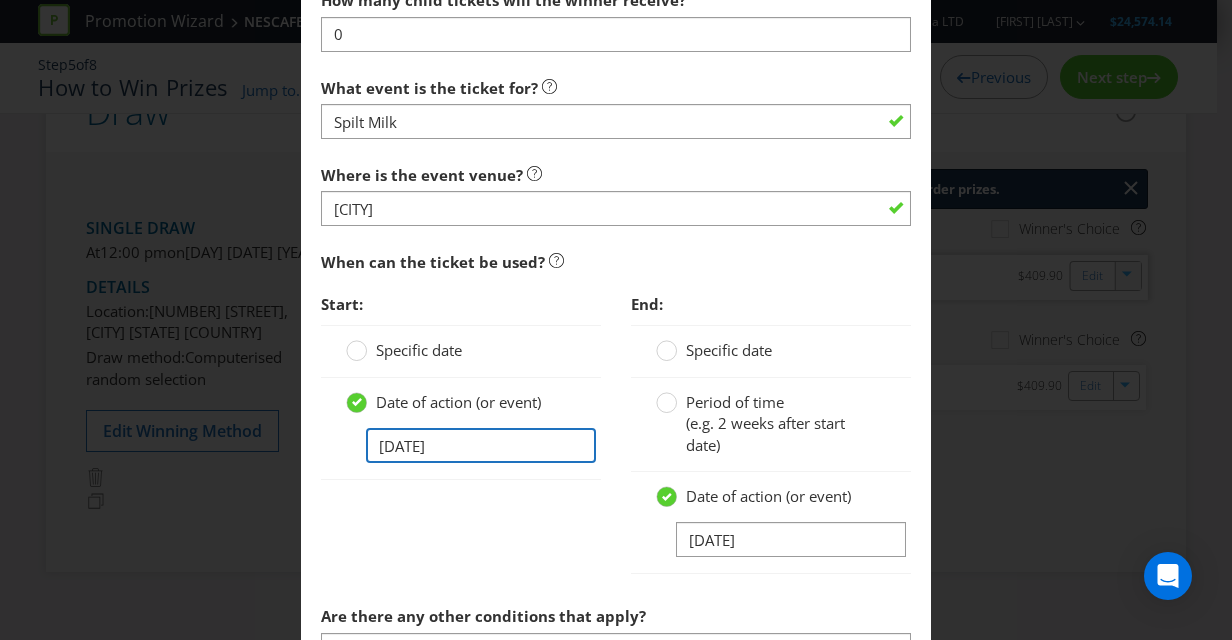 click on "Start:   Specific date   Date of action (or event)   06/12/2025" at bounding box center (461, 392) 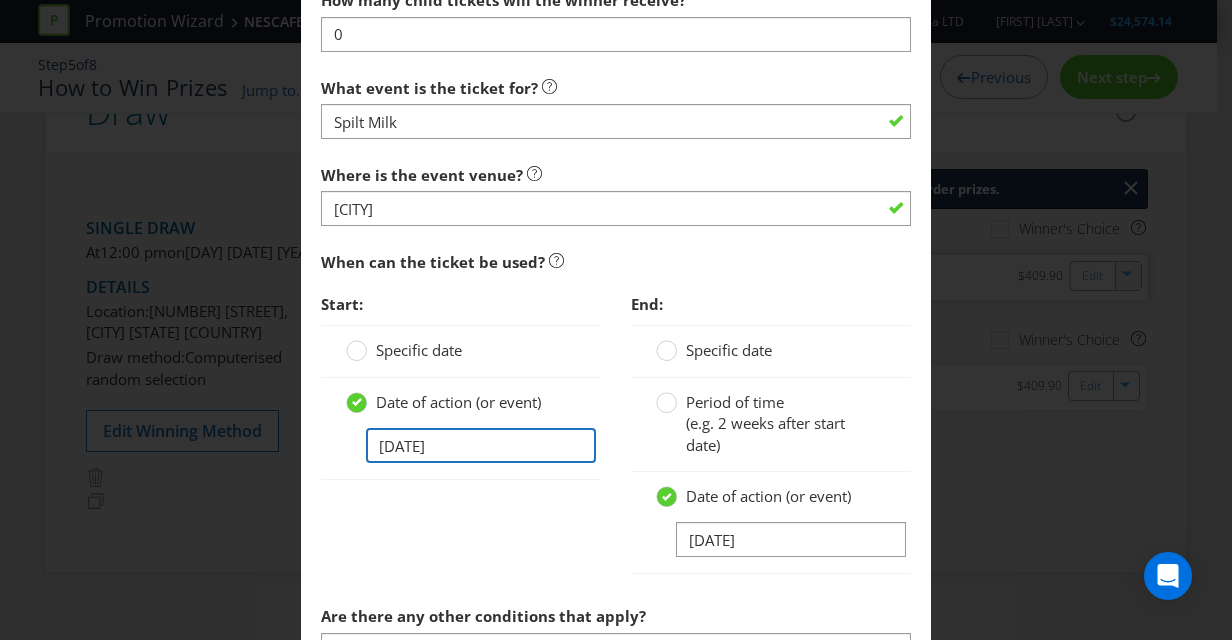 type on "[DATE]" 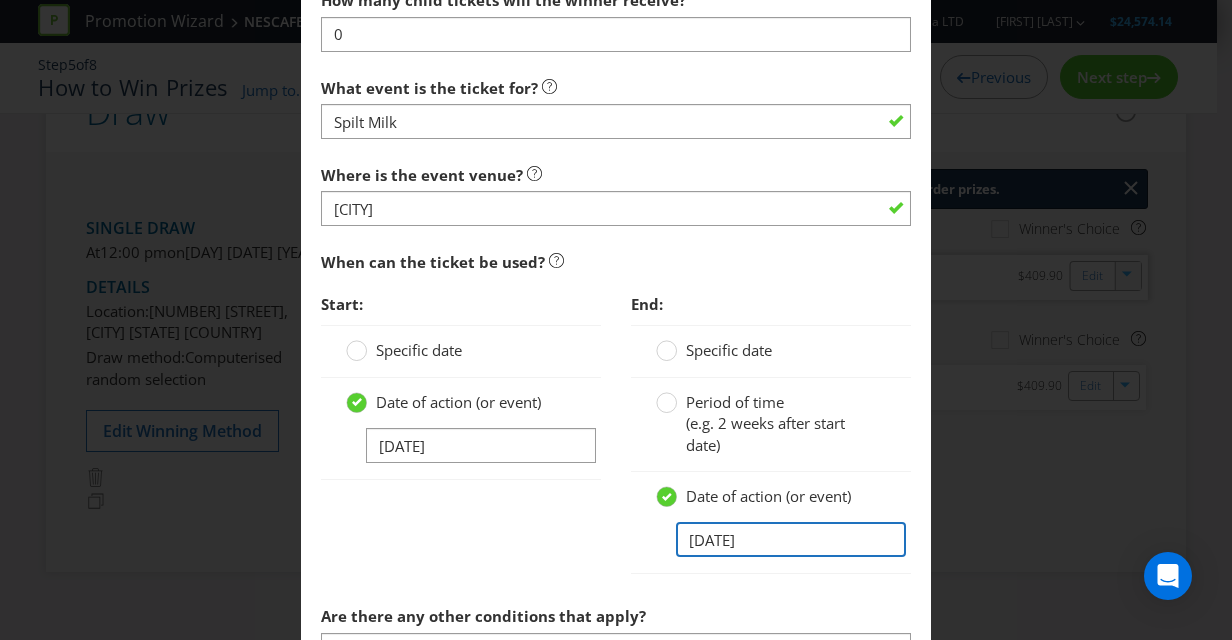 drag, startPoint x: 696, startPoint y: 535, endPoint x: 544, endPoint y: 517, distance: 153.06207 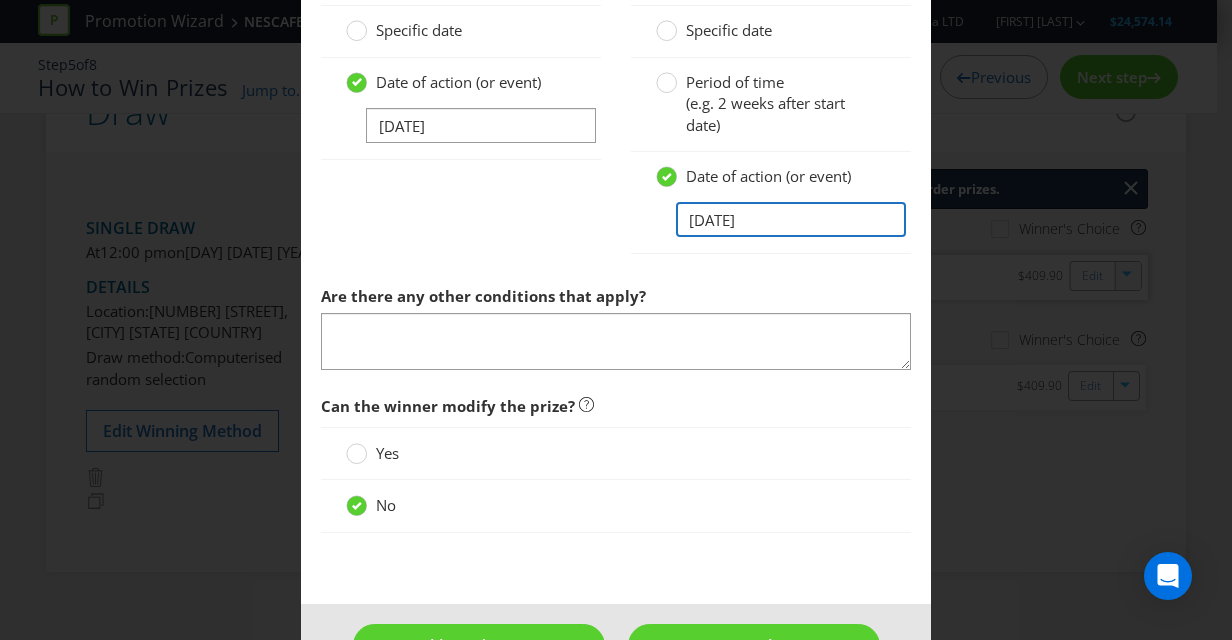 scroll, scrollTop: 2138, scrollLeft: 0, axis: vertical 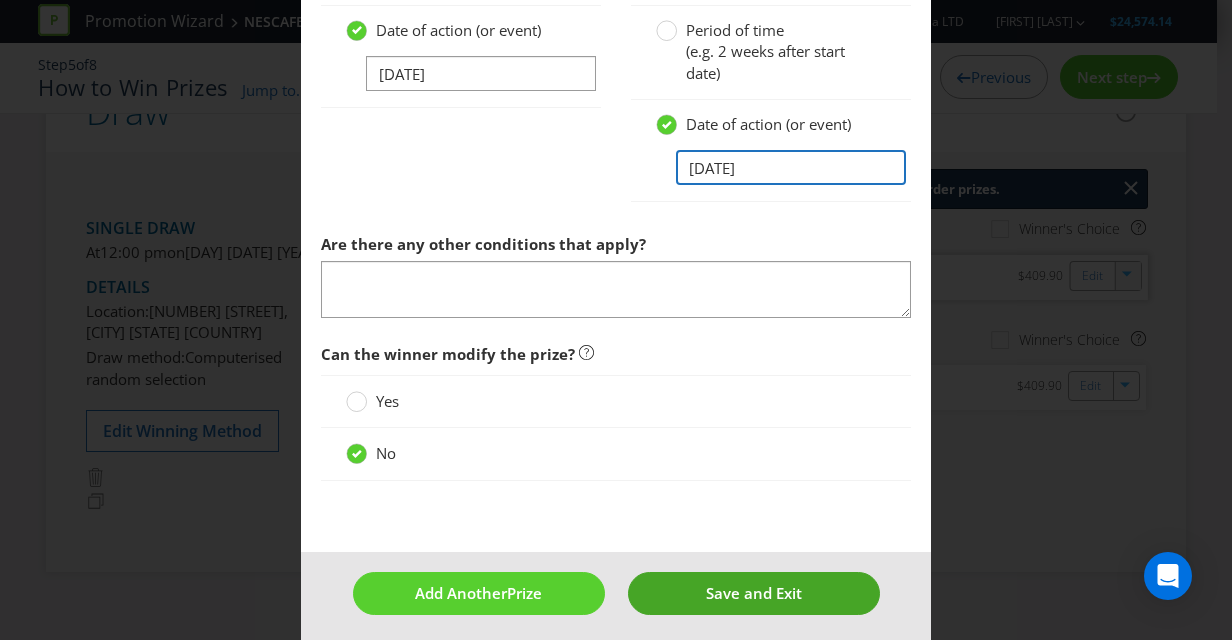 type on "[DATE]" 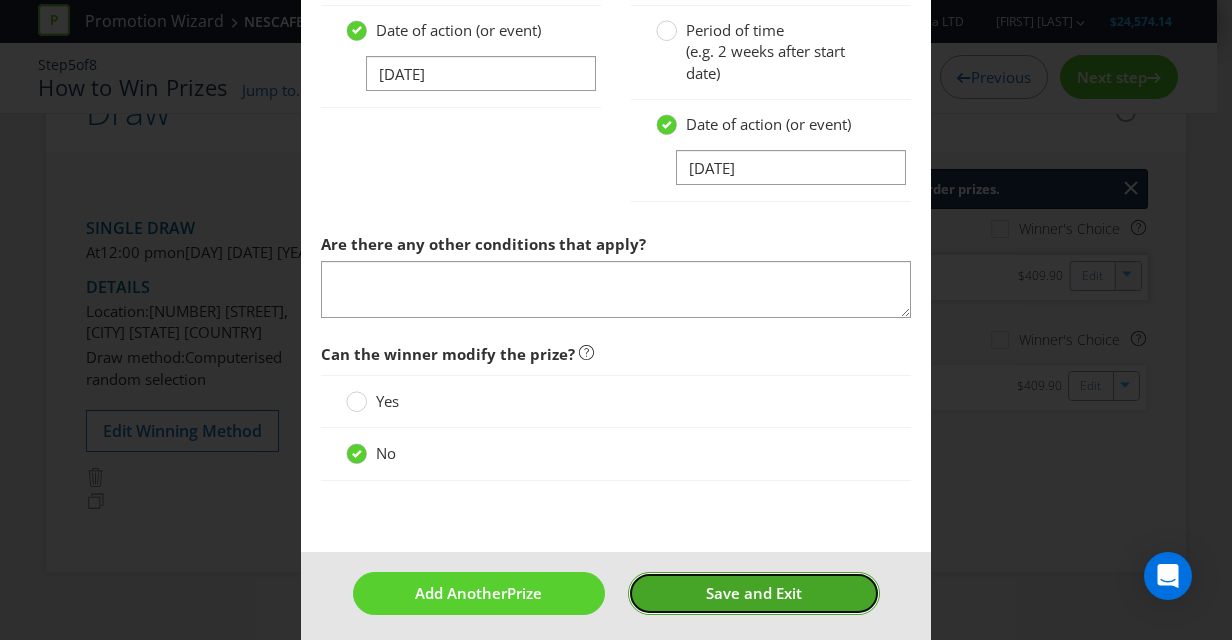 click on "Save and Exit" at bounding box center [754, 593] 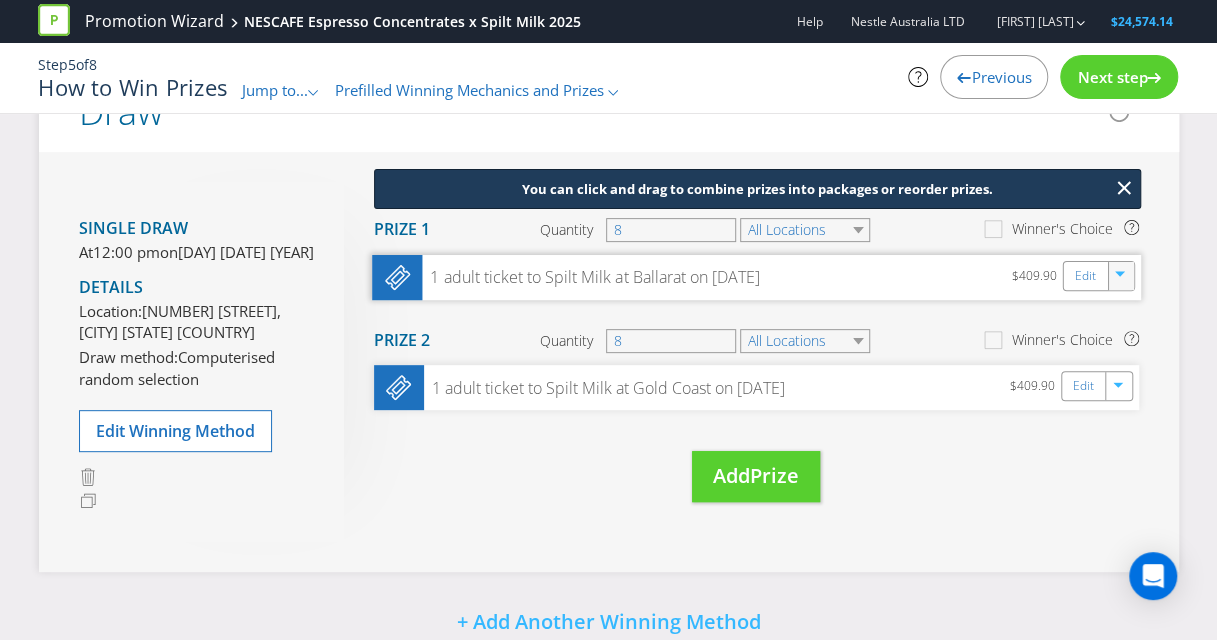 click on "Winner's Choice 1 adult ticket to Spilt Milk at Ballarat on Invalid date $409.90 Edit Move Here Drag here to move prize Prize 2 Quantity 8 All Locations Winner's Choice 1 adult ticket to Spilt Milk at Gold Coast on Invalid date $409.90 Edit Move Here Drag here to move prize Add Prize" at bounding box center [741, 362] 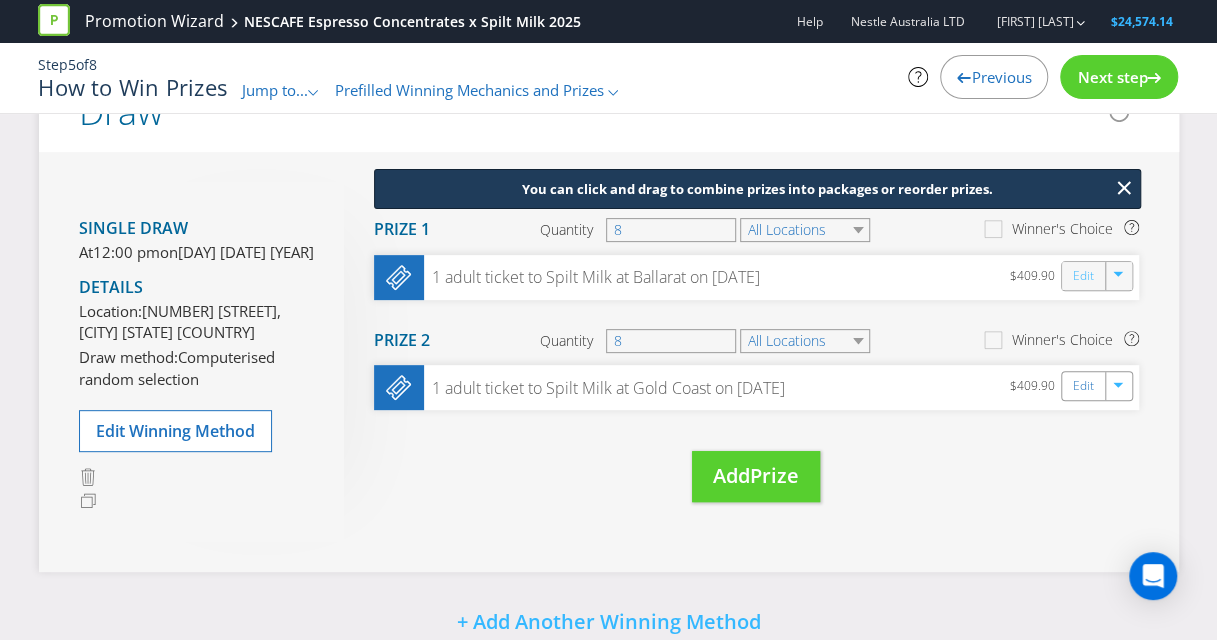 click on "Edit" at bounding box center (1083, 276) 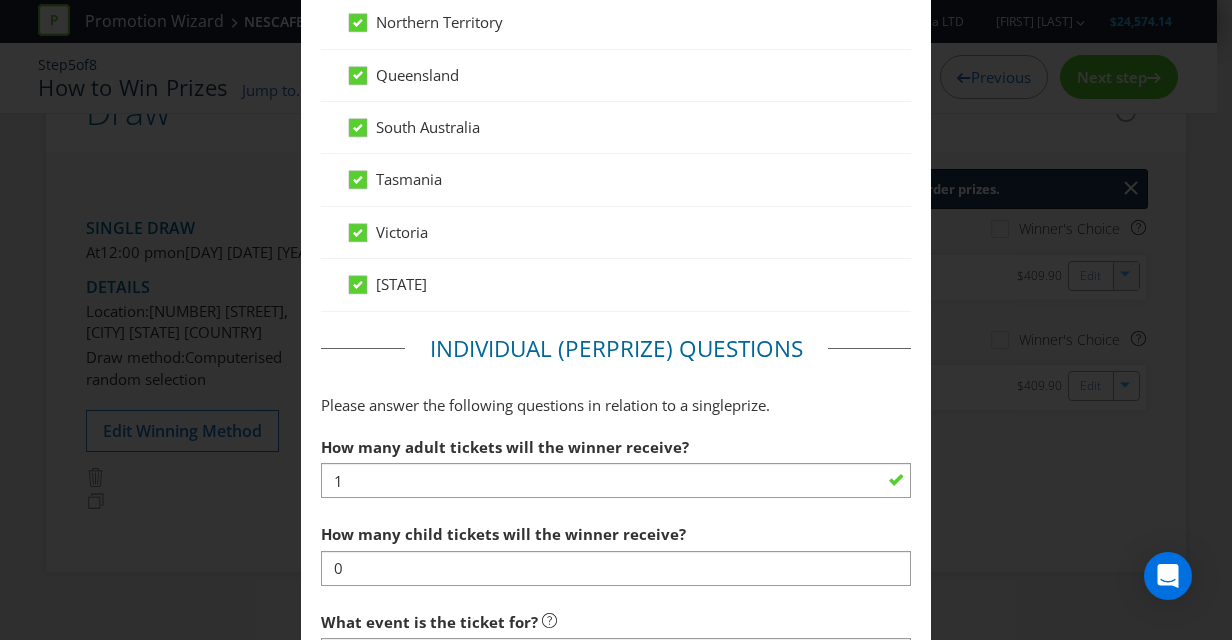 scroll, scrollTop: 1339, scrollLeft: 0, axis: vertical 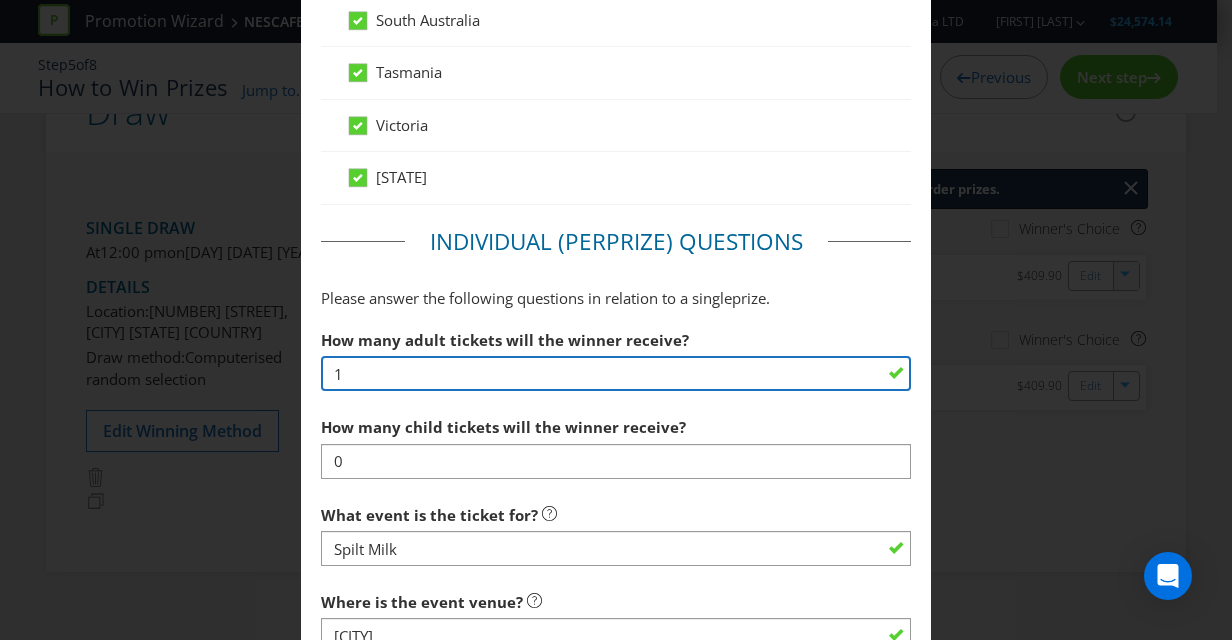 click on "1" at bounding box center (616, 373) 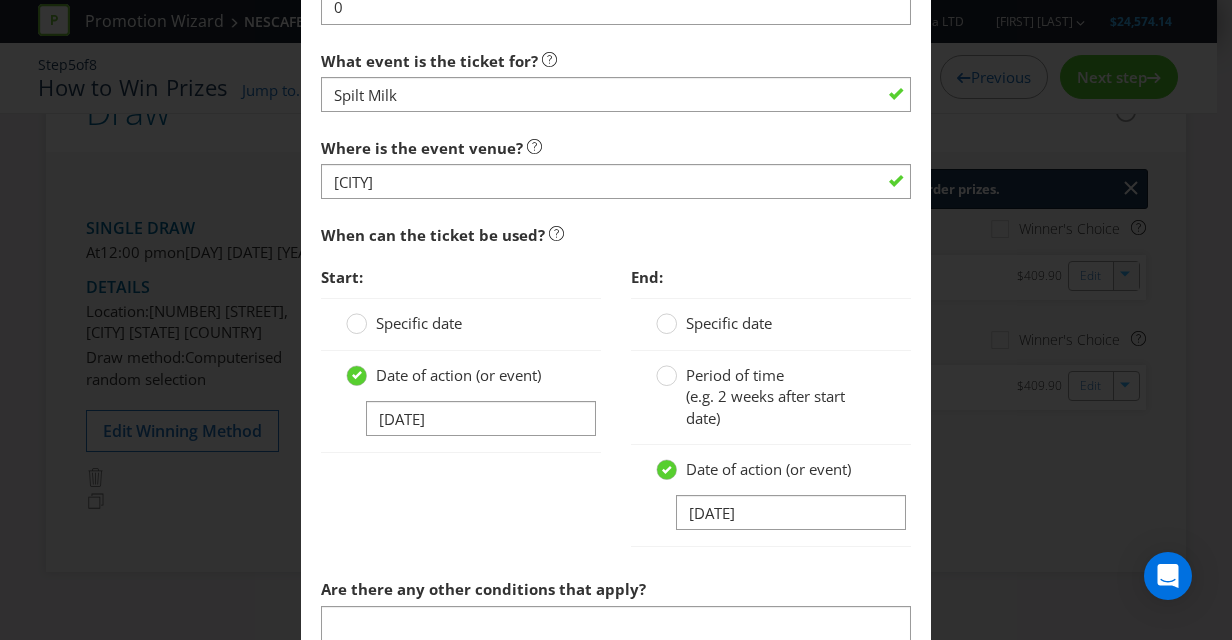 scroll, scrollTop: 2138, scrollLeft: 0, axis: vertical 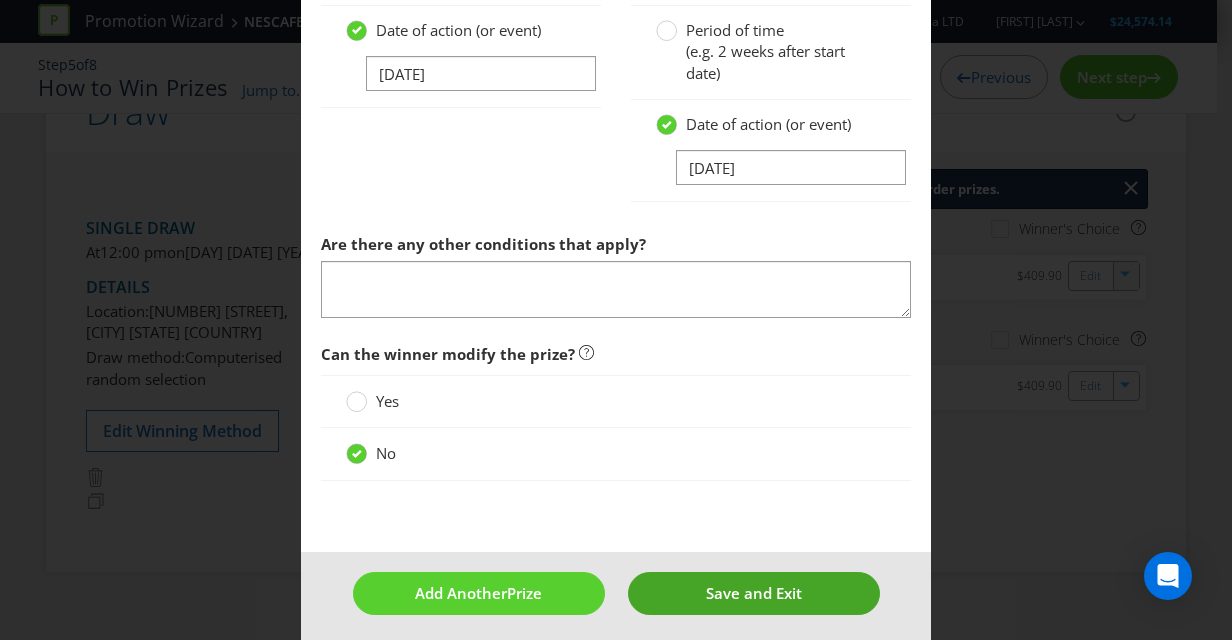 type on "2" 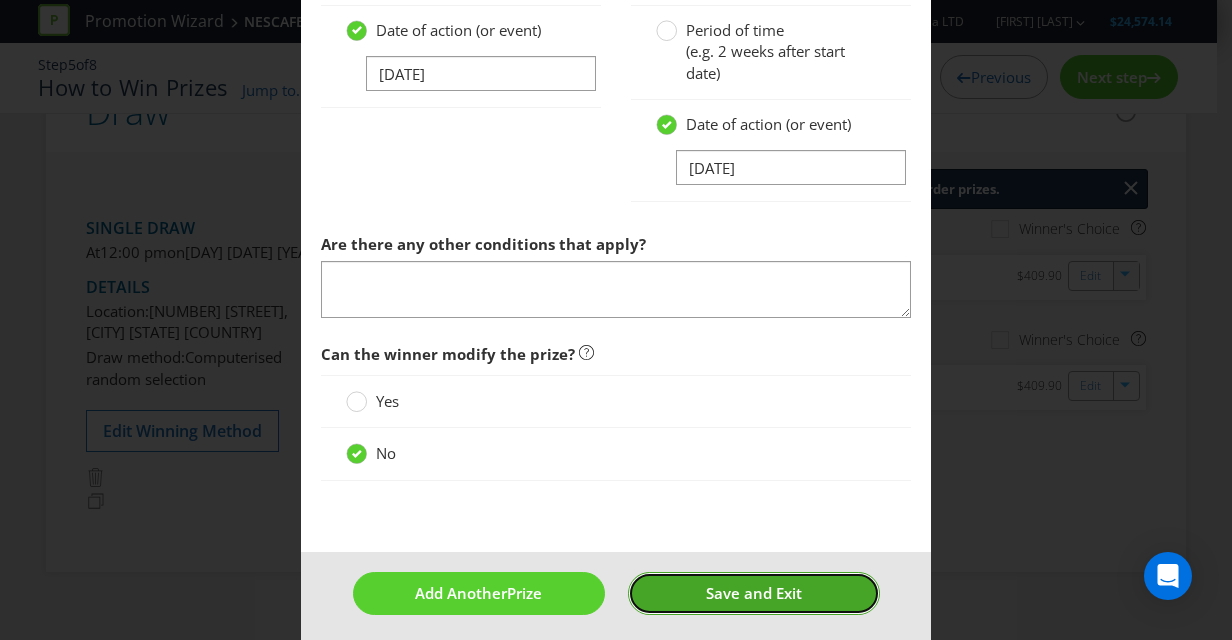click on "Save and Exit" at bounding box center (754, 593) 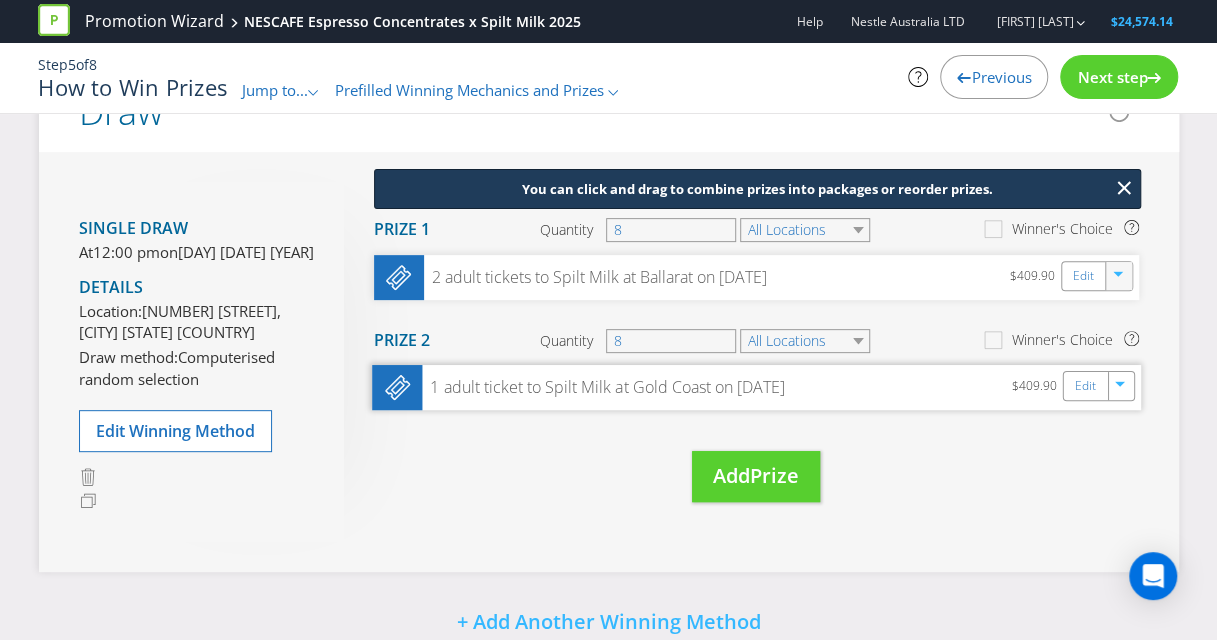 click on "1 adult ticket to Spilt Milk at Gold Coast on [DATE]" at bounding box center [603, 388] 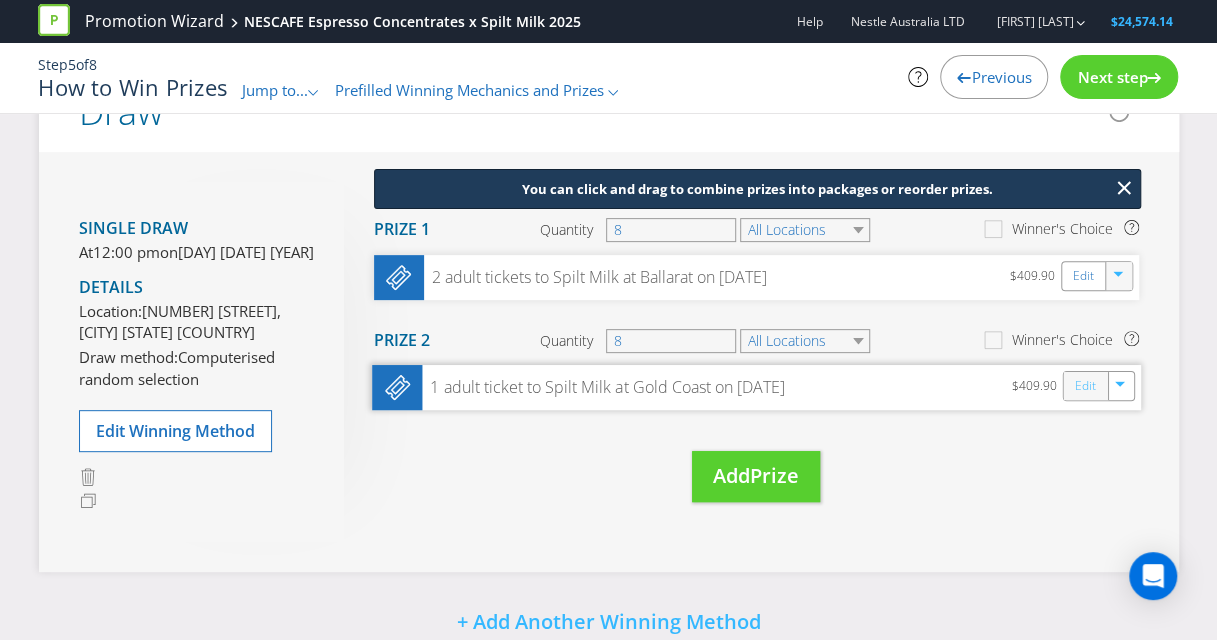 click on "Edit" at bounding box center [1084, 386] 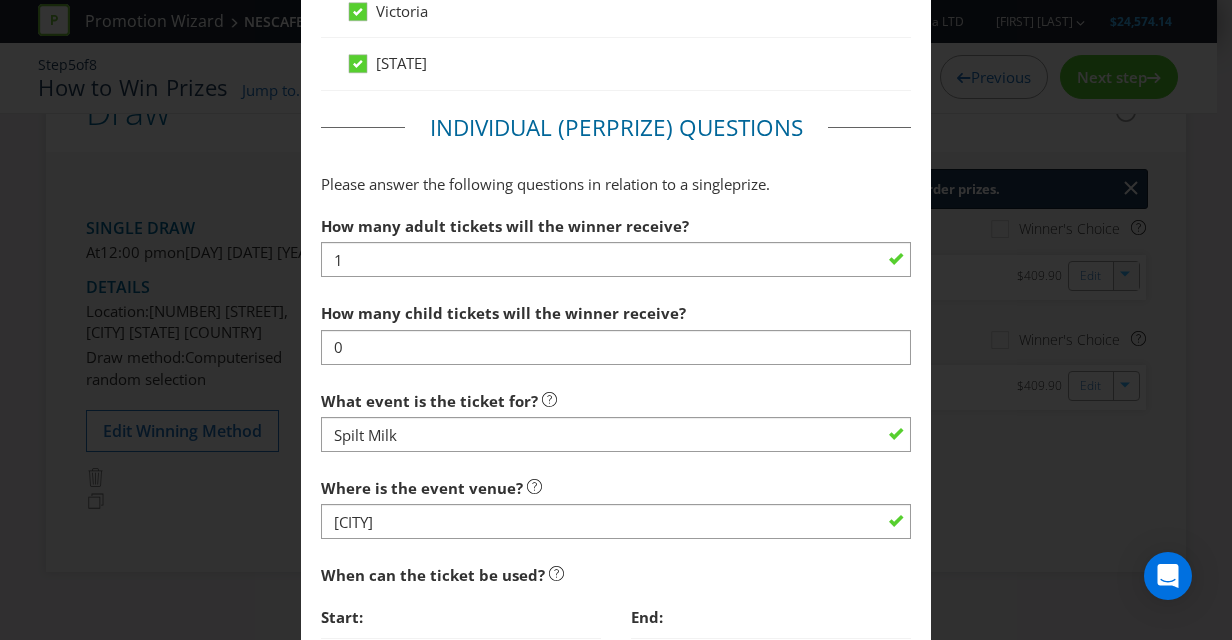 scroll, scrollTop: 1448, scrollLeft: 0, axis: vertical 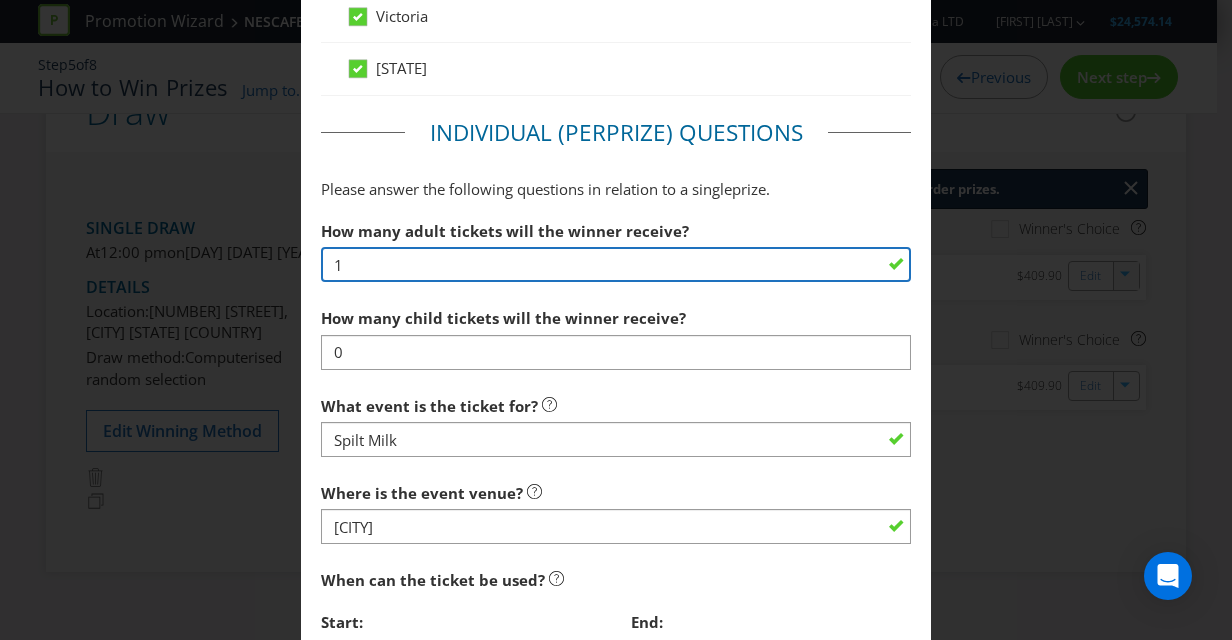 click on "1" at bounding box center [616, 264] 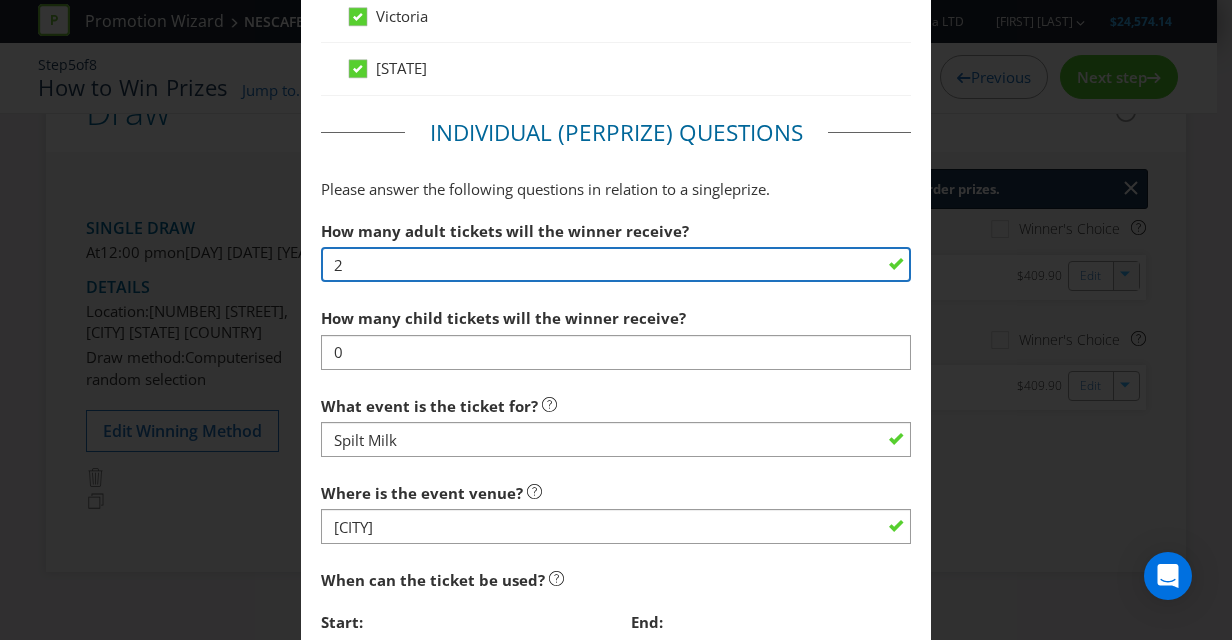 type on "1" 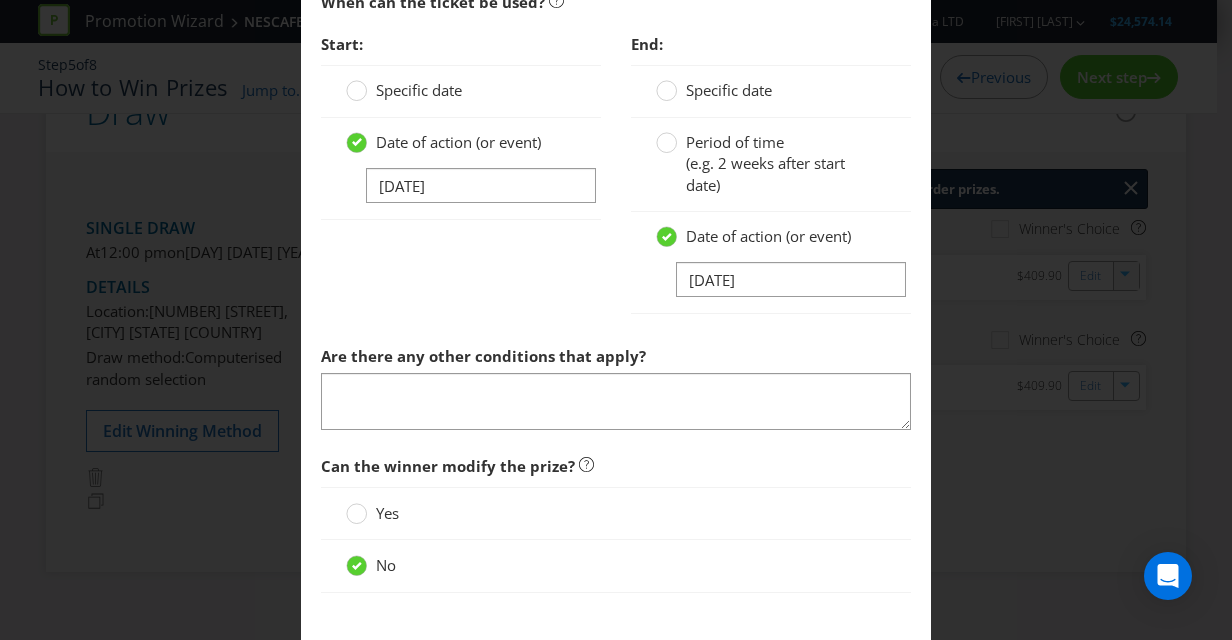 scroll, scrollTop: 2138, scrollLeft: 0, axis: vertical 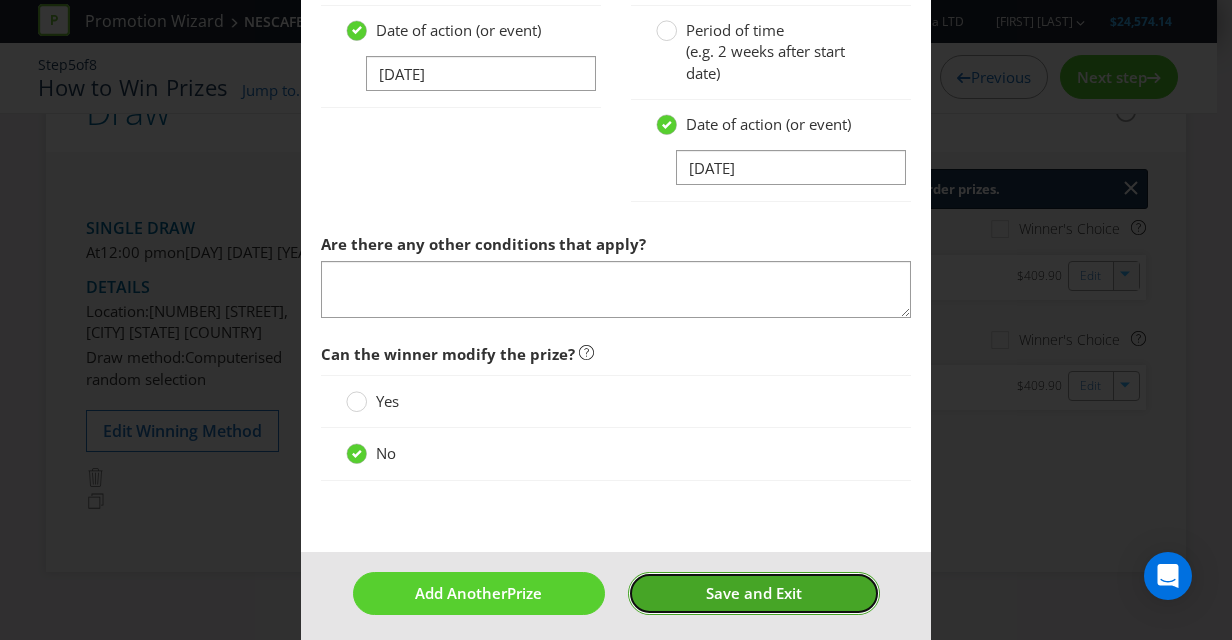 click on "Save and Exit" at bounding box center [754, 593] 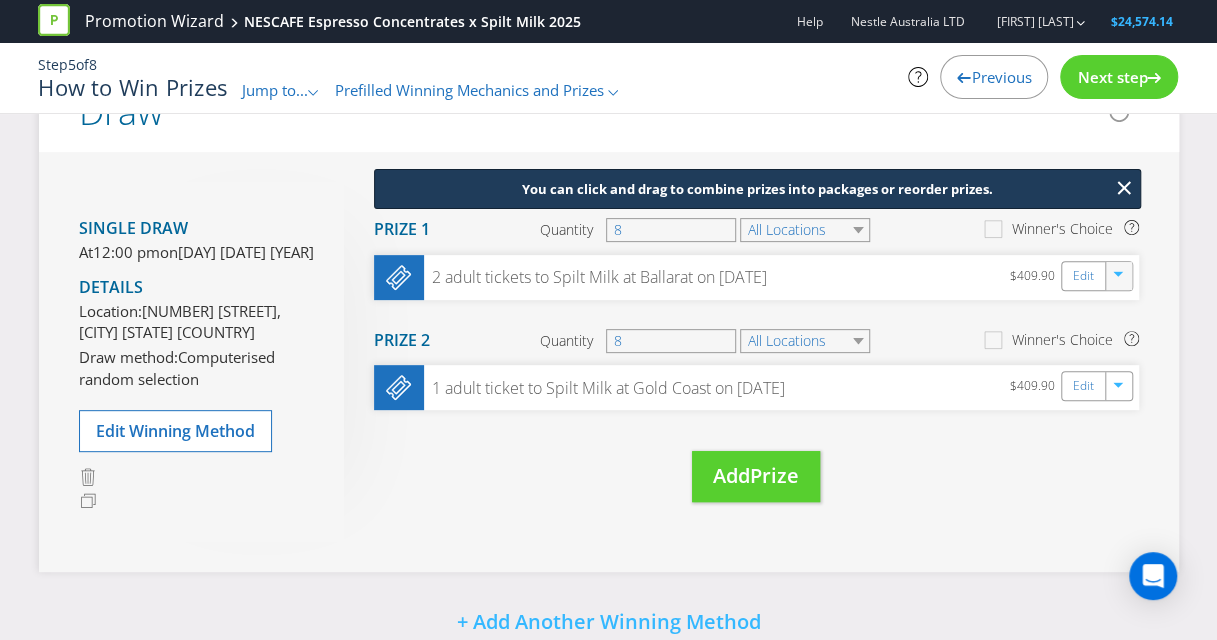 click on "You can click and drag to combine prizes into packages or reorder prizes. Move Here Drag here to move prize Prize 1 Quantity   8 All Locations Winner's Choice   2 adult tickets to Spilt Milk at [CITY] on Invalid date $409.90 Edit Move Here Drag here to move prize Prize 2 Quantity   8 All Locations Winner's Choice   1 adult ticket to Spilt Milk at [CITY] on Invalid date $409.90 Edit Move Here Drag here to move prize Add  Prize" at bounding box center (741, 362) 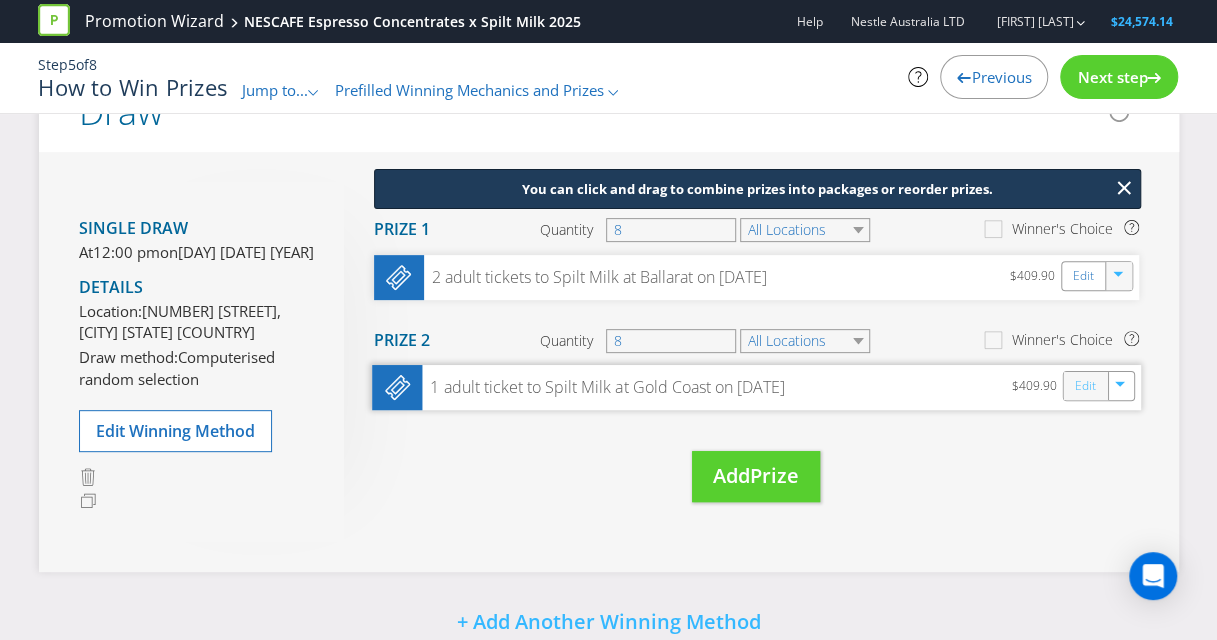 click on "Edit" at bounding box center [1084, 386] 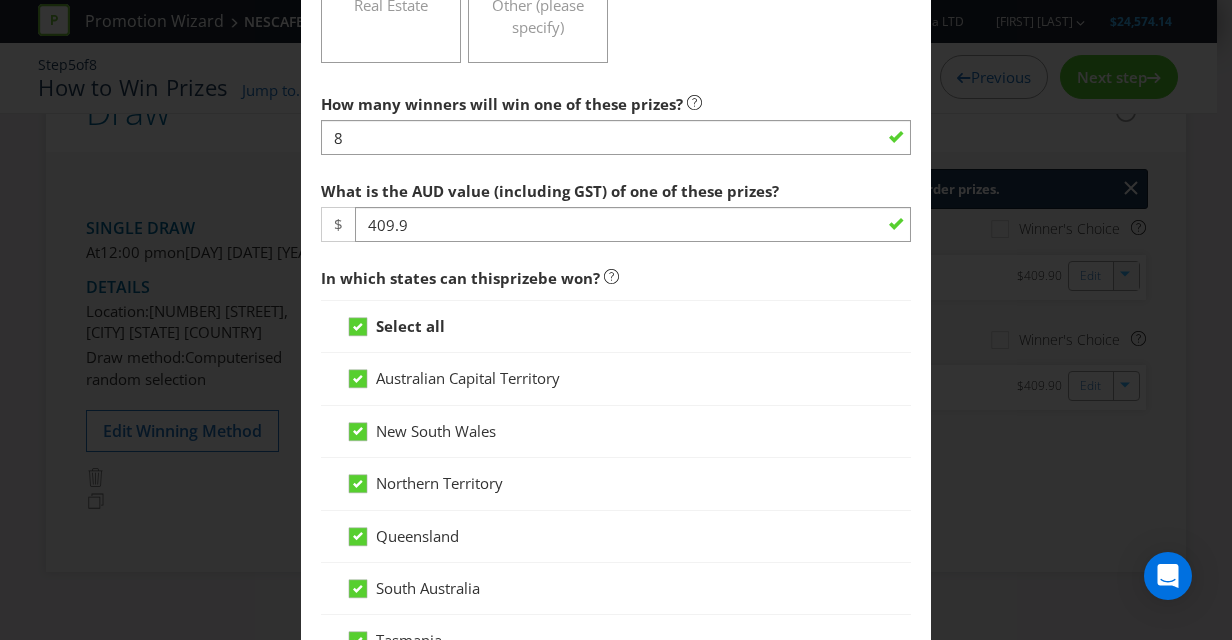 scroll, scrollTop: 1390, scrollLeft: 0, axis: vertical 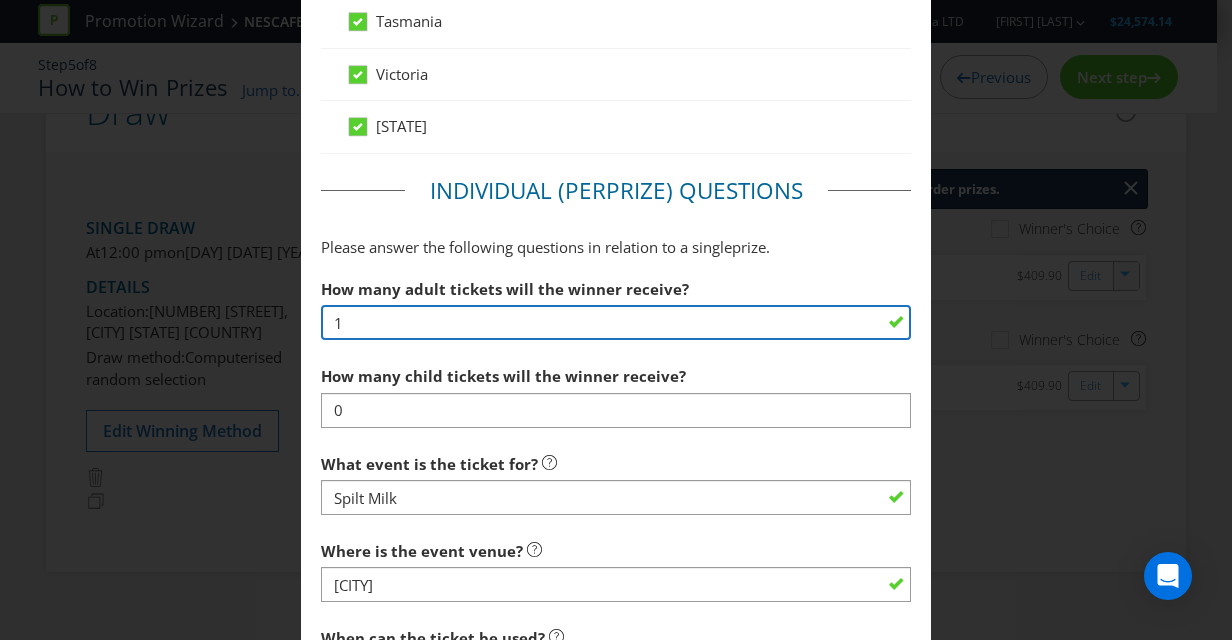click on "1" at bounding box center (616, 322) 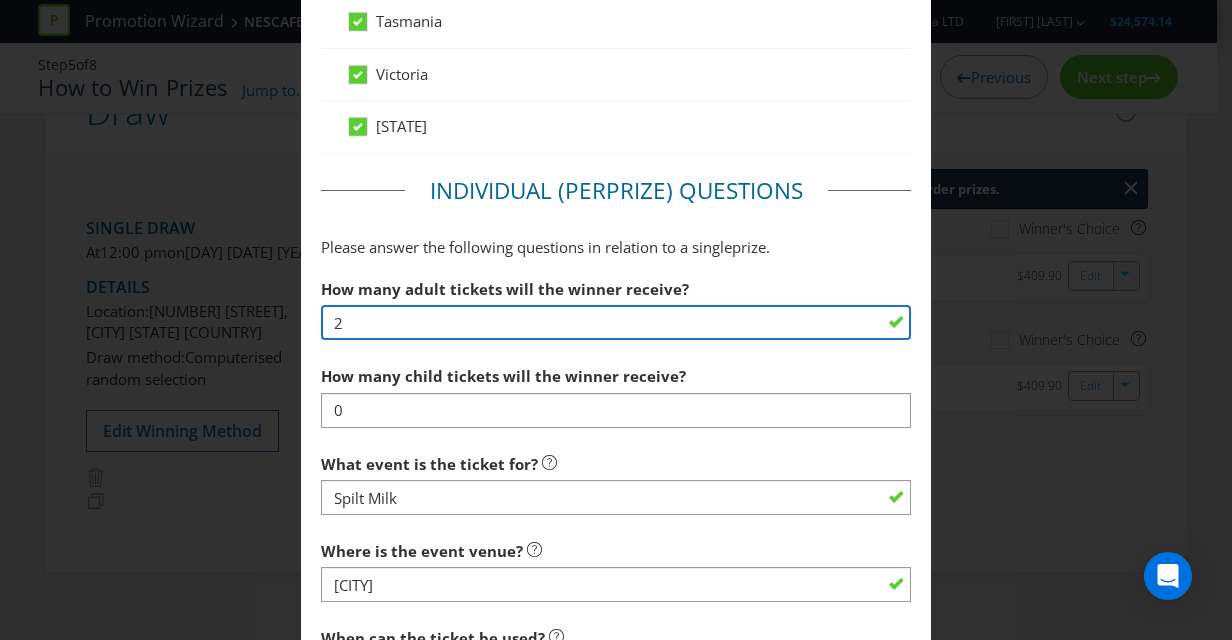 type on "2" 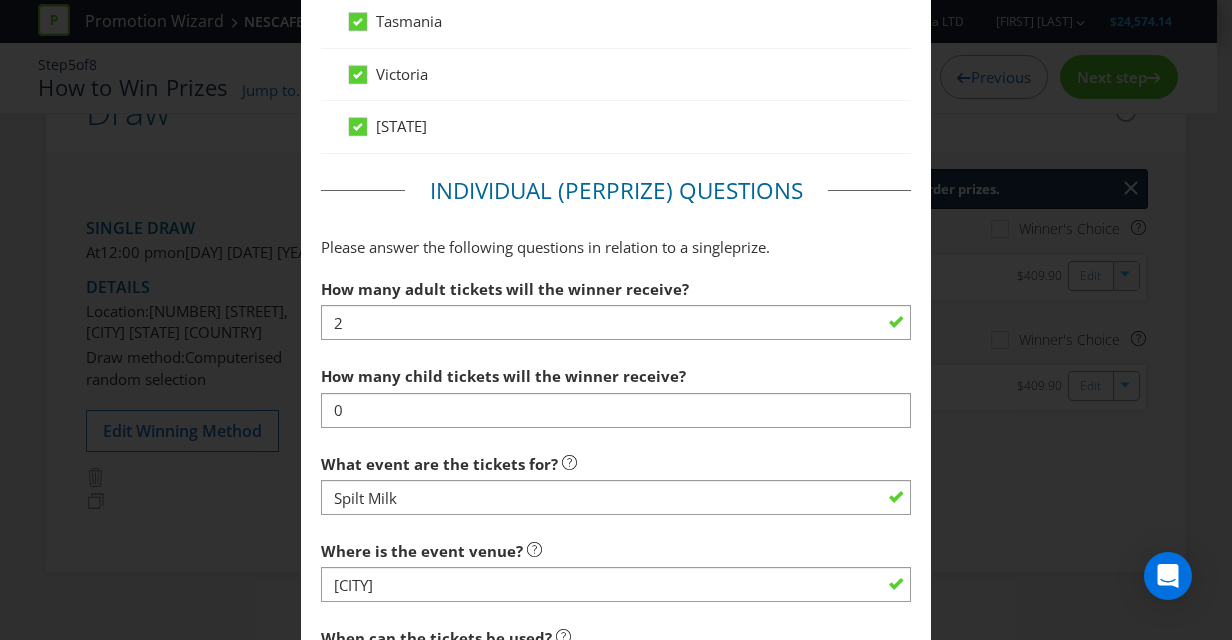 click on "What event are the tickets for? Spilt Milk Where is the event venue? Gold Coast When can the tickets be used? Start: Specific date Date of action (or event) [DATE] End: Specific date Period of time (e.g. 2 weeks after start date) Date of action (or event) [DATE] Are there any other conditions that apply? Can the winner modify the prize? Yes No" at bounding box center [616, 712] 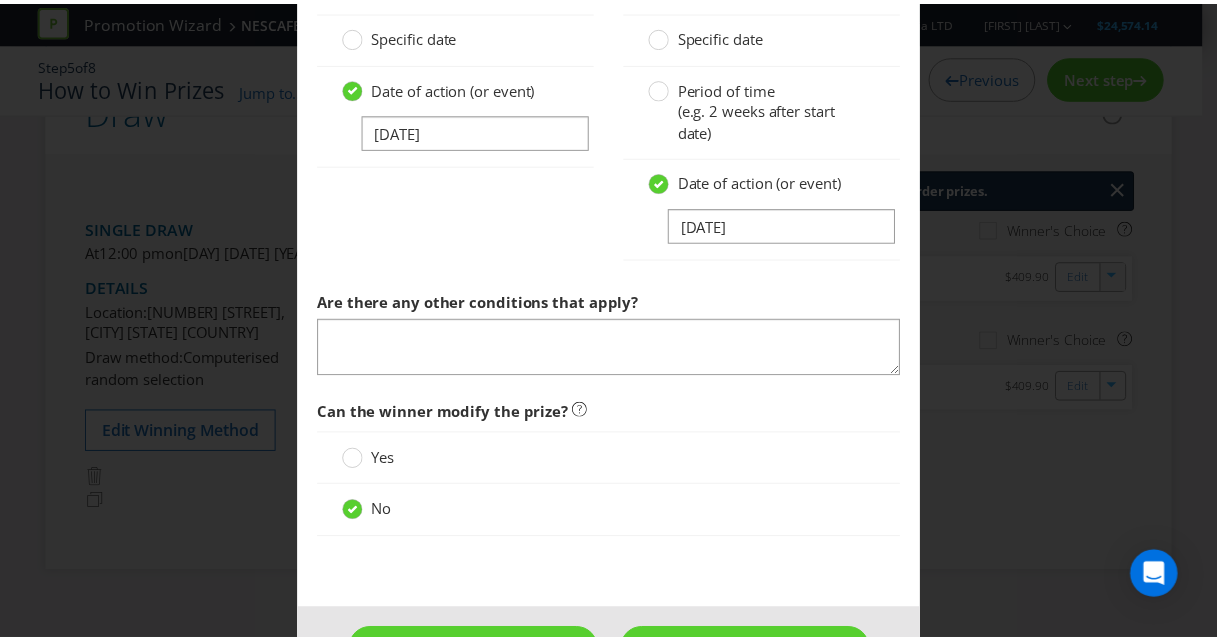 scroll, scrollTop: 2138, scrollLeft: 0, axis: vertical 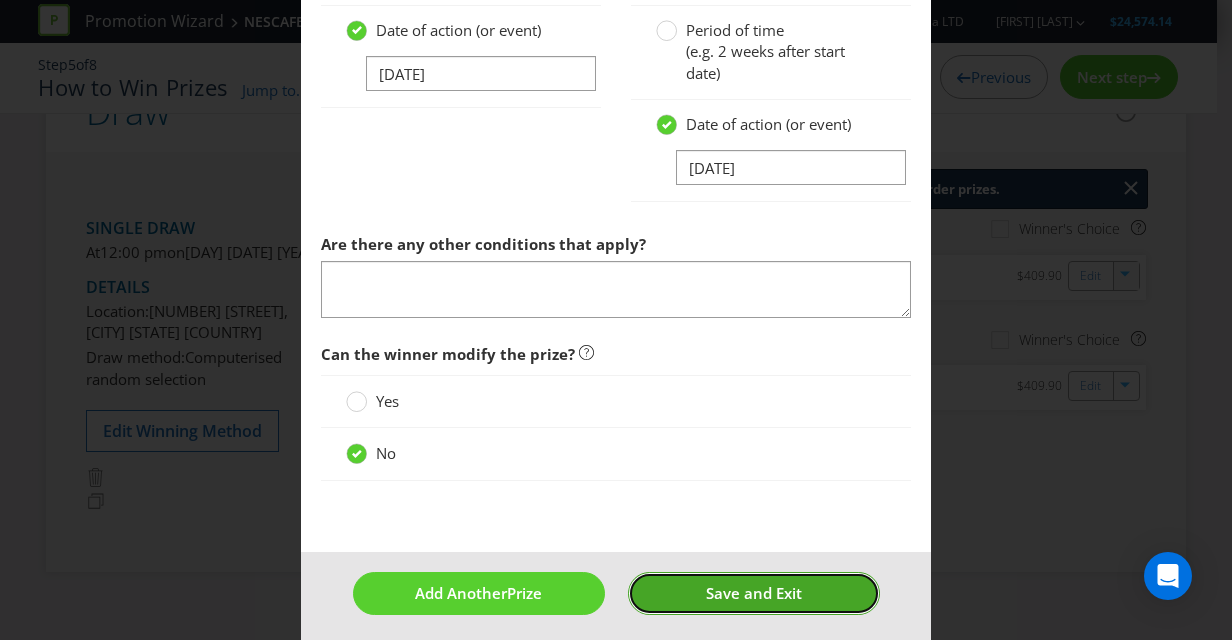 click on "Save and Exit" at bounding box center (754, 593) 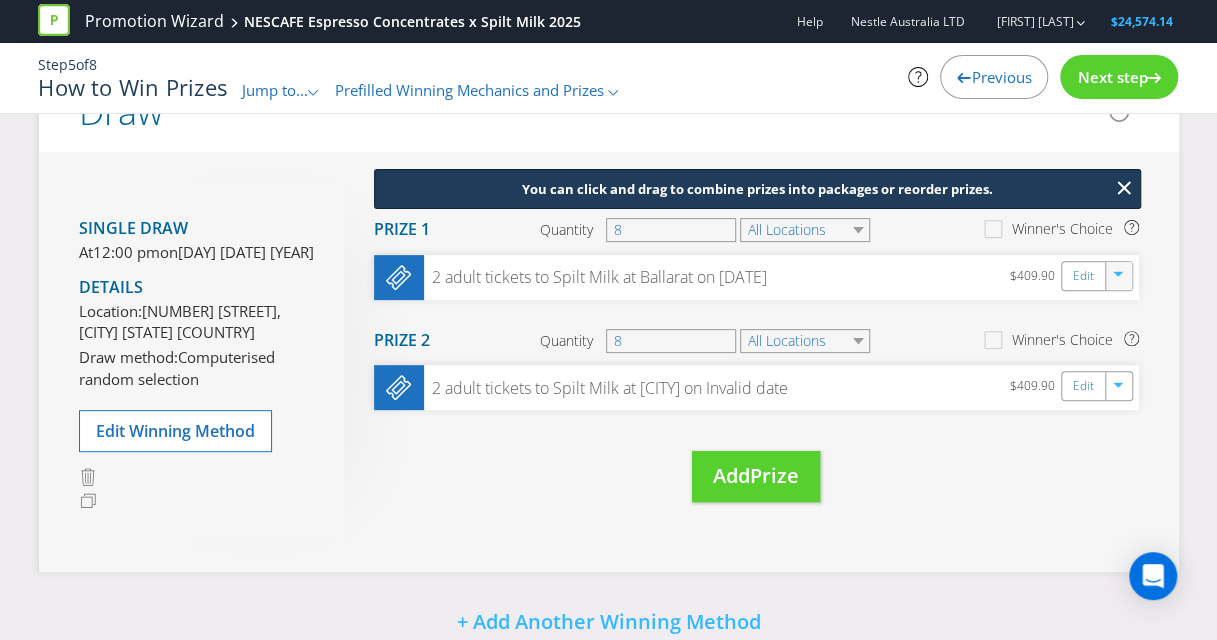 click on "You can click and drag to combine prizes into packages or reorder prizes. Move Here Drag here to move prize Prize 1 Quantity   8 All Locations Winner's Choice   2 adult tickets to Spilt Milk at [CITY] on [DATE] $409.90 Edit Move Here Drag here to move prize Prize 2 Quantity   8 All Locations Winner's Choice   2 adult tickets to Spilt Milk at [CITY] on [DATE] $409.90 Edit Move Here Drag here to move prize Add  Prize" at bounding box center (741, 362) 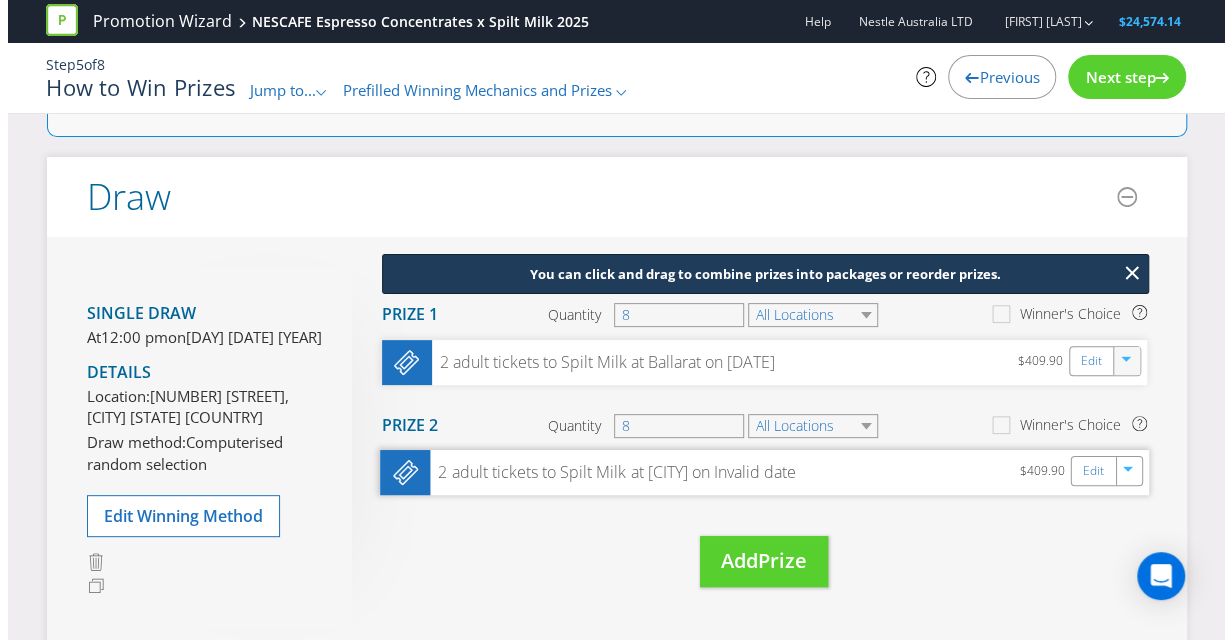 scroll, scrollTop: 118, scrollLeft: 0, axis: vertical 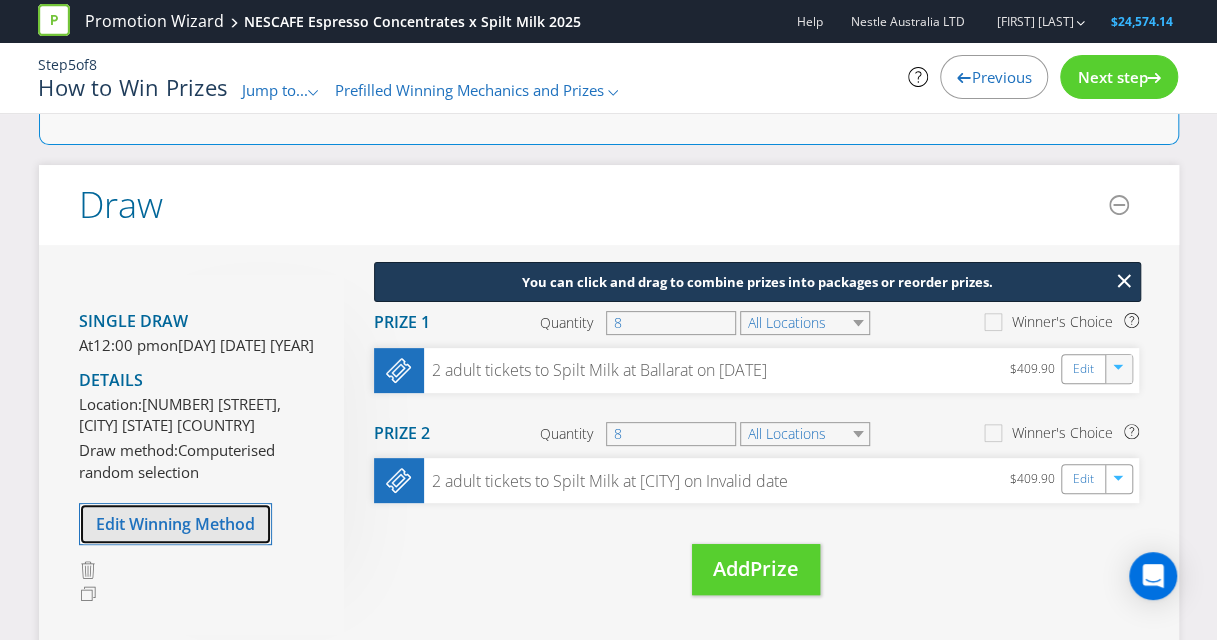 click on "Edit Winning Method" at bounding box center (175, 524) 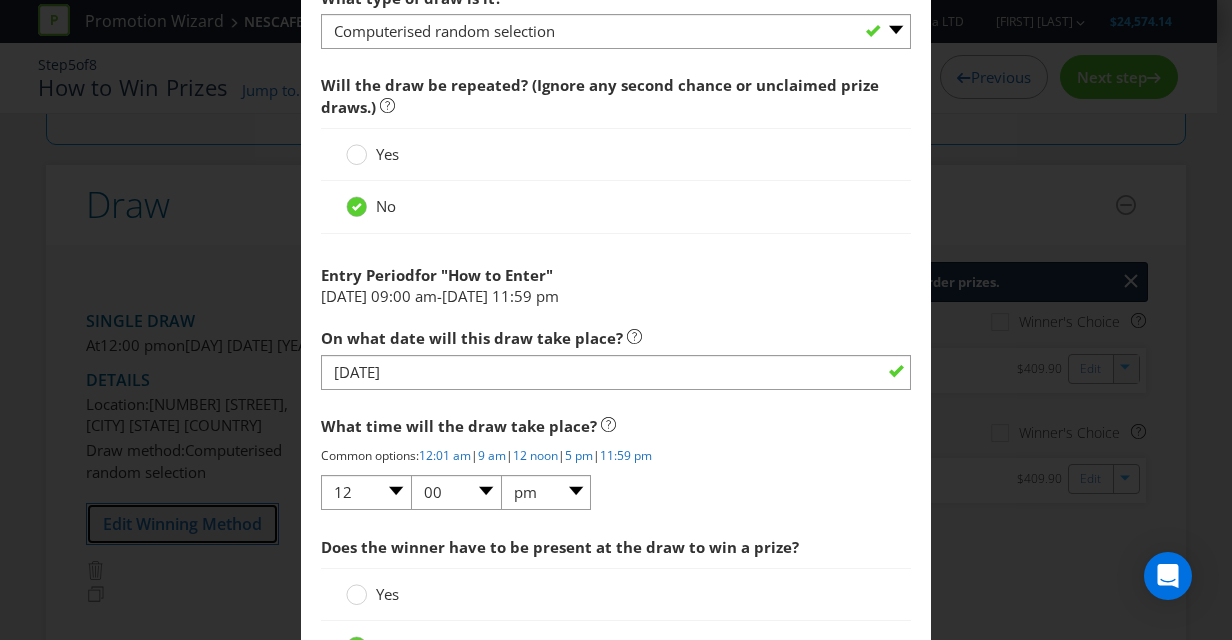 scroll, scrollTop: 1866, scrollLeft: 0, axis: vertical 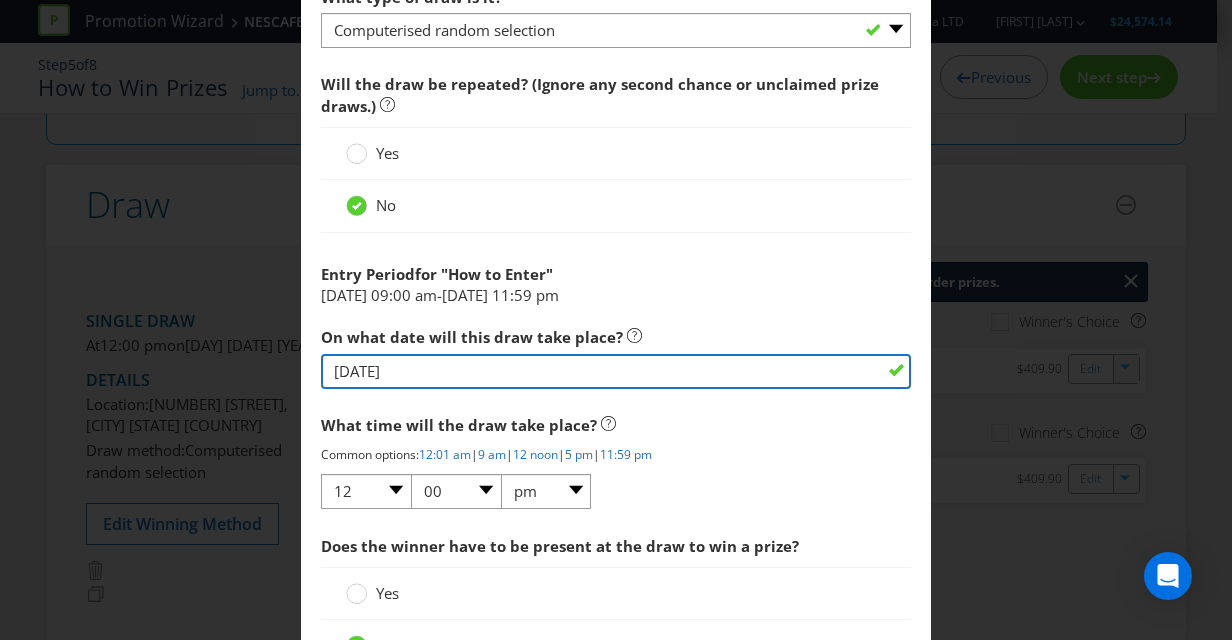 click on "[DATE]" at bounding box center [616, 371] 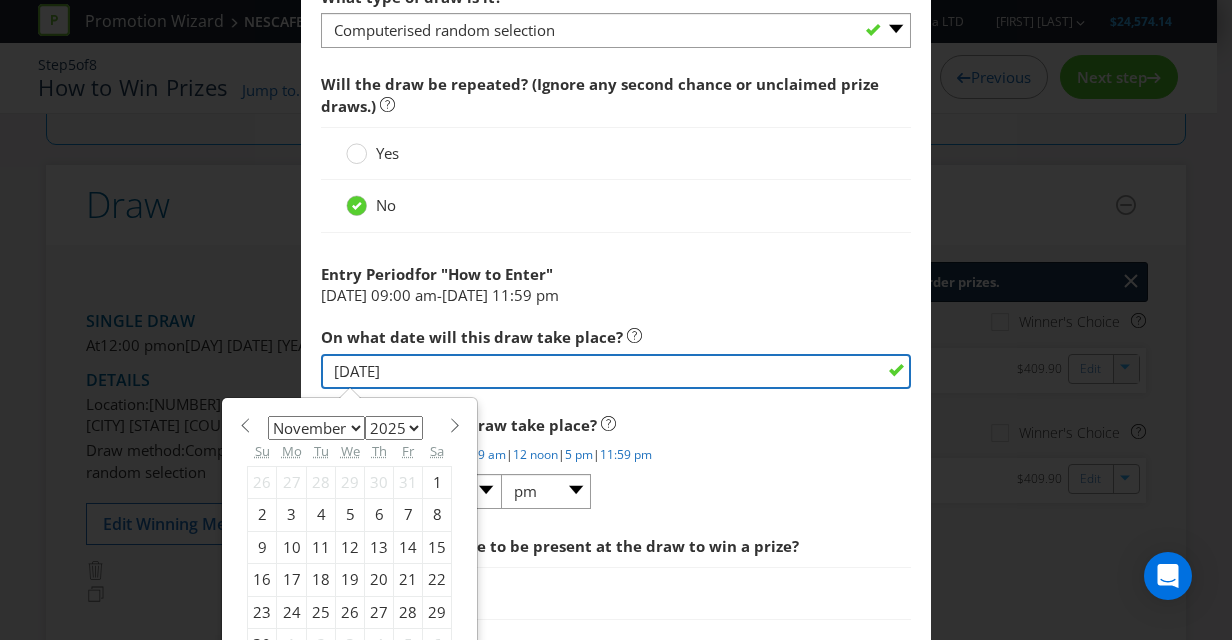 scroll, scrollTop: 1918, scrollLeft: 0, axis: vertical 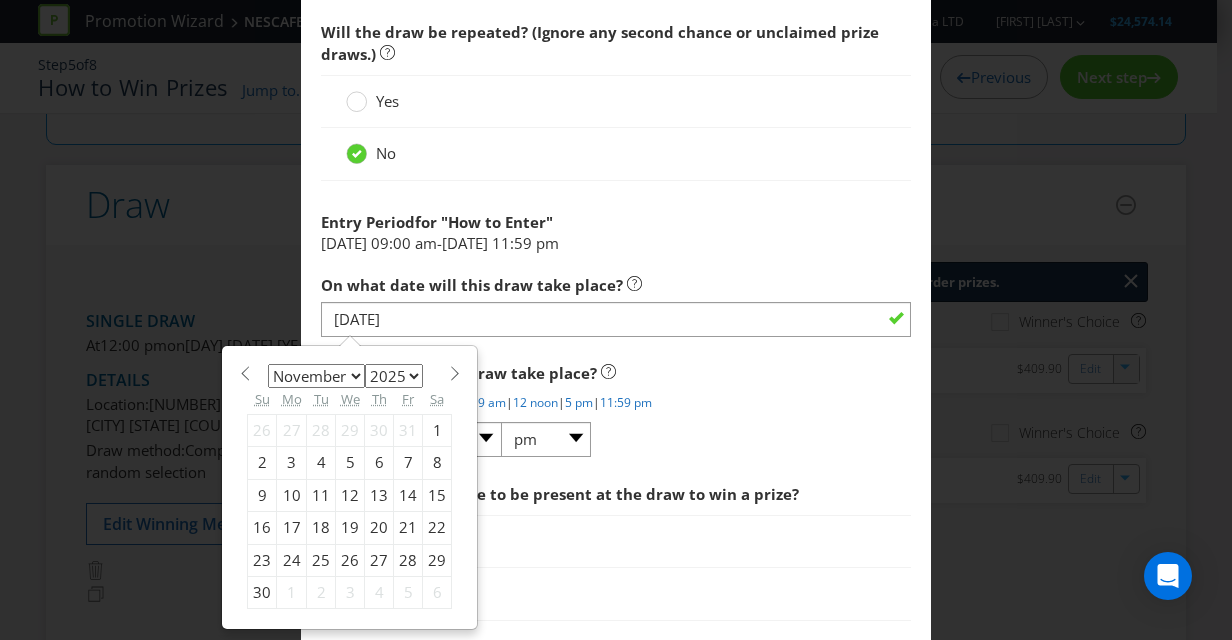 click on "13" at bounding box center (379, 495) 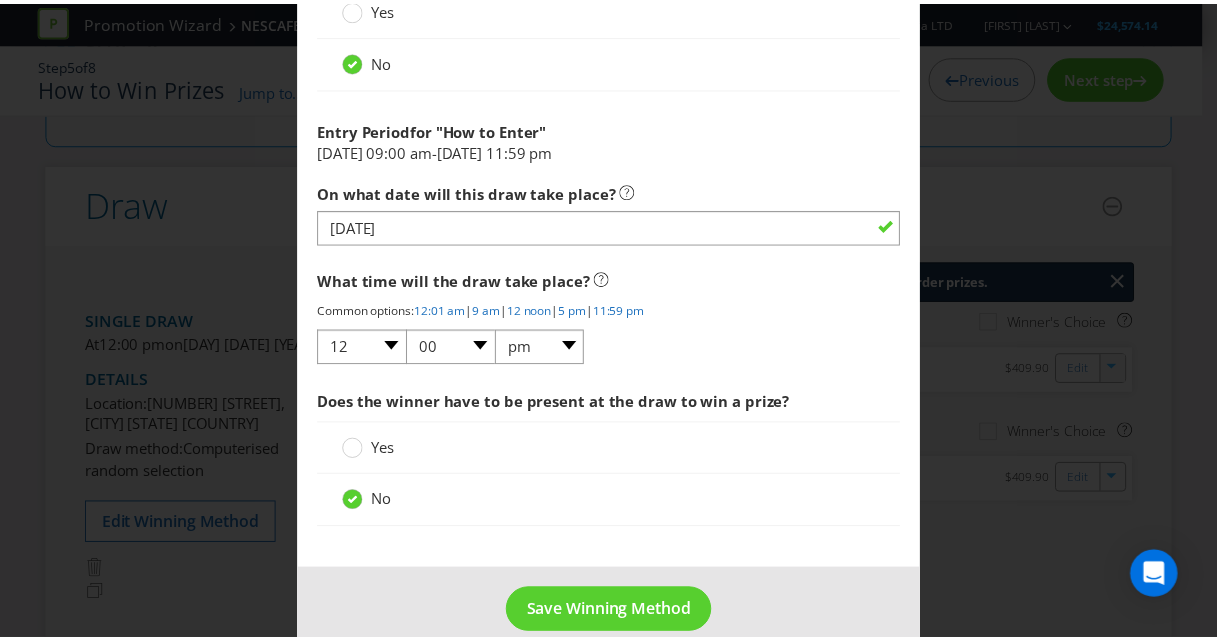 scroll, scrollTop: 2011, scrollLeft: 0, axis: vertical 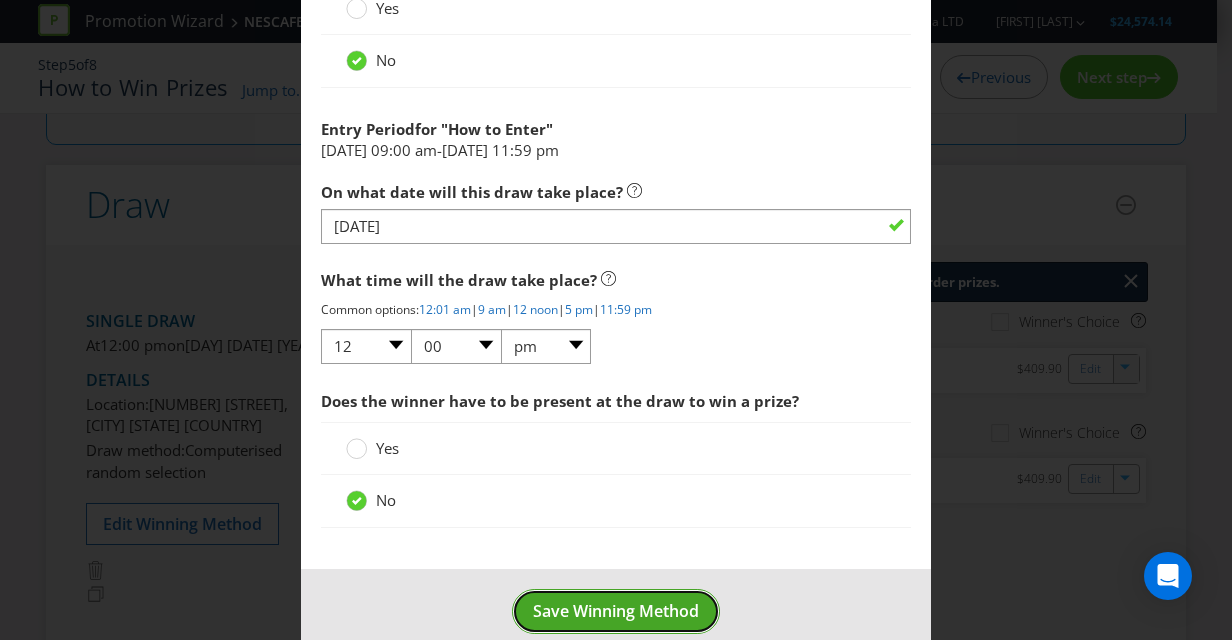 click on "Save Winning Method" at bounding box center [616, 611] 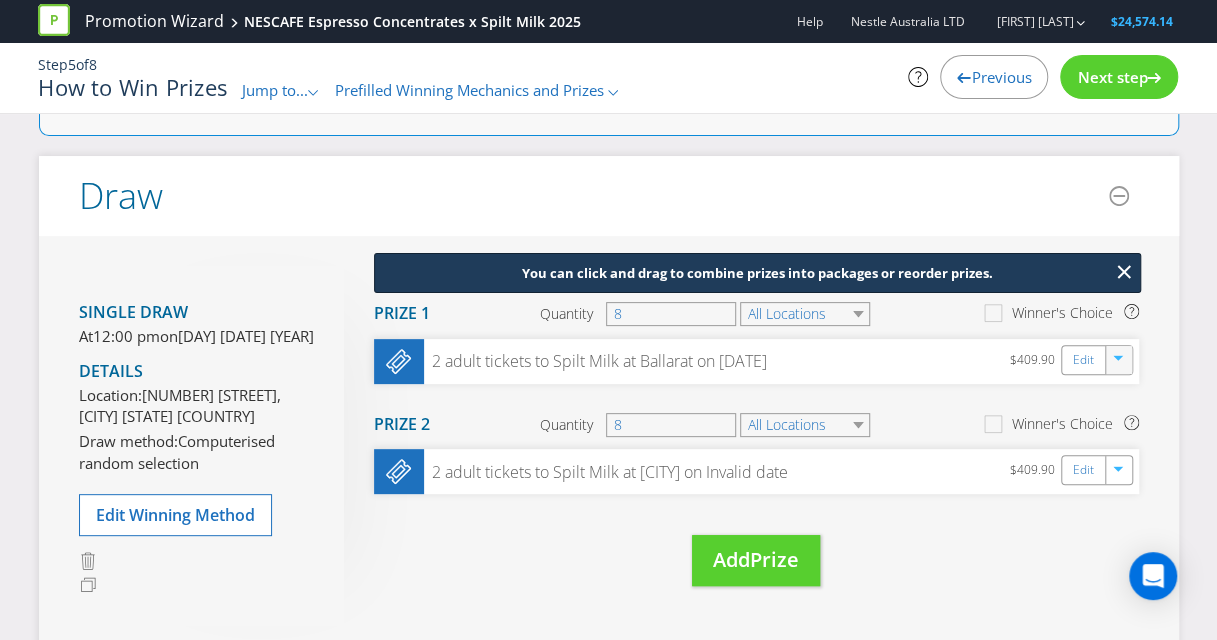 scroll, scrollTop: 0, scrollLeft: 0, axis: both 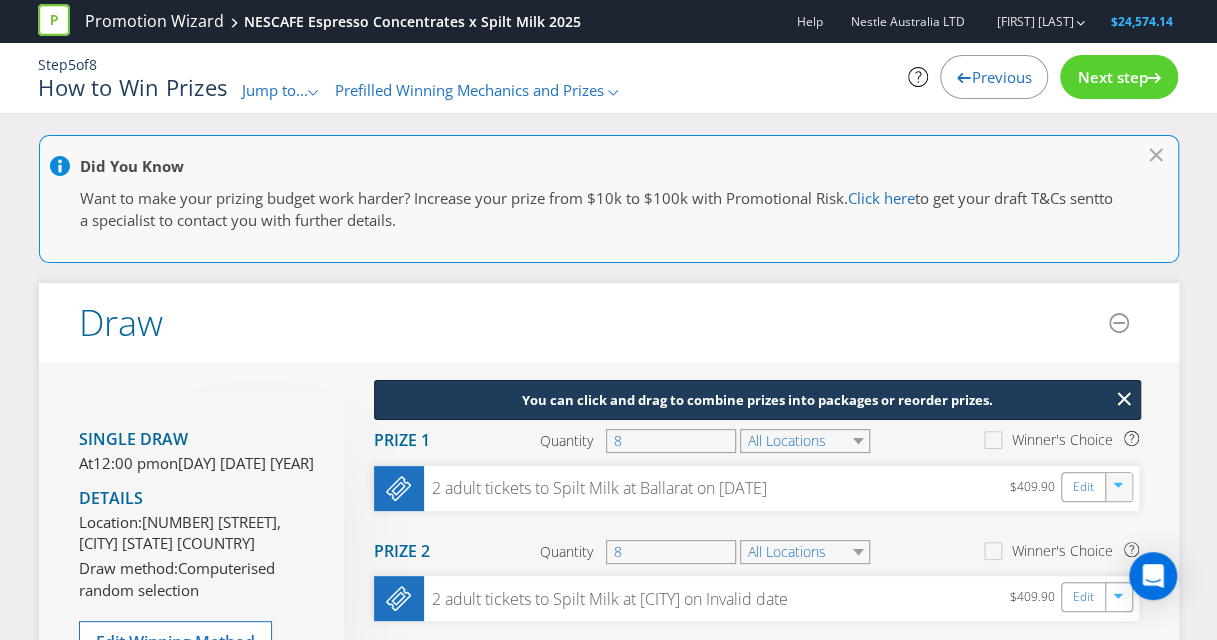 click on "Jump to..." at bounding box center [275, 90] 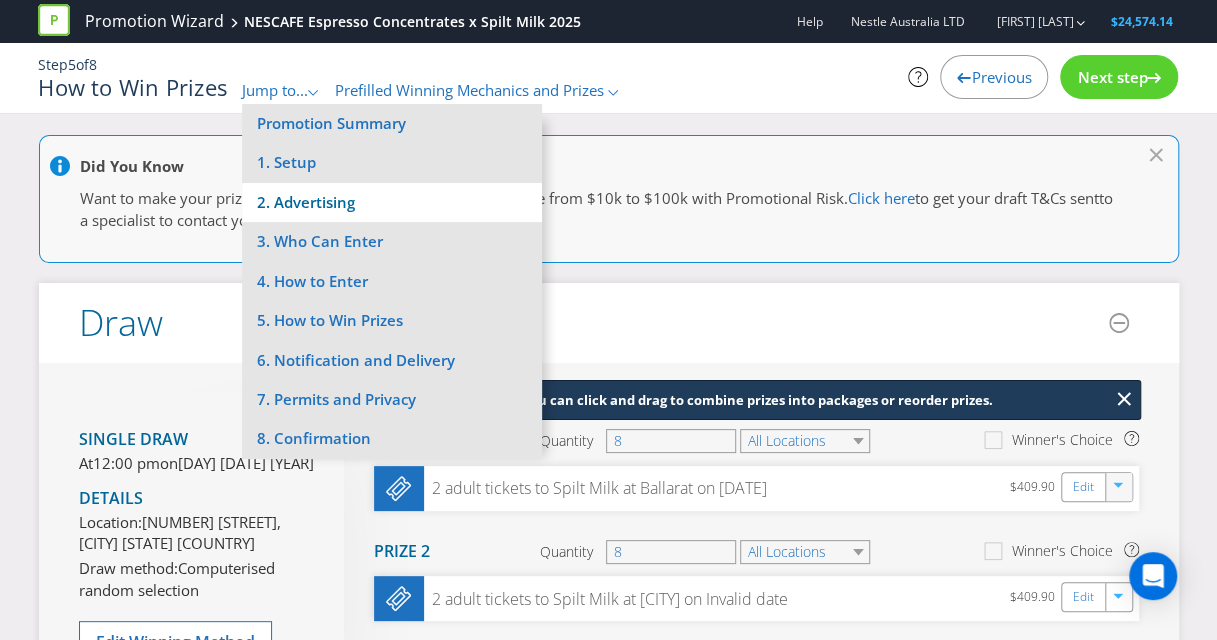click on "2. Advertising" at bounding box center (392, 202) 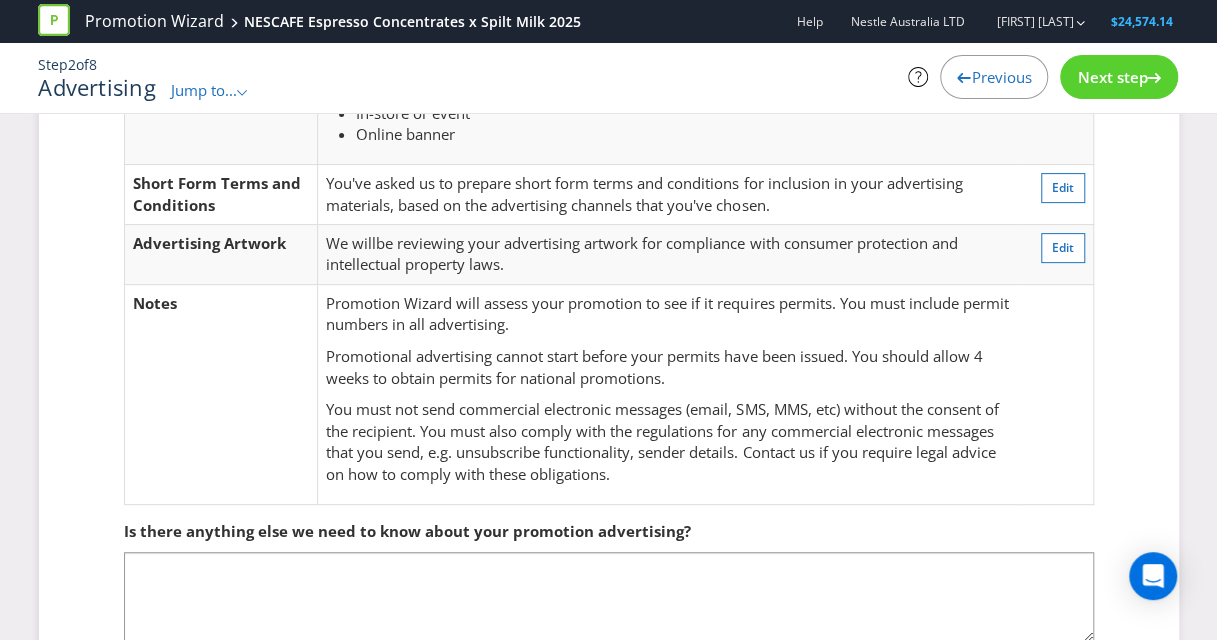 scroll, scrollTop: 0, scrollLeft: 0, axis: both 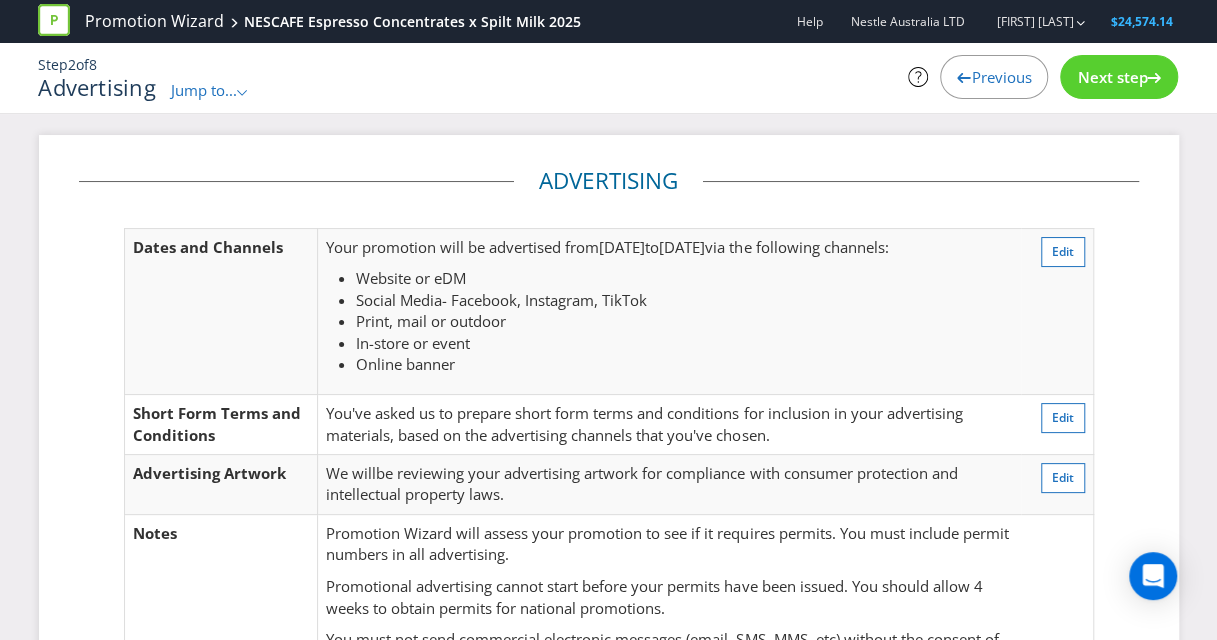 click on "Next step" at bounding box center [1112, 77] 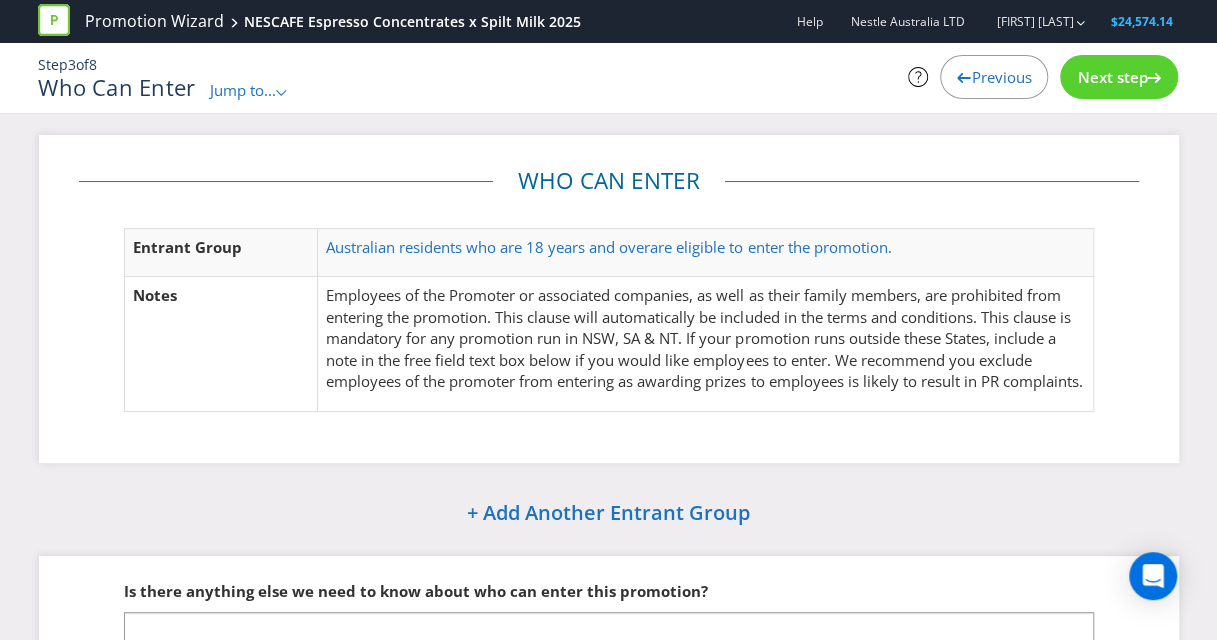 click on "Next step" at bounding box center (1112, 77) 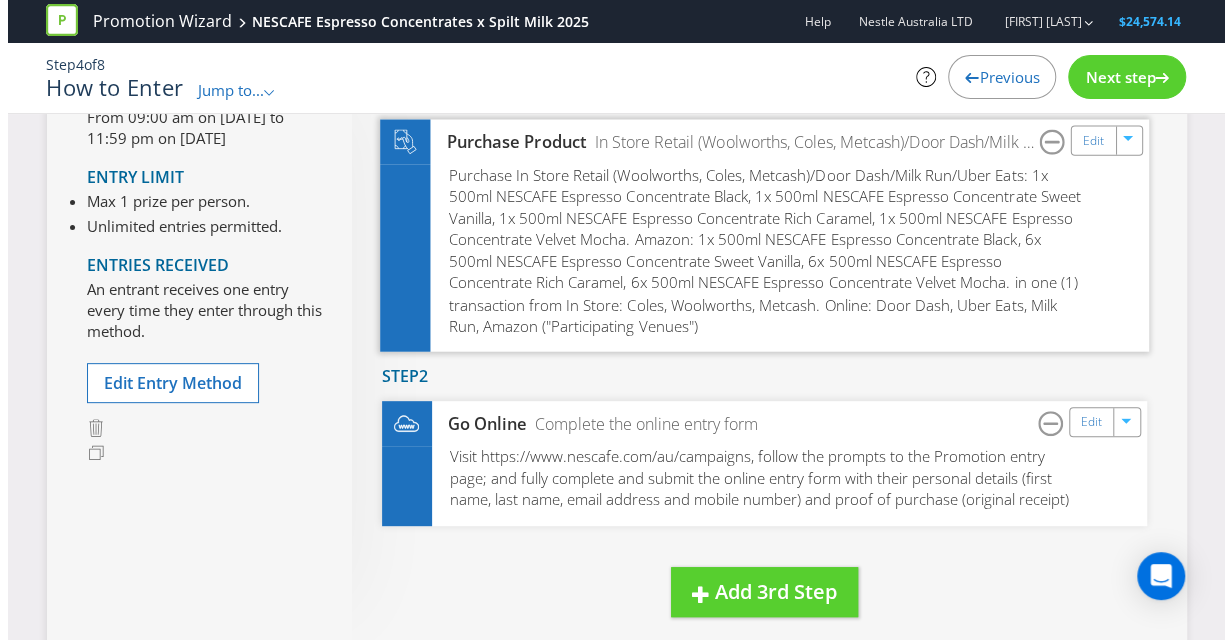 scroll, scrollTop: 200, scrollLeft: 0, axis: vertical 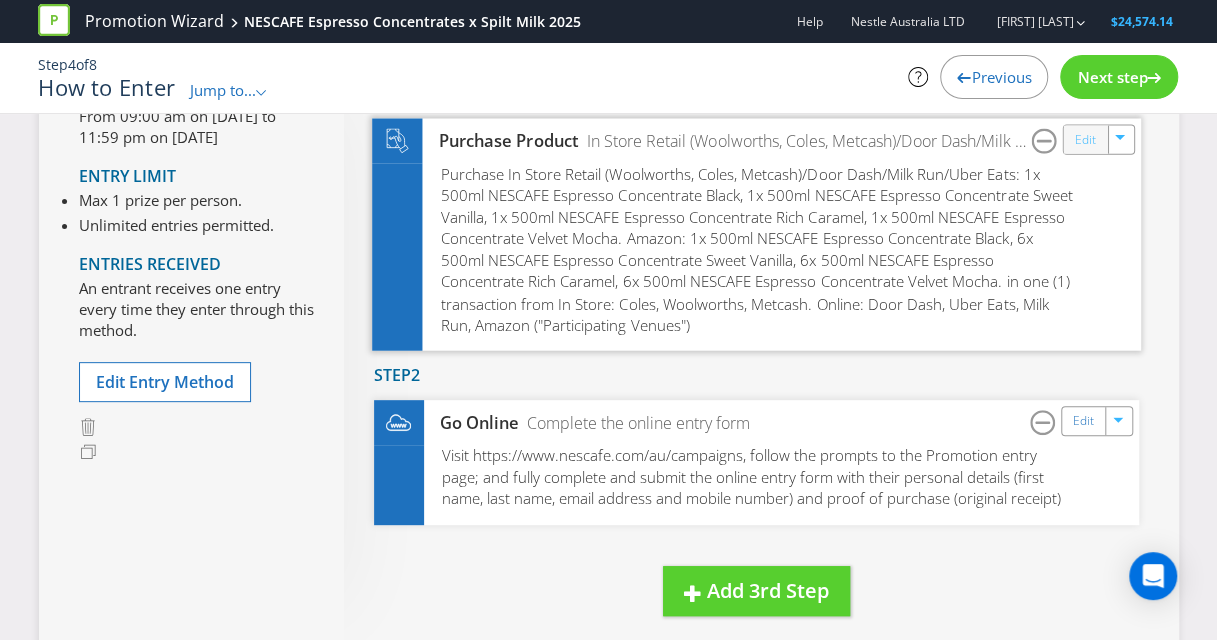 click on "Promotion Wizard NESCAFE Espresso Concentrates x Spilt Milk 2025 Help Nestle Australia LTD [NAME] $24,574.14 Step 4 of 8 How to Enter Jump to... .st0{fill-rule:evenodd;clip-rule:evenodd;} Promotion Summary 1. Setup 2. Advertising 3. Who Can Enter 4. How to Enter 5. How to Win Prizes 6. Notification and Delivery 7. Permits and Privacy 8. Confirmation Previous Next step In this section, we'll ask you about what entrants must do to enter the promotion. You'll need to know: when they can enter how many times they can enter the specific steps they must complete in order to enter. BEGIN SPECIFYING AN ENTRY METHOD Do show help in the future" at bounding box center [608, 67] 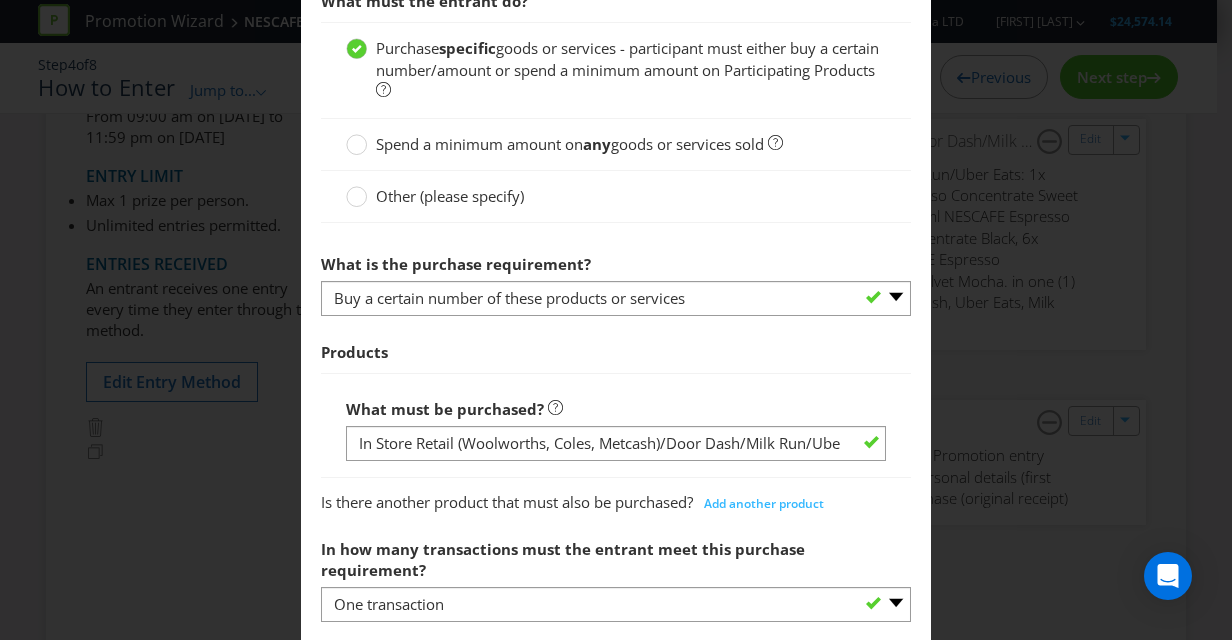 scroll, scrollTop: 1139, scrollLeft: 0, axis: vertical 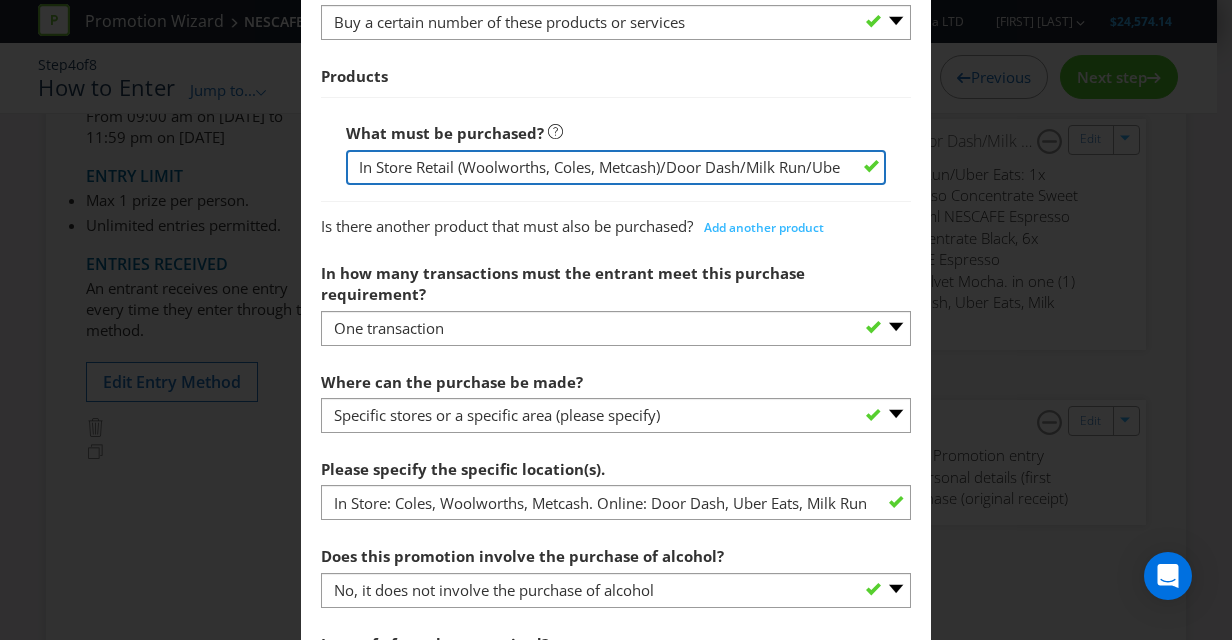 click on "In Store Retail (Woolworths, Coles, Metcash)/Door Dash/Milk Run/Uber Eats: 1x 500ml NESCAFE Espresso Concentrate Black, 1x 500ml NESCAFE Espresso Concentrate Sweet Vanilla, 1x 500ml NESCAFE Espresso Concentrate Rich Caramel, 1x 500ml NESCAFE Espresso Concentrate Velvet Mocha. Amazon: 1x 500ml NESCAFE Espresso Concentrate Black, 6x 500ml NESCAFE Espresso Concentrate Sweet Vanilla, 6x 500ml NESCAFE Espresso Concentrate Rich Caramel, 6x 500ml NESCAFE Espresso Concentrate Velvet Mocha." at bounding box center [616, 167] 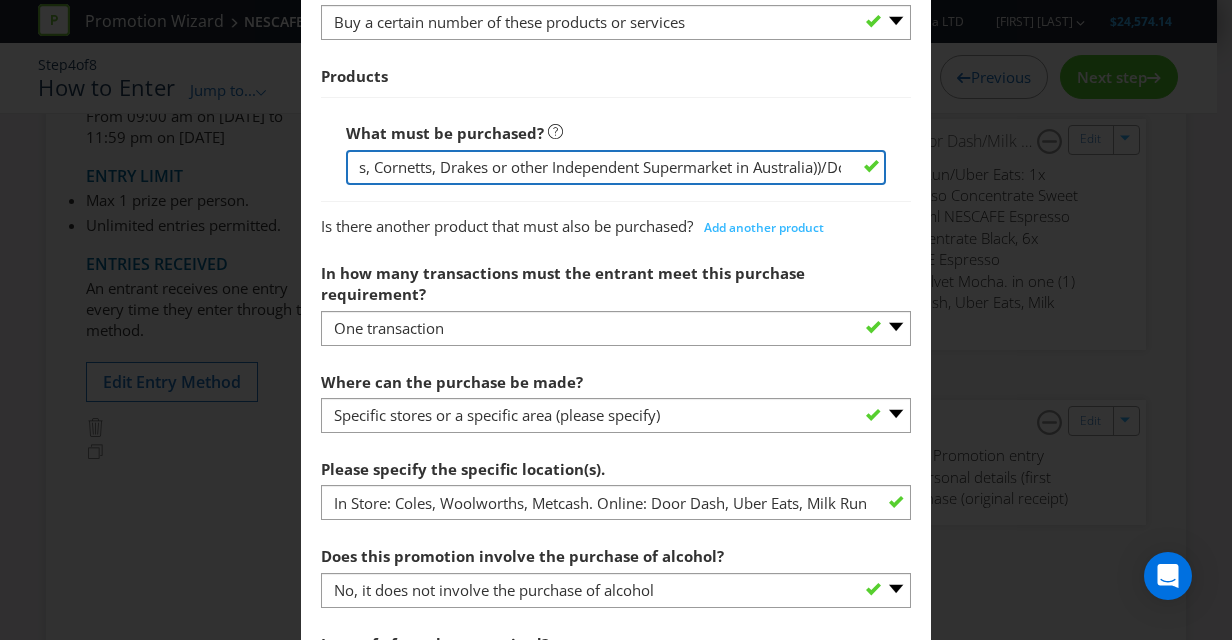 scroll, scrollTop: 0, scrollLeft: 393, axis: horizontal 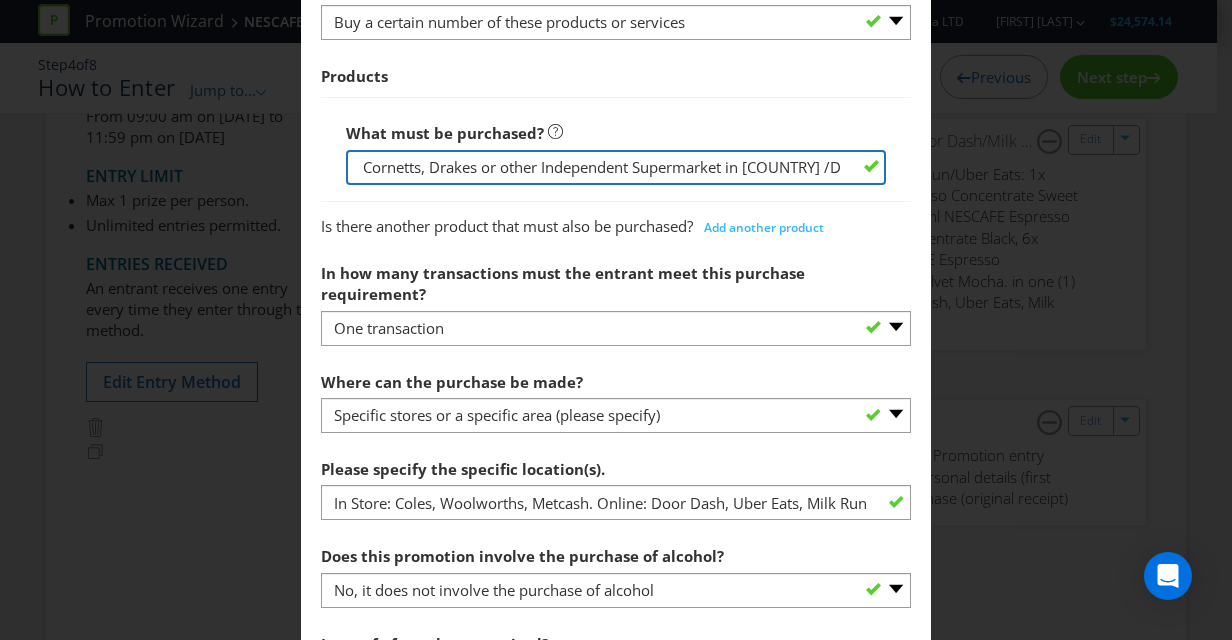 click on "In Store Retail (Woolworths, Coles, IGA, Ritchies, Romeos, Cornetts, Drakes or other Independent Supermarket in [COUNTRY] /Door Dash/Milk Run/Uber Eats: 1x 500ml NESCAFE Espresso Concentrate Black, 1x 500ml NESCAFE Espresso Concentrate Sweet Vanilla, 1x 500ml NESCAFE Espresso Concentrate Rich Caramel, 1x 500ml NESCAFE Espresso Concentrate Velvet Mocha. Amazon: 1x 500ml NESCAFE Espresso Concentrate Black, 6x 500ml NESCAFE Espresso Concentrate Sweet Vanilla, 6x 500ml NESCAFE Espresso Concentrate Rich Caramel, 6x 500ml NESCAFE Espresso Concentrate Velvet Mocha." at bounding box center (616, 167) 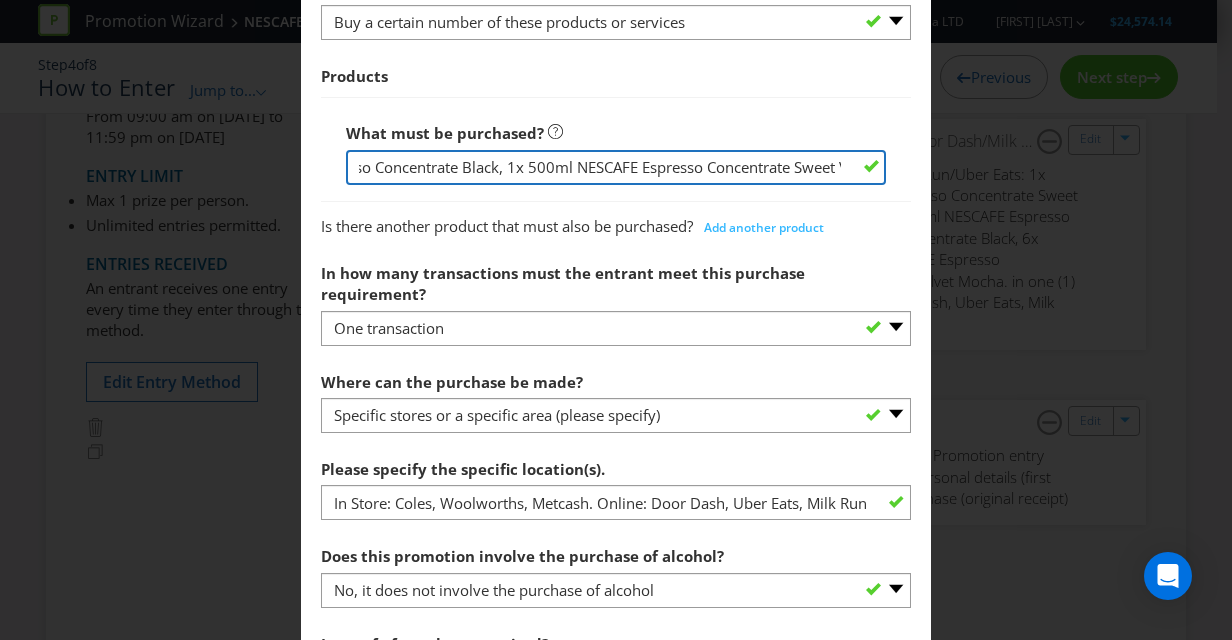 scroll, scrollTop: 0, scrollLeft: 1280, axis: horizontal 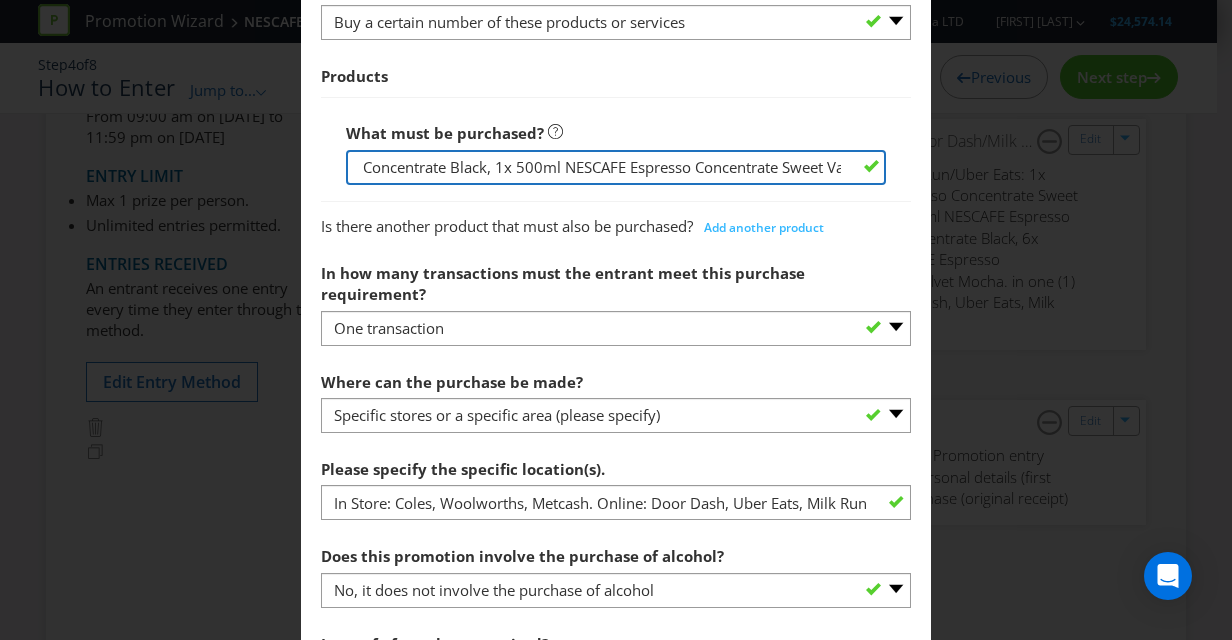 type on "In Store Retail (Woolworths, Coles, IGA, Ritchies, Romeos, Cornetts, Drakes or other Independent Supermarket in [COUNTRY] /Door Dash/Milk Run/Uber Eats: 1x 500ml NESCAFE Espresso Concentrate Black, 1x 500ml NESCAFE Espresso Concentrate Sweet Vanilla, 1x 500ml NESCAFE Espresso Concentrate Rich Caramel, 1x 500ml NESCAFE Espresso Concentrate Velvet Mocha. Amazon: 1x 500ml NESCAFE Espresso Concentrate Black, 6x 500ml NESCAFE Espresso Concentrate Sweet Vanilla, 6x 500ml NESCAFE Espresso Concentrate Rich Caramel, 6x 500ml NESCAFE Espresso Concentrate Velvet Mocha." 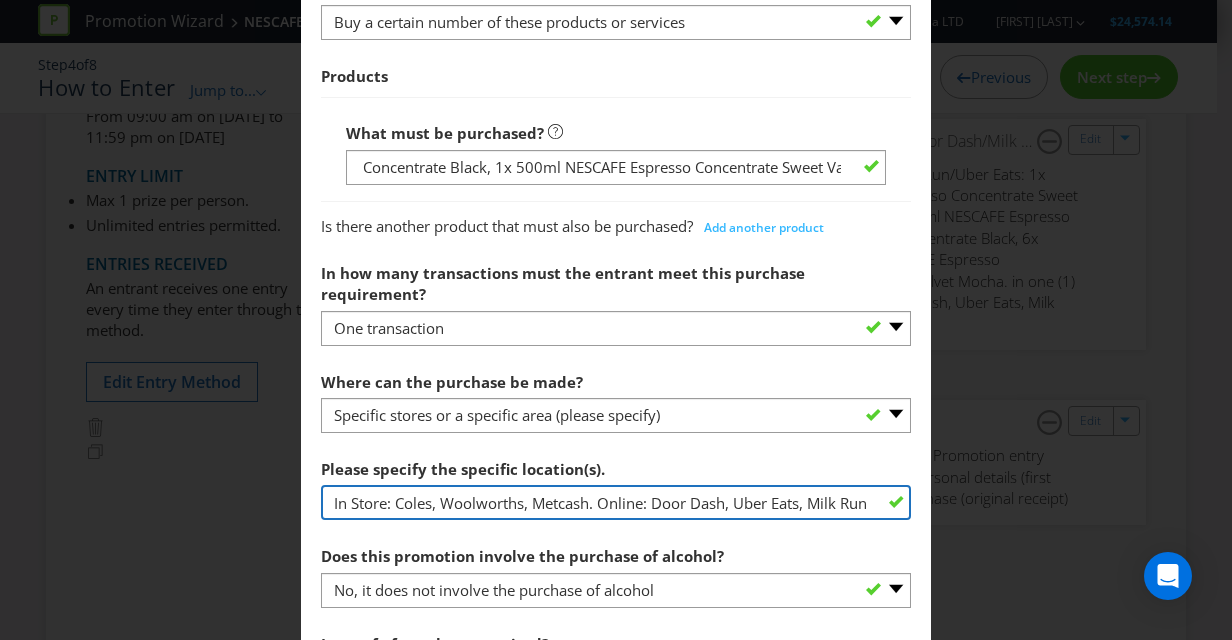 click on "In Store: Coles, Woolworths, Metcash. Online: Door Dash, Uber Eats, Milk Run, Amazon" at bounding box center [616, 502] 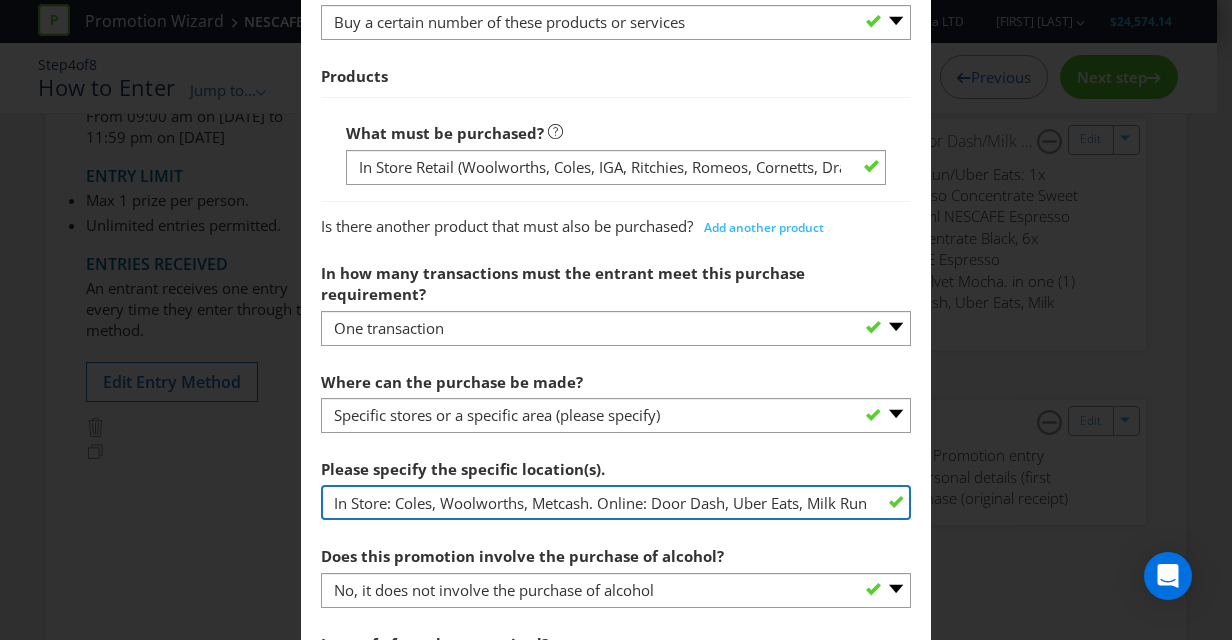 click on "In Store: Coles, Woolworths, Metcash. Online: Door Dash, Uber Eats, Milk Run, Amazon" at bounding box center [616, 502] 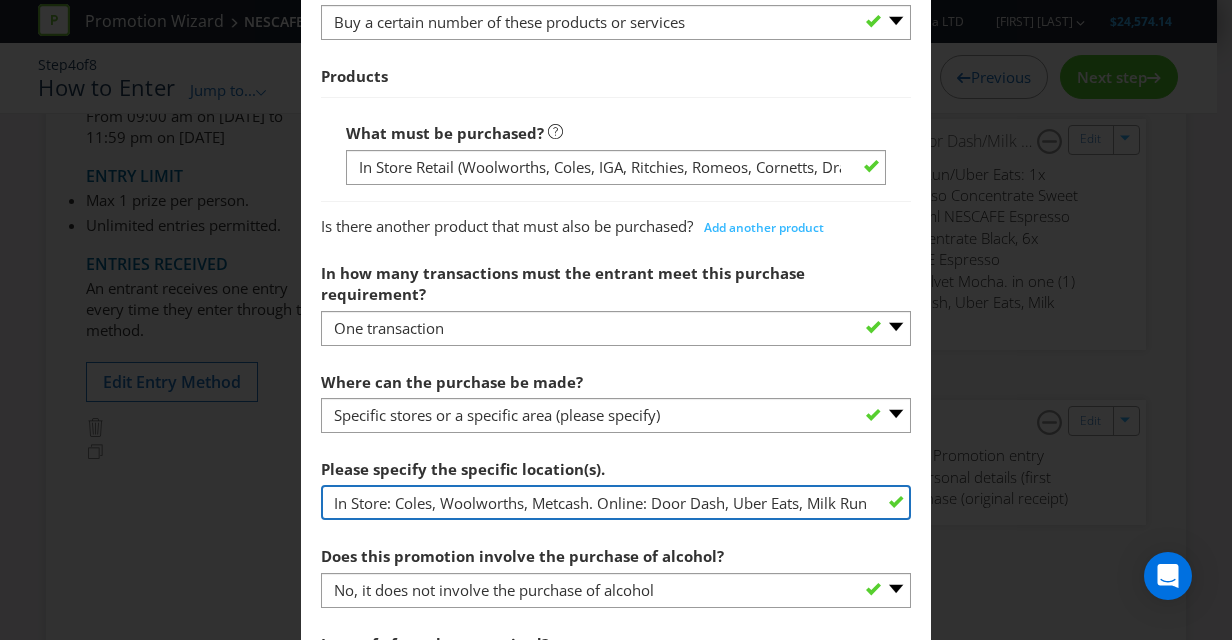 paste on "[STORE_NAME], [STORE_NAME], [STORE_NAME], [STORE_NAME], [STORE_NAME] or other Independent Supermarket in Australia" 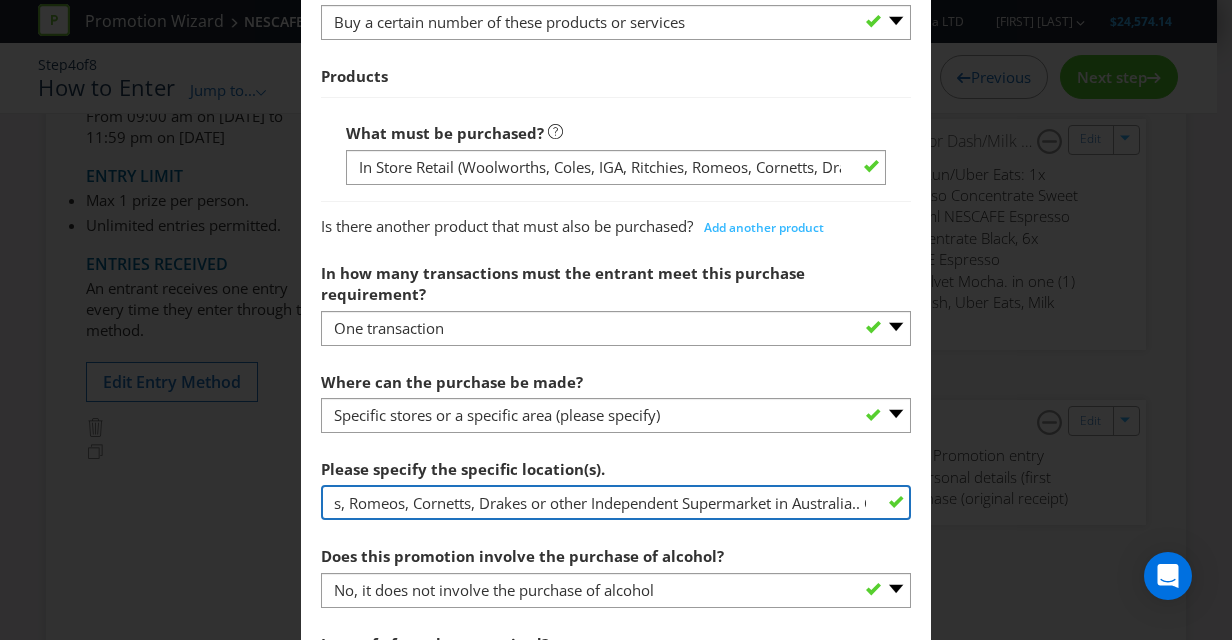 scroll, scrollTop: 0, scrollLeft: 279, axis: horizontal 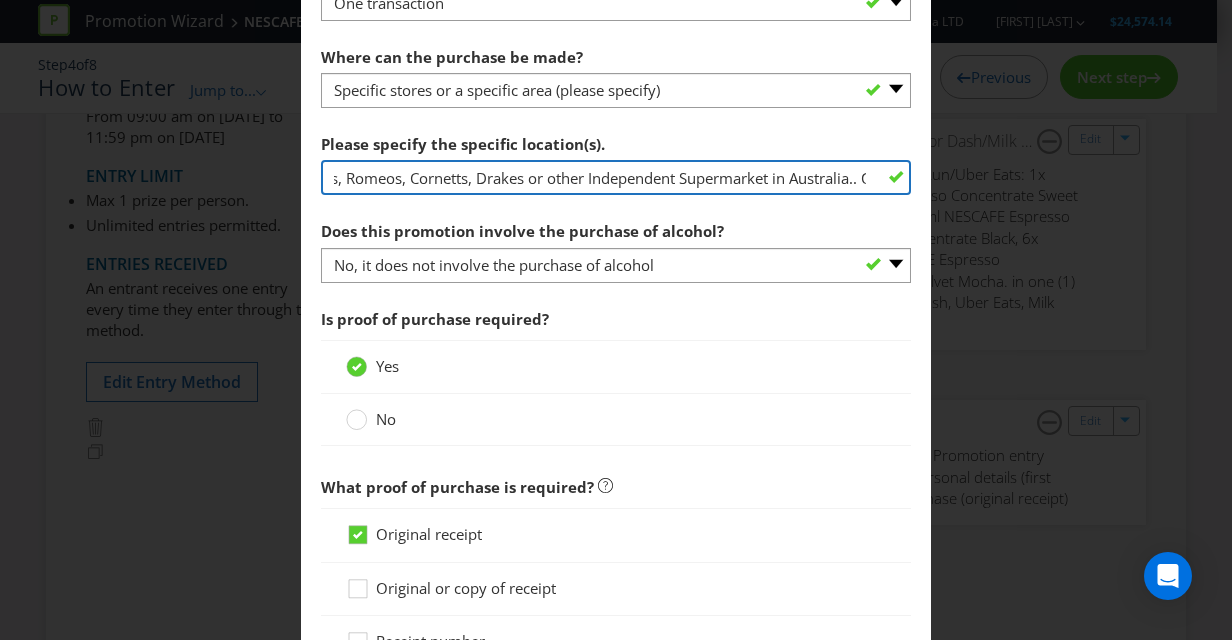 type on "In Store: Coles, Woolworths, IGA, Ritchies, Romeos, Cornetts, Drakes or other Independent Supermarket in Australia.. Online: Door Dash, Uber Eats, Milk Run, Amazon" 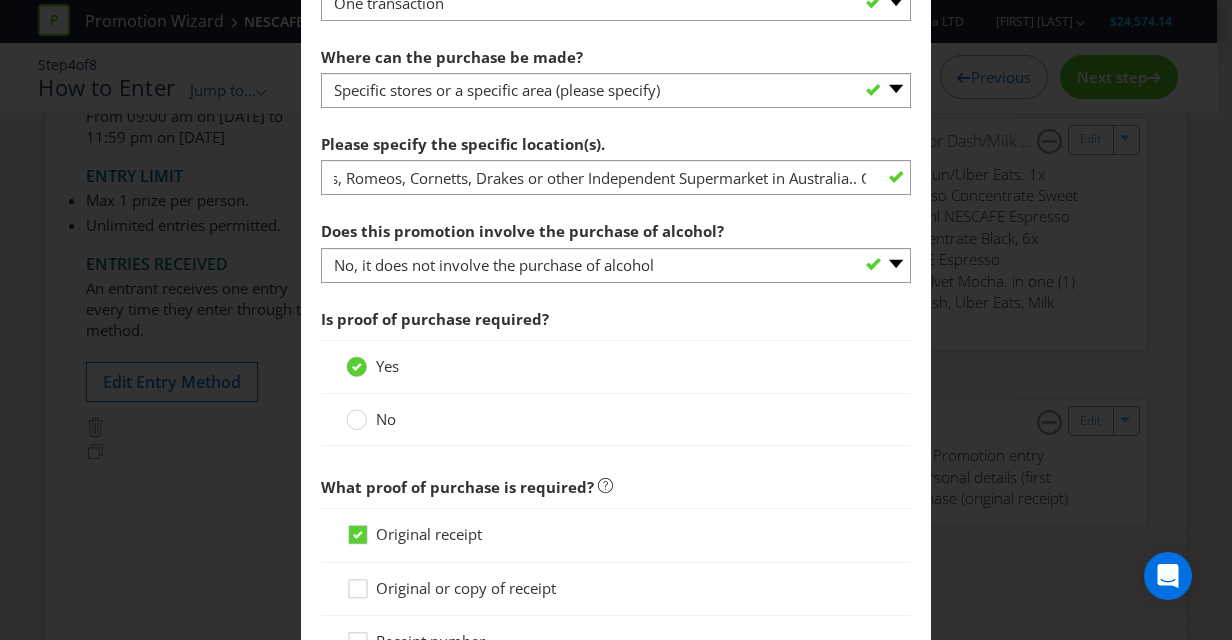 scroll, scrollTop: 0, scrollLeft: 0, axis: both 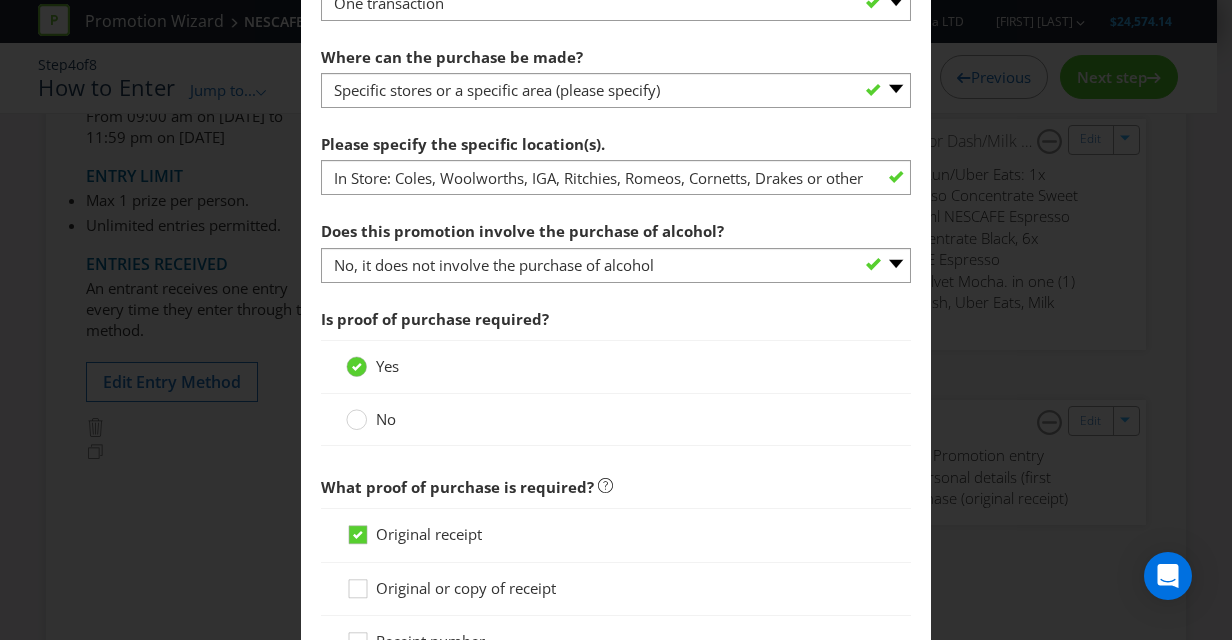 click on "Original receipt" at bounding box center [616, 535] 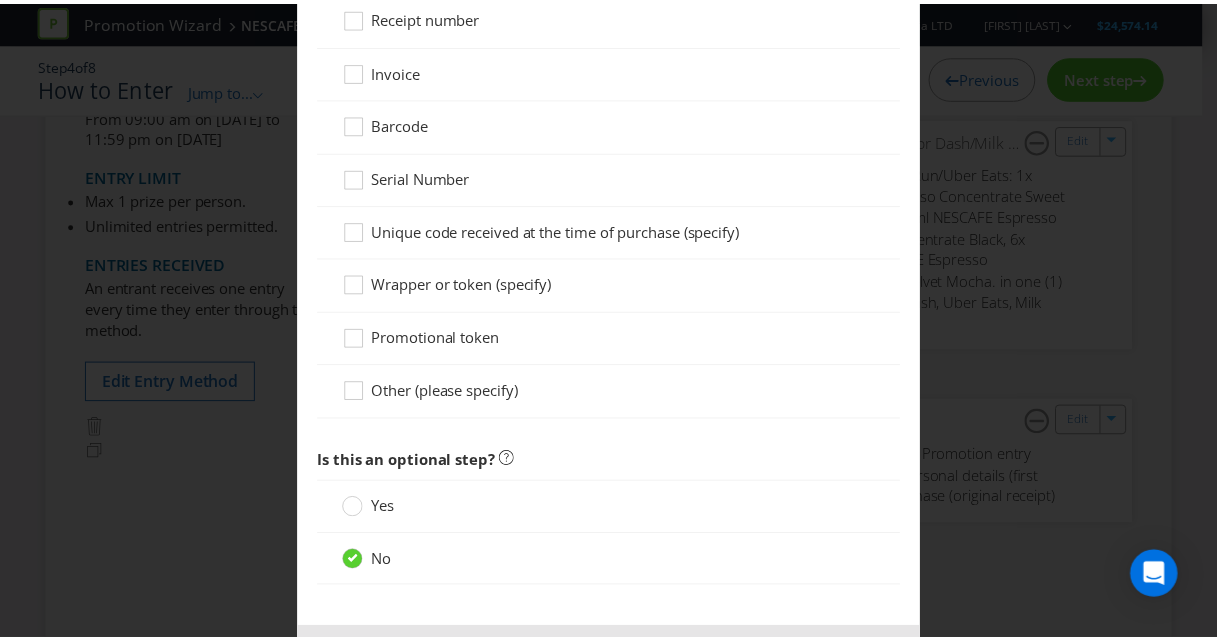 scroll, scrollTop: 2142, scrollLeft: 0, axis: vertical 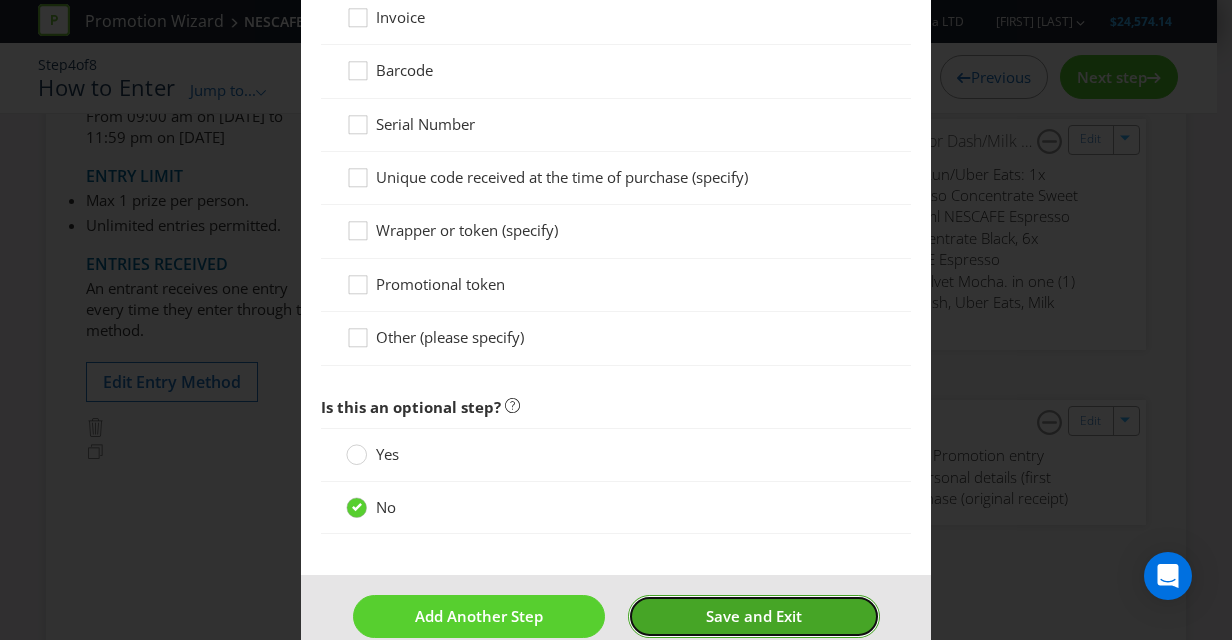 click on "Save and Exit" at bounding box center [754, 616] 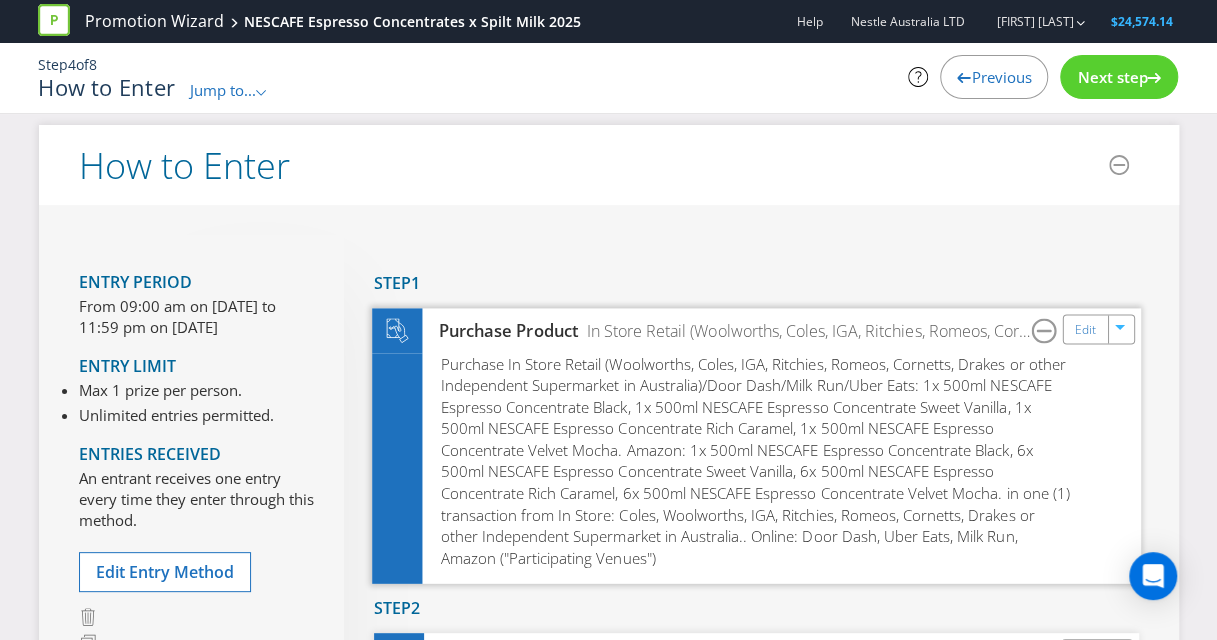 scroll, scrollTop: 1, scrollLeft: 0, axis: vertical 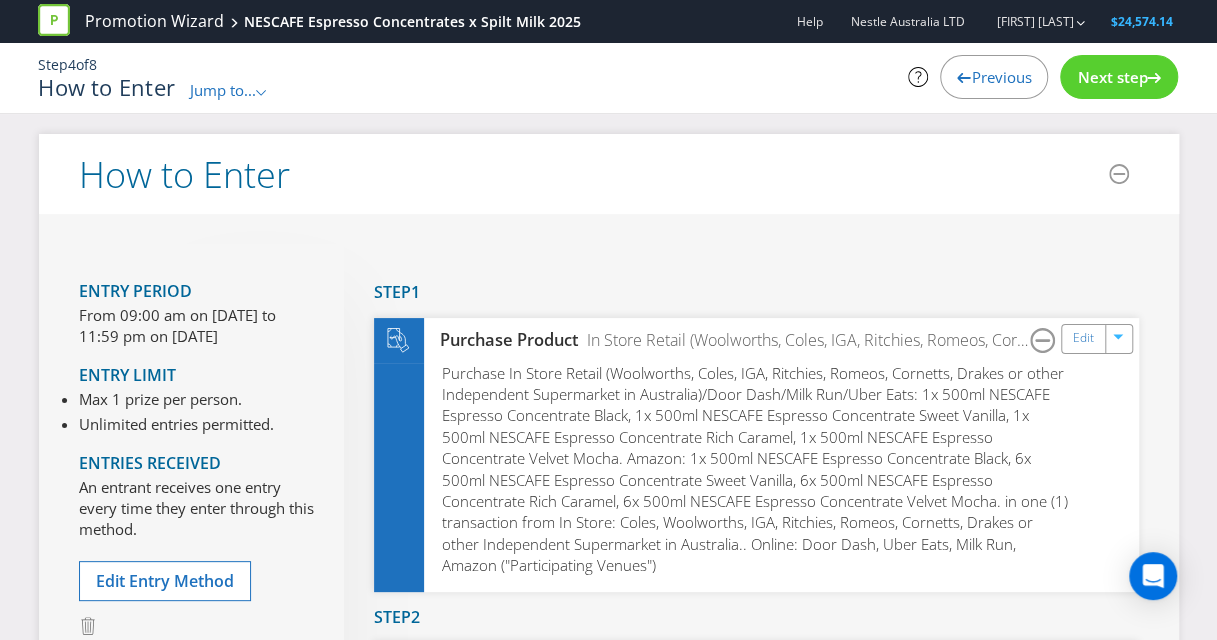 click on "Next step" at bounding box center [1112, 77] 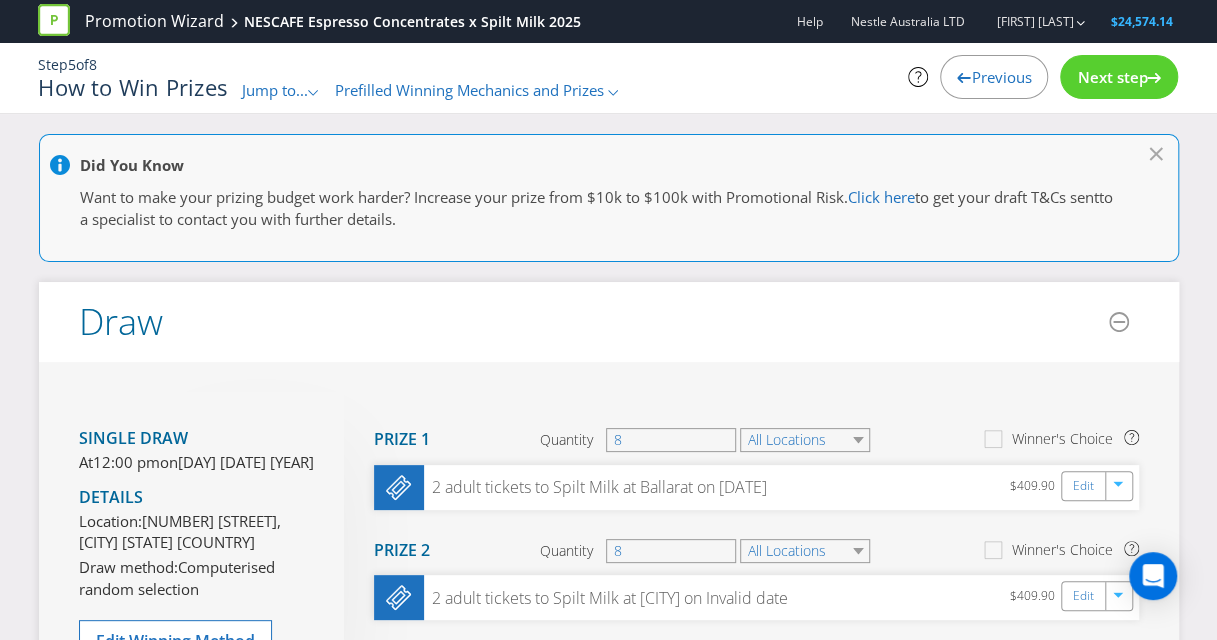 click on "Next step" at bounding box center (1112, 77) 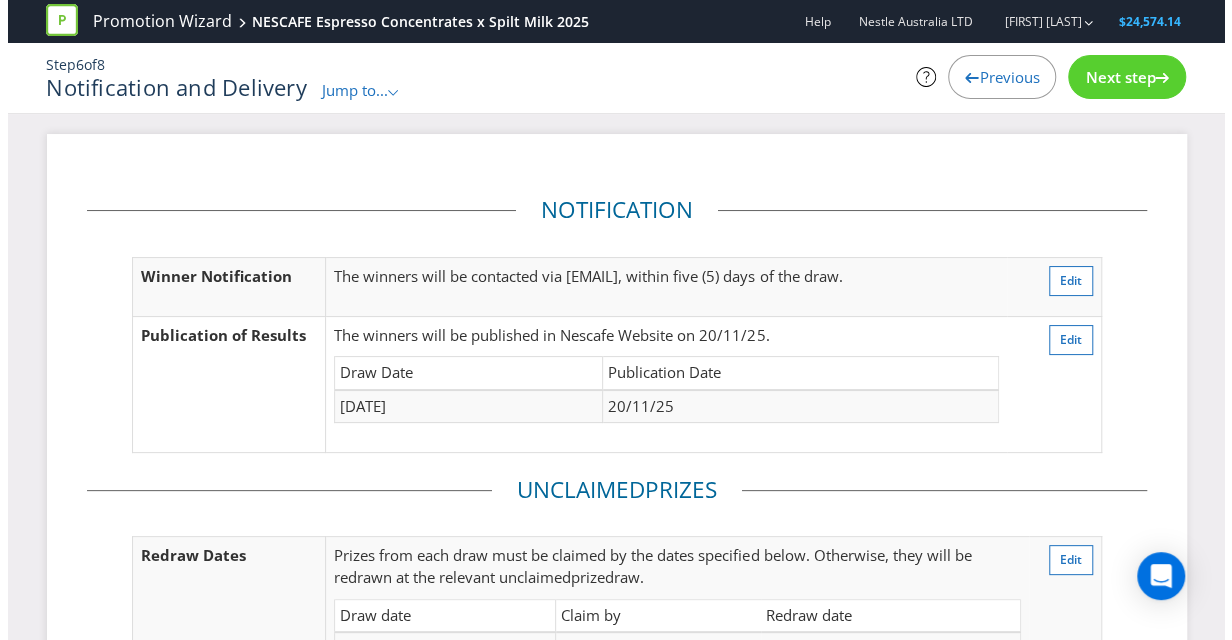 scroll, scrollTop: 61, scrollLeft: 0, axis: vertical 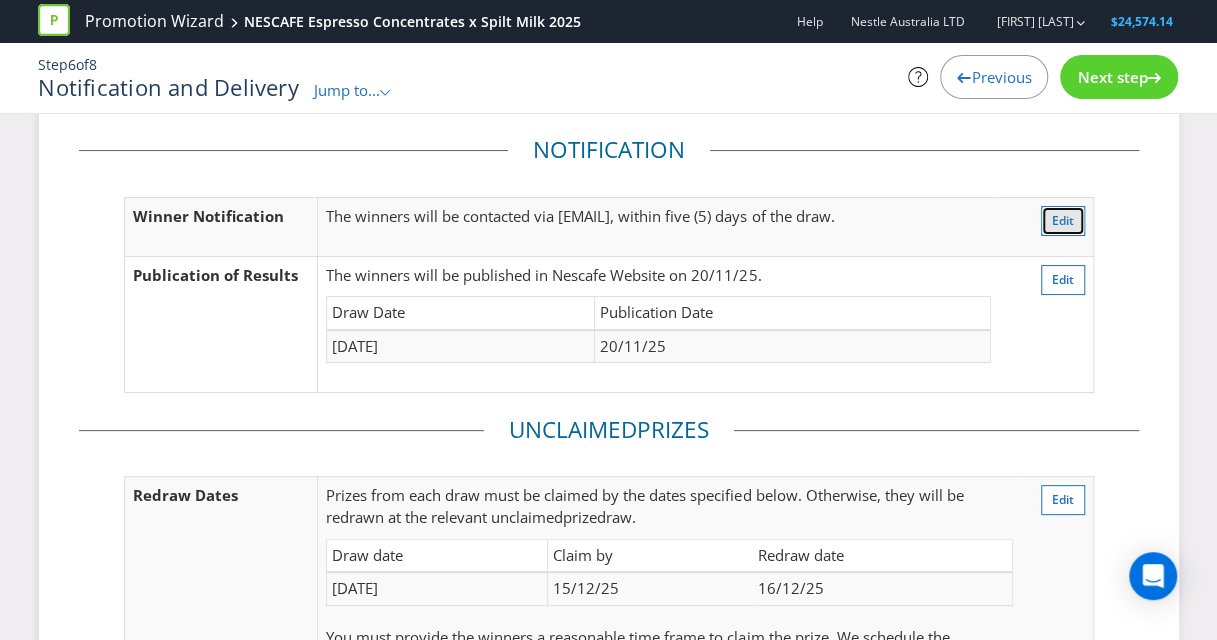 click on "Edit" at bounding box center (1063, 220) 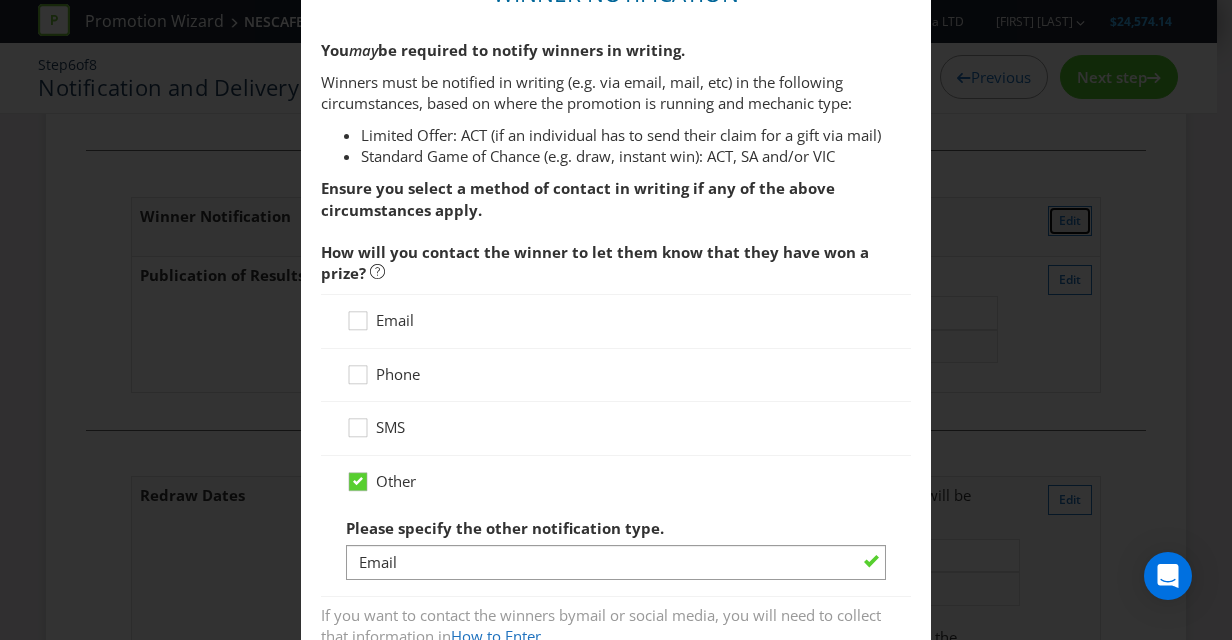 scroll, scrollTop: 274, scrollLeft: 0, axis: vertical 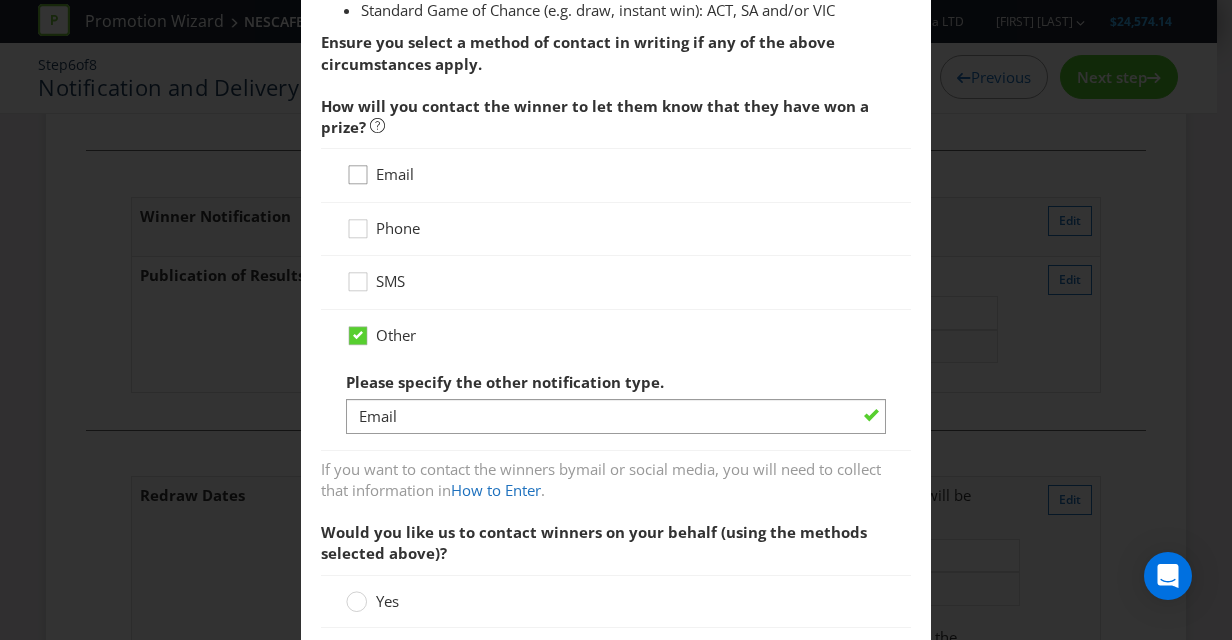 click at bounding box center (358, 168) 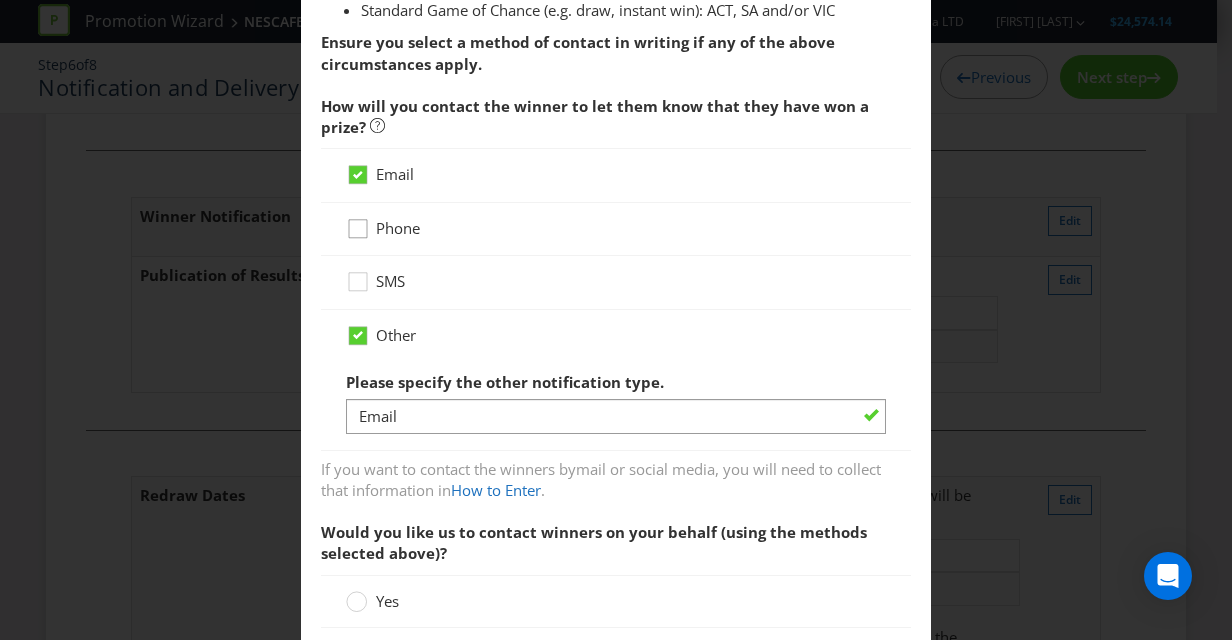 click 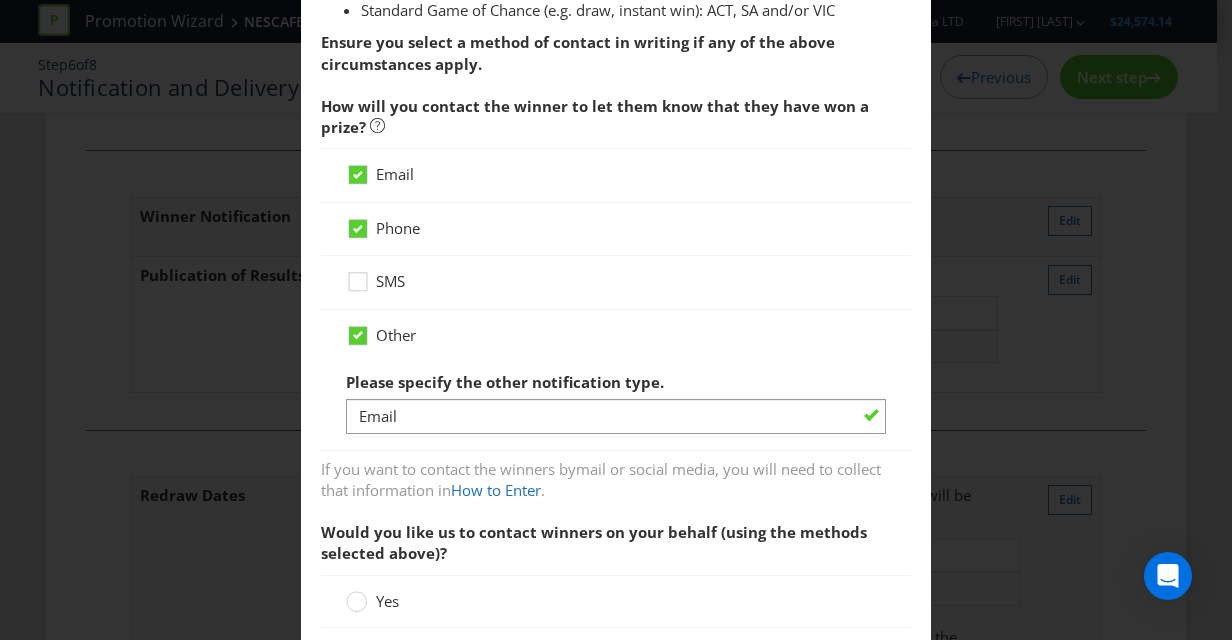 click on "Other   Please specify the other notification type.   Email" at bounding box center [616, 380] 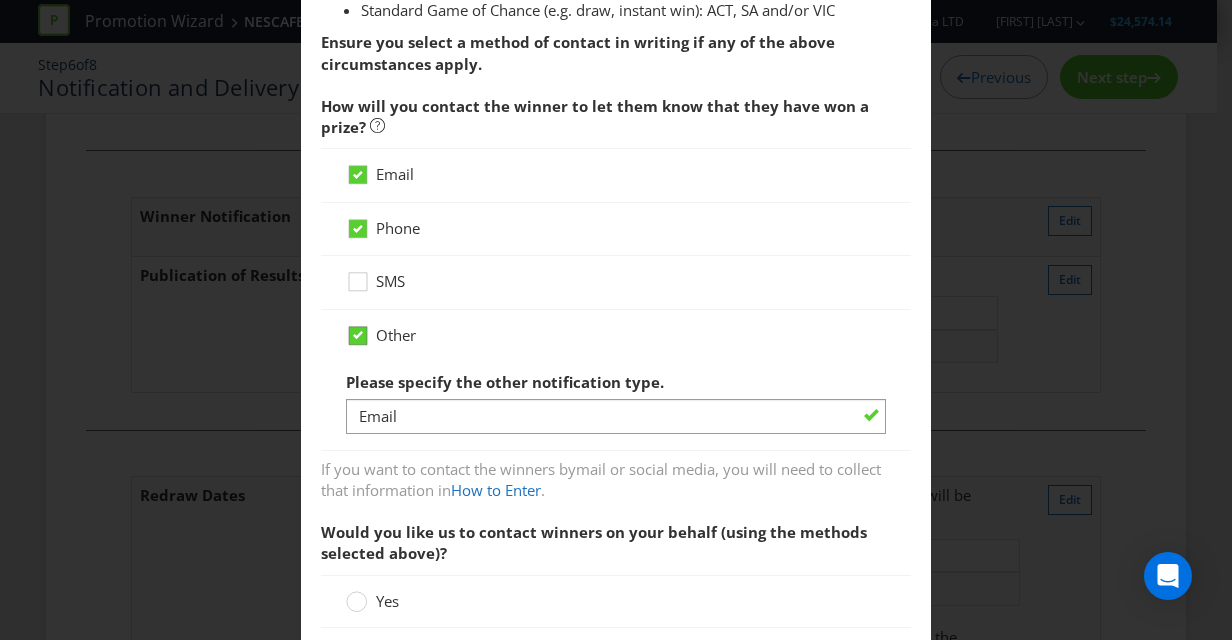 click 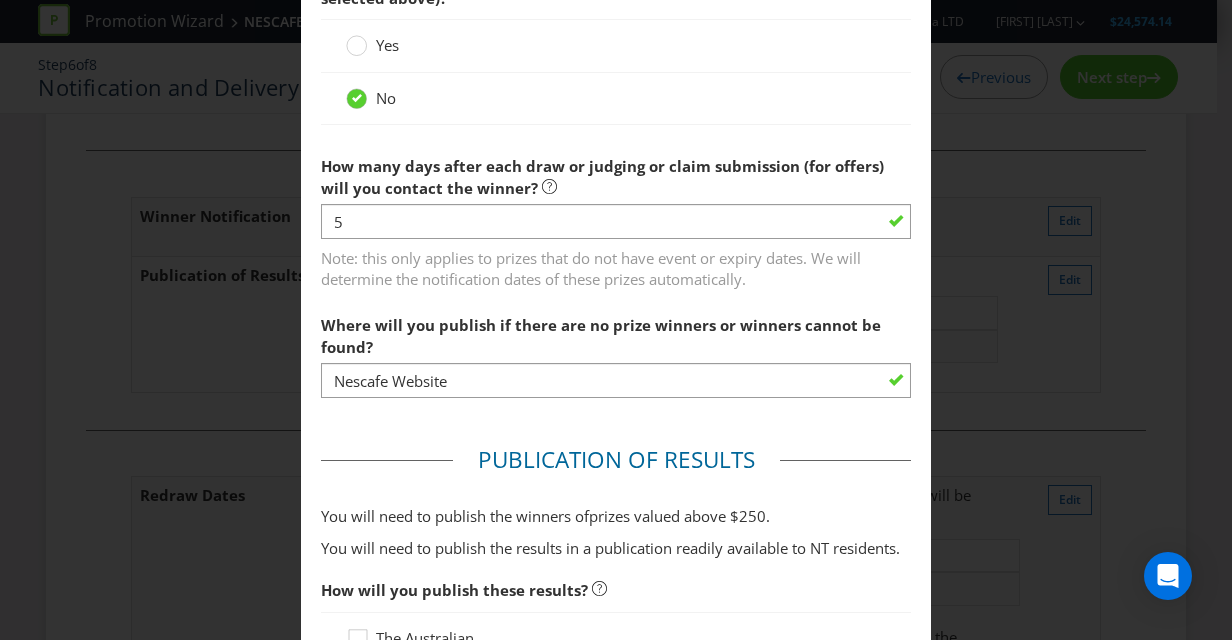 scroll, scrollTop: 748, scrollLeft: 0, axis: vertical 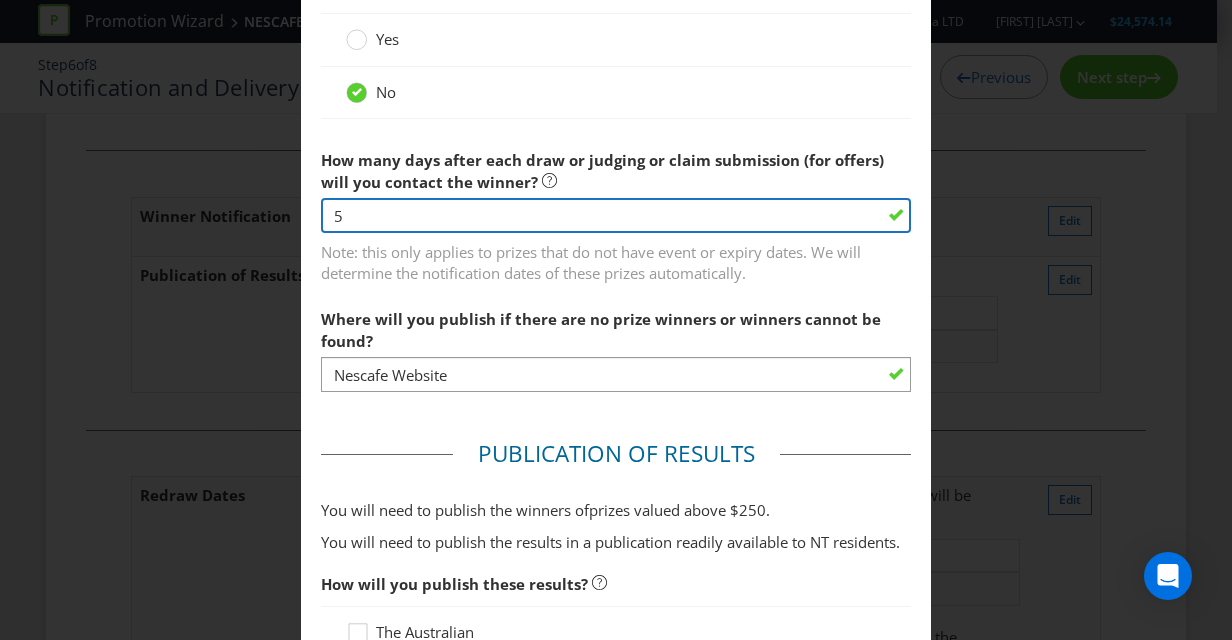 click on "5" at bounding box center (616, 215) 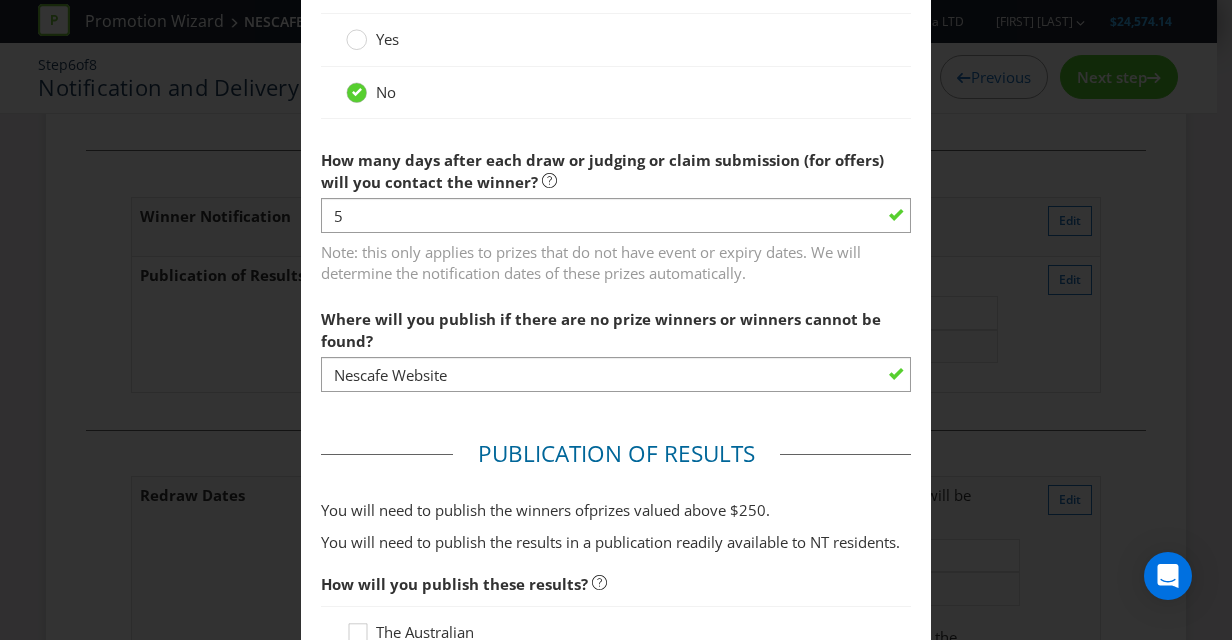 click on "Where will you publish if there are no prize winners or winners cannot be found?" at bounding box center [616, 325] 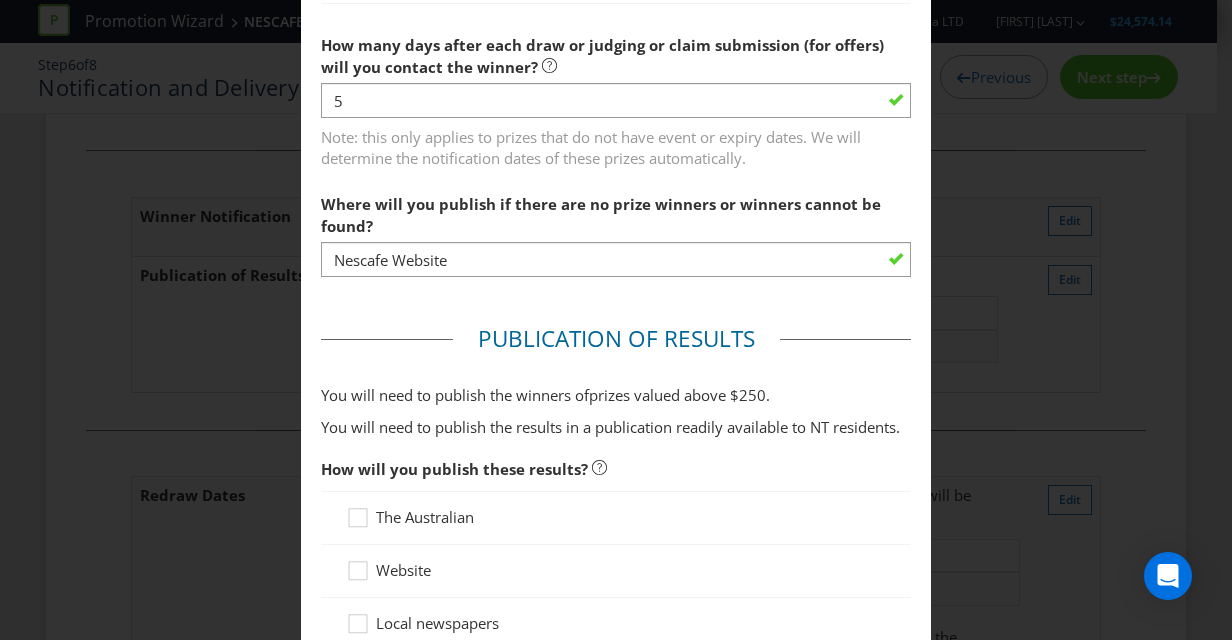 scroll, scrollTop: 884, scrollLeft: 0, axis: vertical 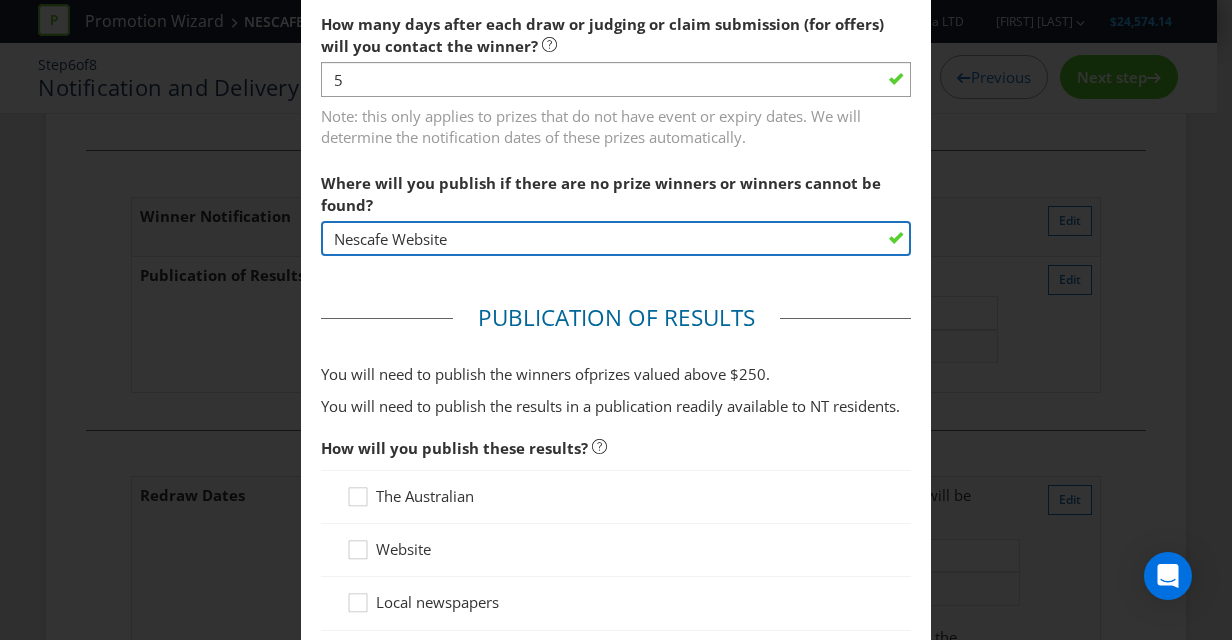 click on "Nescafe Website" at bounding box center (616, 238) 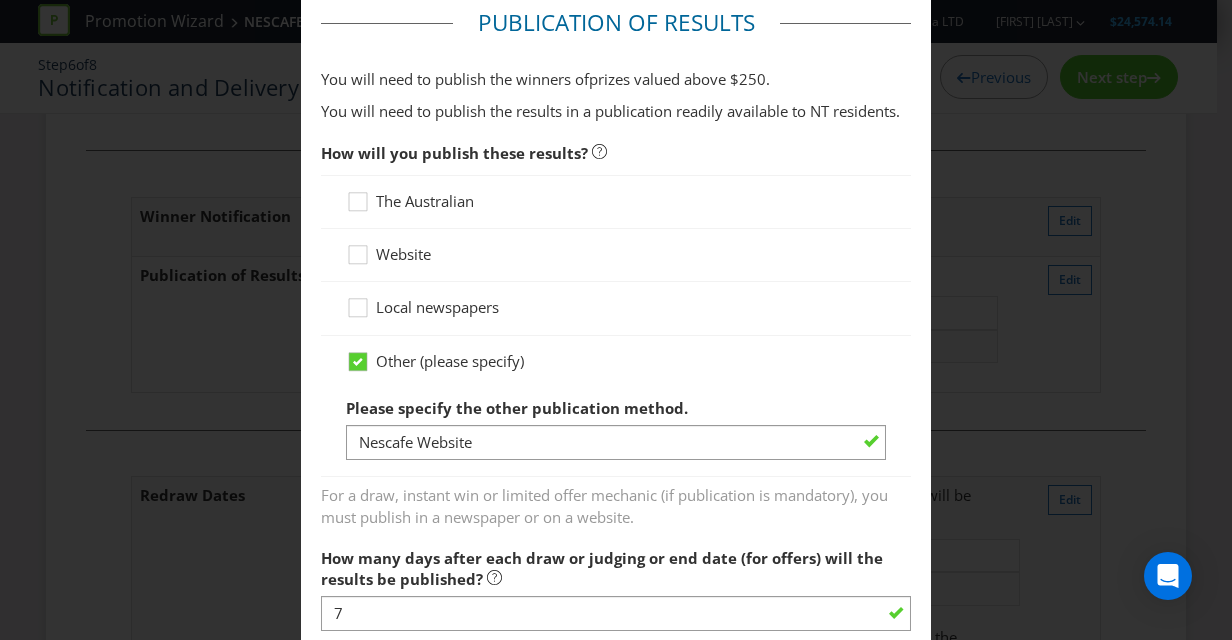 scroll, scrollTop: 1339, scrollLeft: 0, axis: vertical 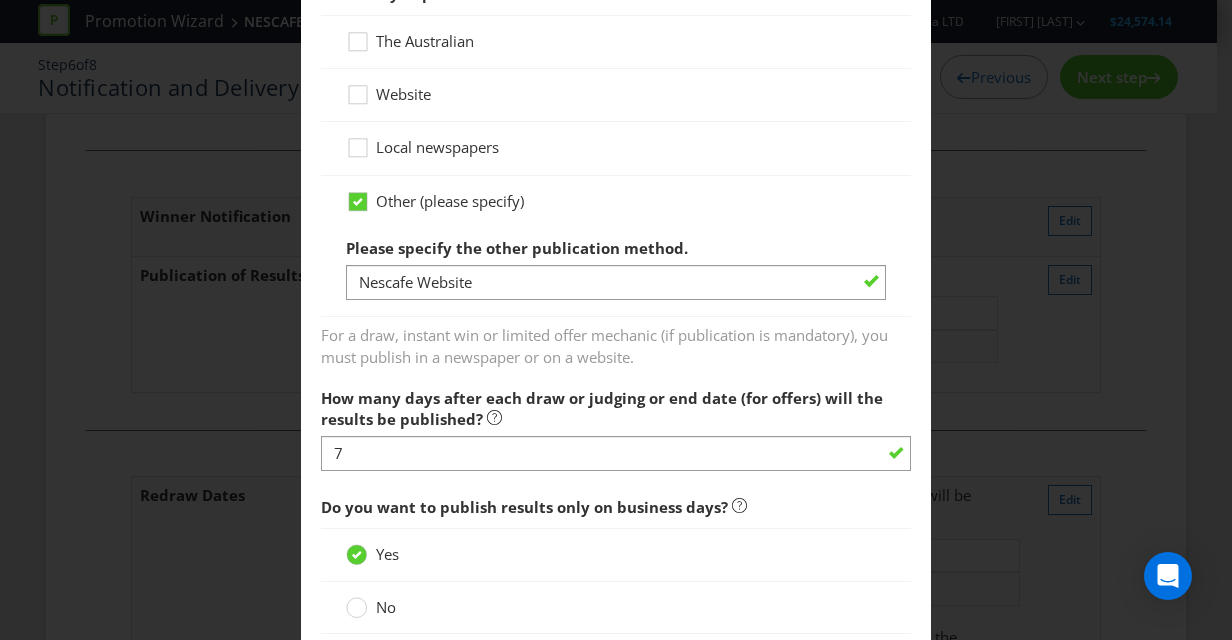 type on "NESCAFE Website" 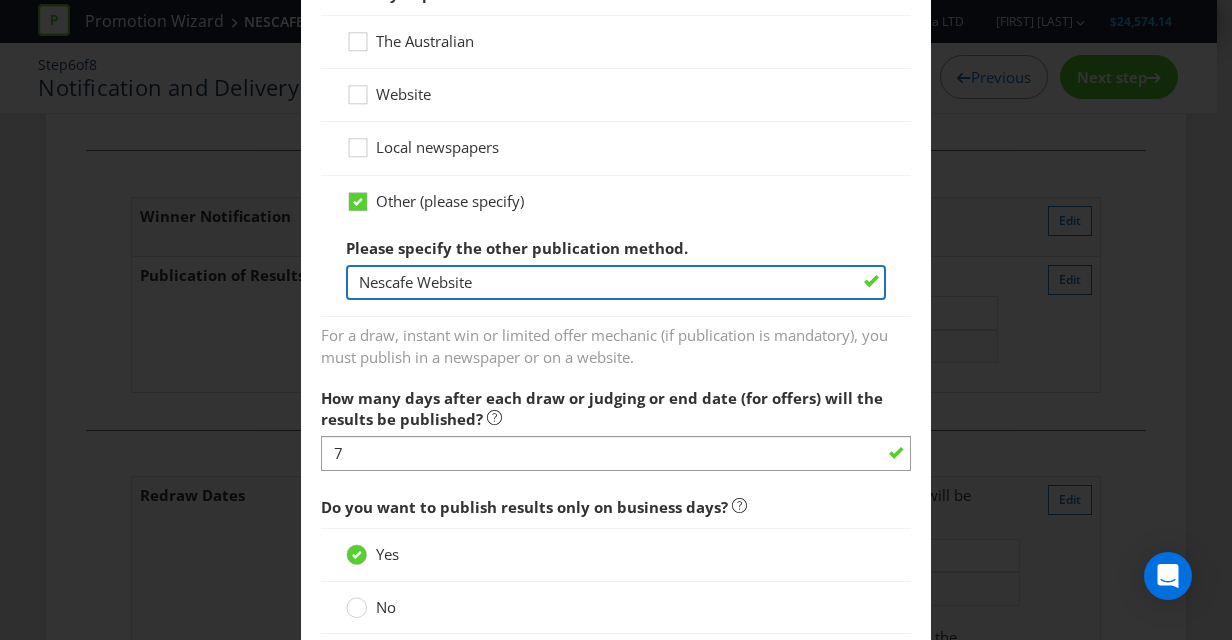 click on "Nescafe Website" at bounding box center (616, 282) 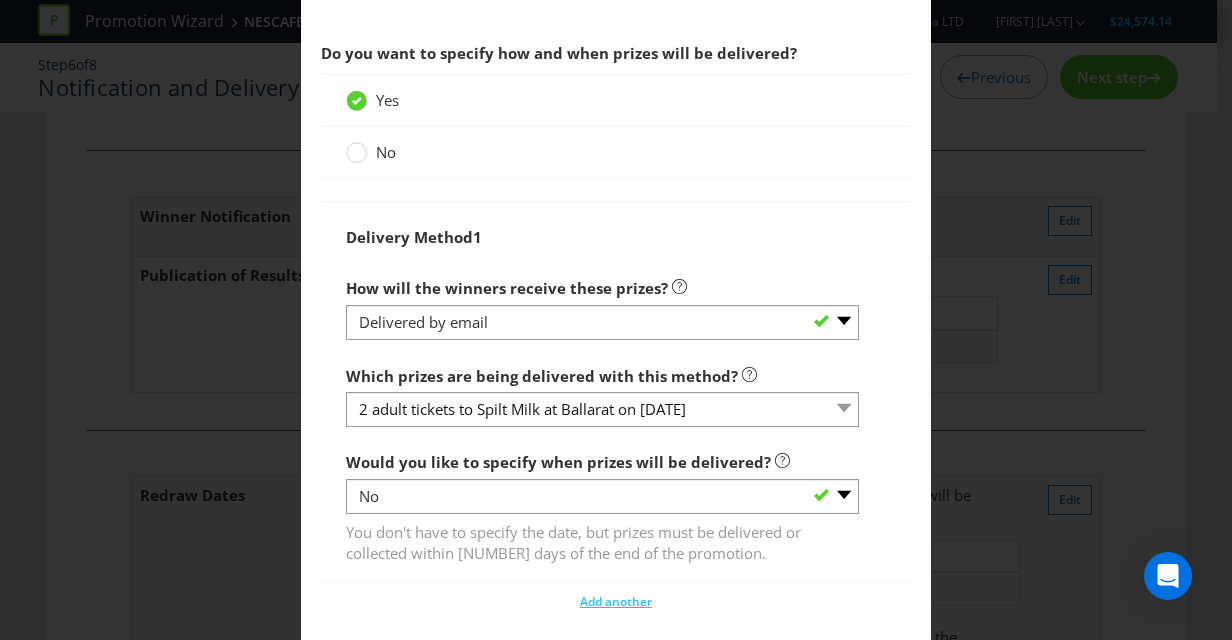 scroll, scrollTop: 2286, scrollLeft: 0, axis: vertical 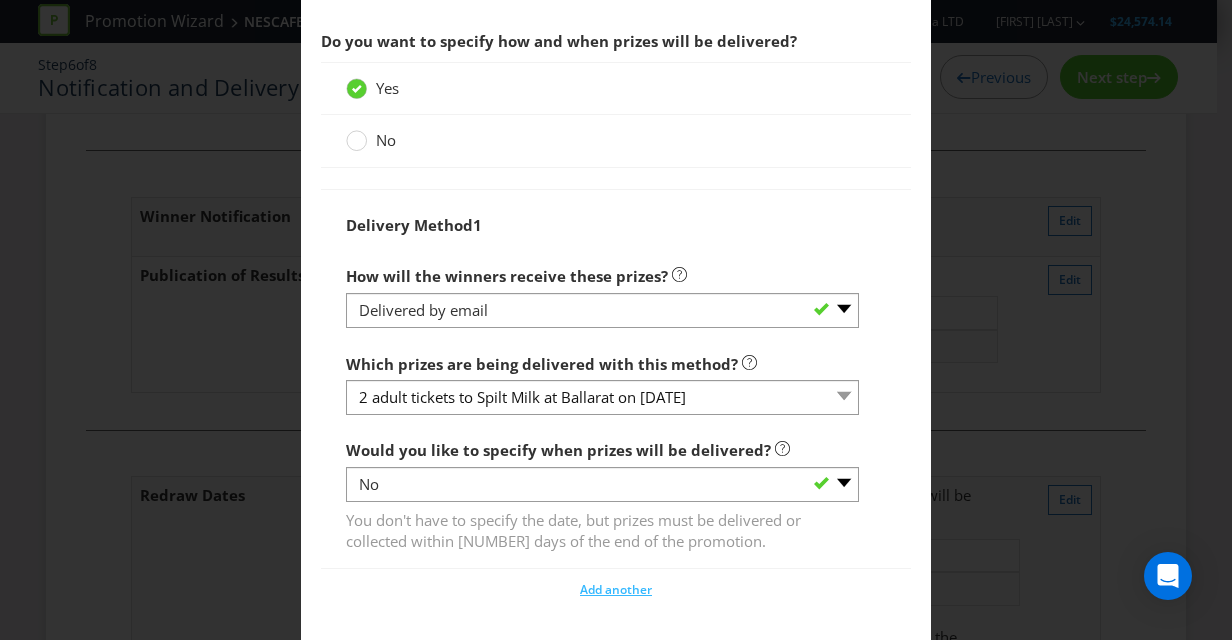 type on "NESCAFE Website" 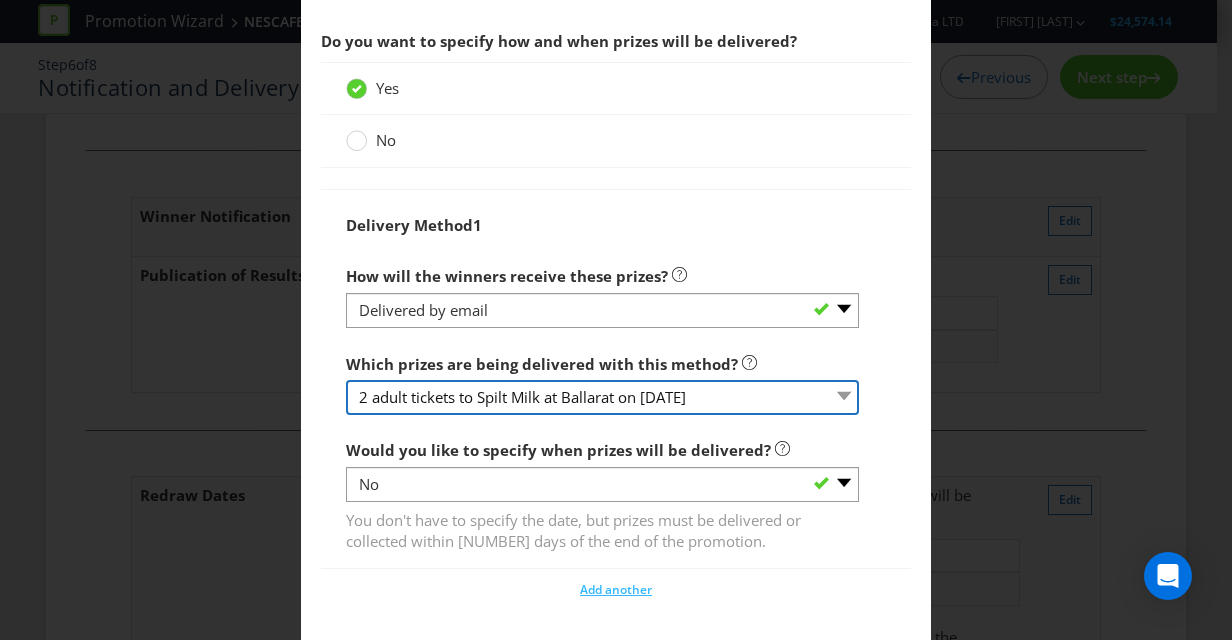 click on "2 adult tickets to Spilt Milk at Ballarat on [DATE]" at bounding box center (602, 397) 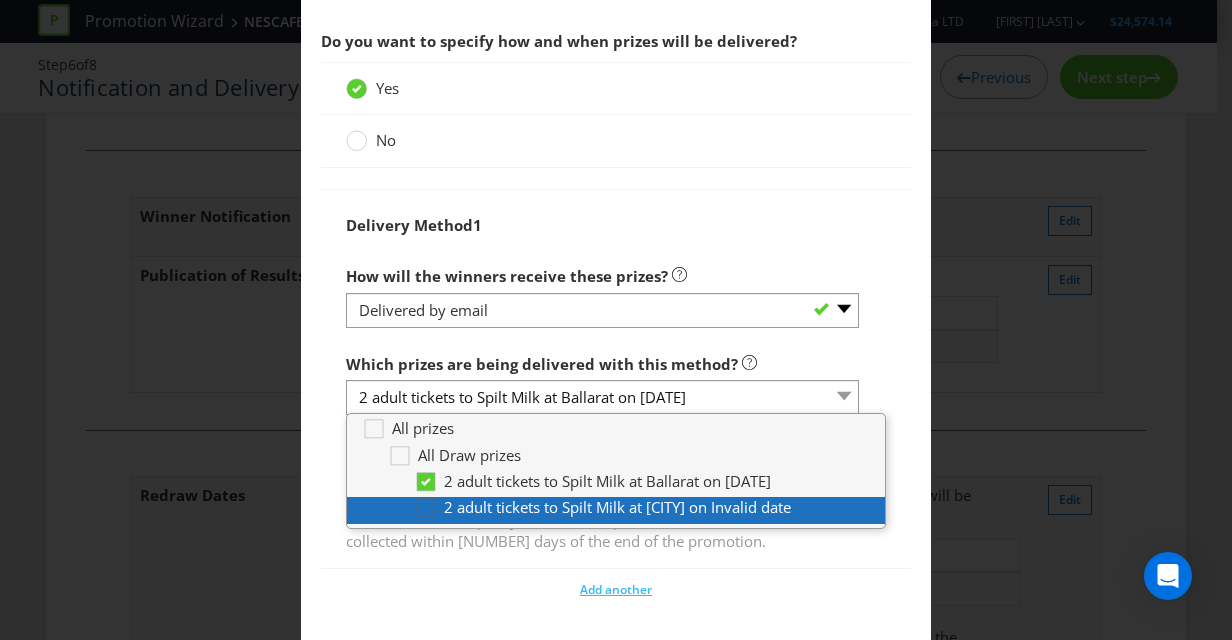 click 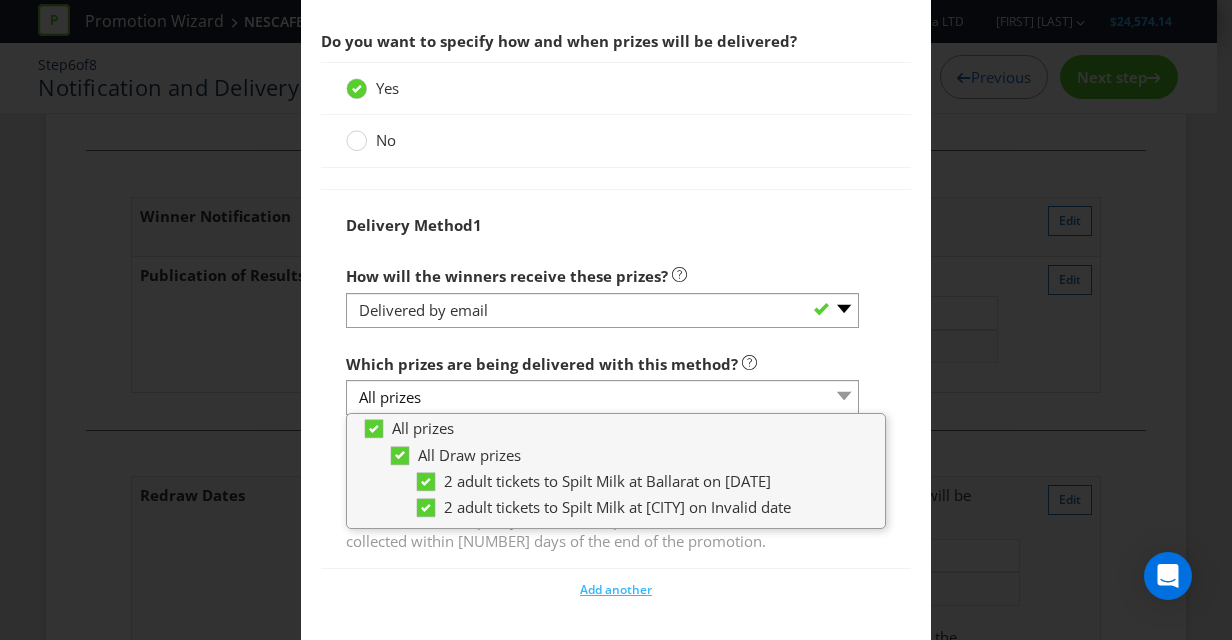click on "Winner Notification You  may  be required to notify winners in writing. Winners must be notified in writing (e.g. via email, mail, etc) in the following circumstances, based on where the promotion is running and mechanic type: Limited Offer: ACT (if an individual has to send their claim for a gift via mail) Standard Game of Chance (e.g. draw, instant win): ACT, SA and/or VIC Ensure you select a method of contact in writing if any of the above circumstances apply. How will you contact the winner to let them know that they have won a prize?   Email   Phone   SMS   Other     If you want to contact the winners by  mail or social media , you will need to collect that information in  How to Enter .   Would you like us to contact winners on your behalf (using the methods selected above)?   Yes   No       How many days after each draw or judging or claim submission (for offers) will you contact the winner?   5 Where will you publish if there are no prize winners or winners cannot be found?   NESCAFE Website ." at bounding box center [616, -768] 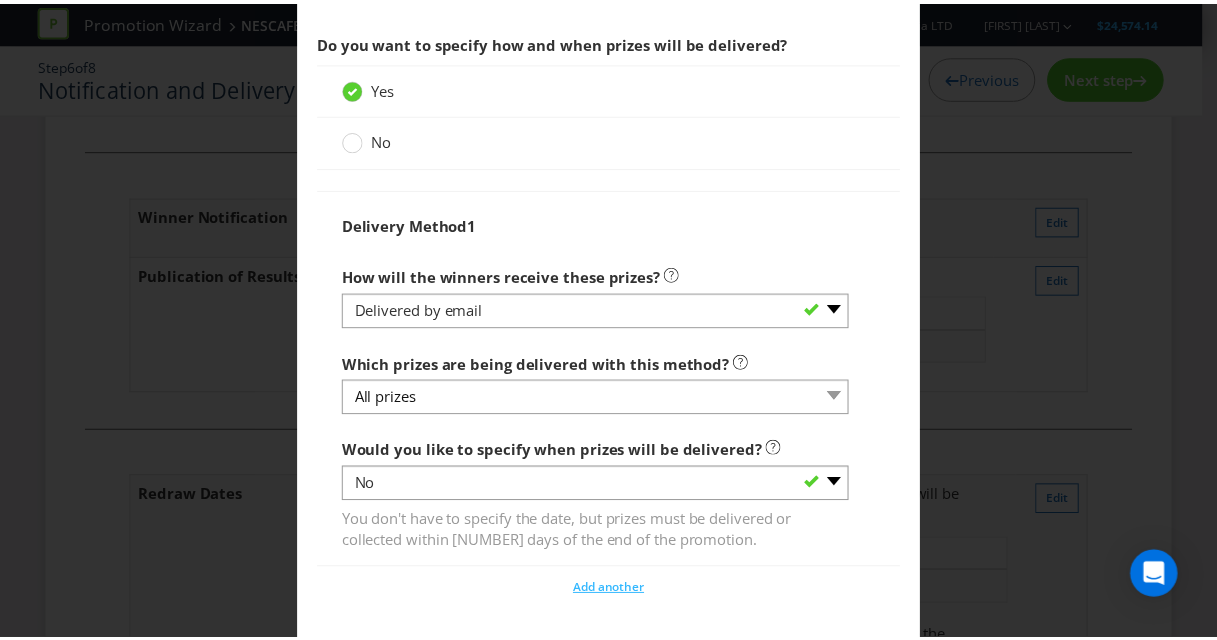 scroll, scrollTop: 2403, scrollLeft: 0, axis: vertical 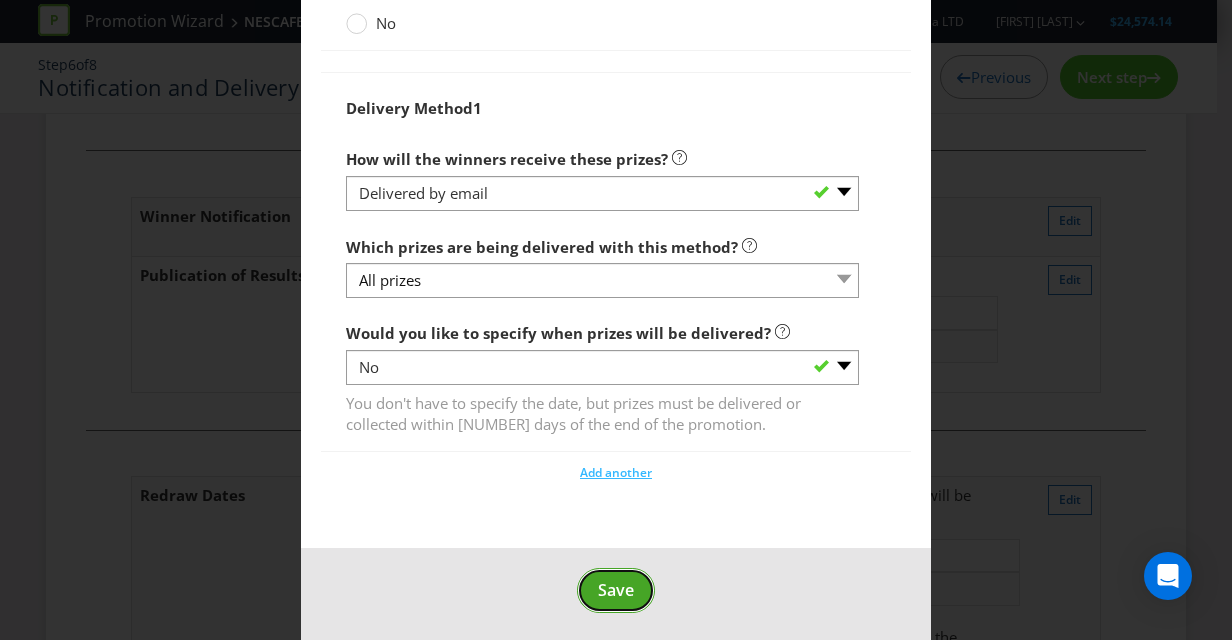click on "Save" at bounding box center [616, 590] 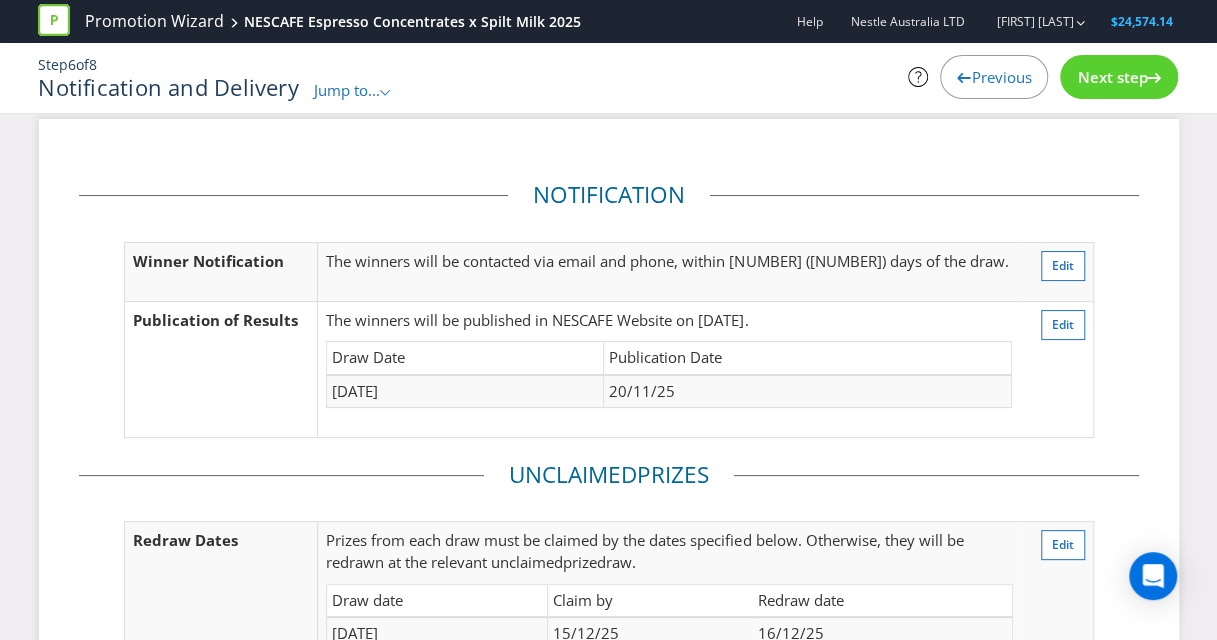 scroll, scrollTop: 15, scrollLeft: 0, axis: vertical 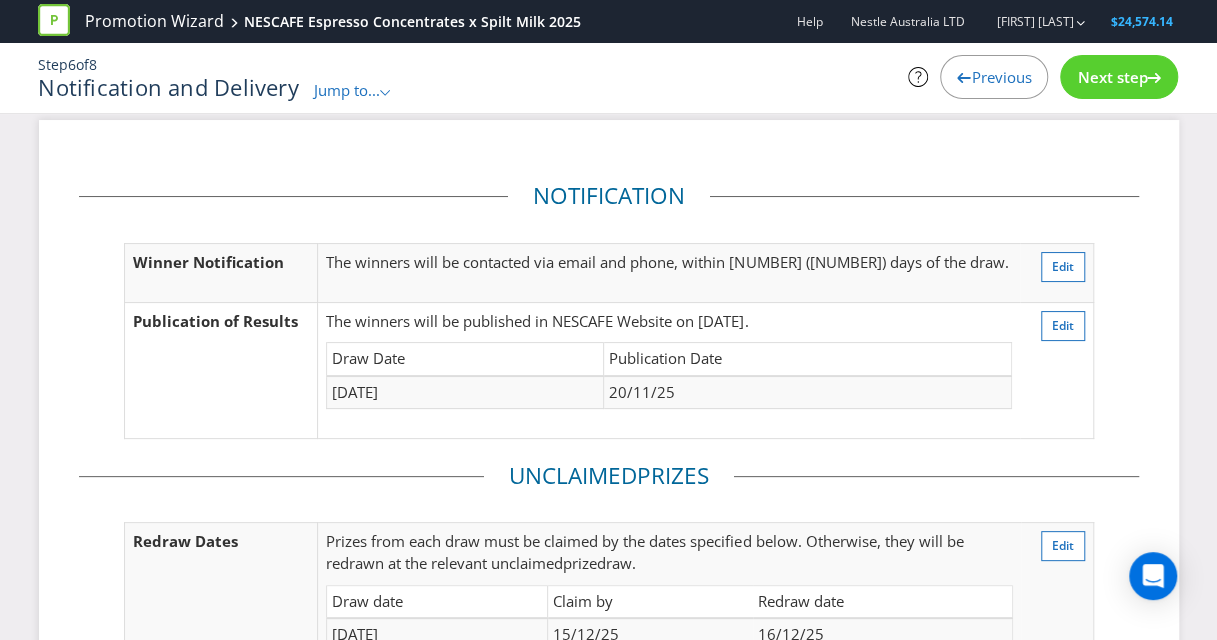 click on "Next step" at bounding box center (1112, 77) 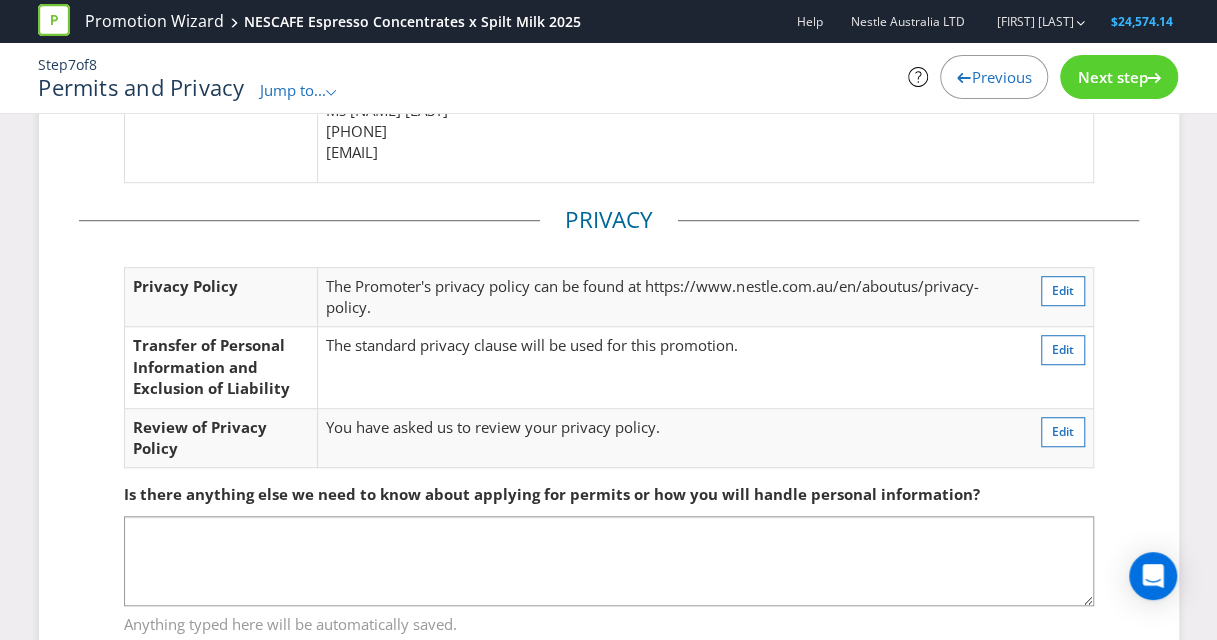 scroll, scrollTop: 586, scrollLeft: 0, axis: vertical 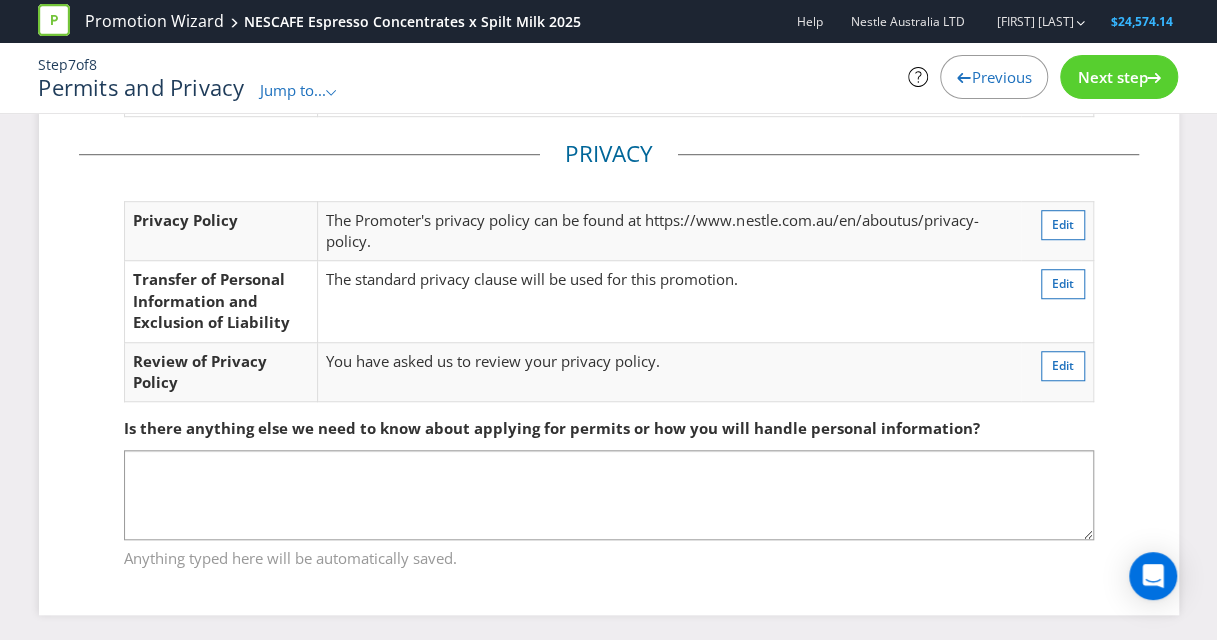 click on "Next step" at bounding box center (1119, 77) 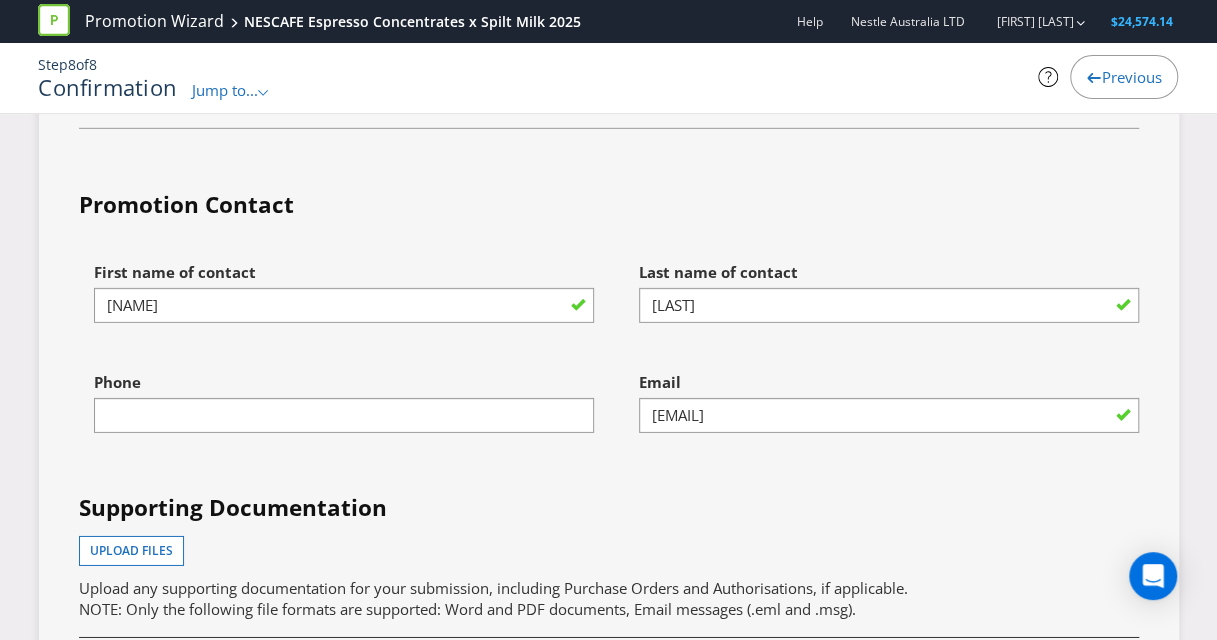 scroll, scrollTop: 6519, scrollLeft: 0, axis: vertical 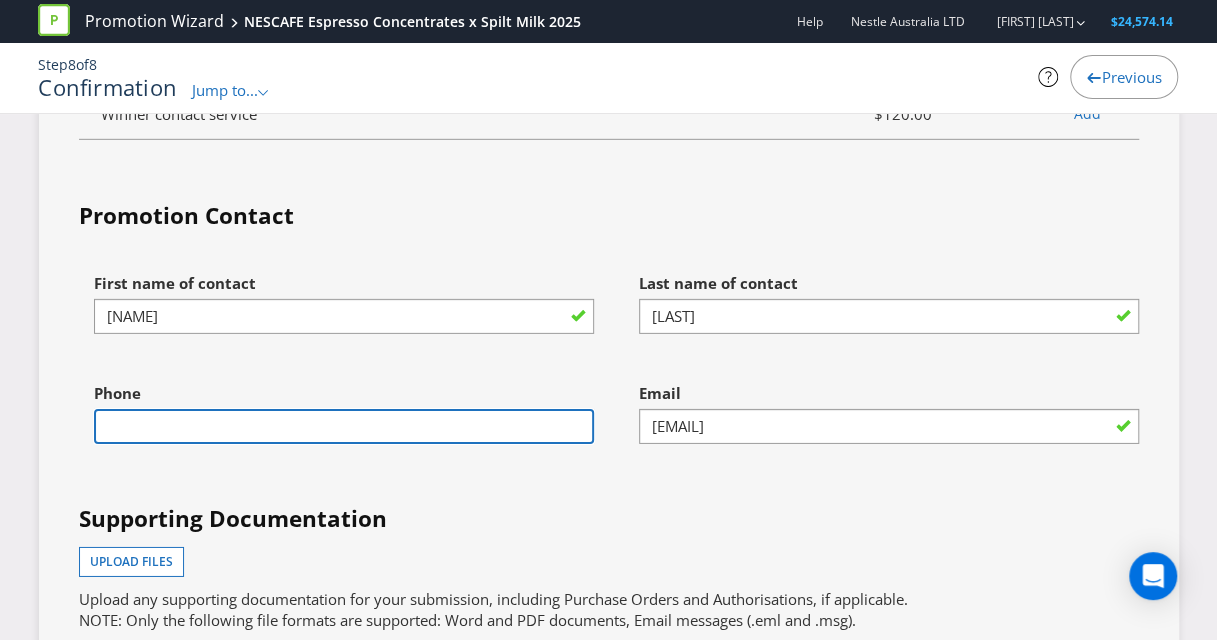 click at bounding box center (344, 426) 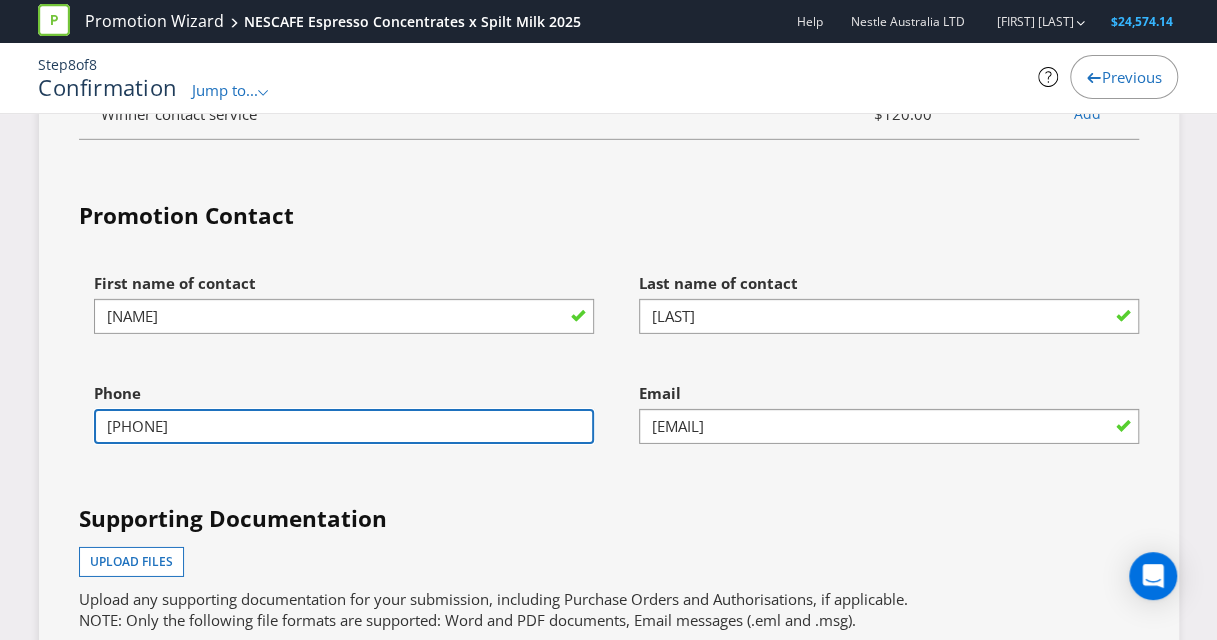scroll, scrollTop: 6883, scrollLeft: 0, axis: vertical 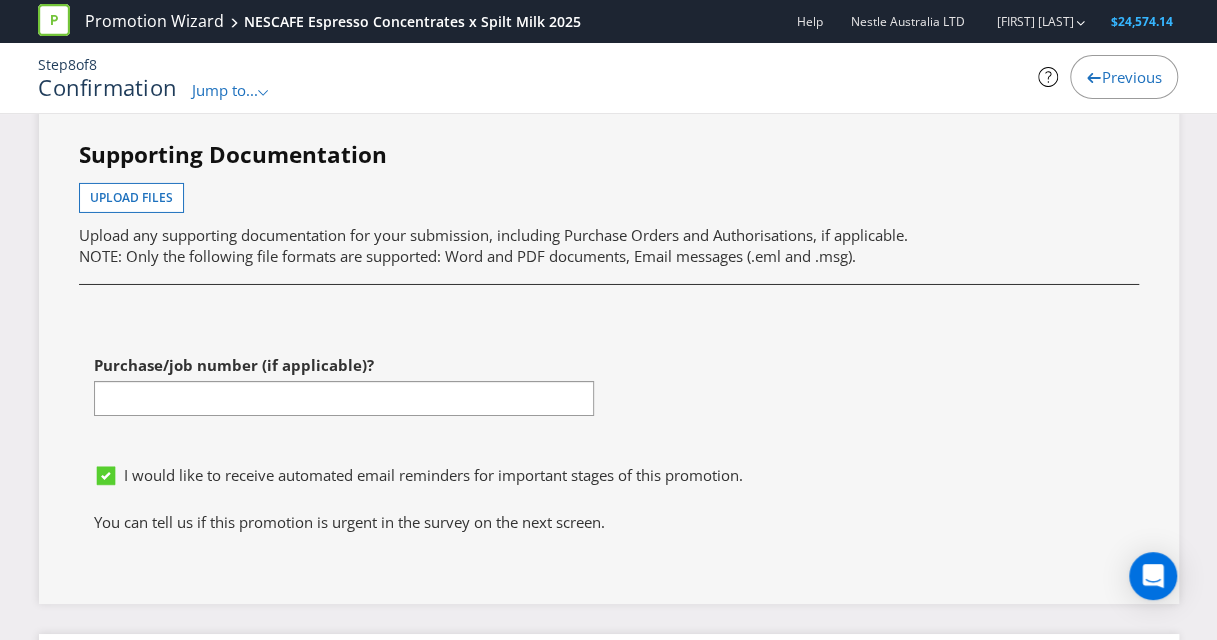 type on "[PHONE]" 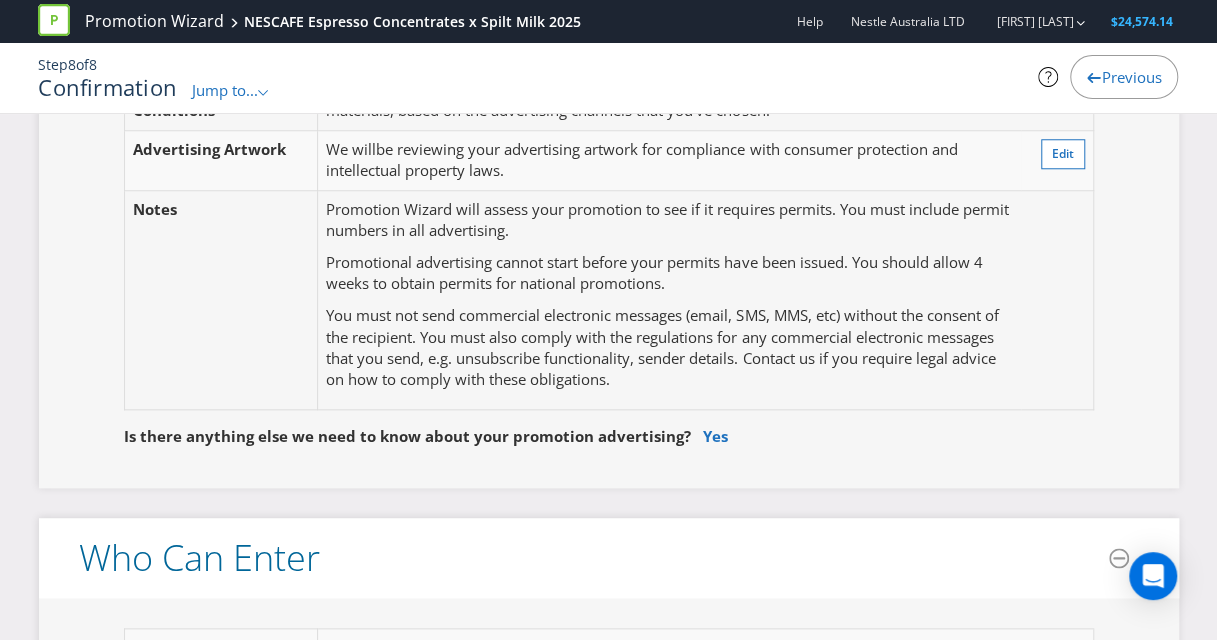 scroll, scrollTop: 0, scrollLeft: 0, axis: both 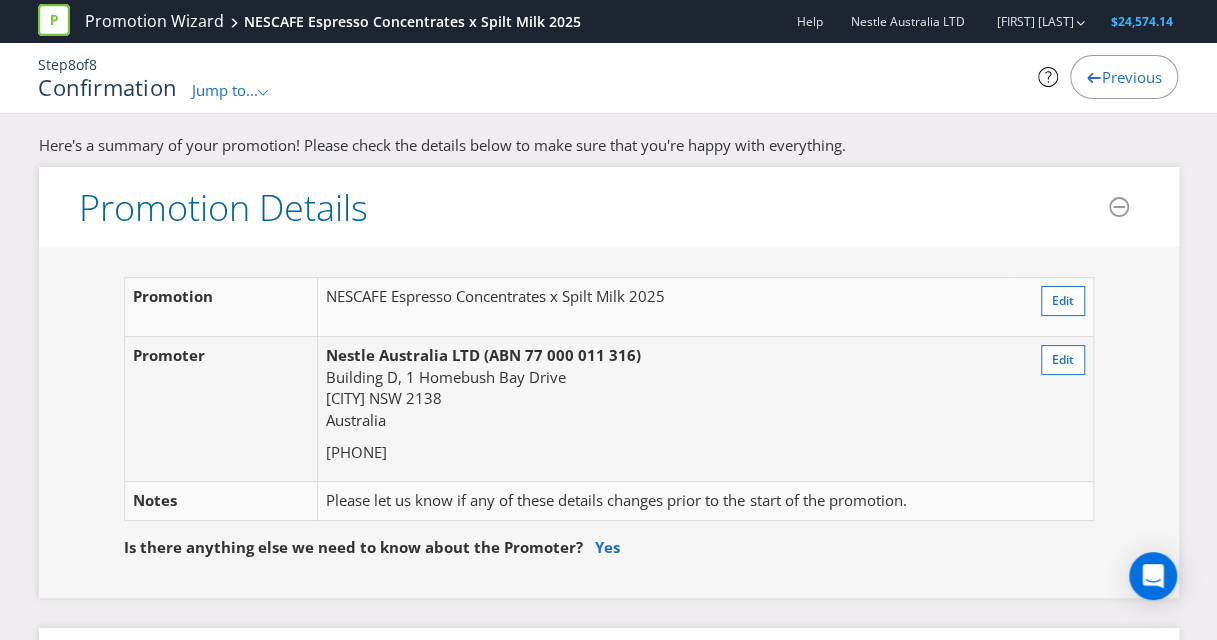 click on "Jump to..." at bounding box center (225, 90) 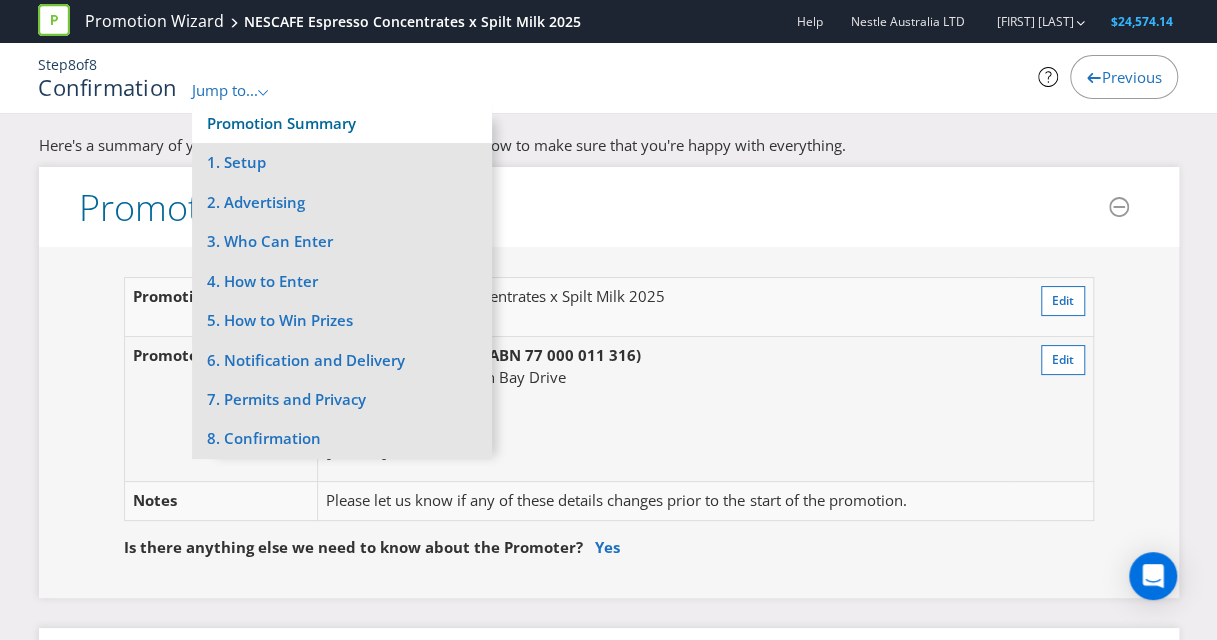 click on "Promotion Summary" at bounding box center (281, 123) 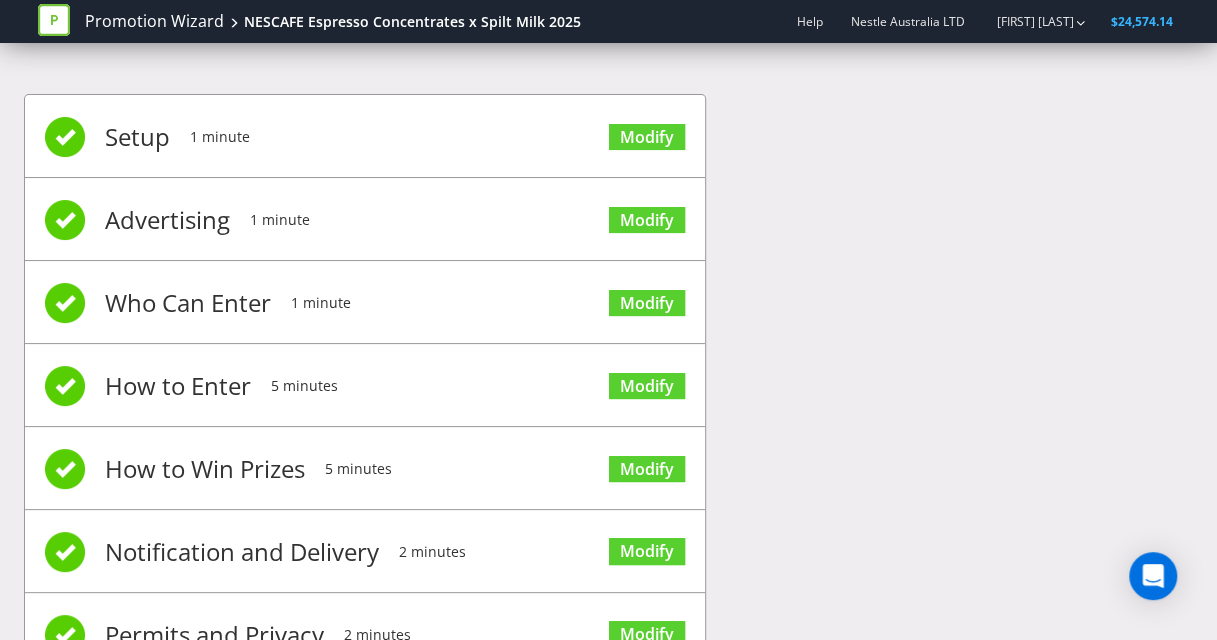 scroll, scrollTop: 161, scrollLeft: 0, axis: vertical 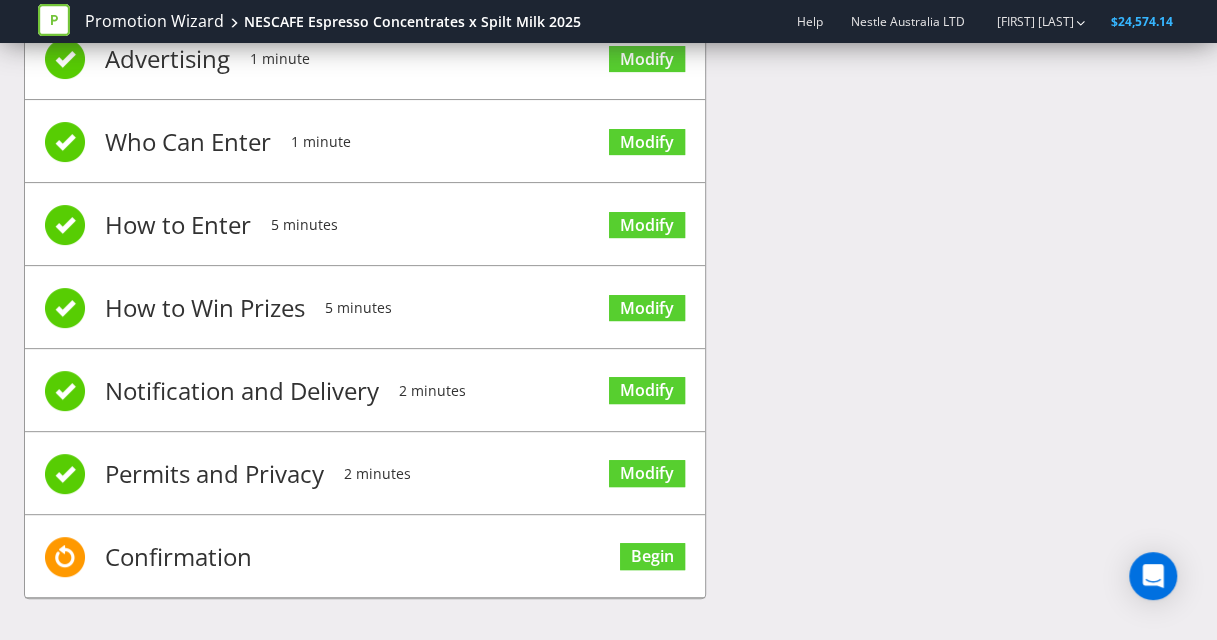 click on "Modify" at bounding box center [647, 306] 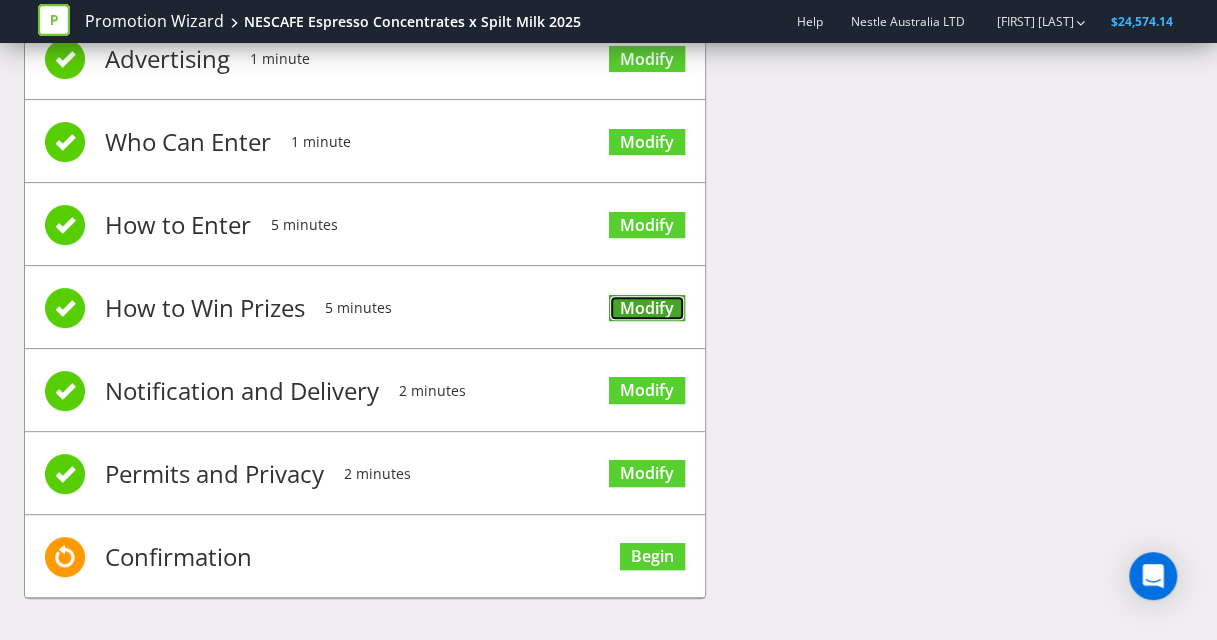 click on "Modify" at bounding box center (647, 308) 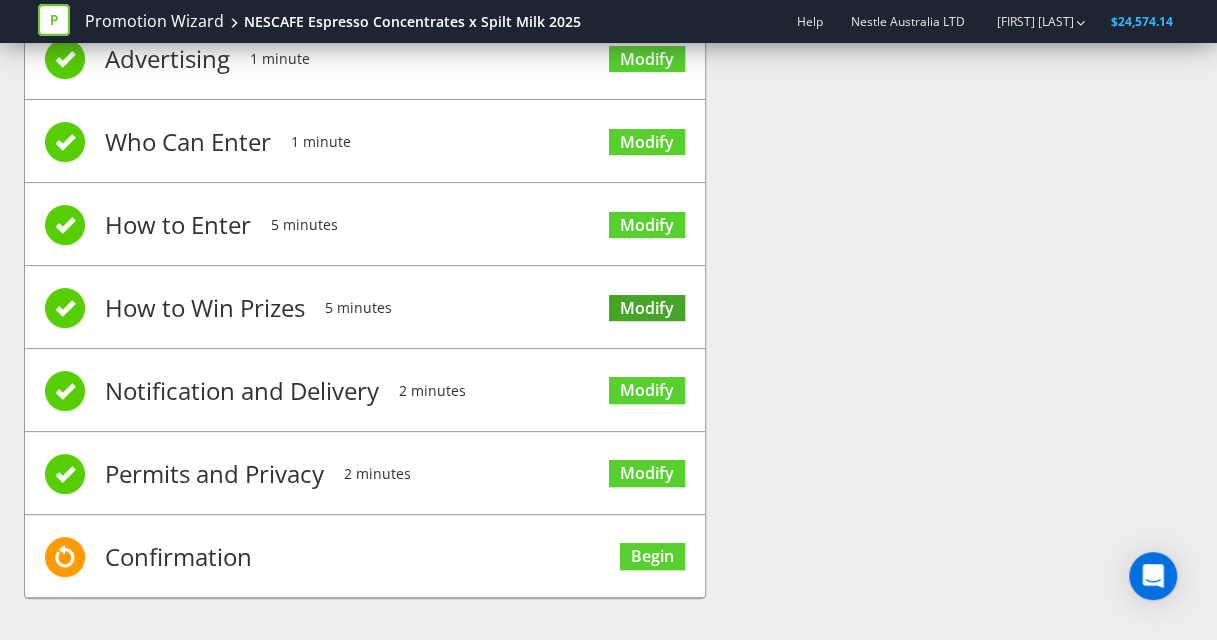 scroll, scrollTop: 231, scrollLeft: 0, axis: vertical 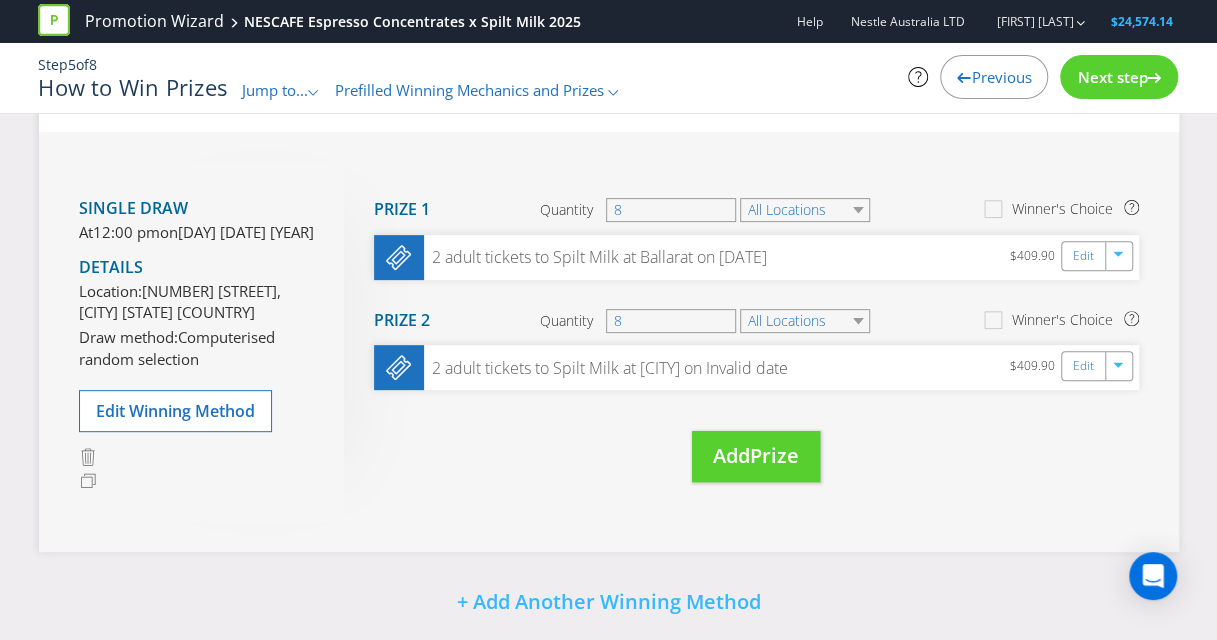 click on "Next step" at bounding box center [1112, 77] 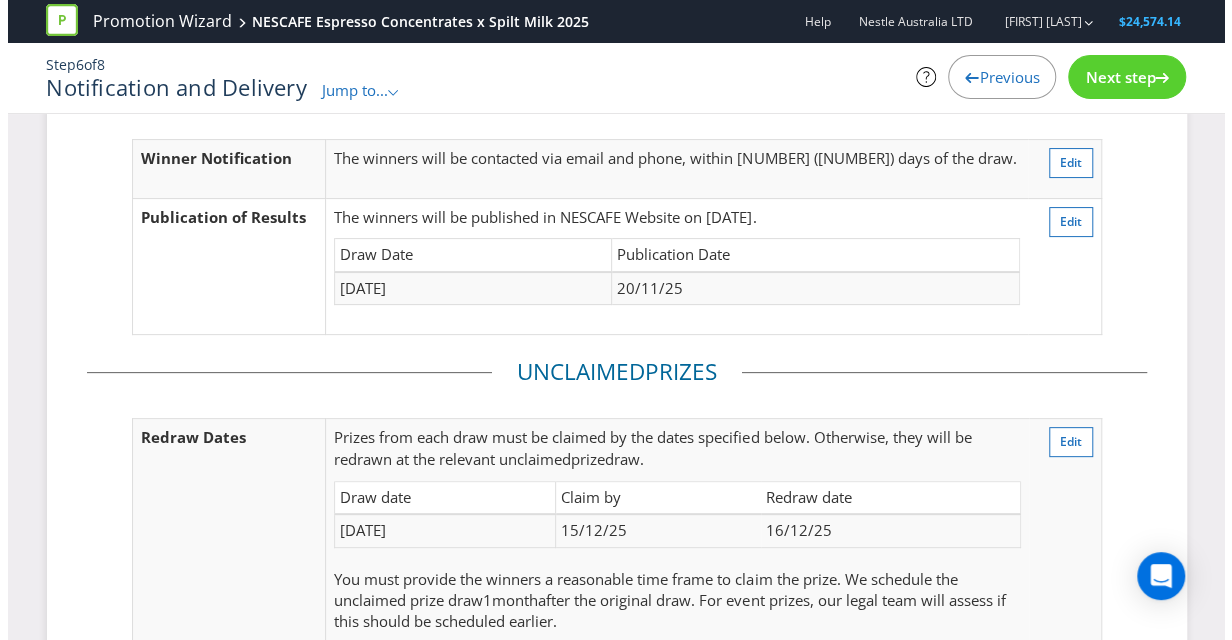 scroll, scrollTop: 120, scrollLeft: 0, axis: vertical 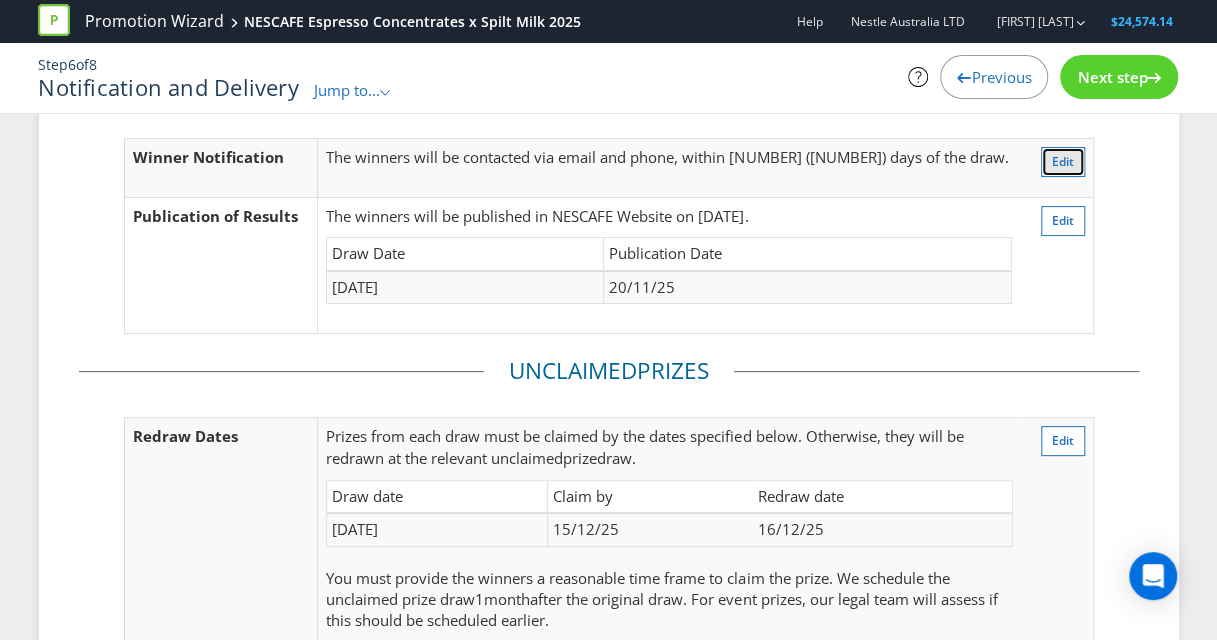 click on "Edit" at bounding box center (1063, 161) 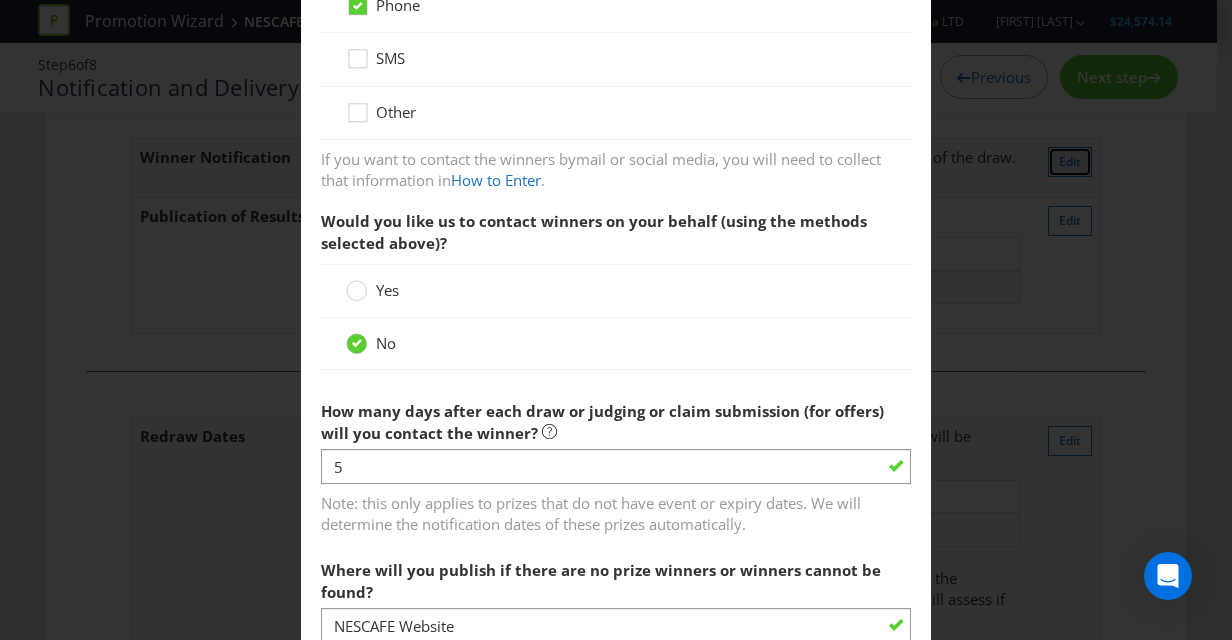 scroll, scrollTop: 737, scrollLeft: 0, axis: vertical 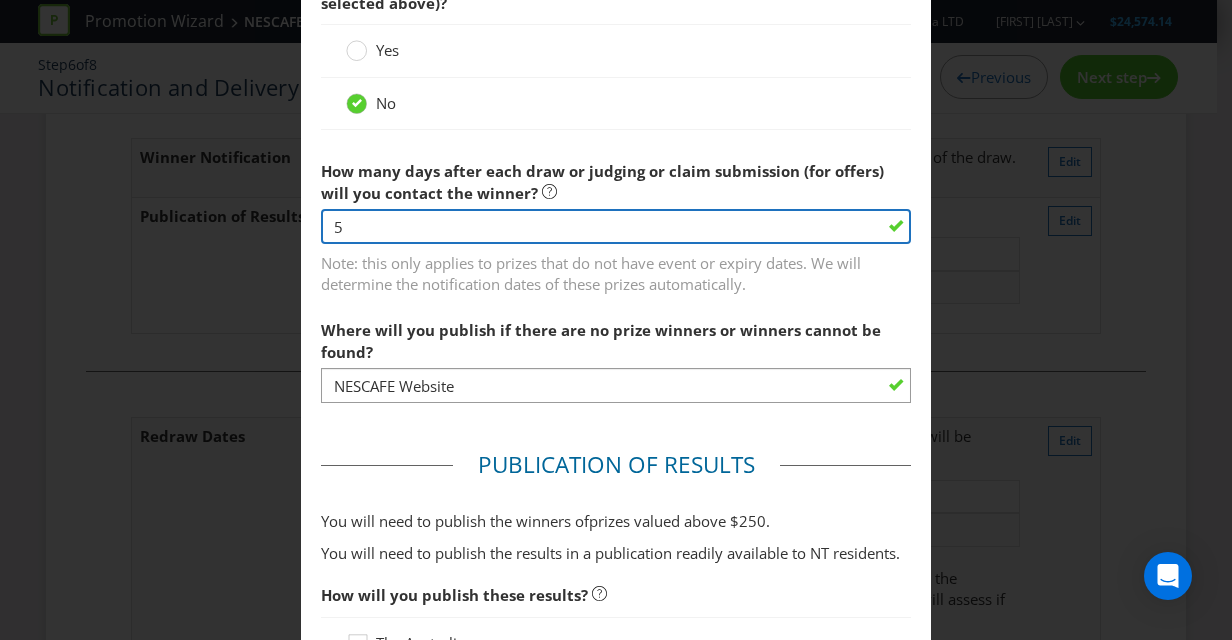 click on "5" at bounding box center (616, 226) 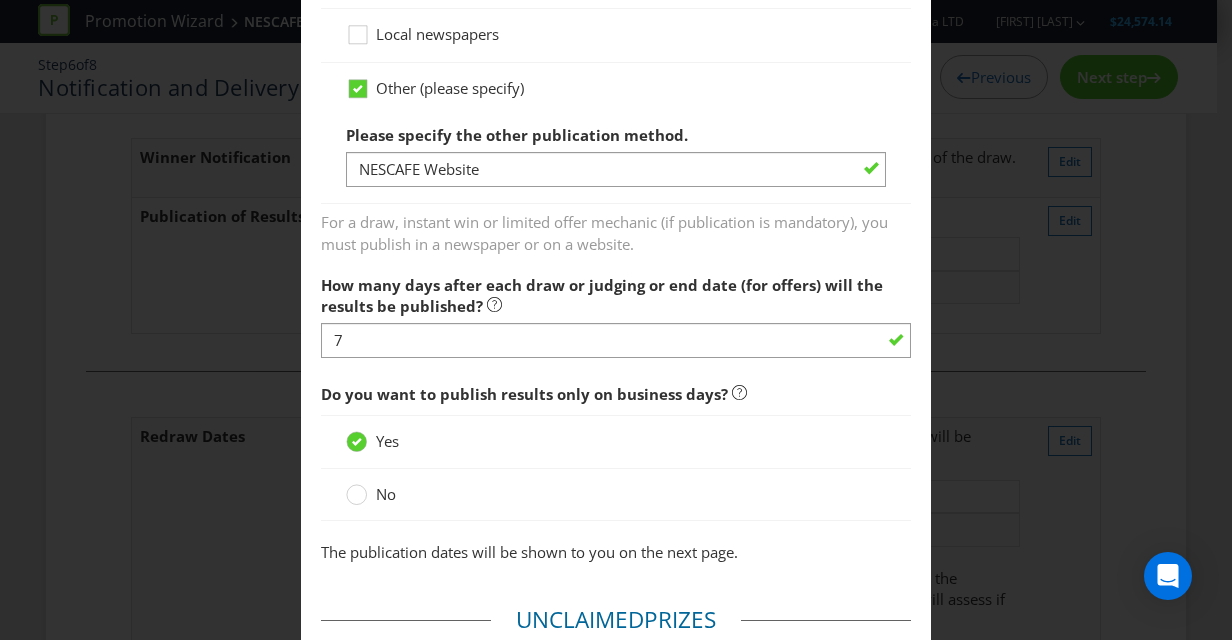 scroll, scrollTop: 1462, scrollLeft: 0, axis: vertical 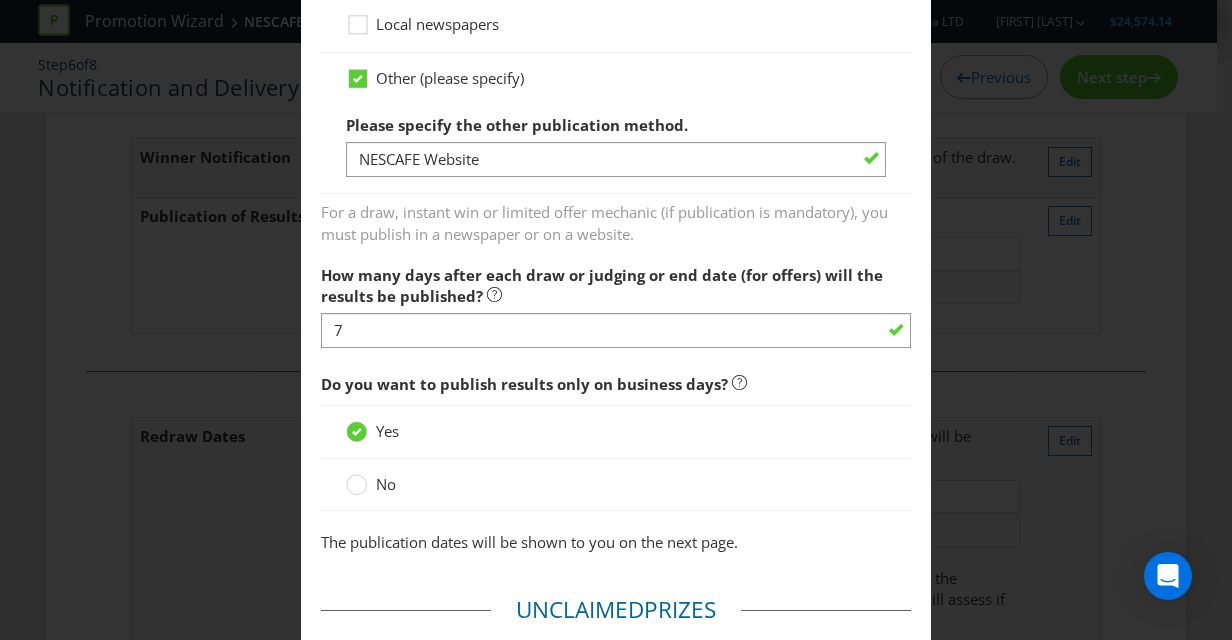 type on "1" 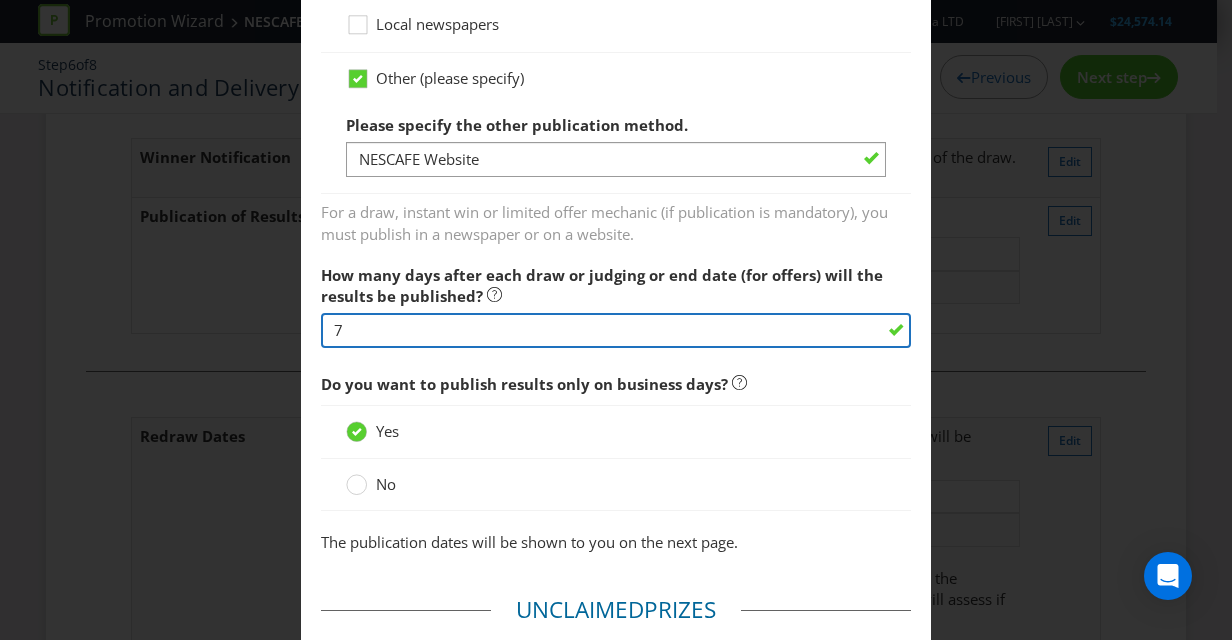 click on "7" at bounding box center (616, 330) 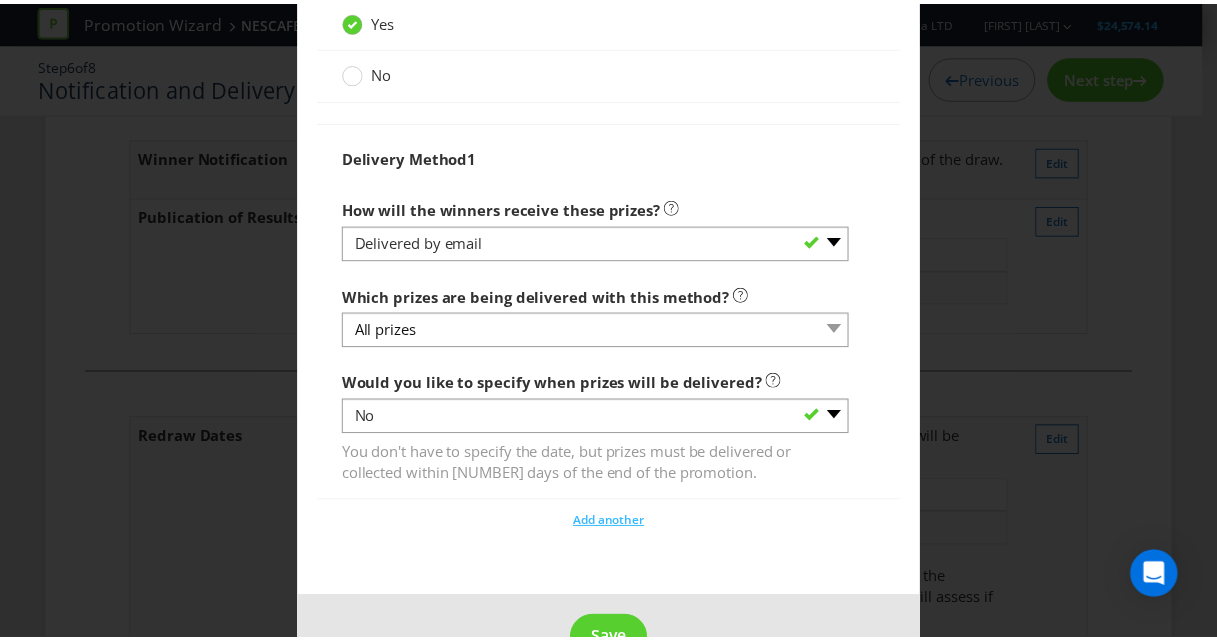 scroll, scrollTop: 2403, scrollLeft: 0, axis: vertical 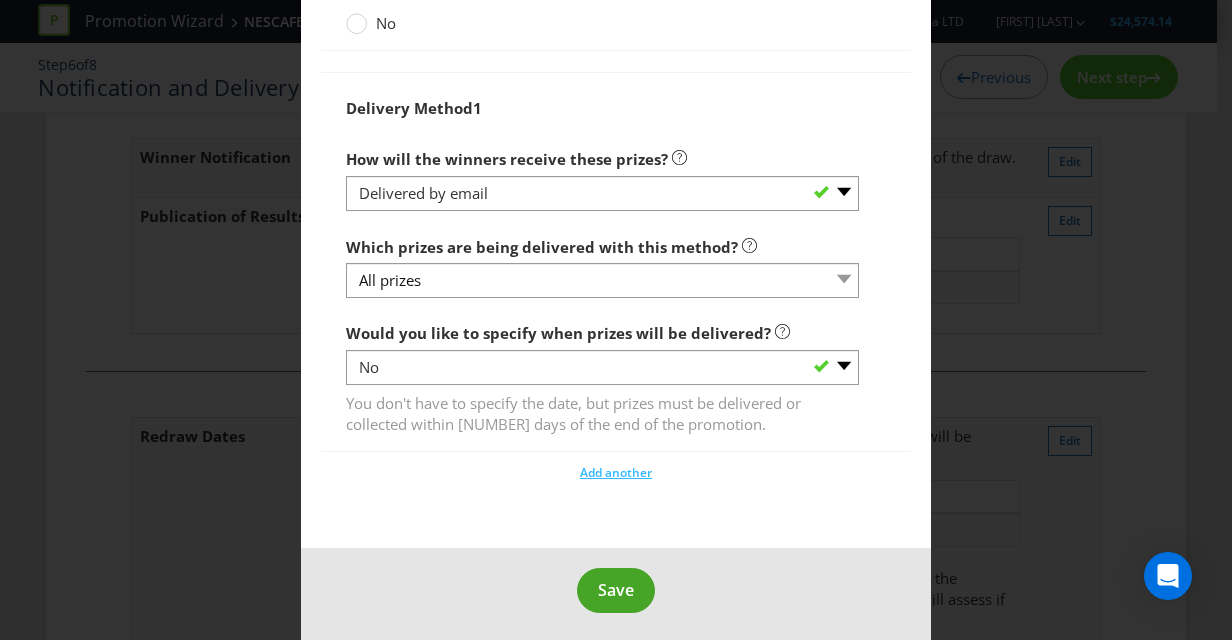 type on "5" 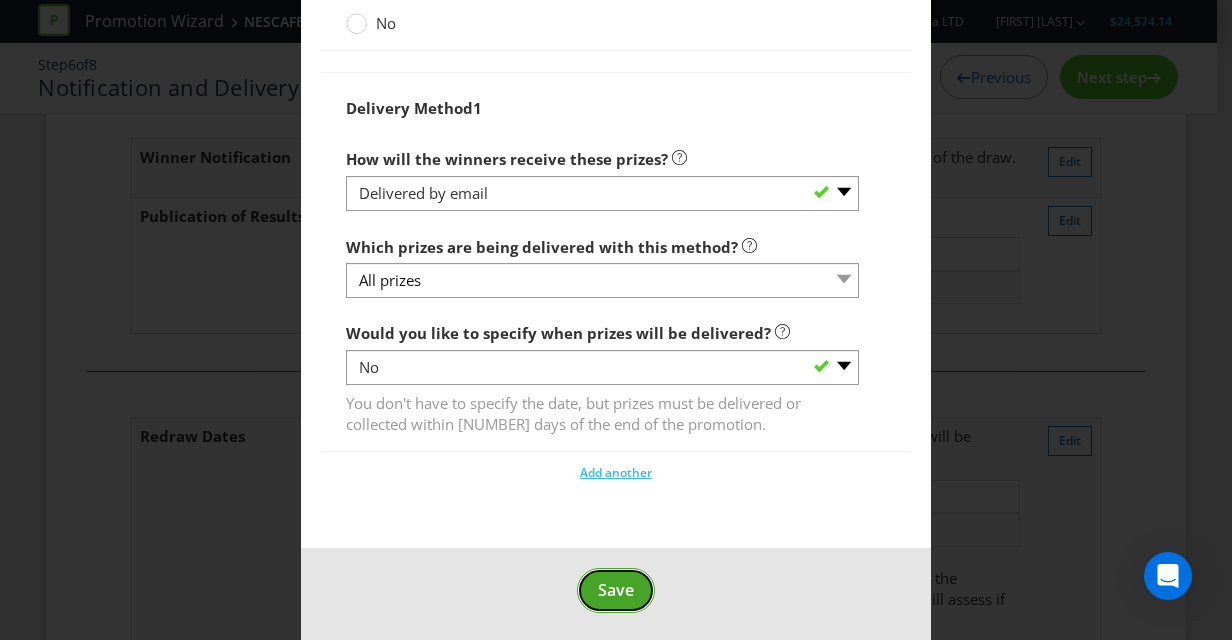 click on "Save" at bounding box center [616, 590] 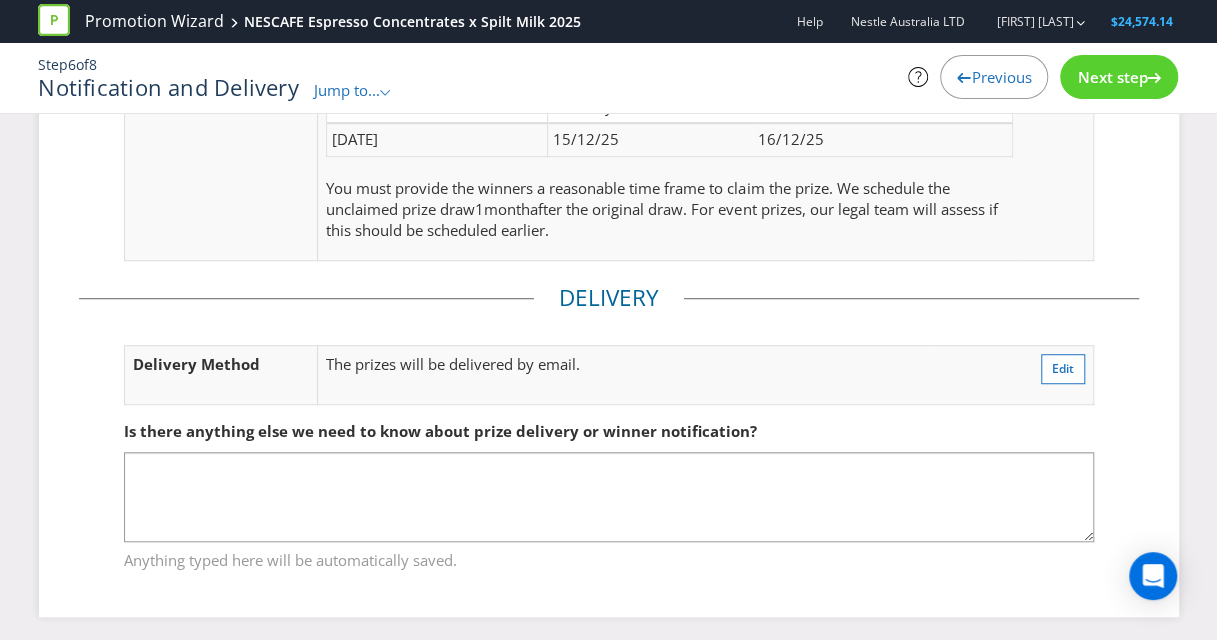 scroll, scrollTop: 0, scrollLeft: 0, axis: both 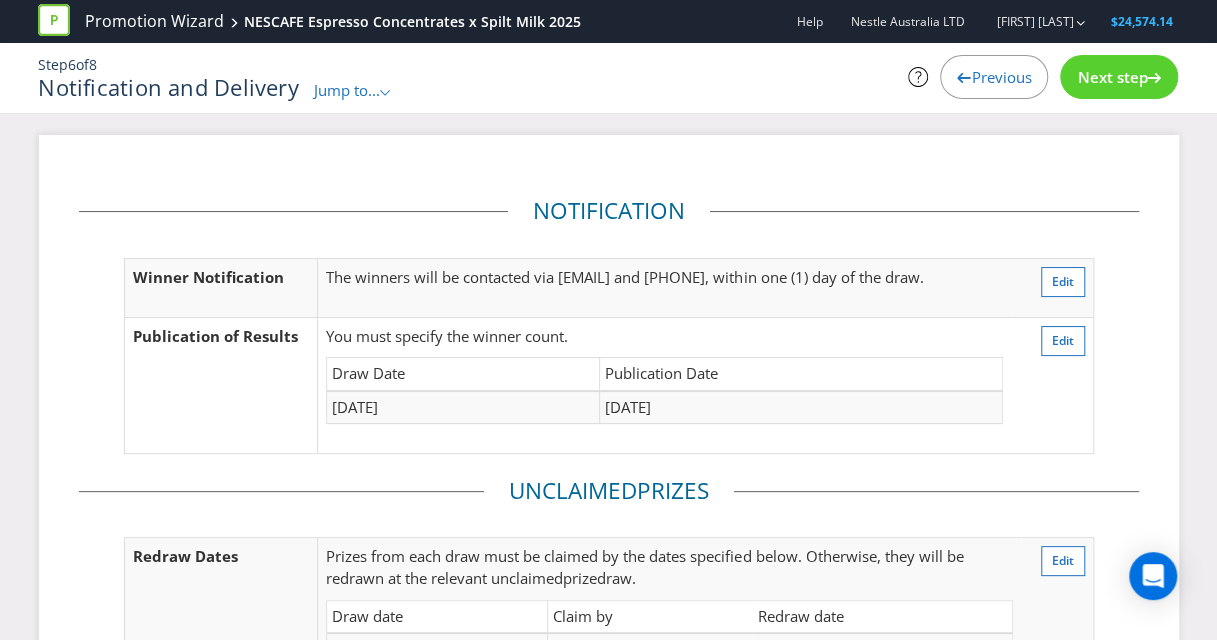 click on "Next step" at bounding box center (1119, 77) 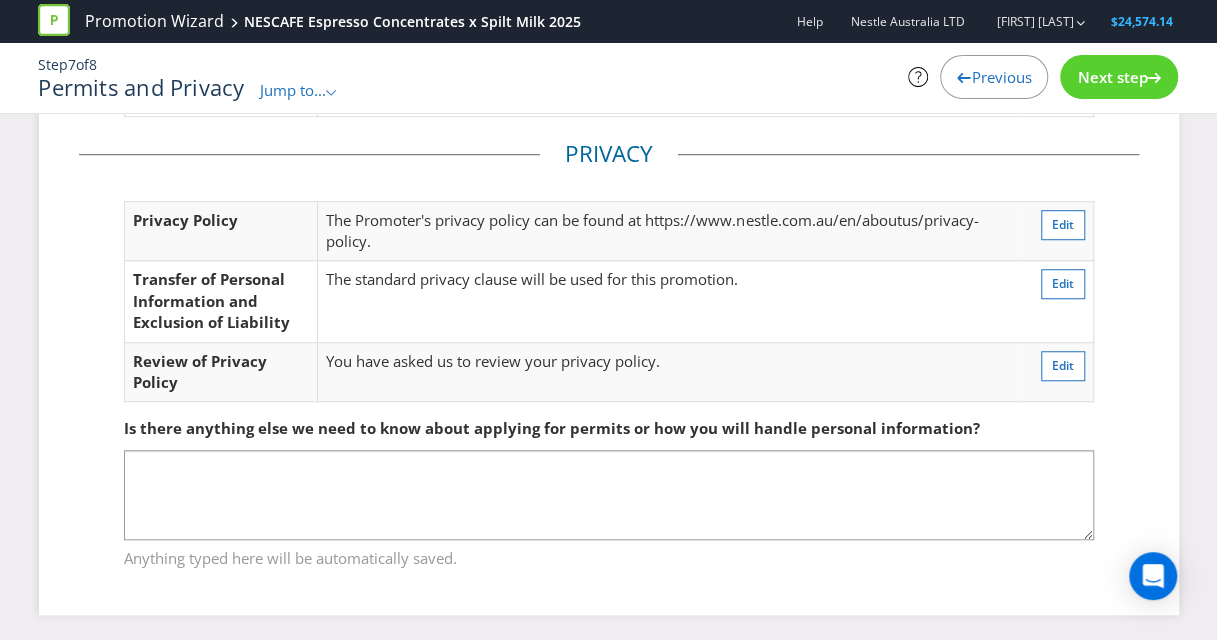 scroll, scrollTop: 0, scrollLeft: 0, axis: both 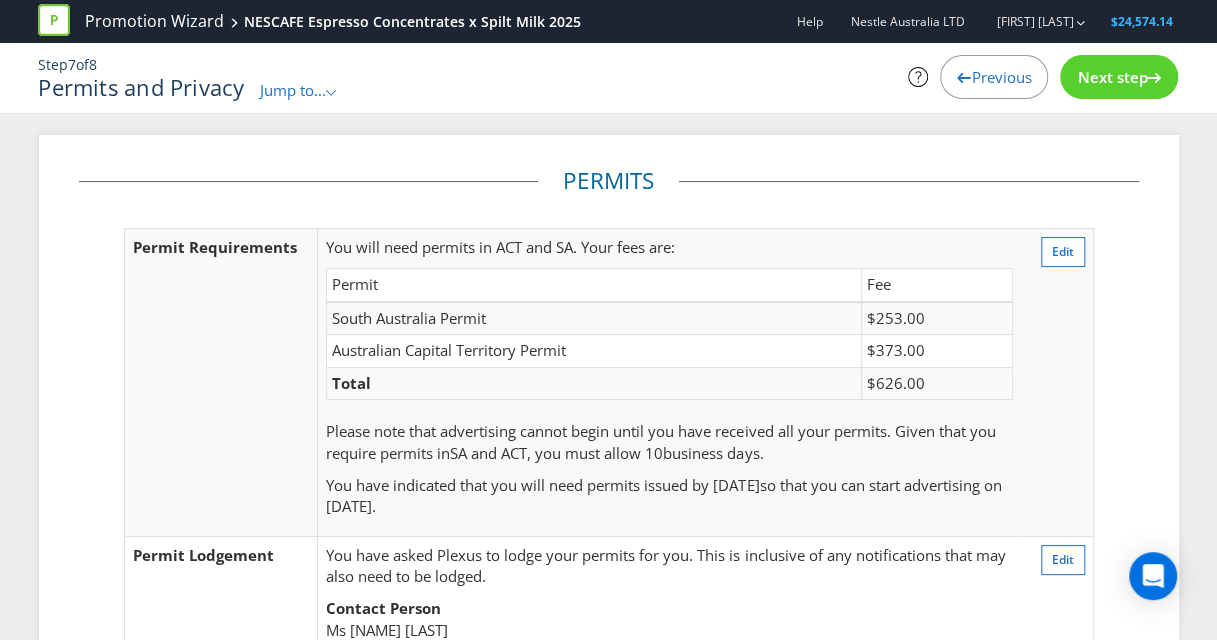 click on "Jump to..." at bounding box center [293, 90] 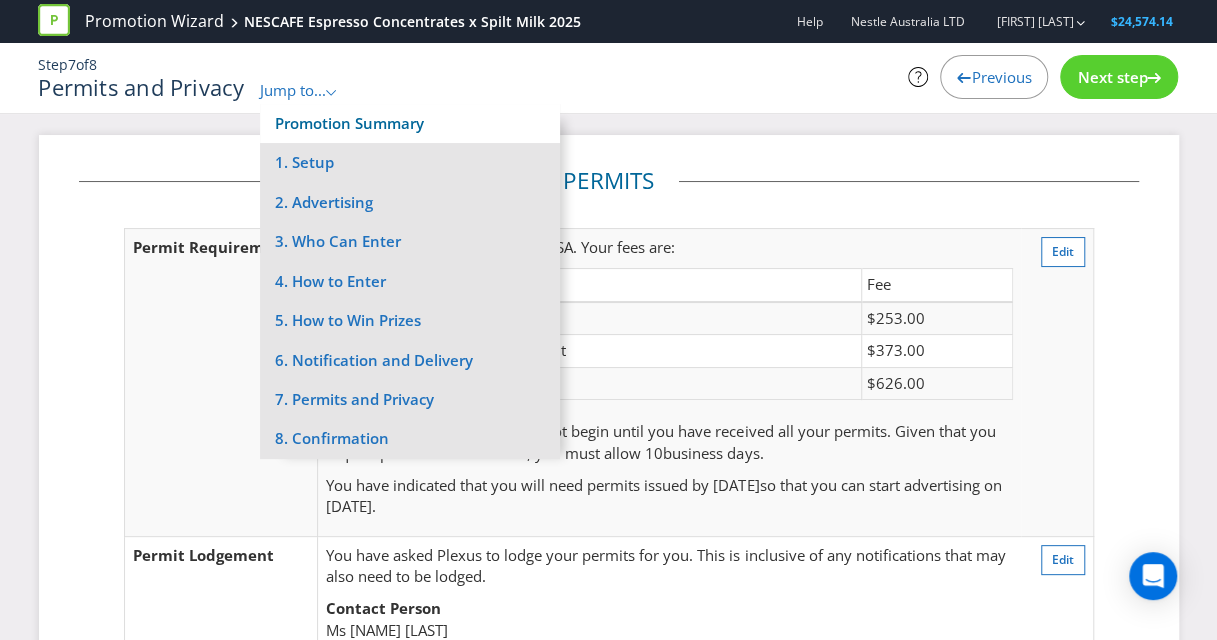 click on "Promotion Summary" at bounding box center [349, 123] 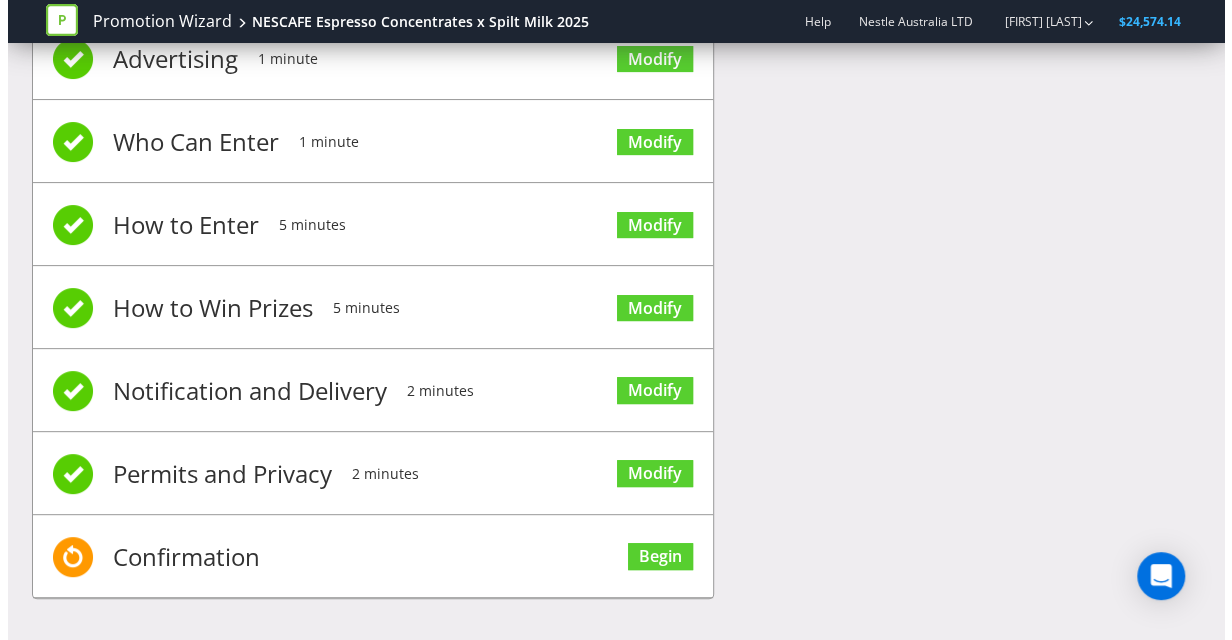 scroll, scrollTop: 0, scrollLeft: 0, axis: both 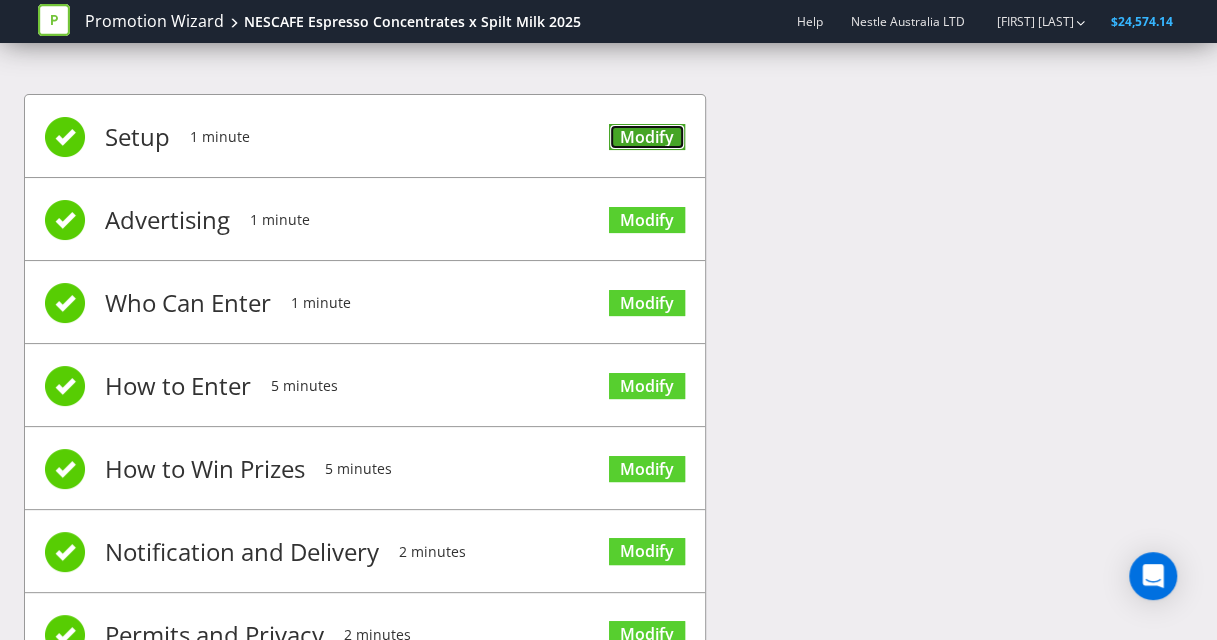 click on "Modify" at bounding box center (647, 137) 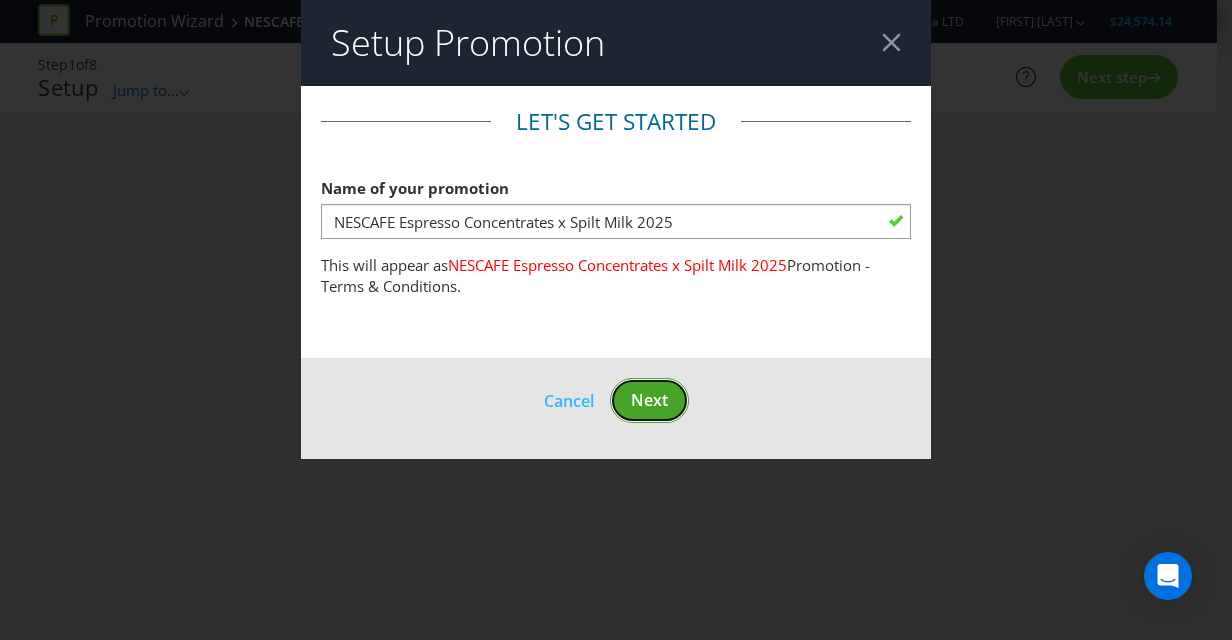 click on "Next" at bounding box center (649, 400) 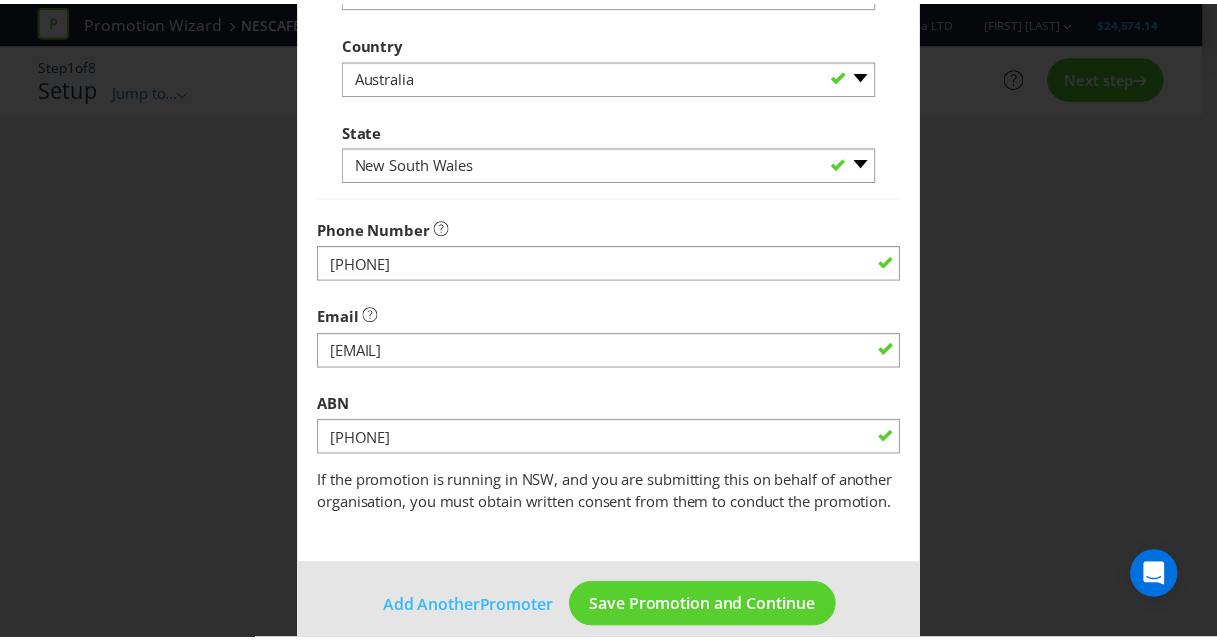 scroll, scrollTop: 664, scrollLeft: 0, axis: vertical 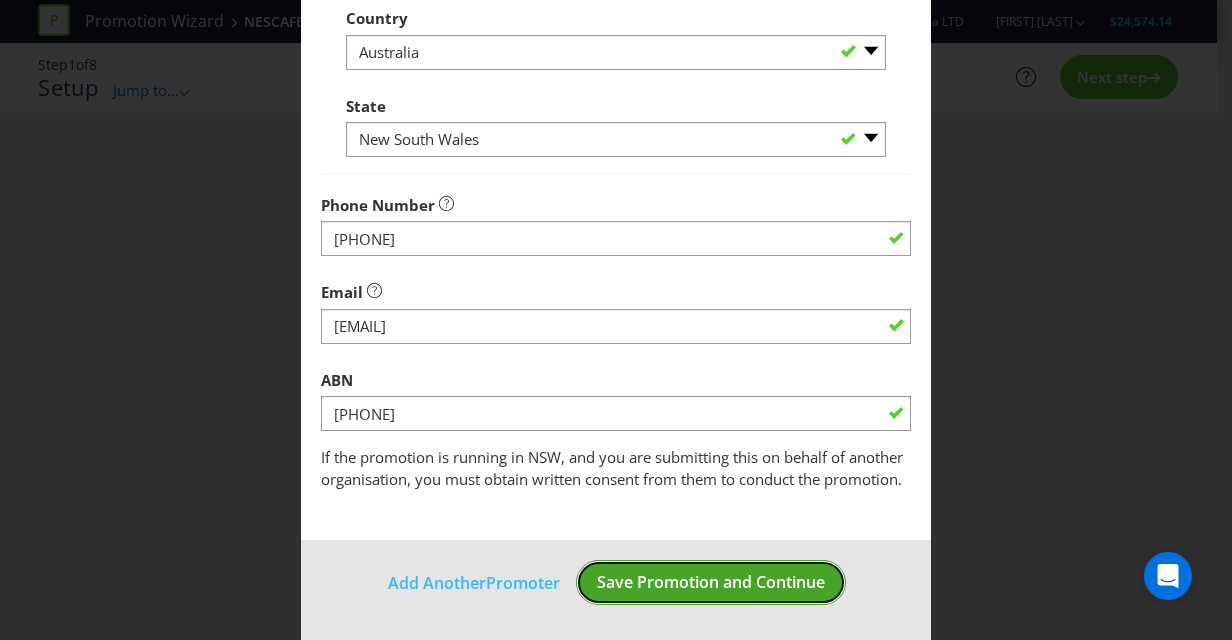 click on "Save Promotion and Continue" at bounding box center [711, 582] 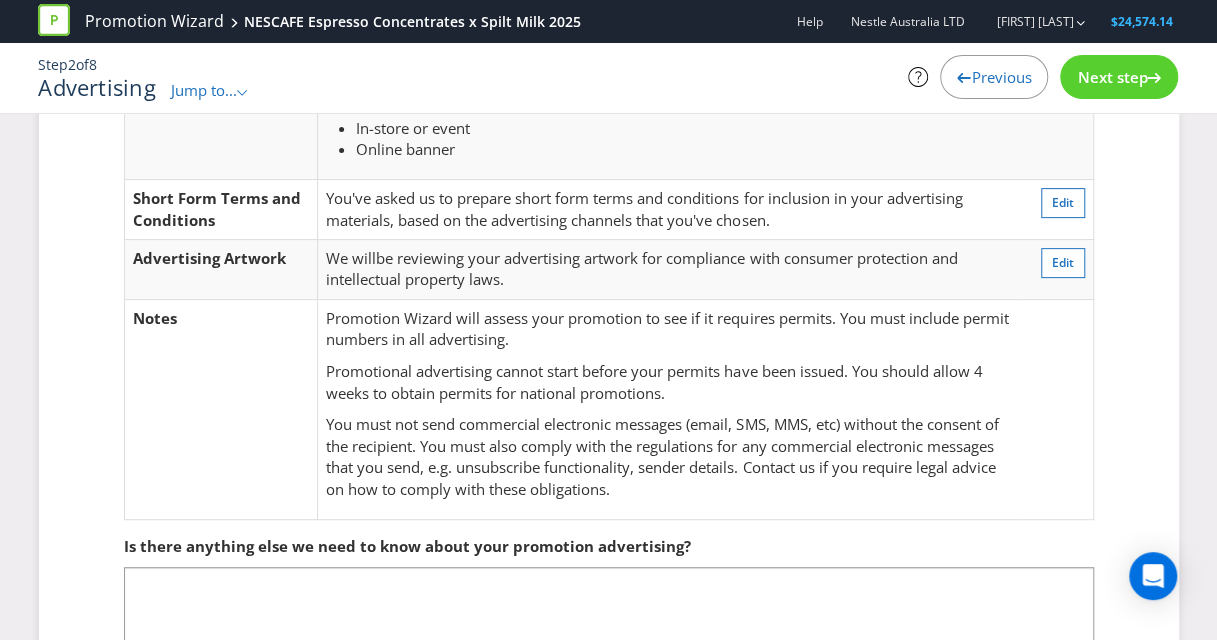 scroll, scrollTop: 216, scrollLeft: 0, axis: vertical 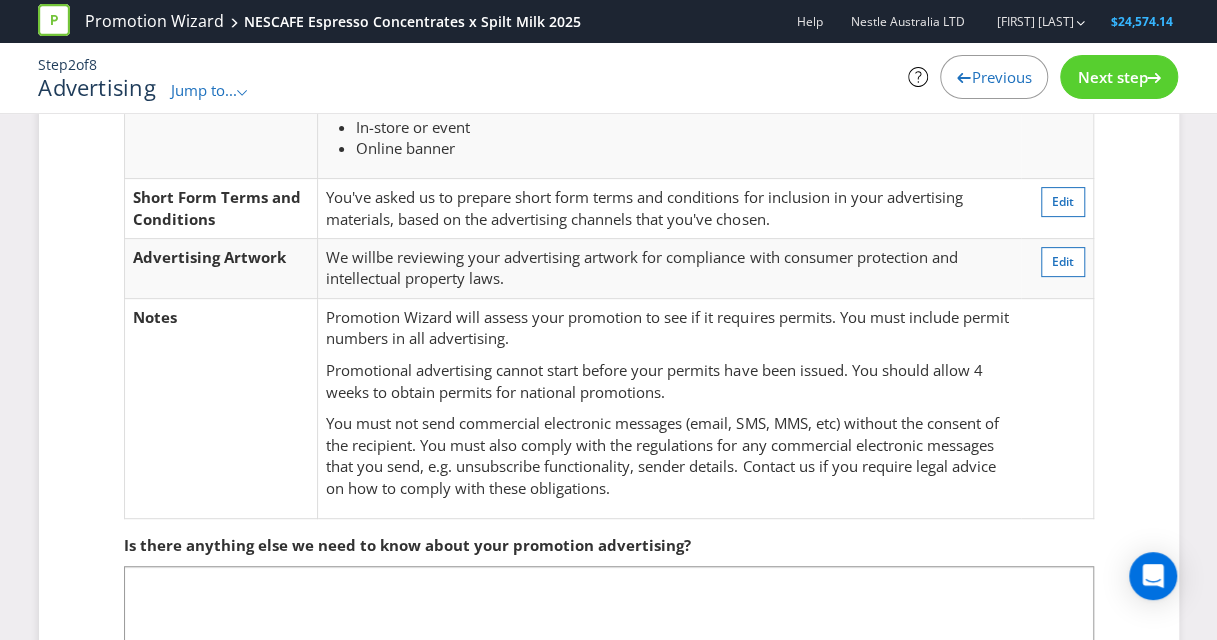 click on "Next step" at bounding box center [1119, 77] 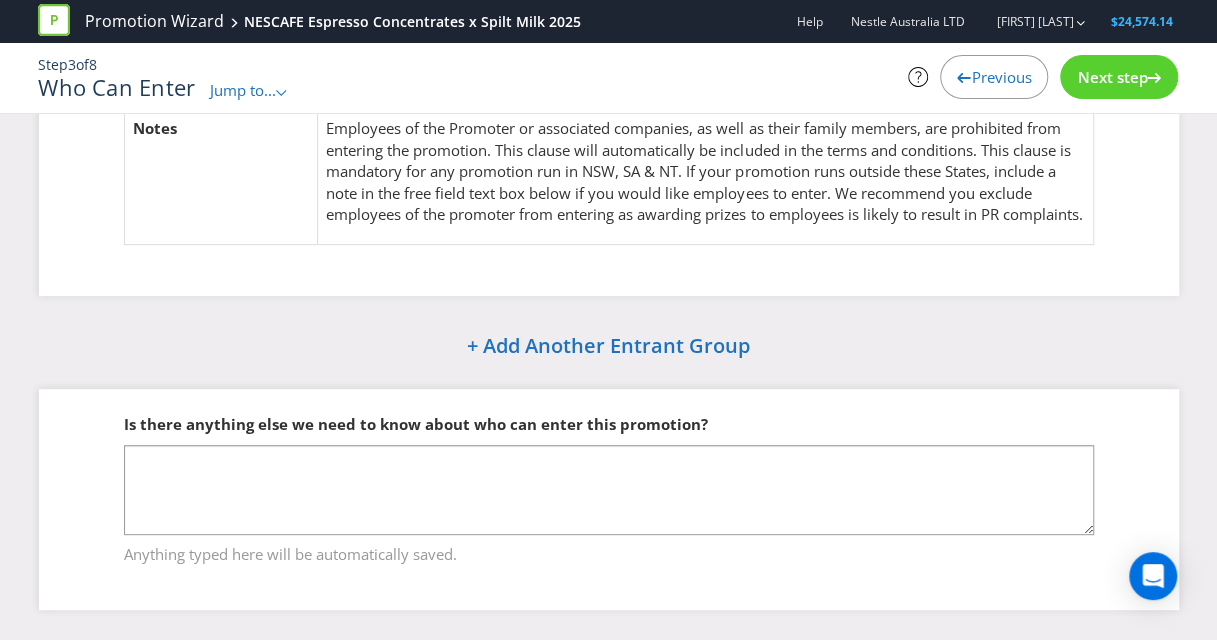 scroll, scrollTop: 0, scrollLeft: 0, axis: both 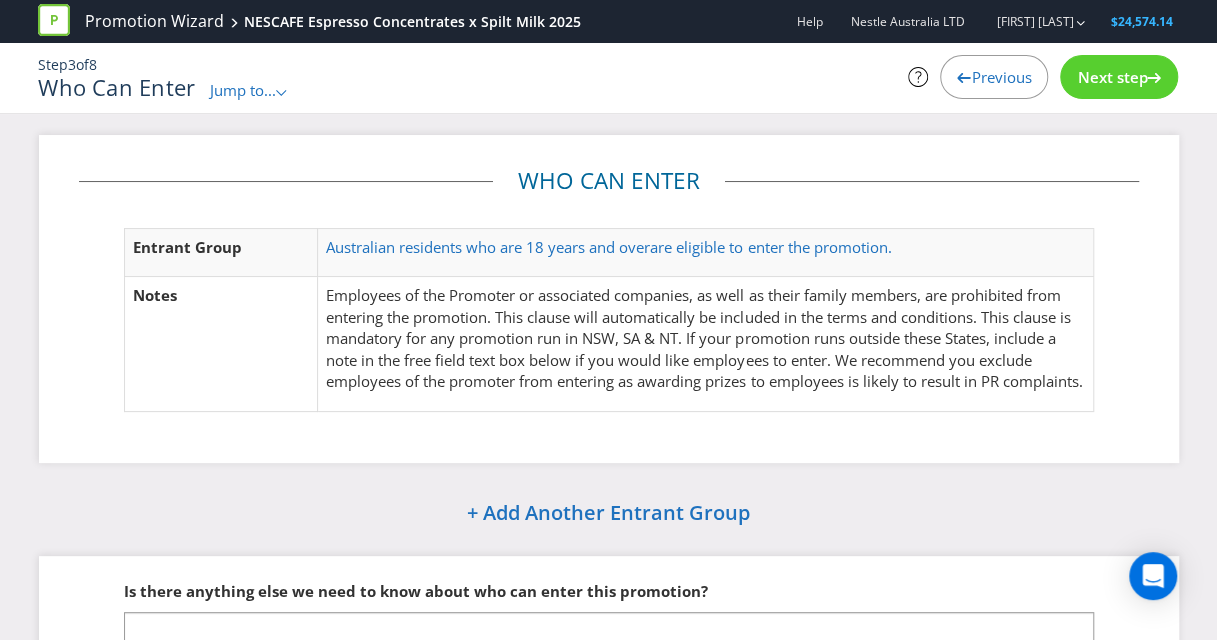 click on "Next step" at bounding box center [1119, 77] 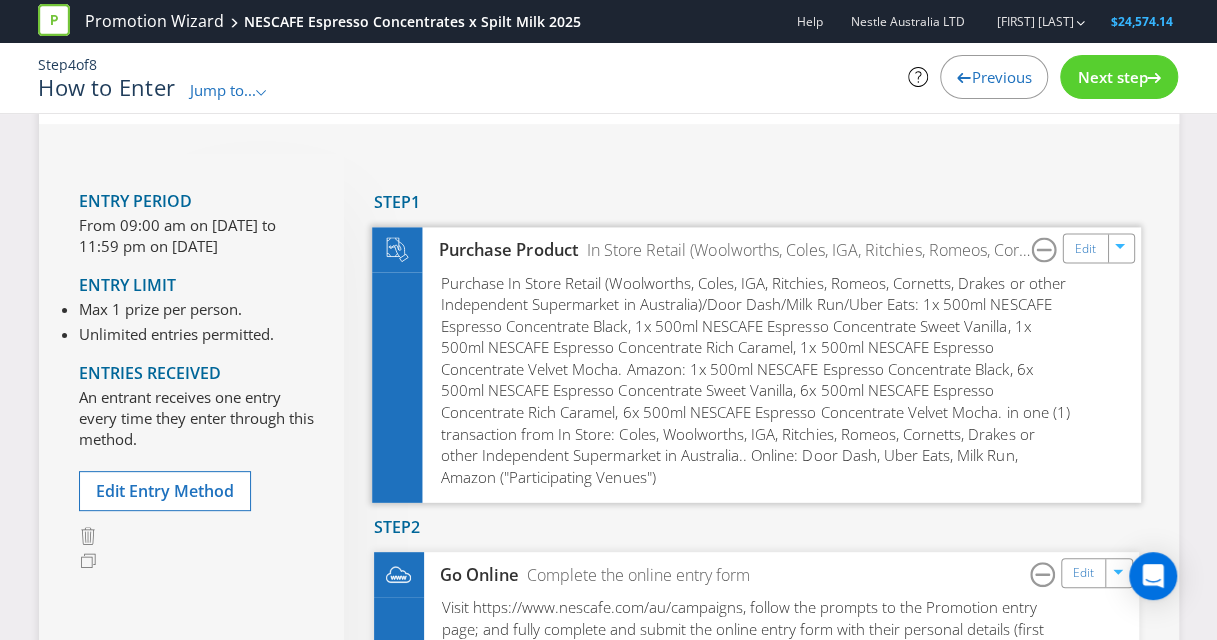 scroll, scrollTop: 89, scrollLeft: 0, axis: vertical 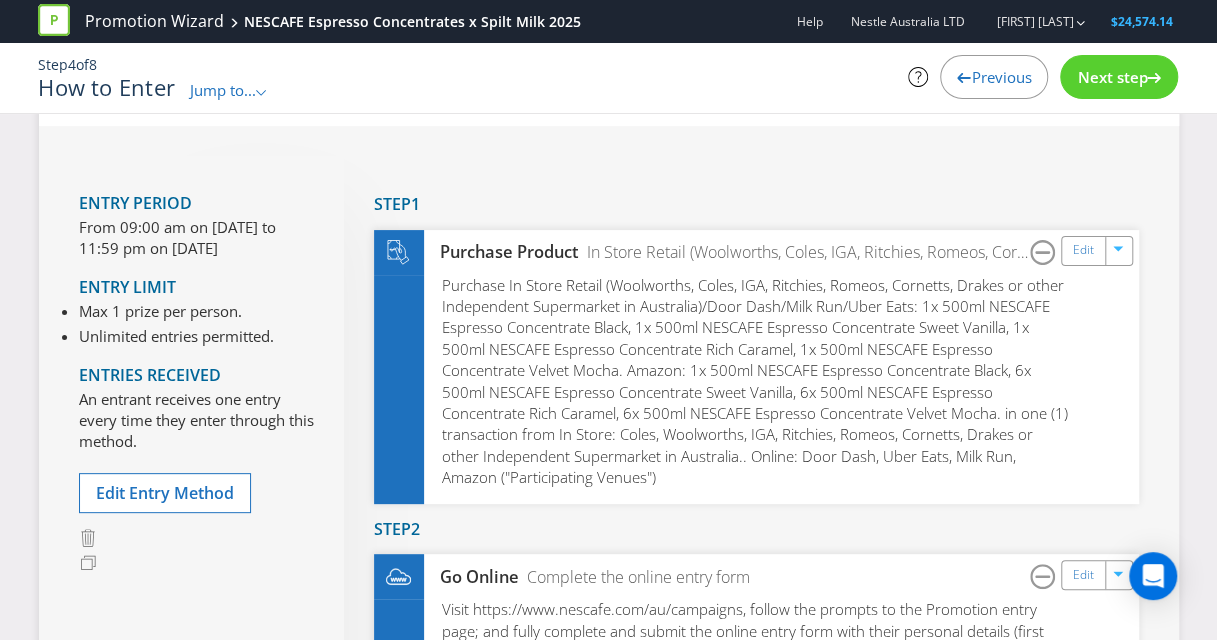click on "Next step" at bounding box center (1112, 77) 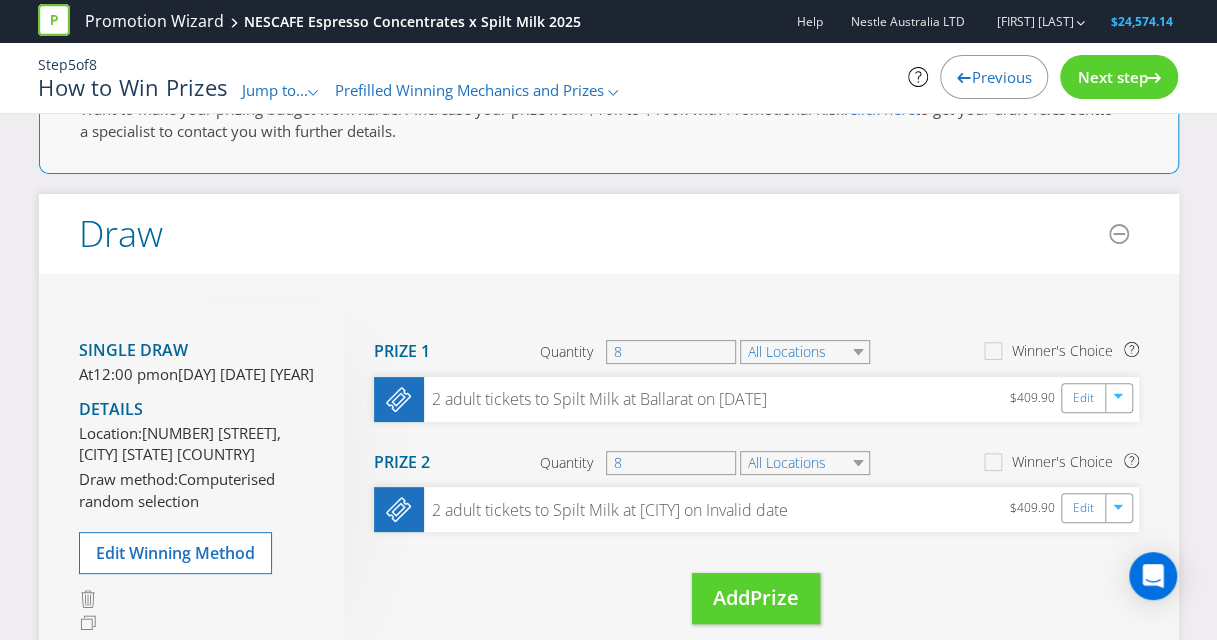 click on "Next step" at bounding box center (1112, 77) 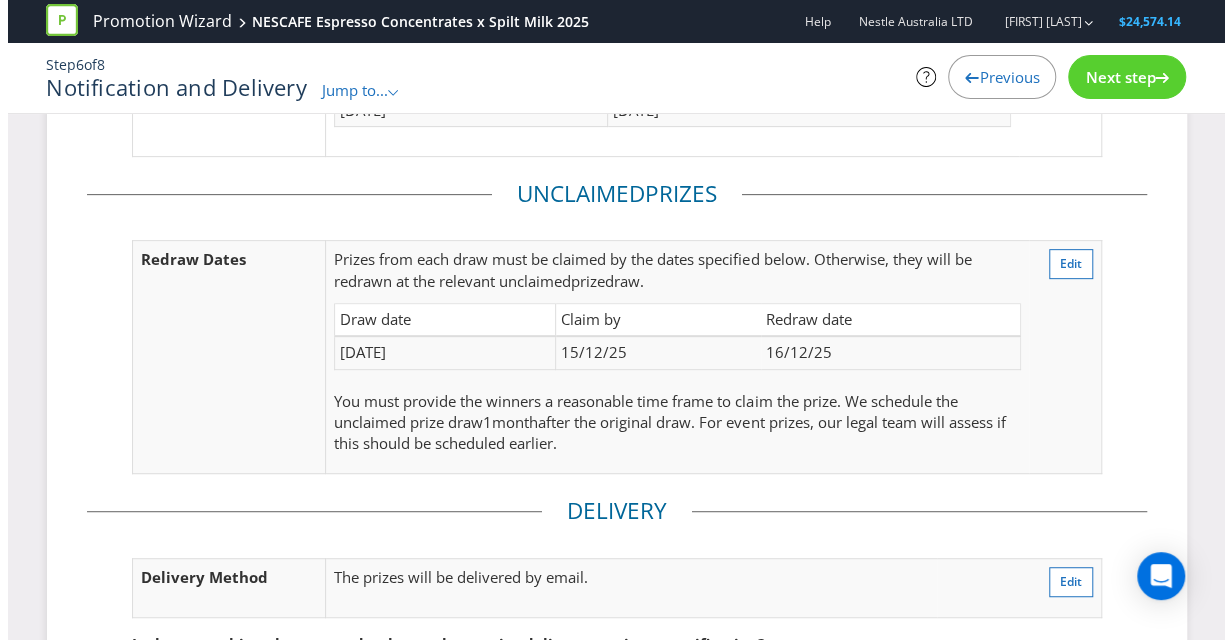 scroll, scrollTop: 298, scrollLeft: 0, axis: vertical 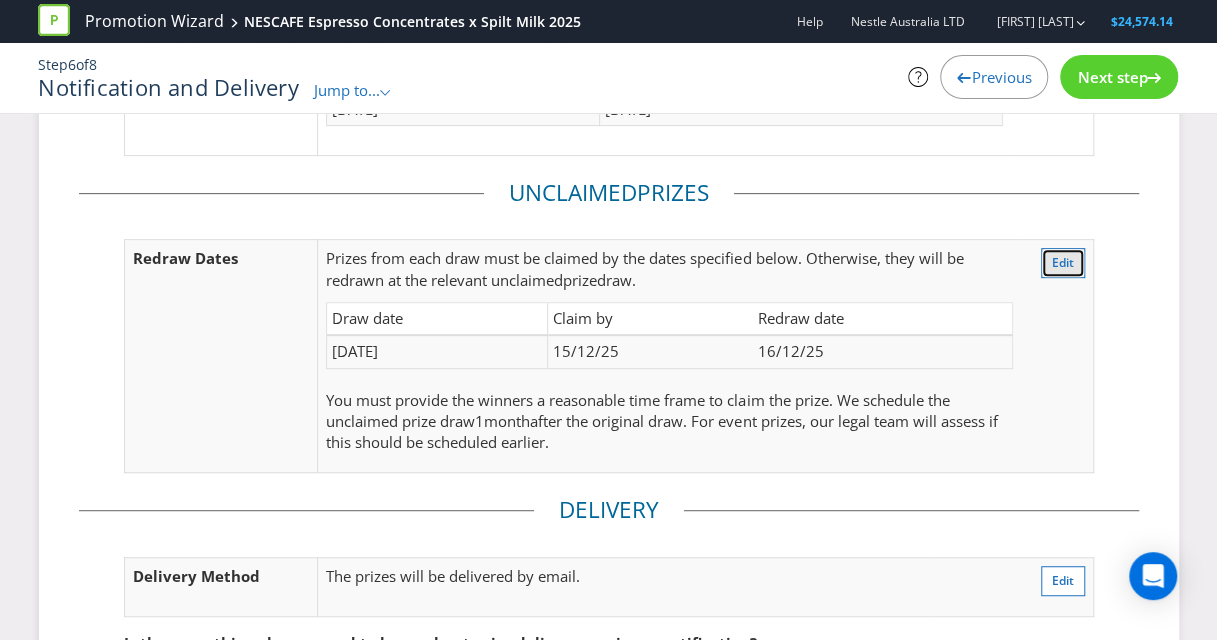 click on "Edit" at bounding box center (1063, 262) 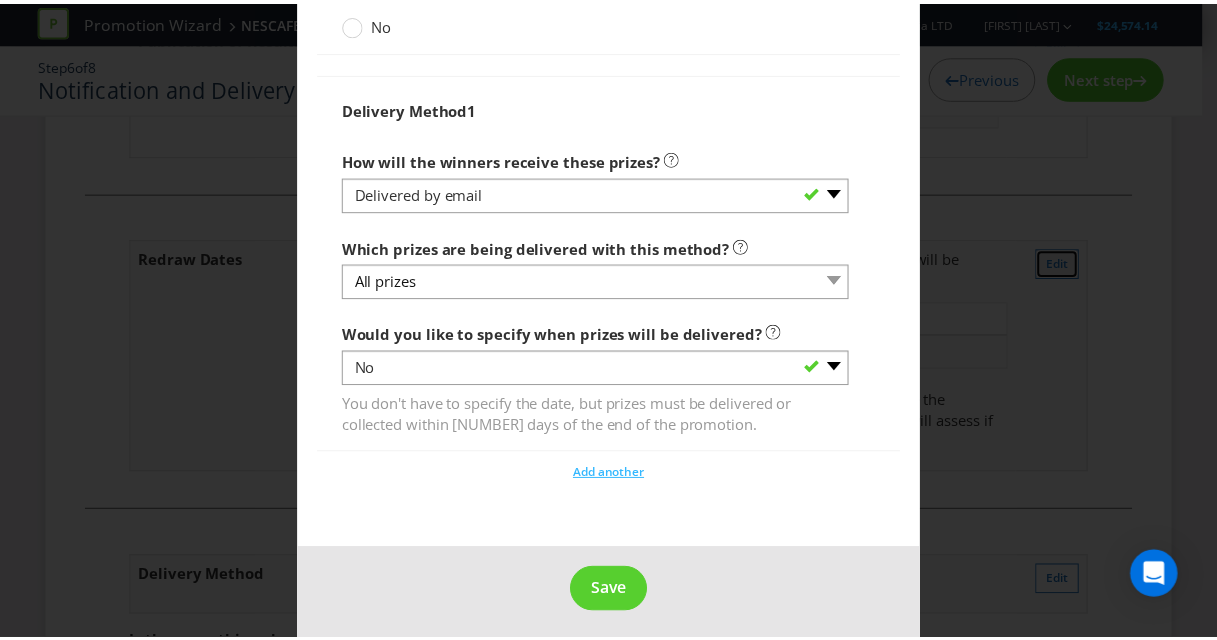 scroll, scrollTop: 2403, scrollLeft: 0, axis: vertical 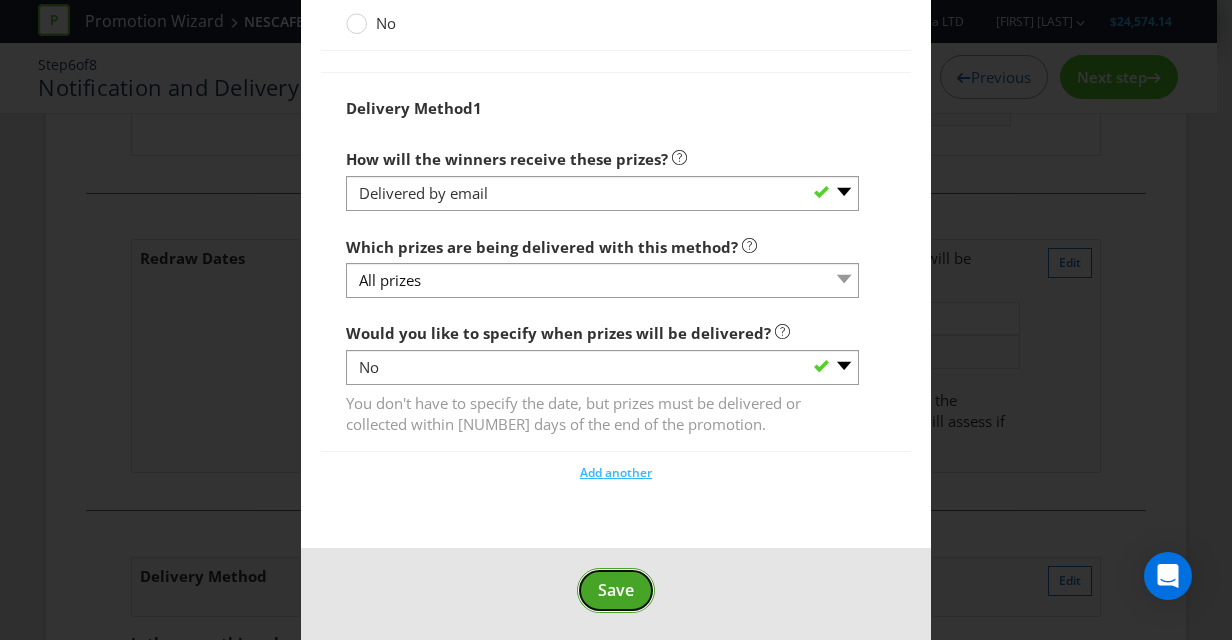 click on "Save" at bounding box center (616, 590) 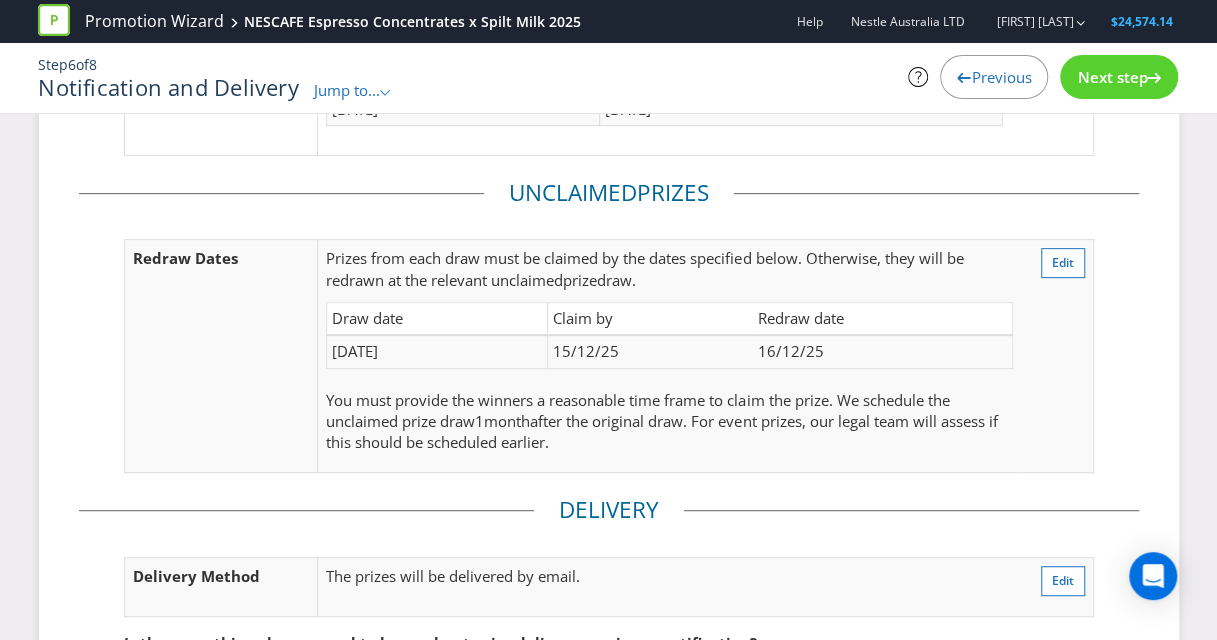 click on "15/12/25" at bounding box center [650, 351] 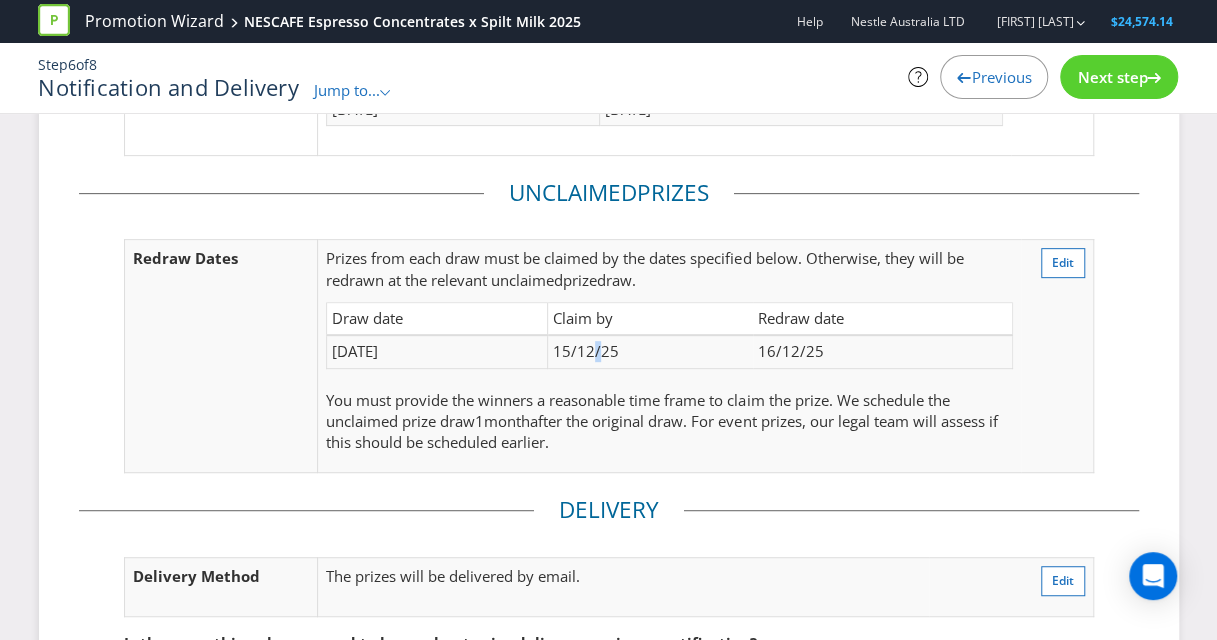 click on "15/12/25" at bounding box center [650, 351] 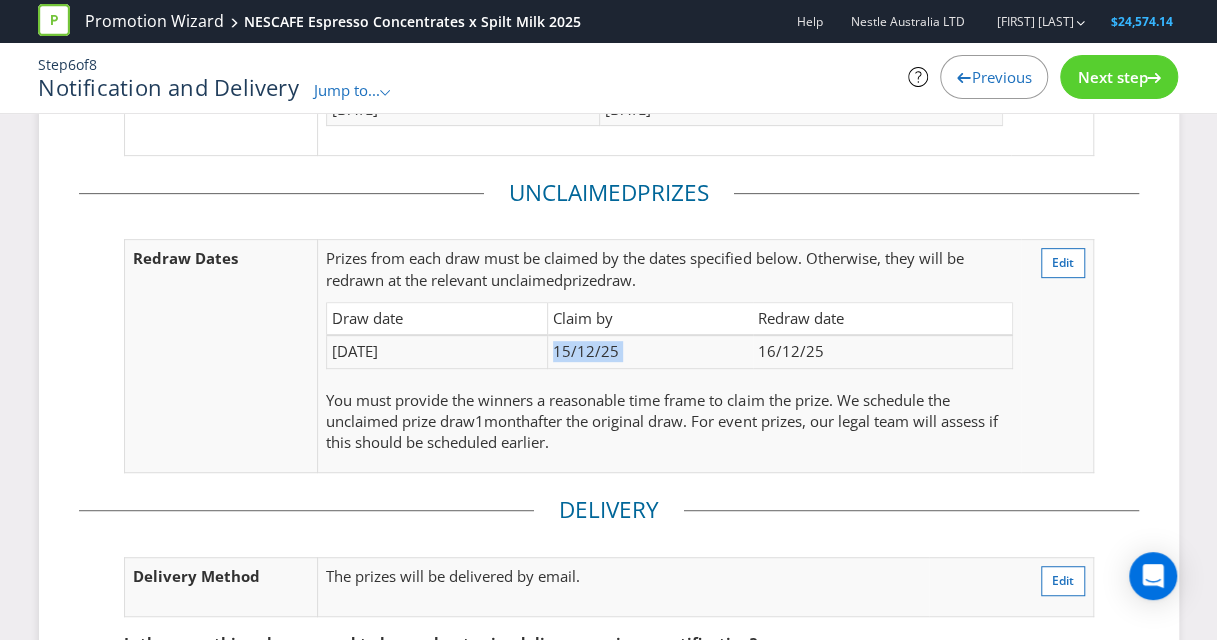 click on "15/12/25" at bounding box center [650, 351] 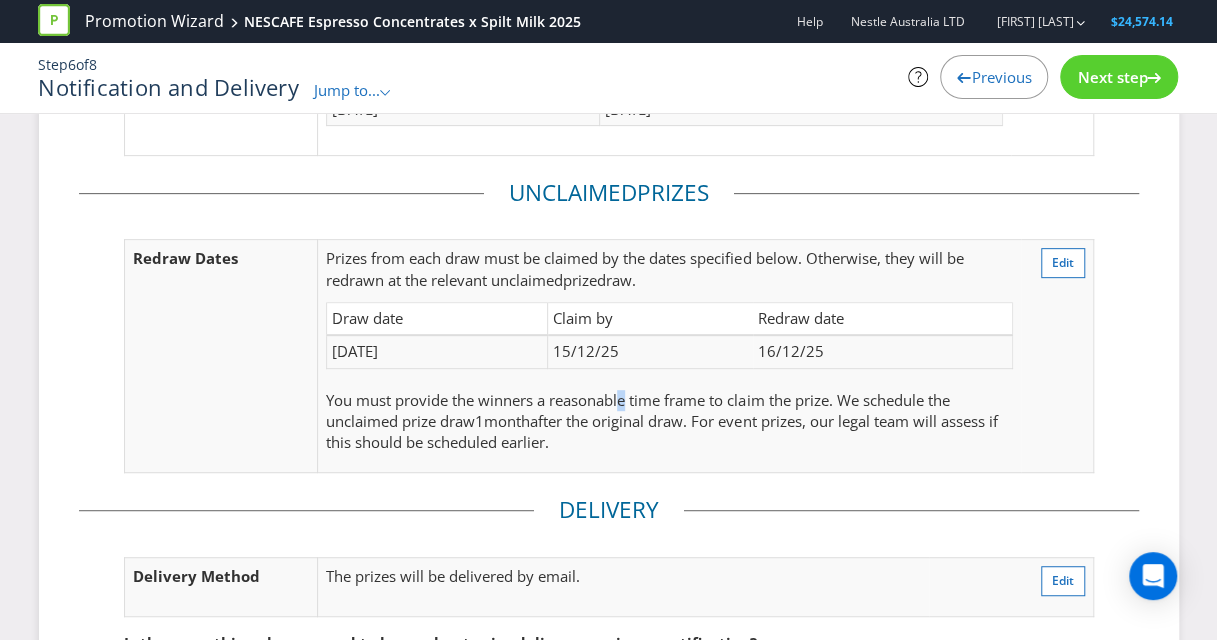drag, startPoint x: 595, startPoint y: 349, endPoint x: 626, endPoint y: 405, distance: 64.00781 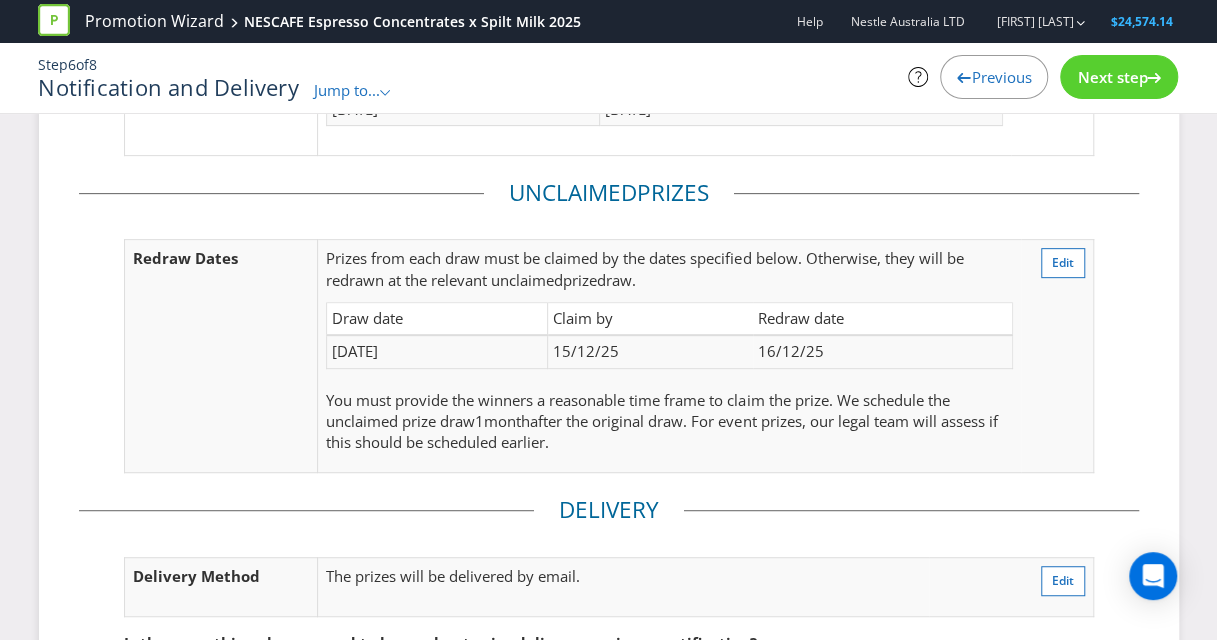 drag, startPoint x: 626, startPoint y: 405, endPoint x: 692, endPoint y: 432, distance: 71.30919 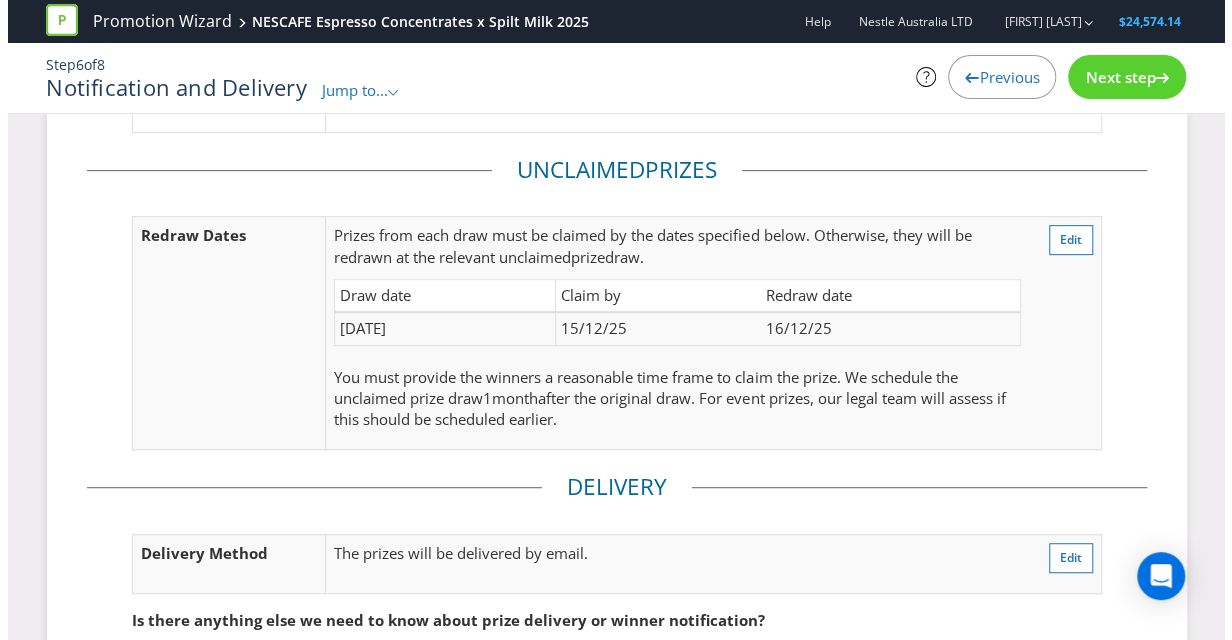 scroll, scrollTop: 322, scrollLeft: 0, axis: vertical 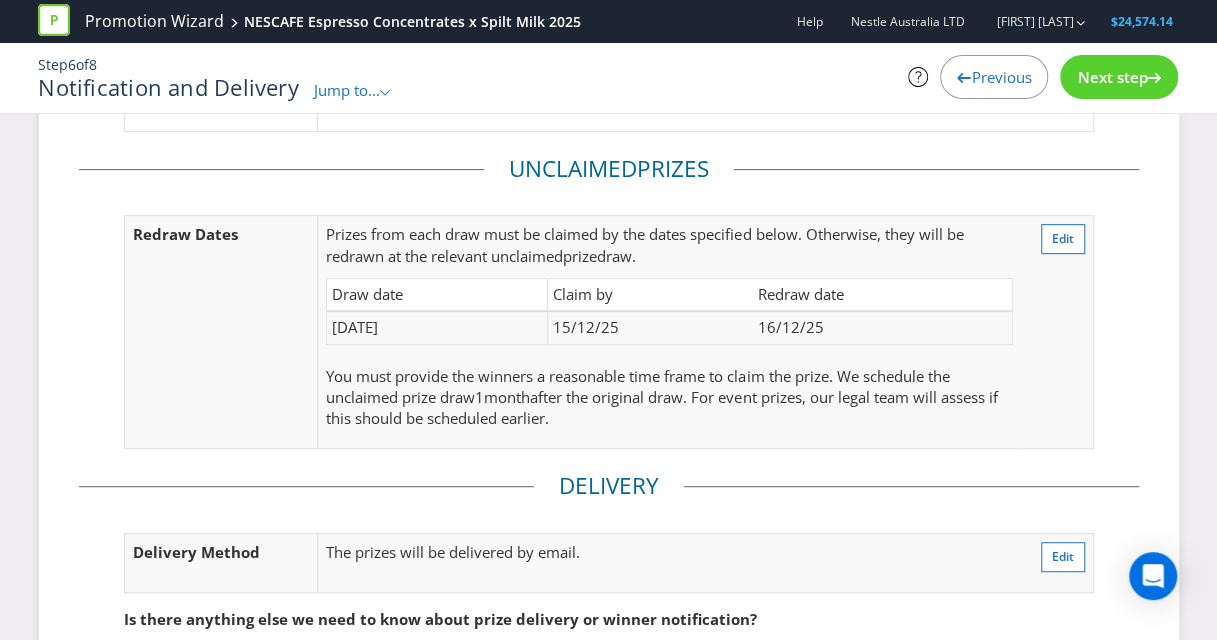 click on "Delivery Delivery Method  The prizes will be delivered by email. Edit" at bounding box center [609, 541] 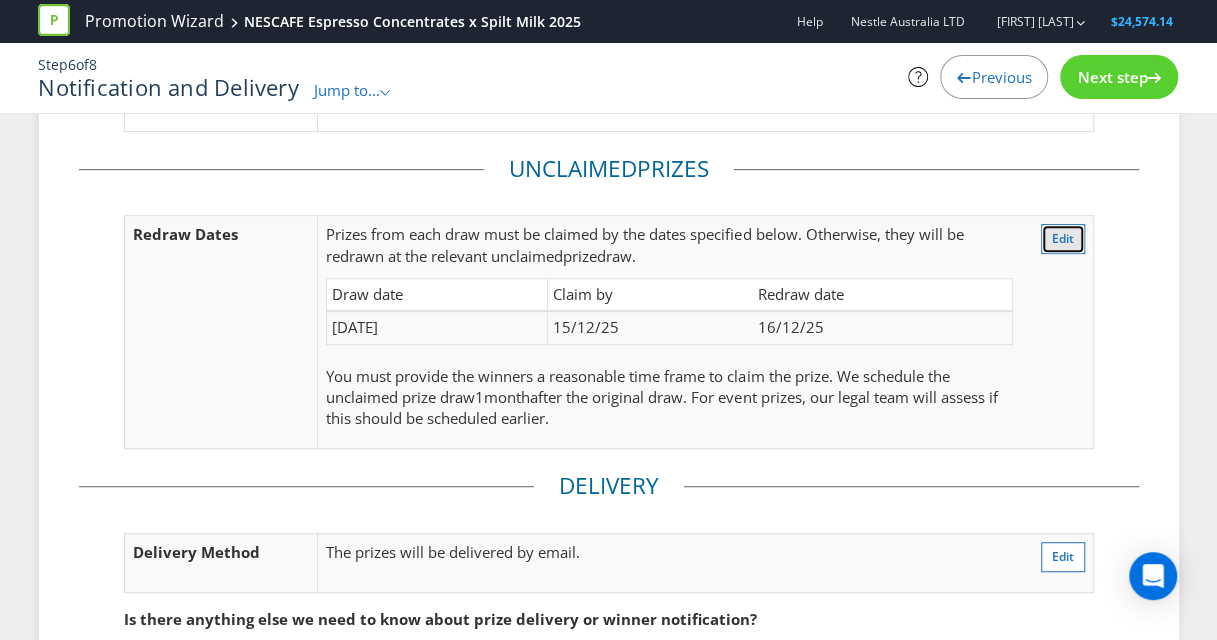 click on "Edit" at bounding box center (1063, 239) 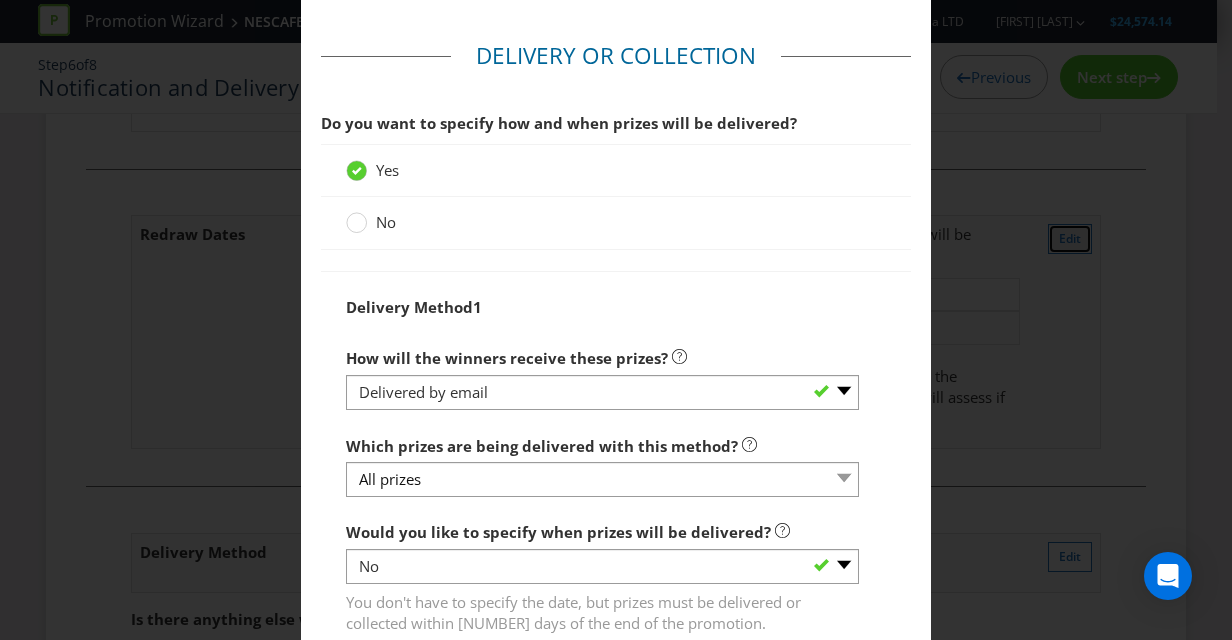 scroll, scrollTop: 2403, scrollLeft: 0, axis: vertical 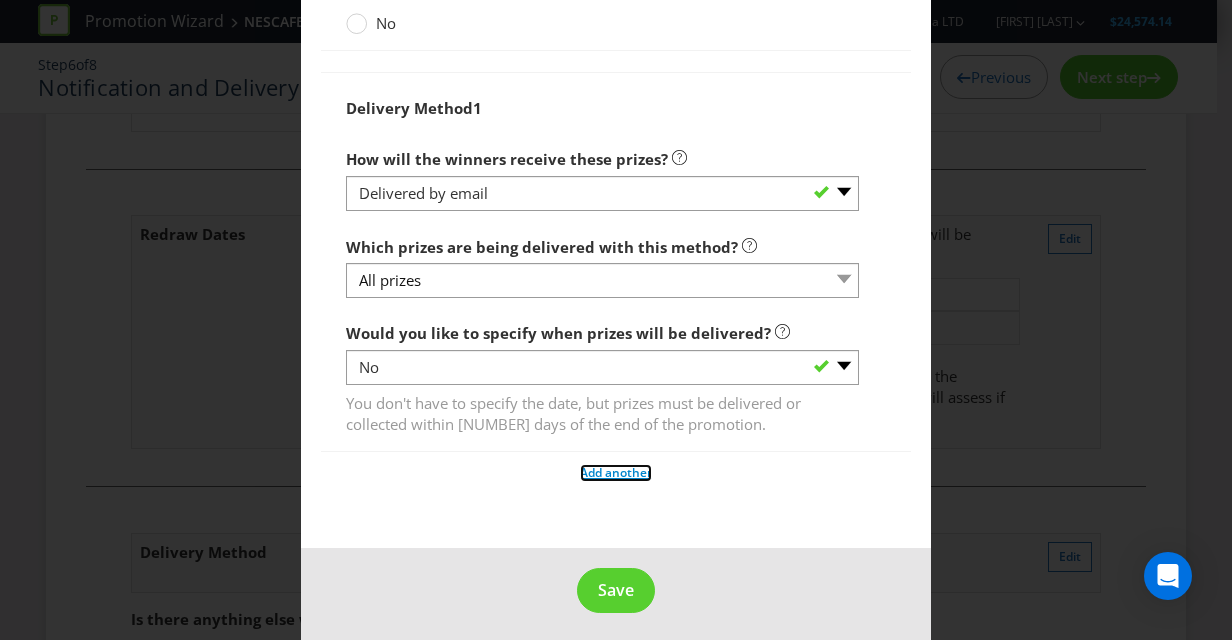 click on "Add another" at bounding box center [616, 472] 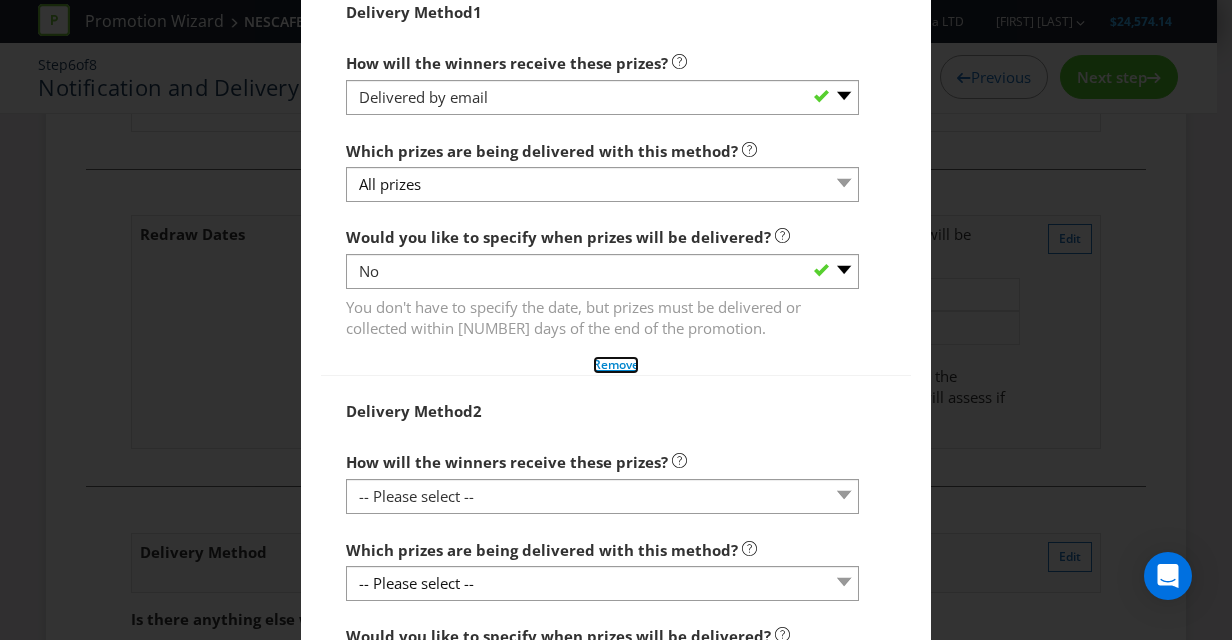 click on "Remove" at bounding box center [616, 364] 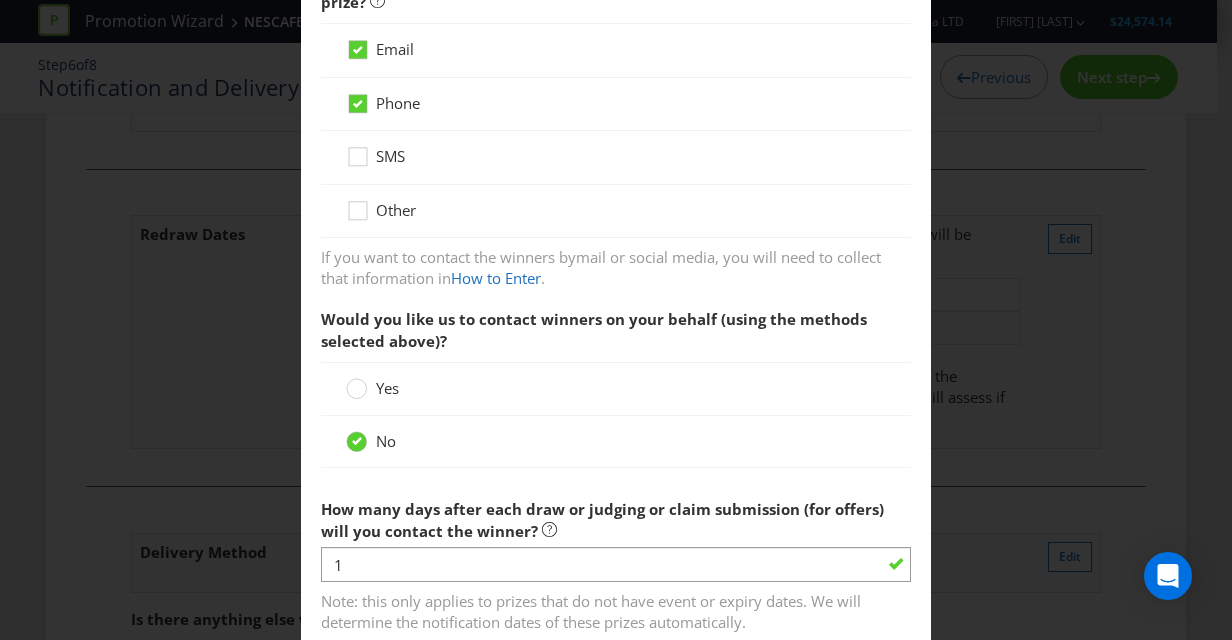 scroll, scrollTop: 398, scrollLeft: 0, axis: vertical 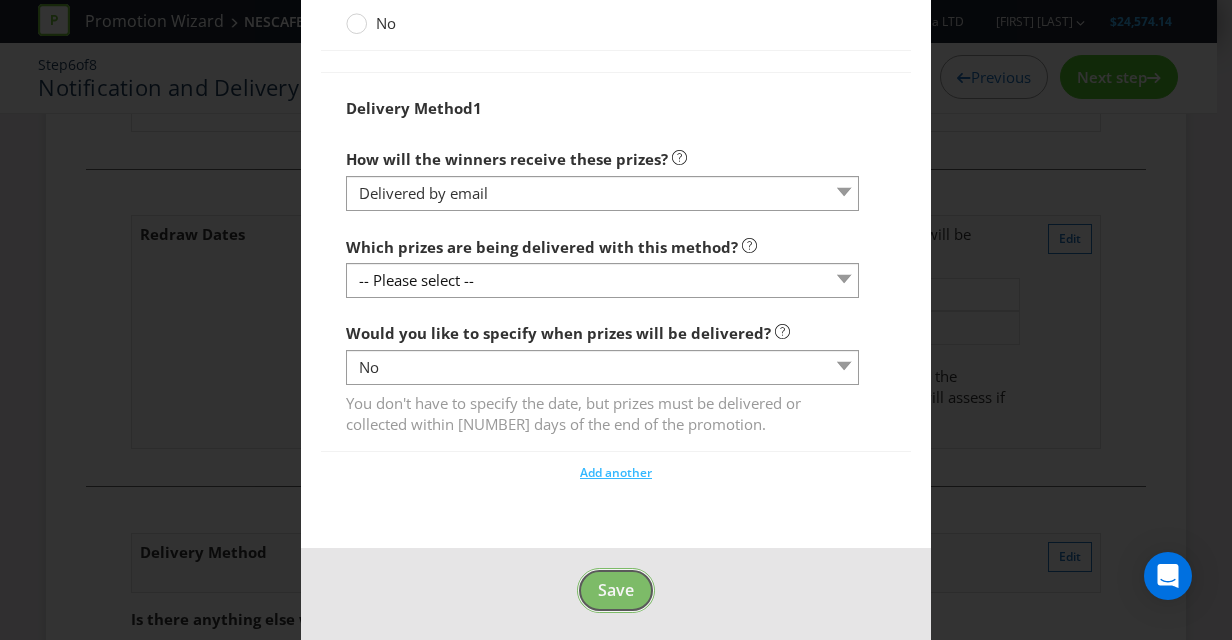 click on "Save" at bounding box center [616, 590] 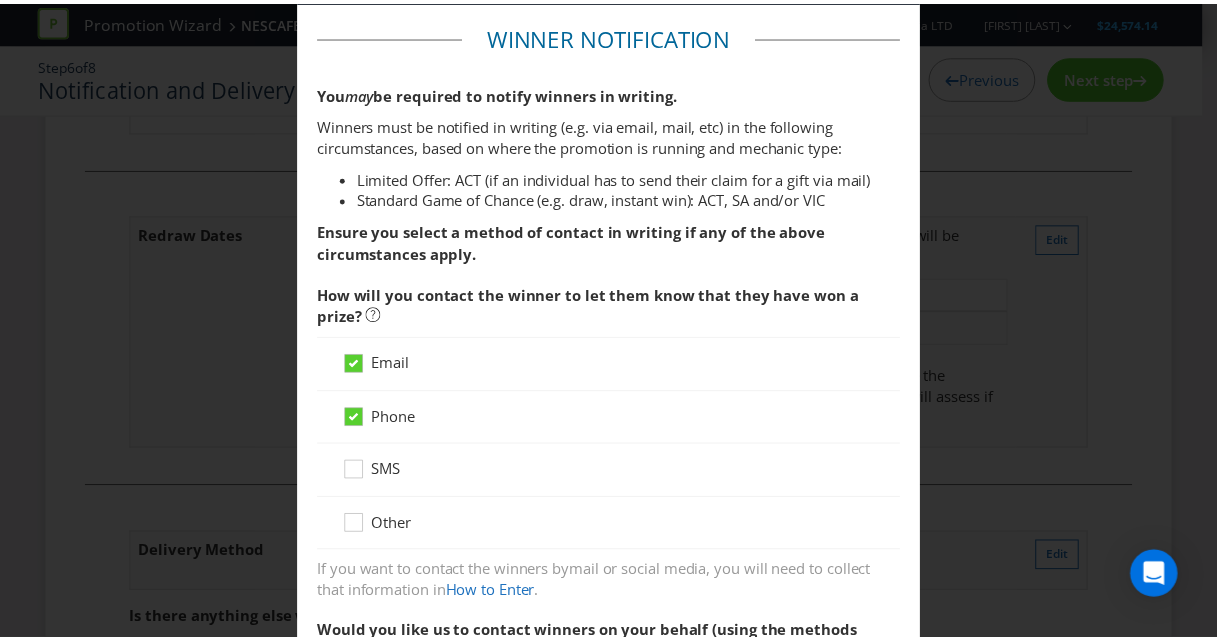 scroll, scrollTop: 0, scrollLeft: 0, axis: both 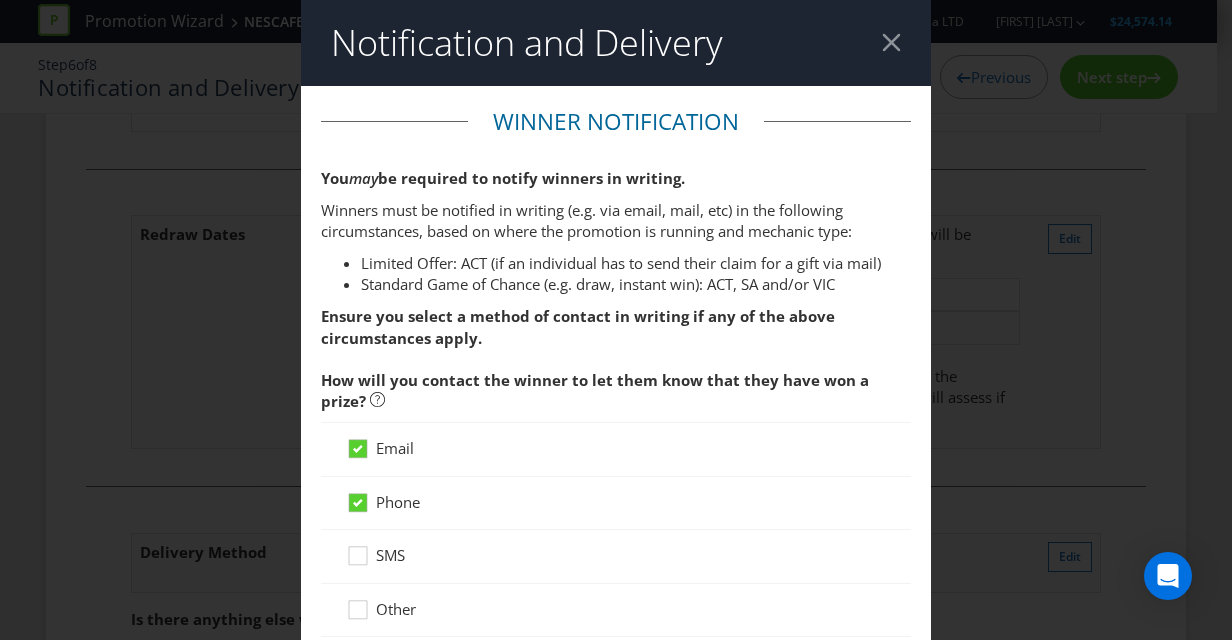 click on "Notification and Delivery" at bounding box center (616, 43) 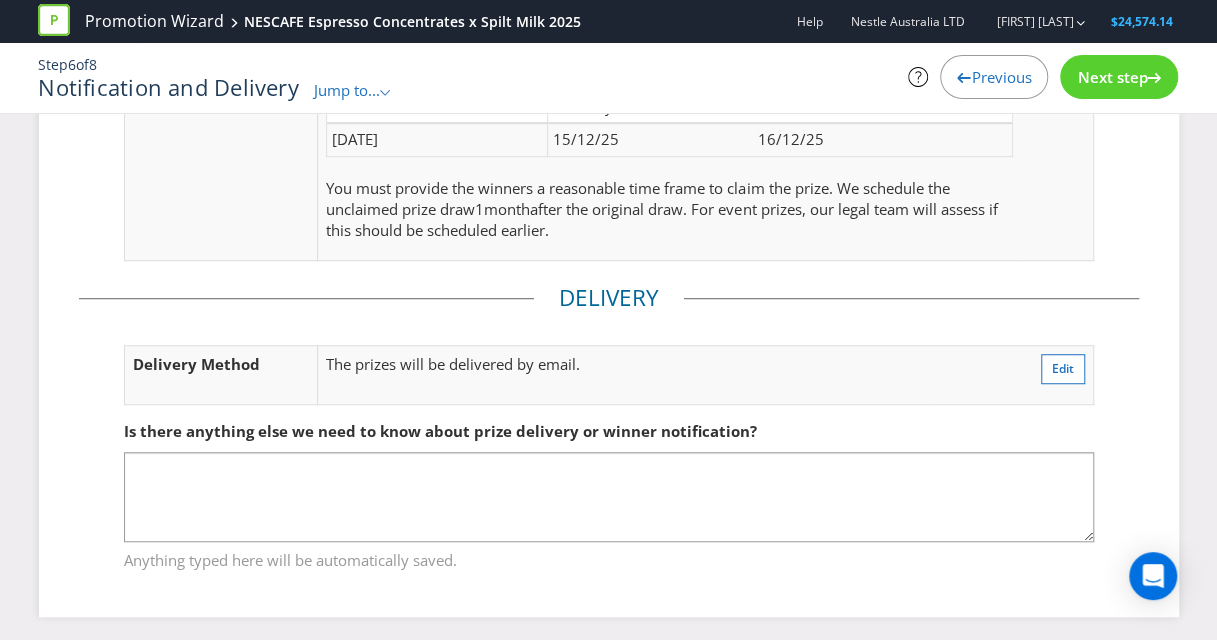 scroll, scrollTop: 350, scrollLeft: 0, axis: vertical 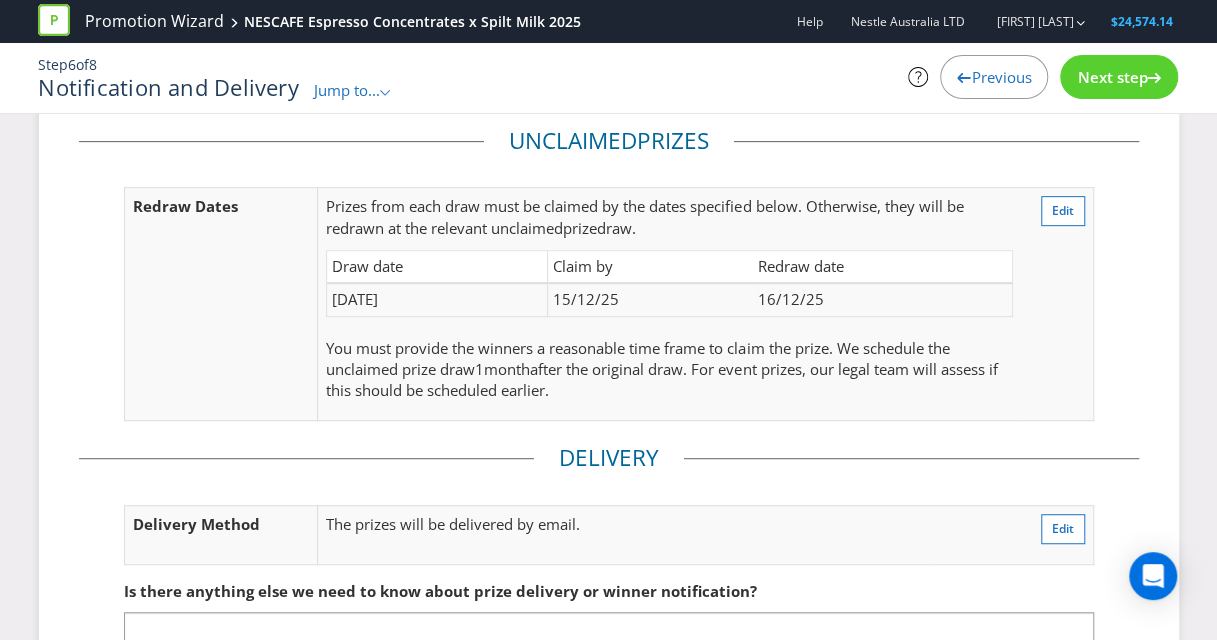 click on "Next step" at bounding box center [1112, 77] 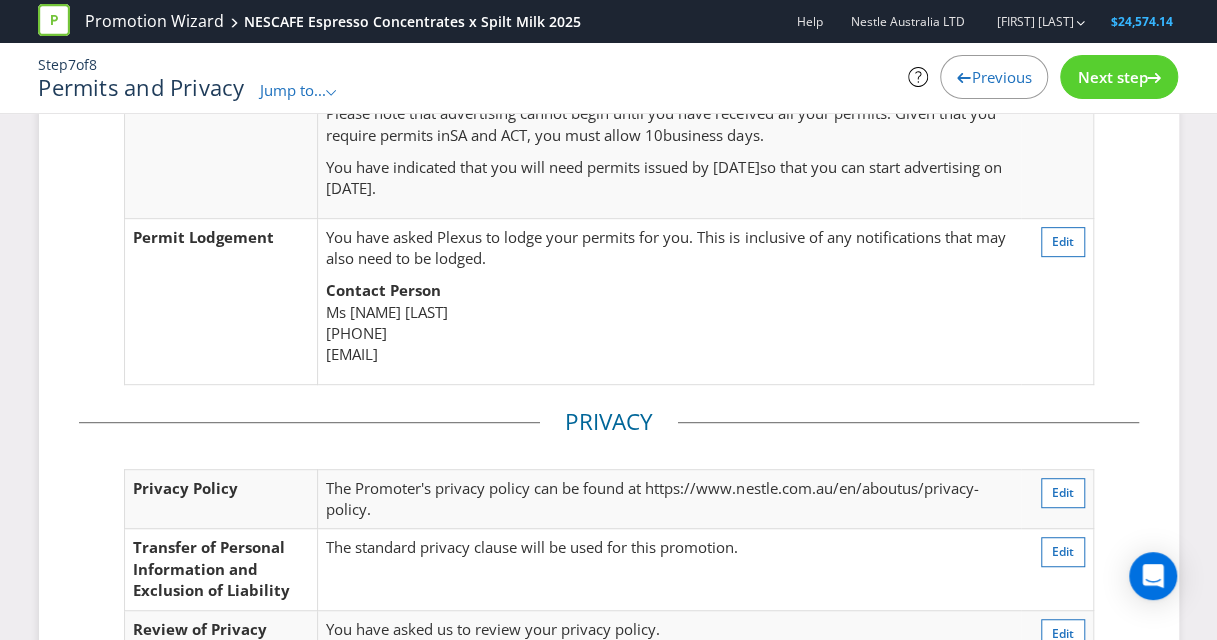 scroll, scrollTop: 586, scrollLeft: 0, axis: vertical 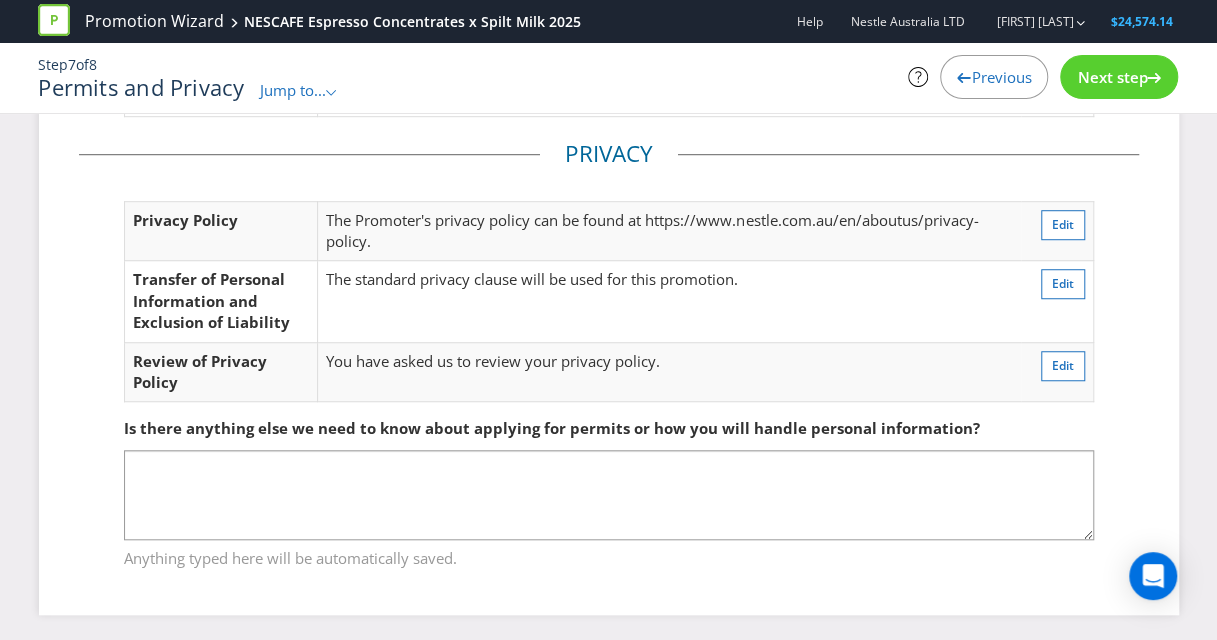 click on "Next step" at bounding box center [1112, 77] 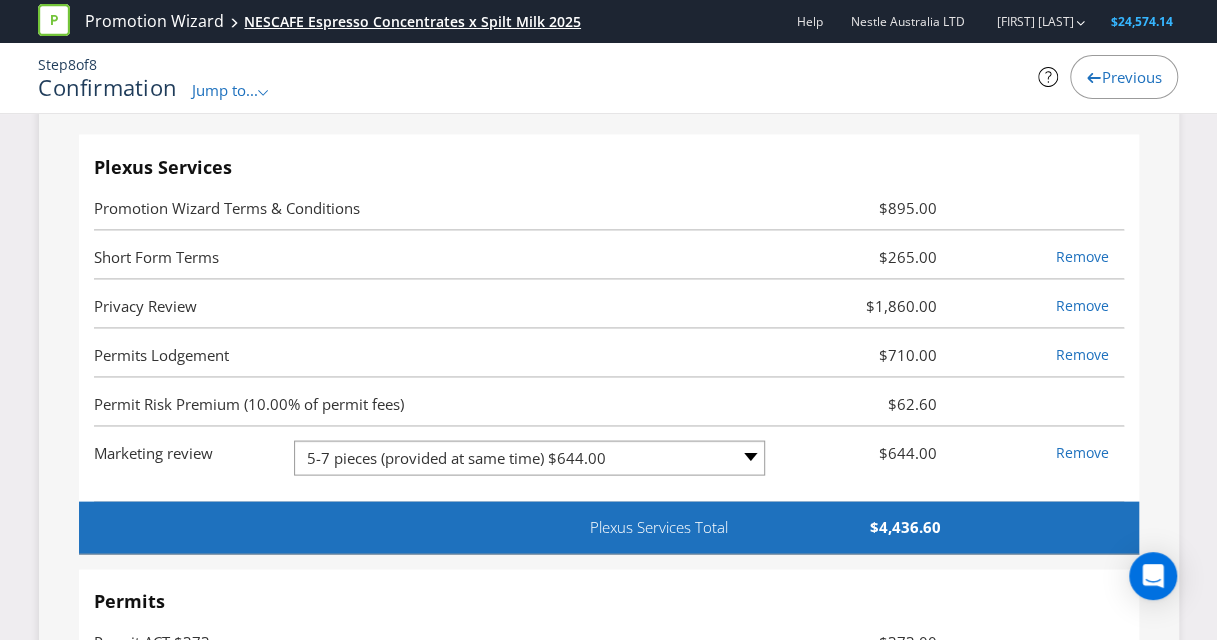 scroll, scrollTop: 5451, scrollLeft: 0, axis: vertical 